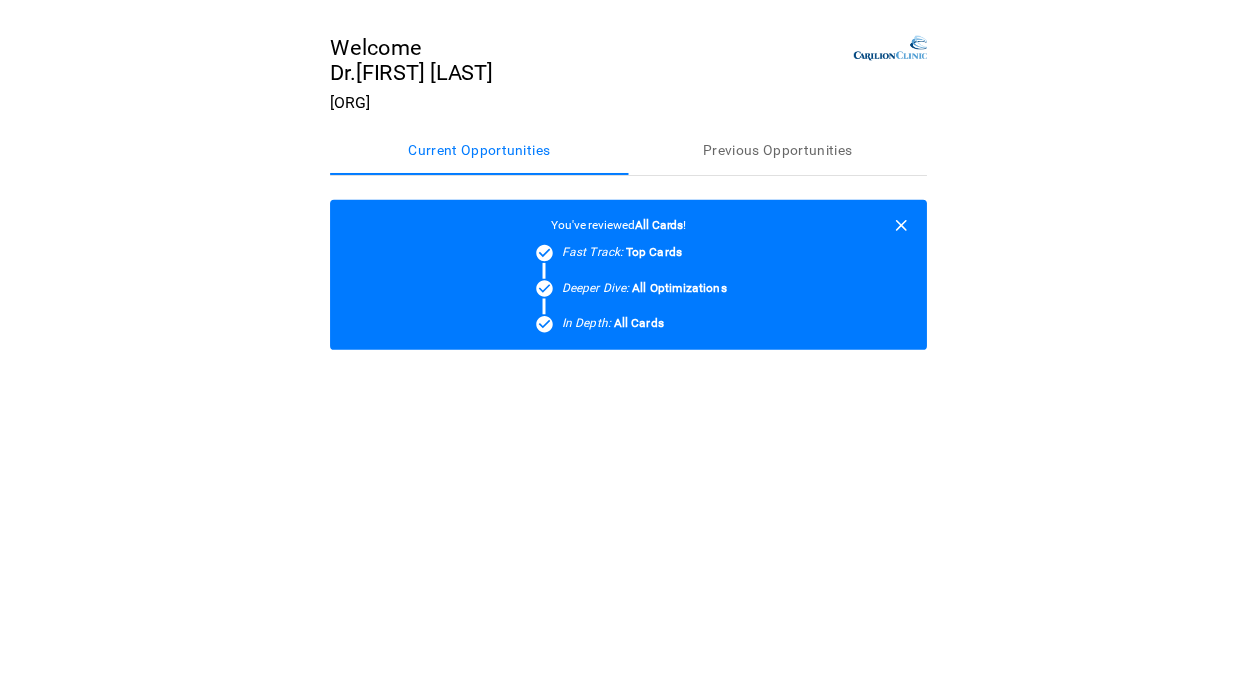 scroll, scrollTop: 0, scrollLeft: 0, axis: both 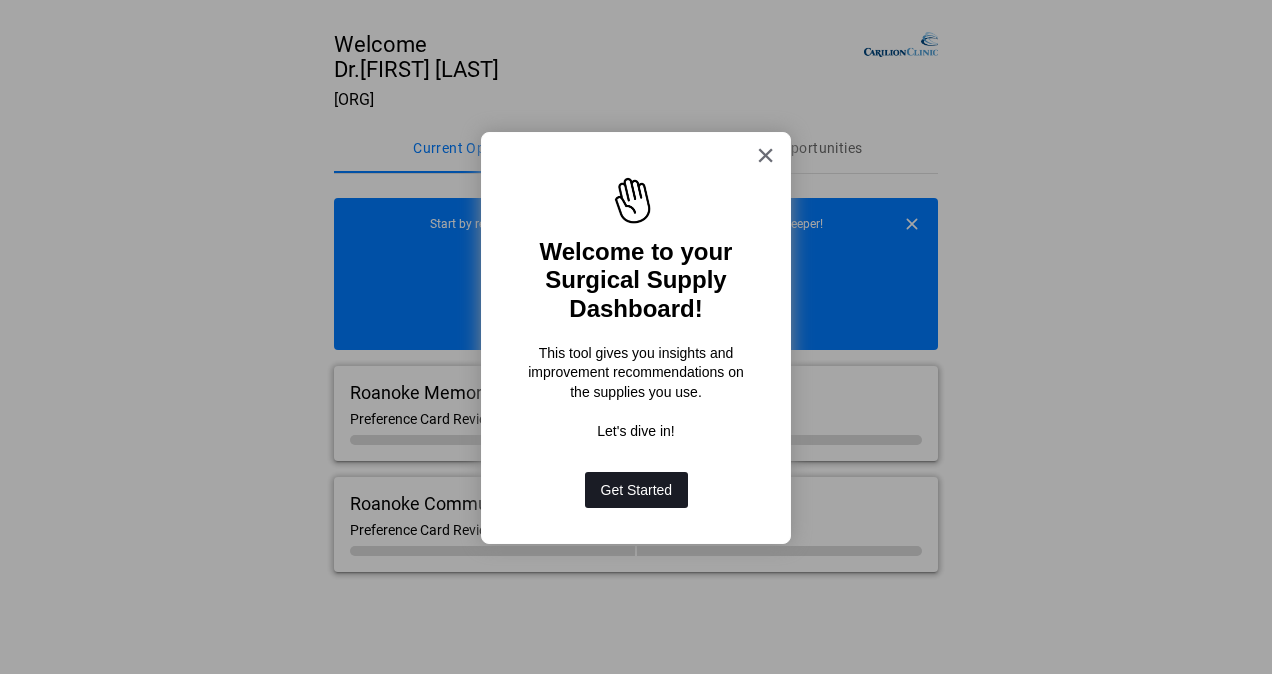 click on "Get Started" at bounding box center (637, 490) 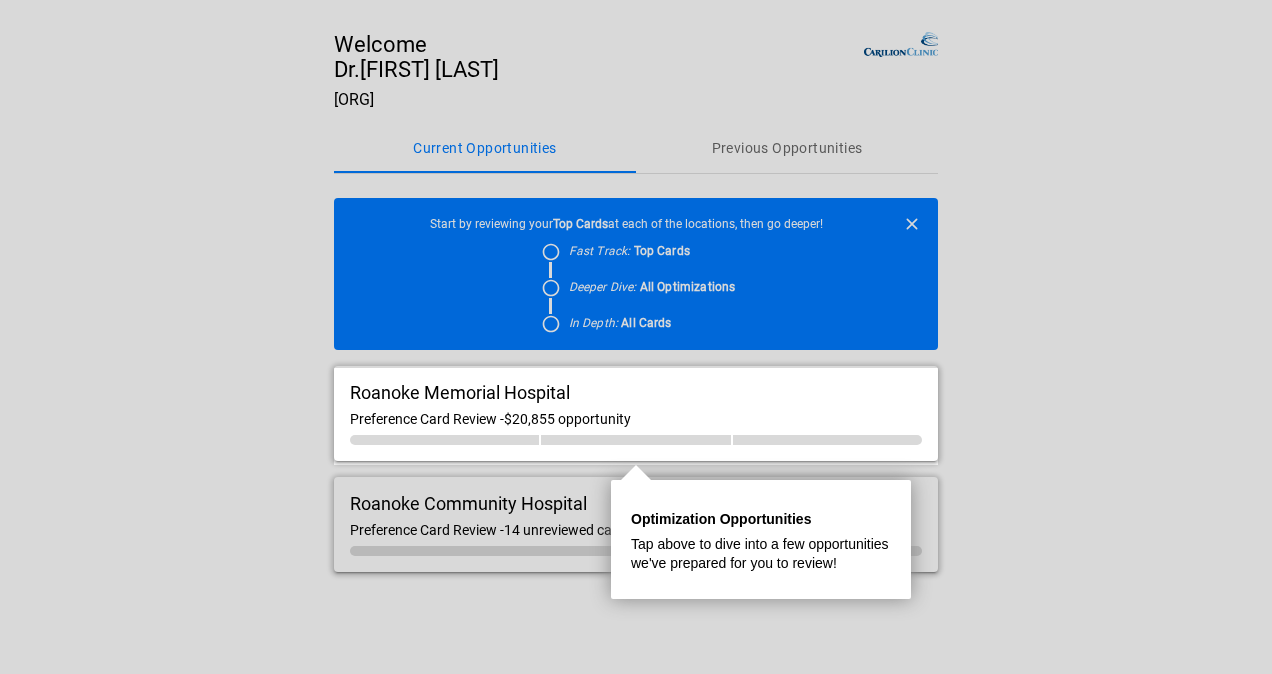 click on "Roanoke Memorial Hospital" at bounding box center (460, 392) 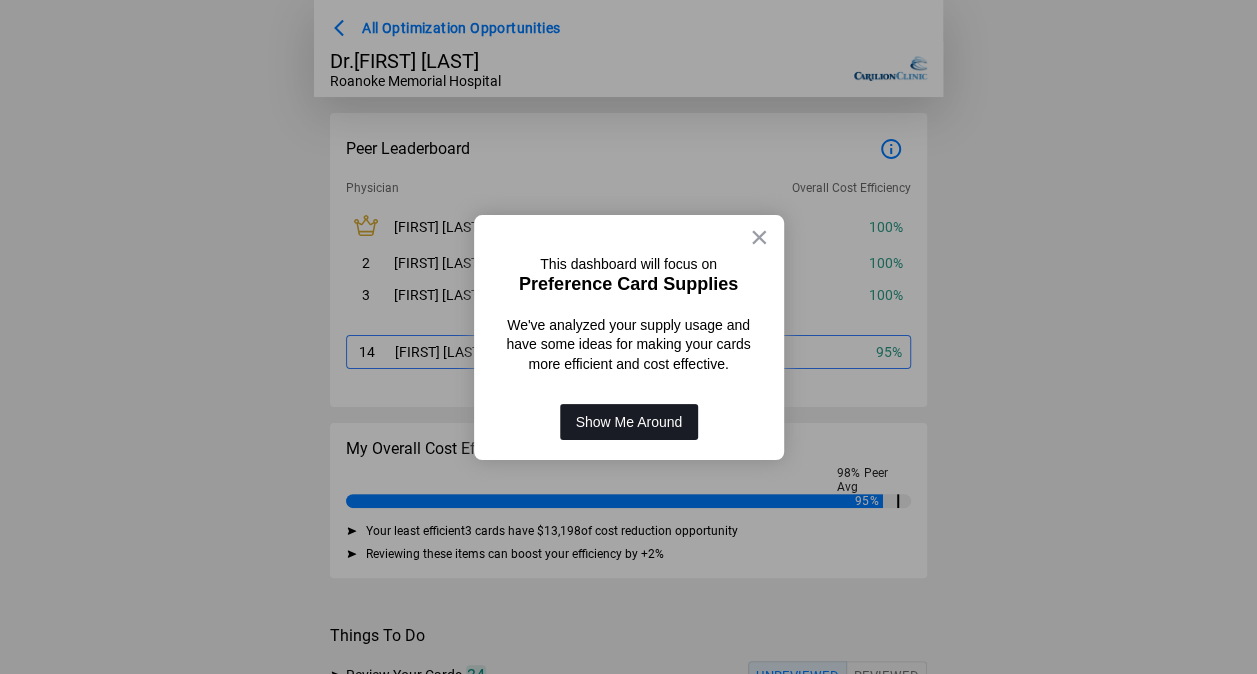 click on "Show Me Around" at bounding box center [629, 422] 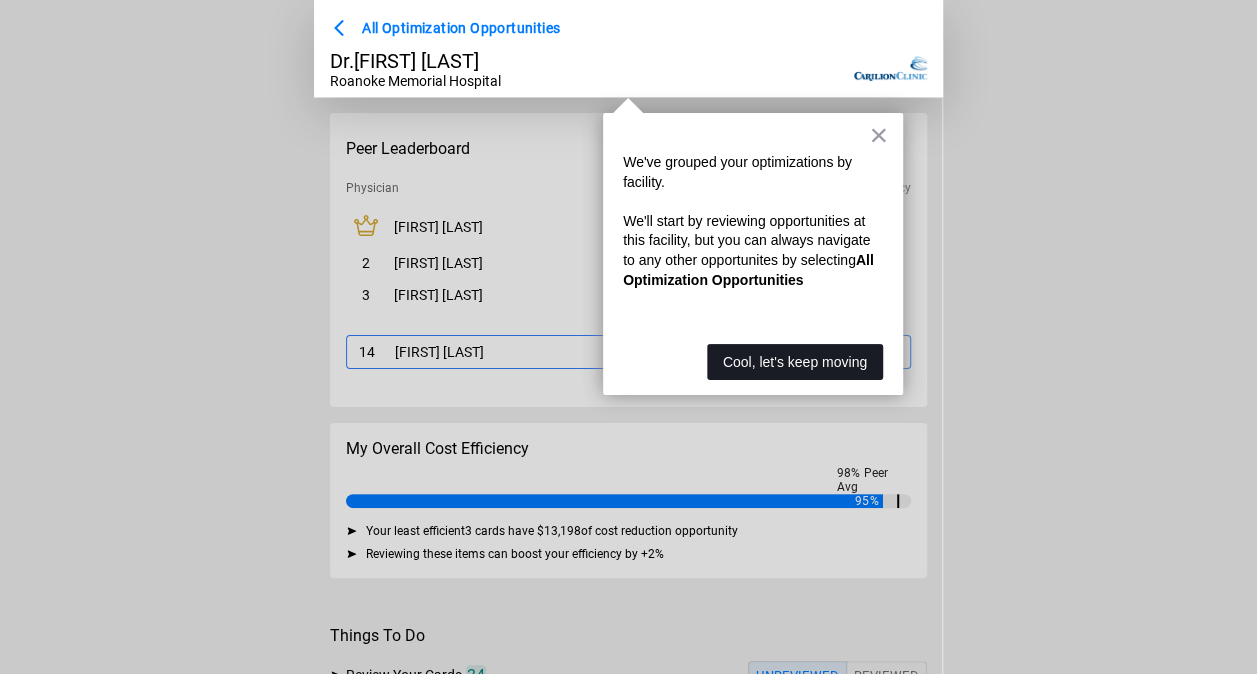click on "Cool, let's keep moving" at bounding box center (795, 362) 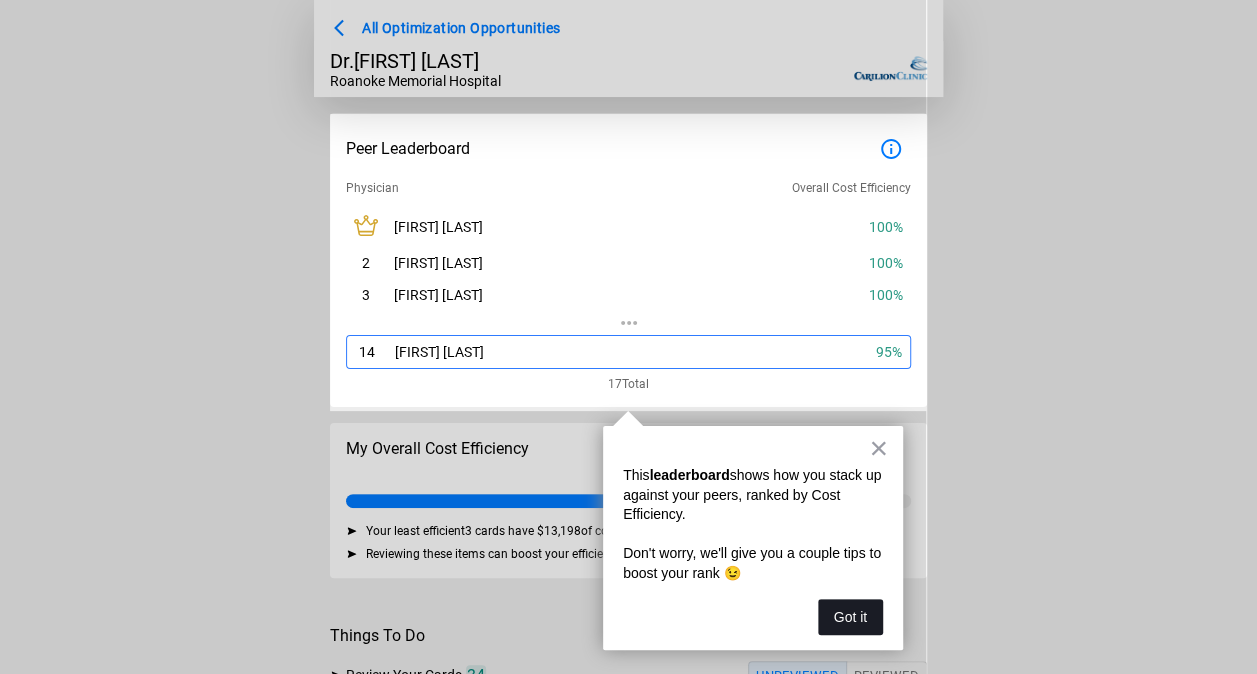 click on "Got it" at bounding box center [850, 617] 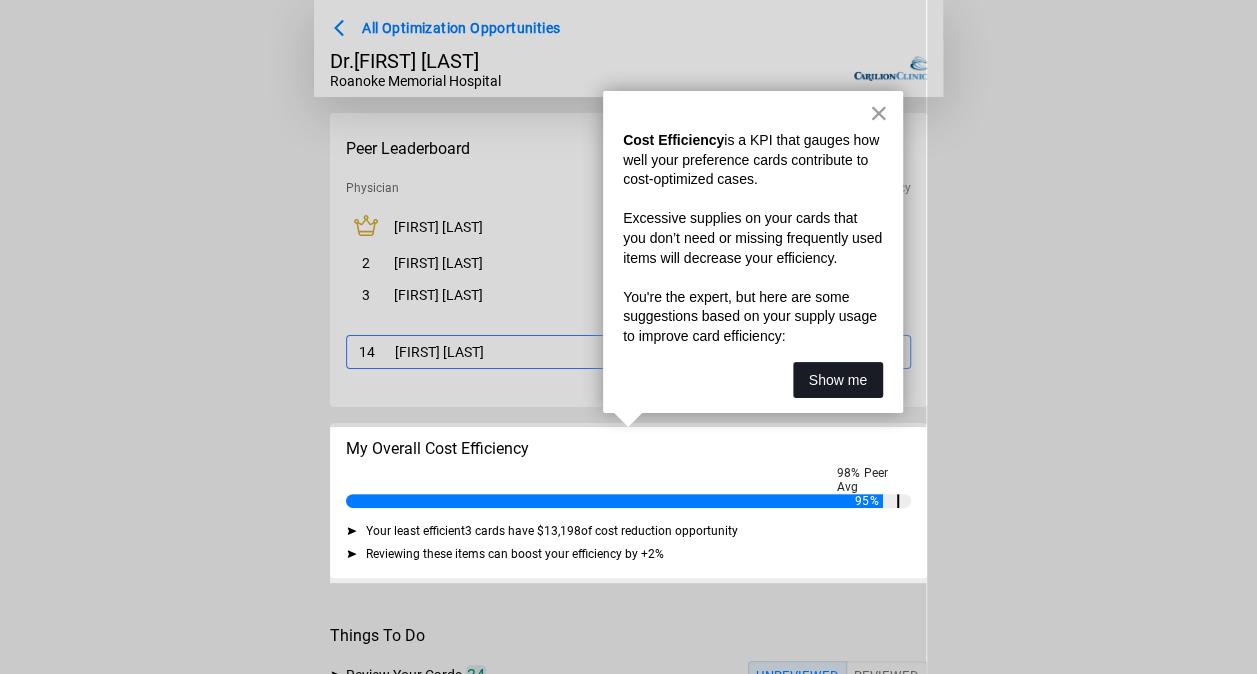 click on "Show me" at bounding box center (838, 380) 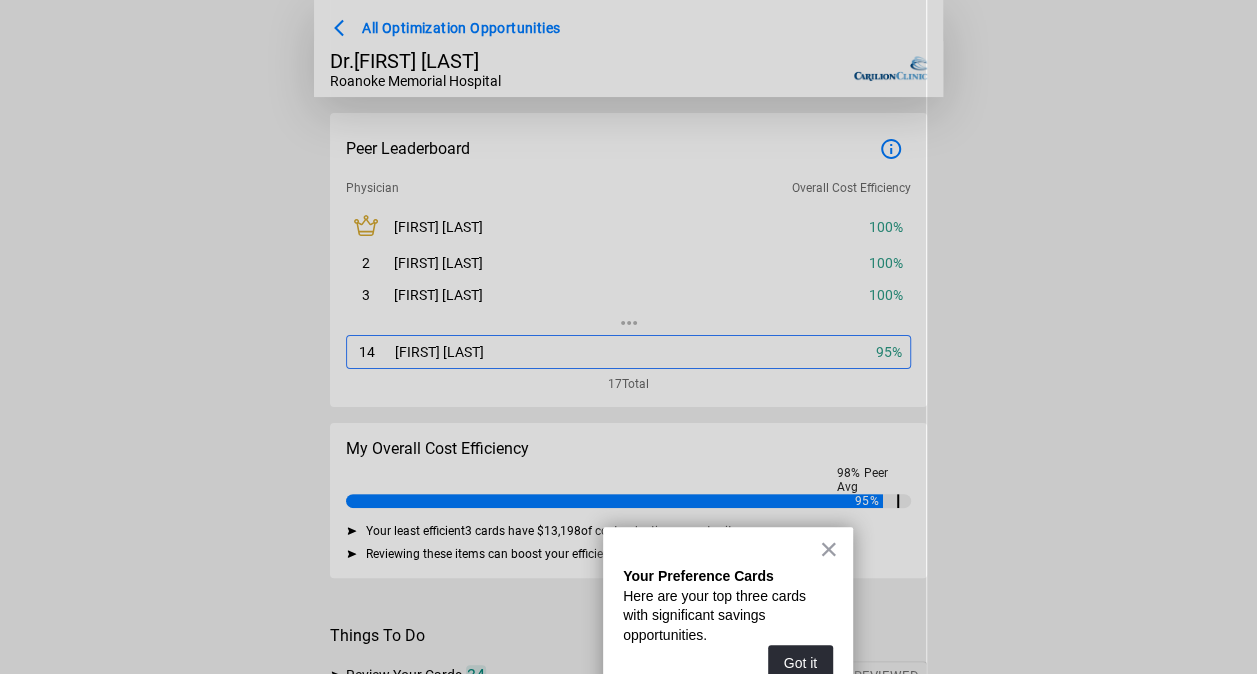 scroll, scrollTop: 315, scrollLeft: 0, axis: vertical 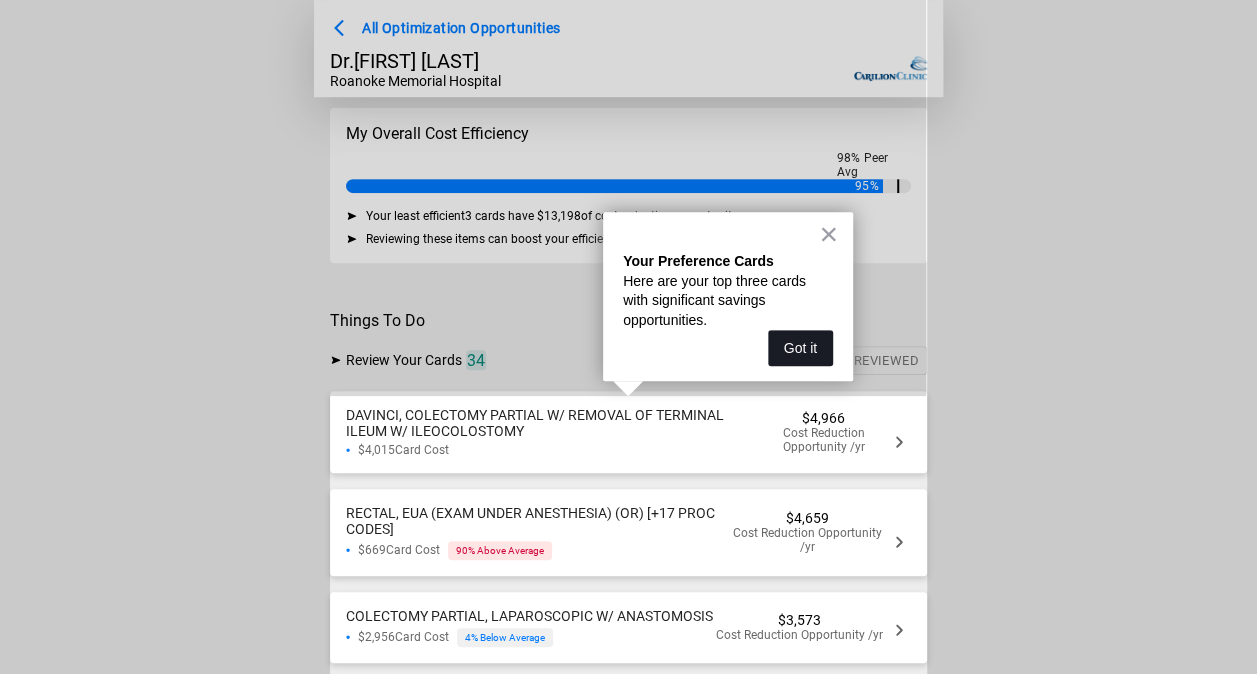 click on "Got it" at bounding box center (800, 348) 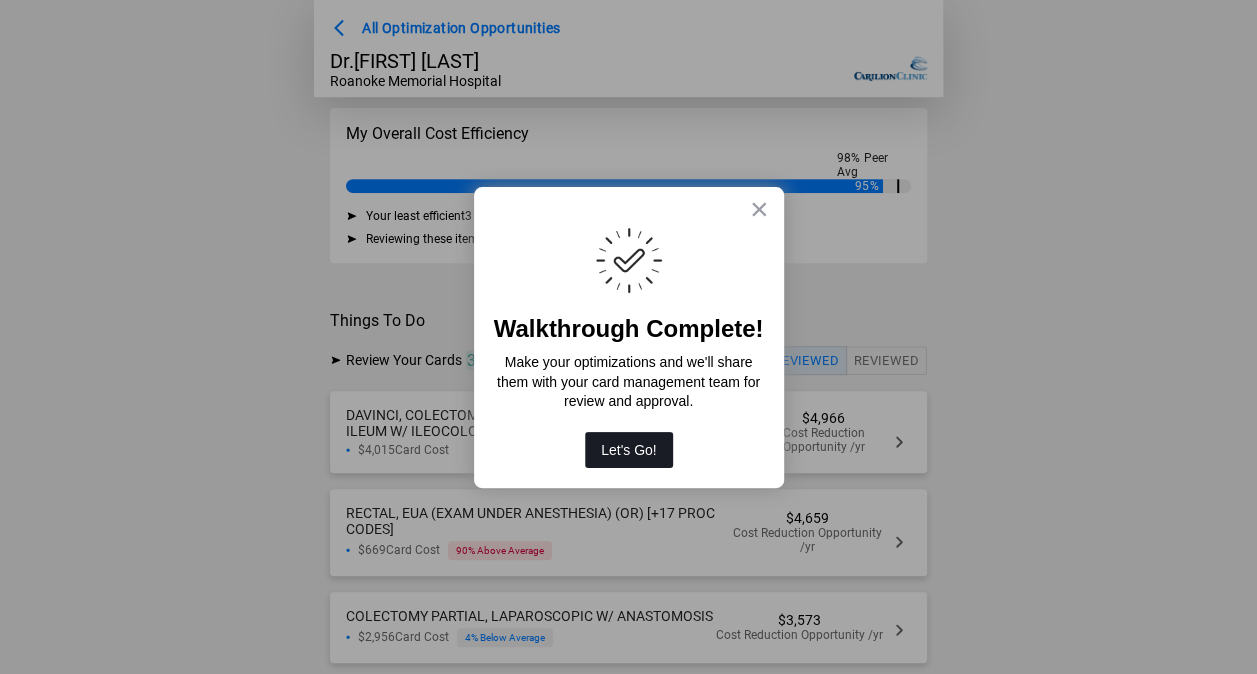 click on "Let's Go!" at bounding box center [629, 450] 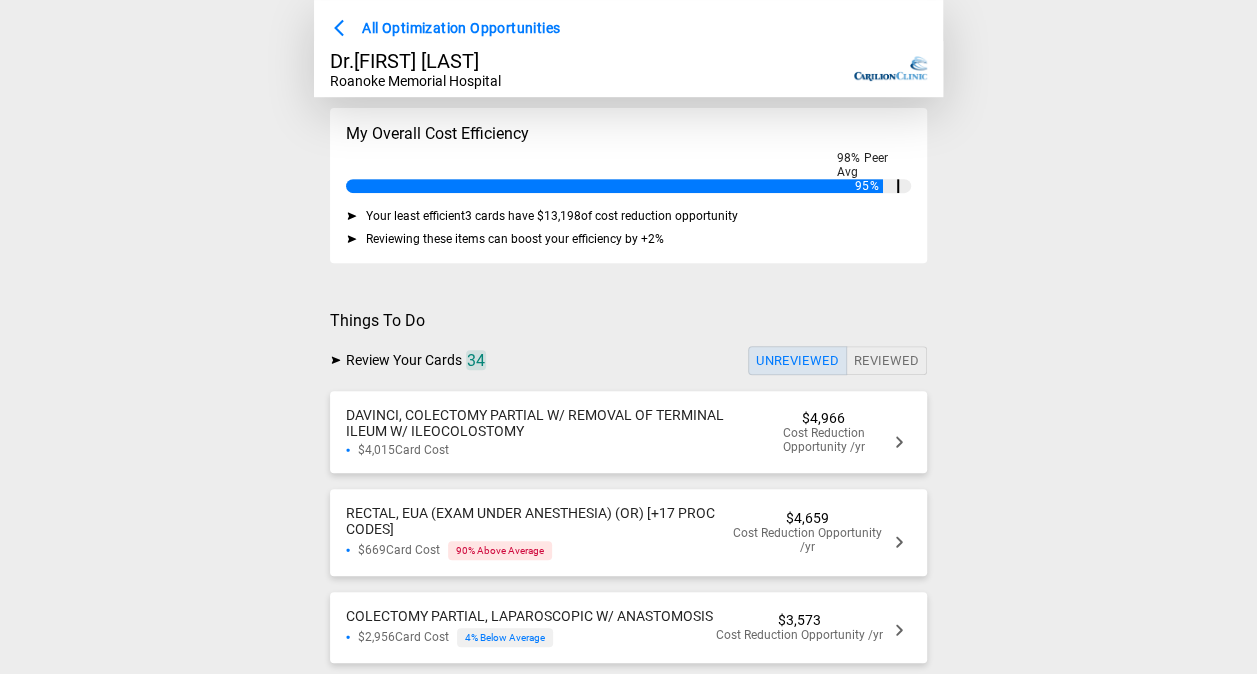 click on "DAVINCI, COLECTOMY PARTIAL W/ REMOVAL OF TERMINAL ILEUM W/ ILEOCOLOSTOMY" at bounding box center (555, 423) 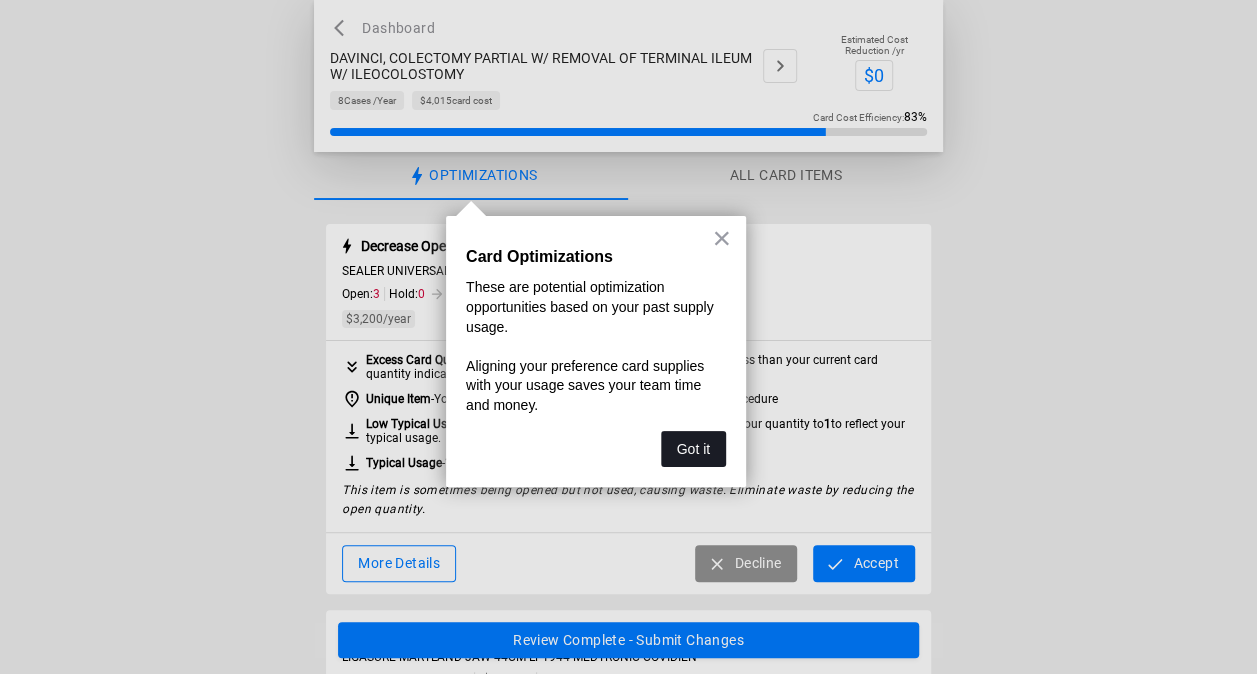 click on "Got it" at bounding box center (693, 449) 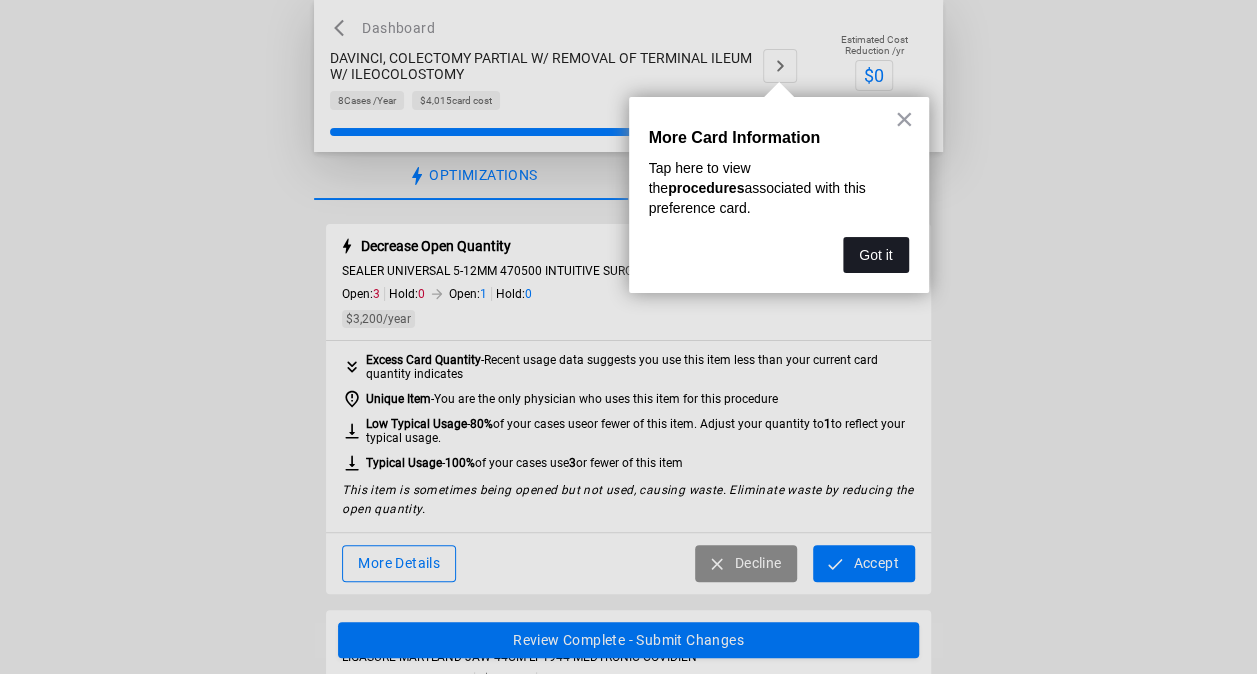 click on "Got it" at bounding box center (875, 255) 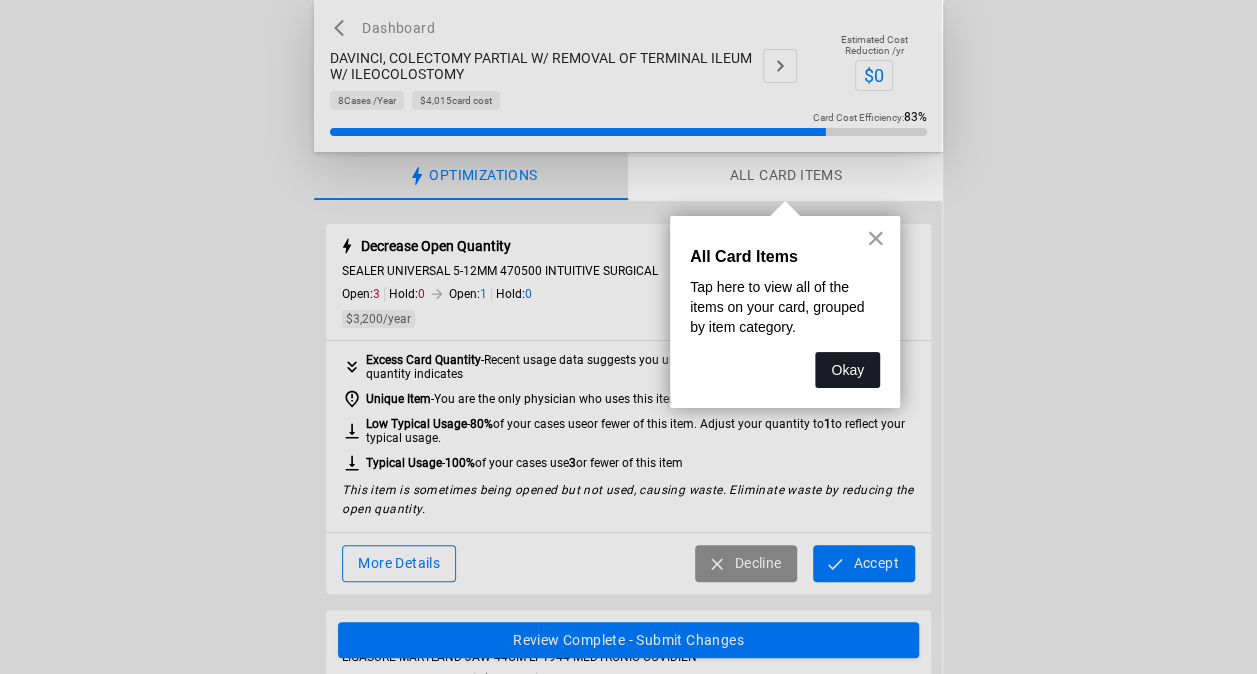 click on "Okay" at bounding box center [847, 370] 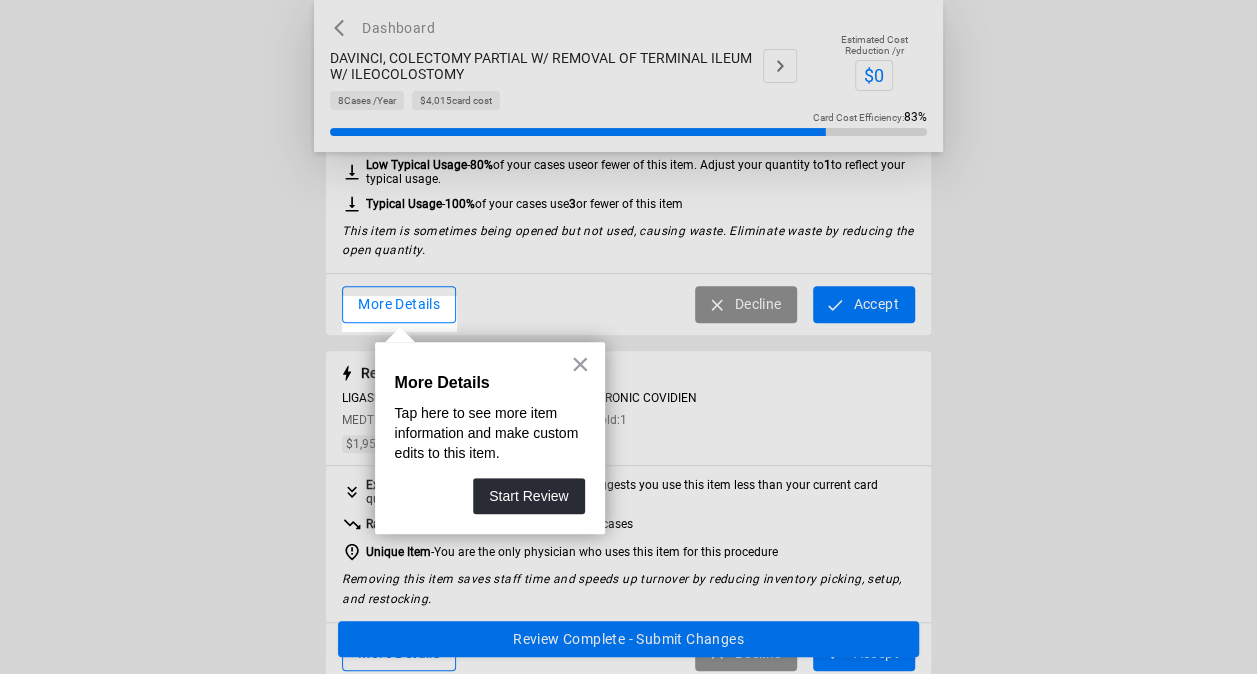 scroll, scrollTop: 261, scrollLeft: 0, axis: vertical 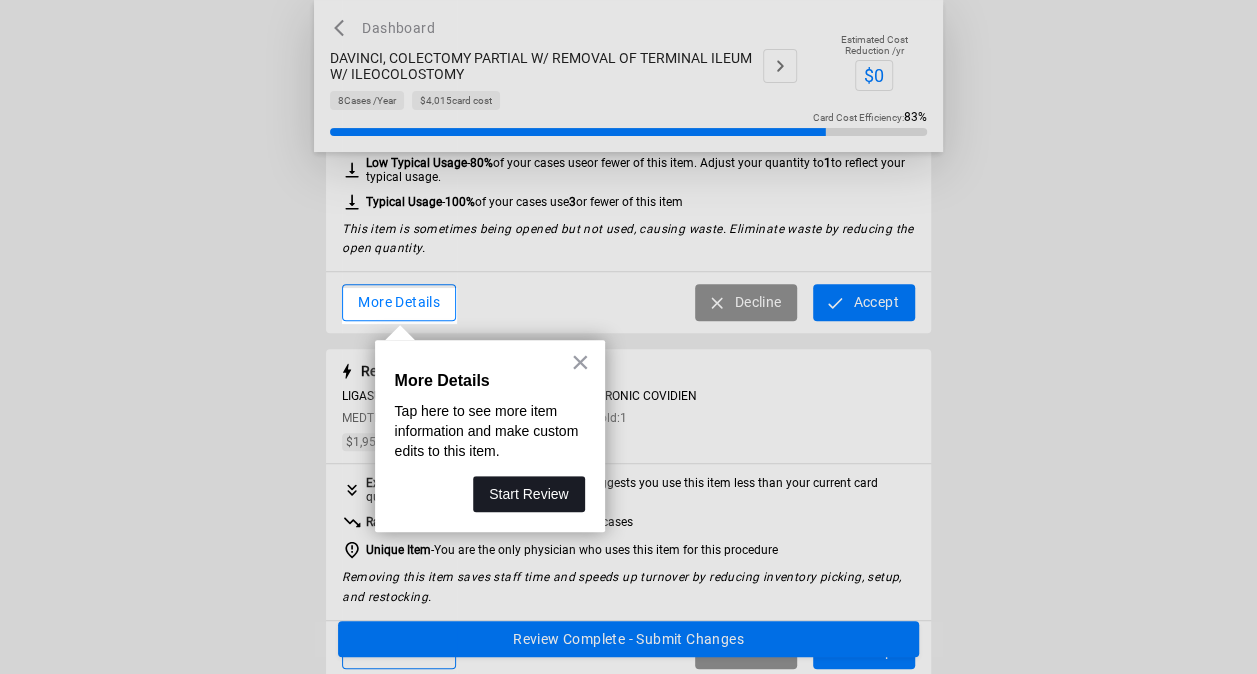click on "Start Review" at bounding box center [528, 494] 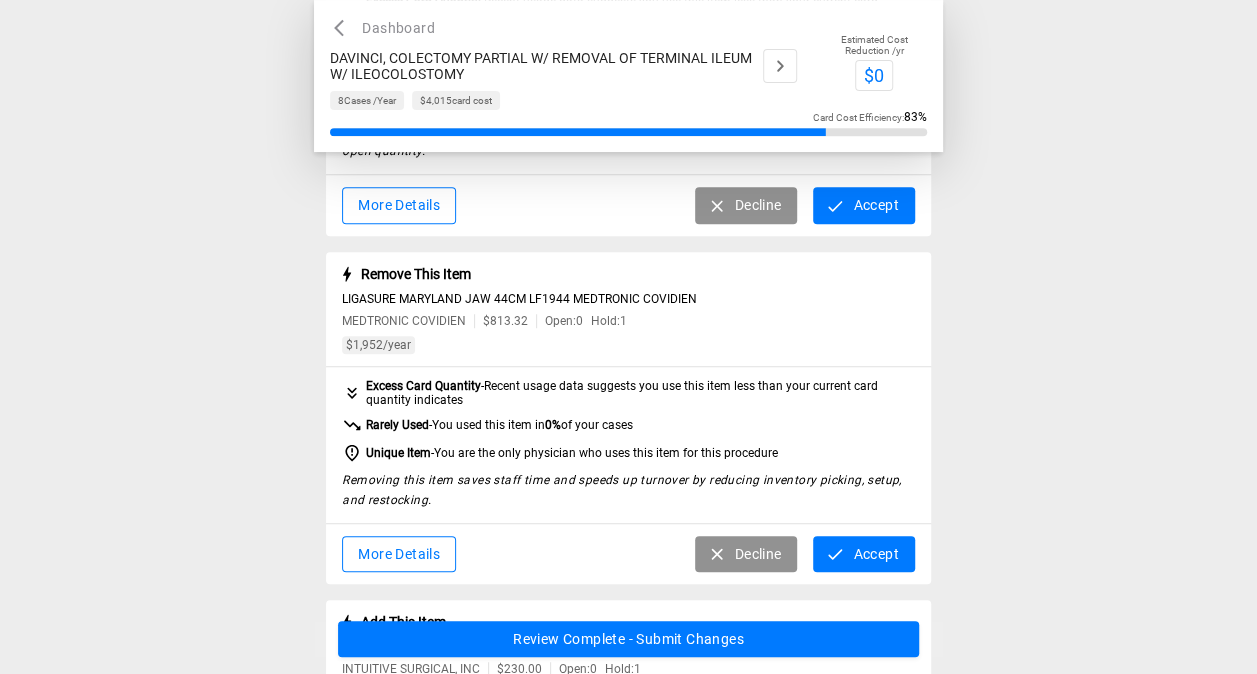 scroll, scrollTop: 359, scrollLeft: 0, axis: vertical 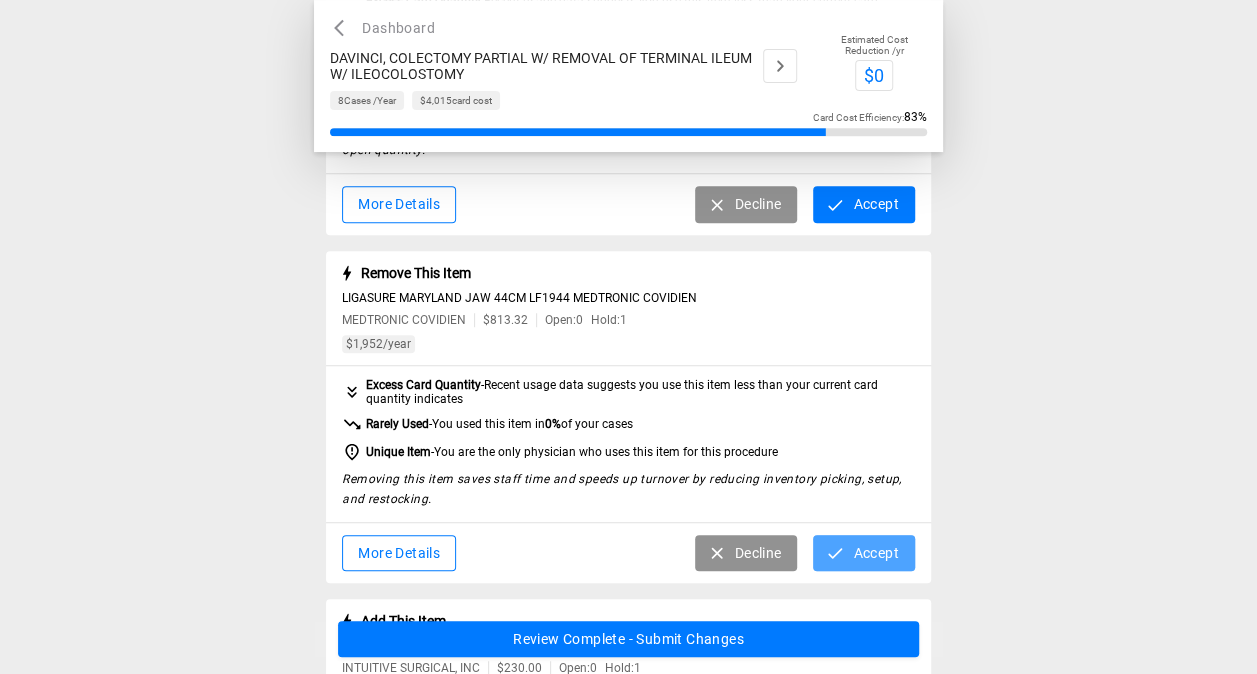 click on "Accept" at bounding box center (863, 553) 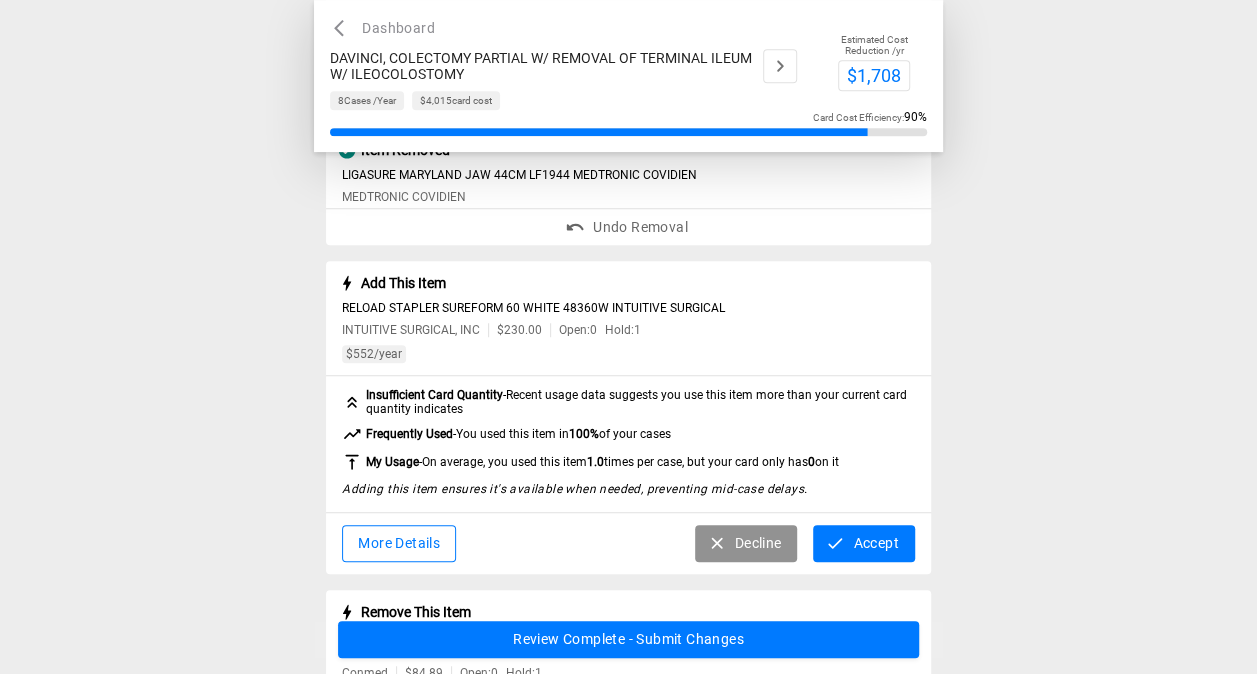 scroll, scrollTop: 481, scrollLeft: 0, axis: vertical 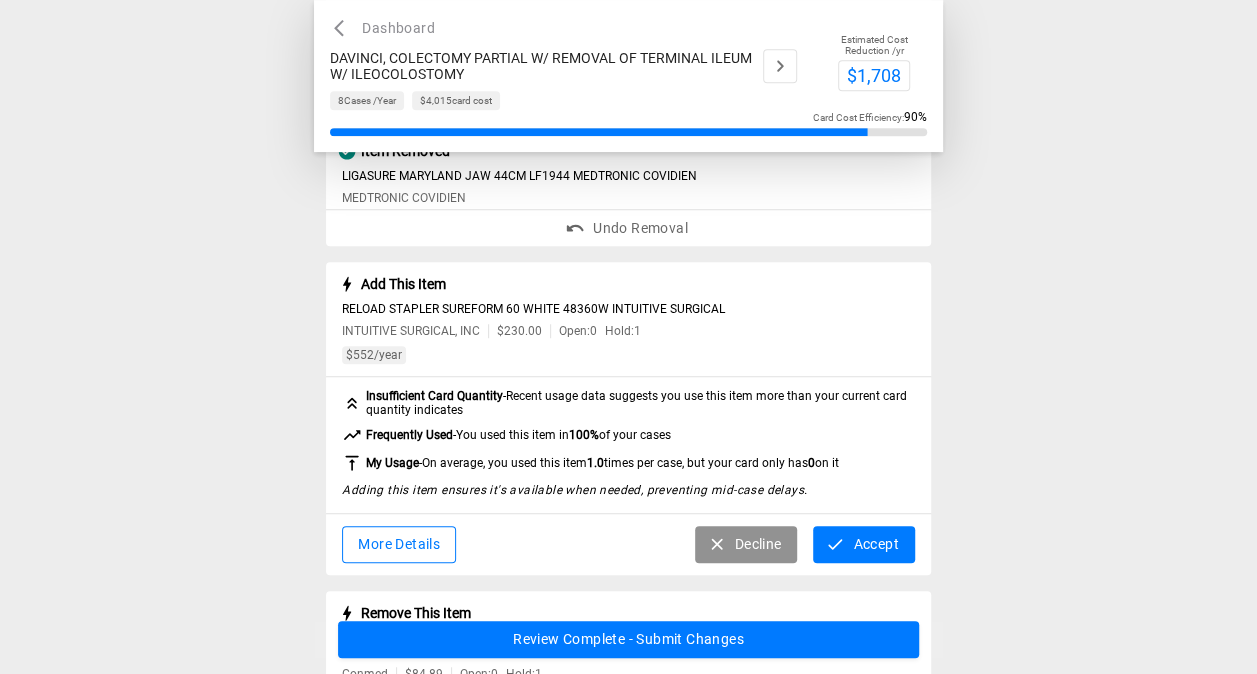 click on "Accept" at bounding box center [863, 544] 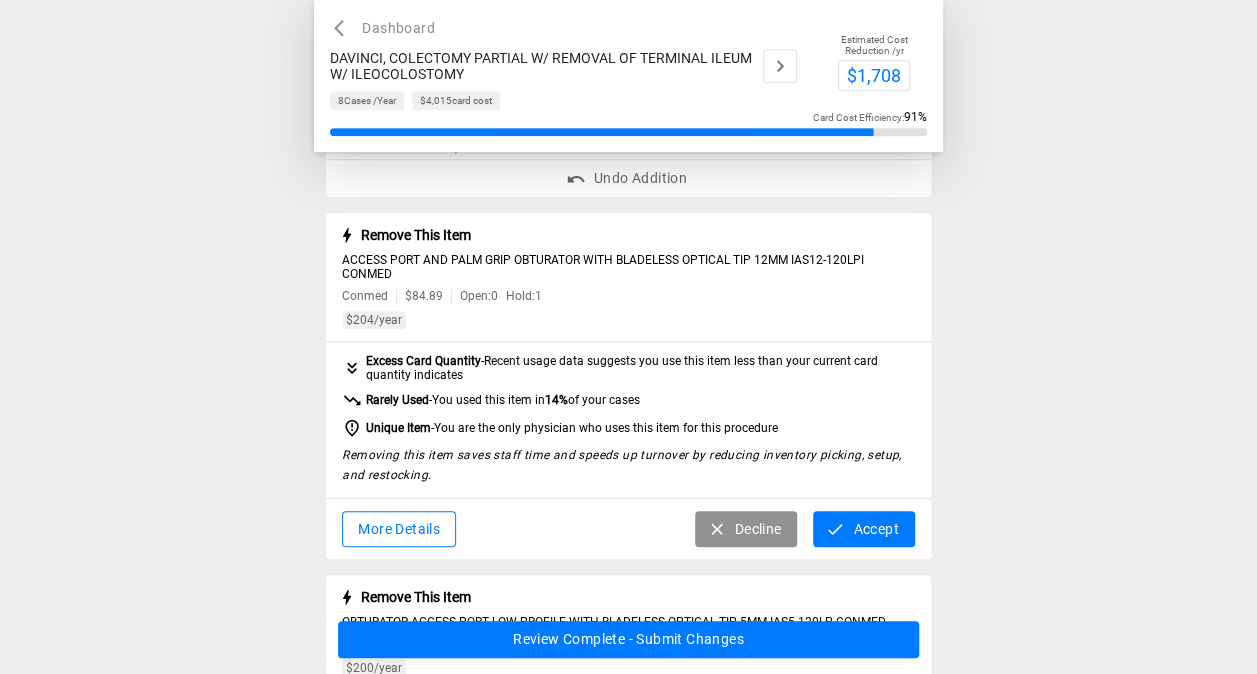 scroll, scrollTop: 663, scrollLeft: 0, axis: vertical 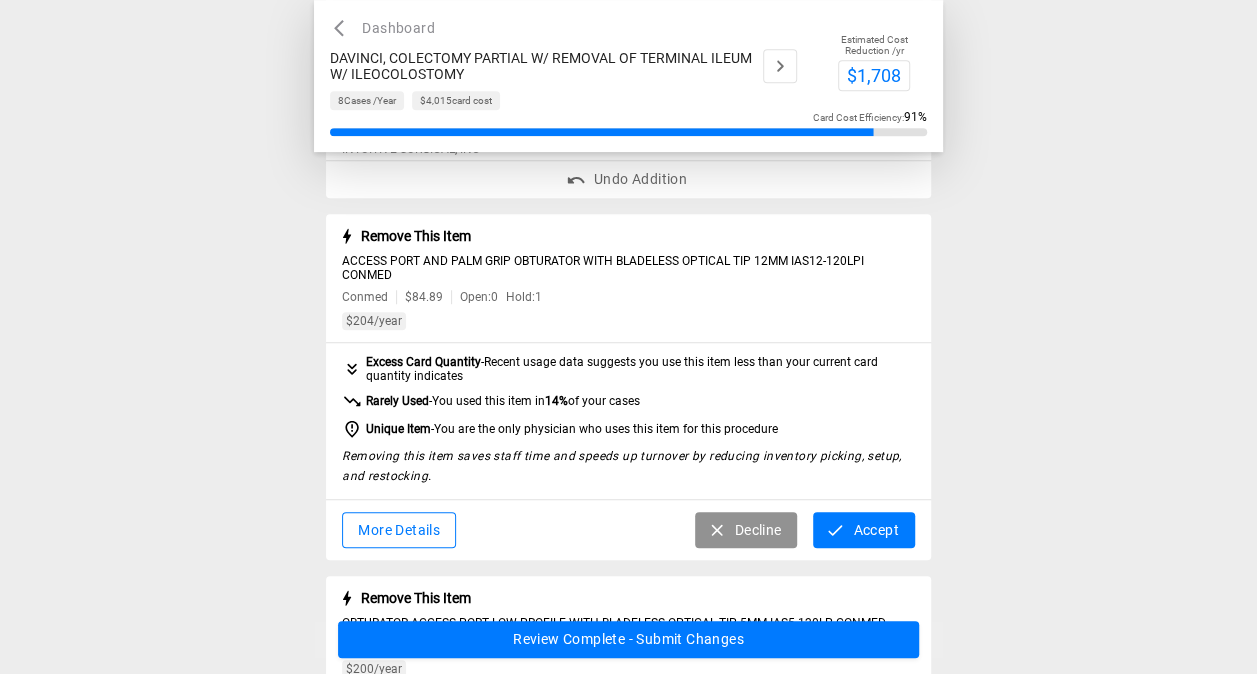 click 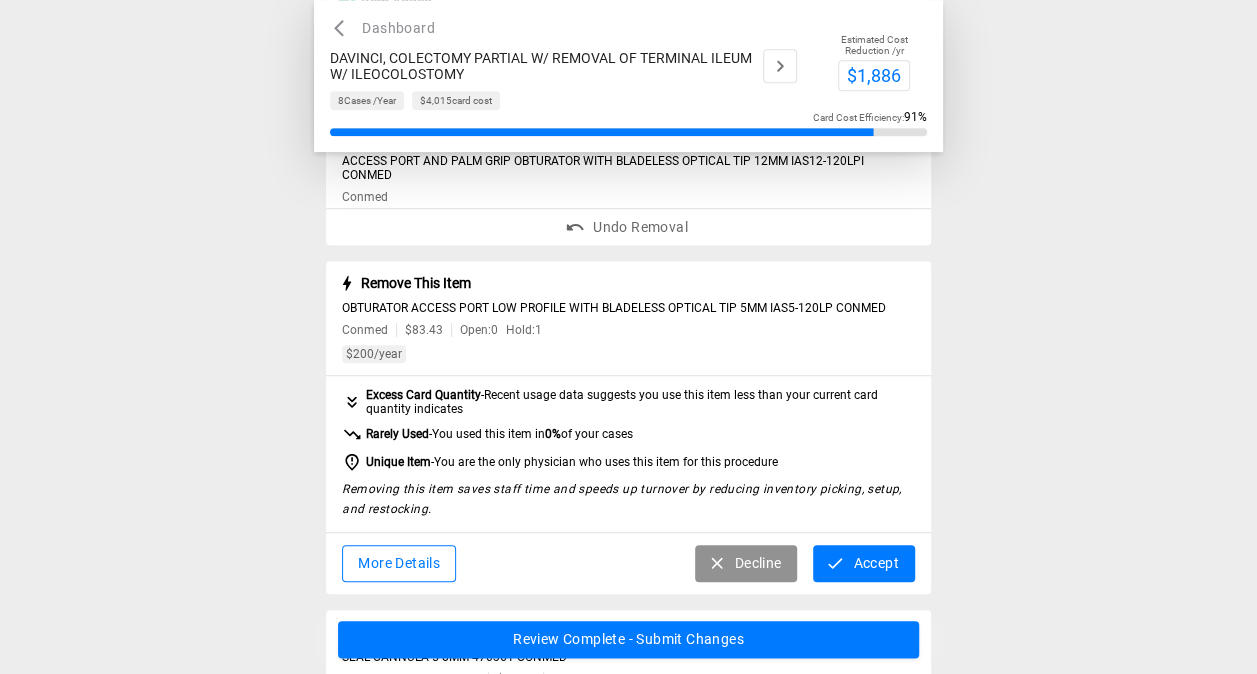 scroll, scrollTop: 764, scrollLeft: 0, axis: vertical 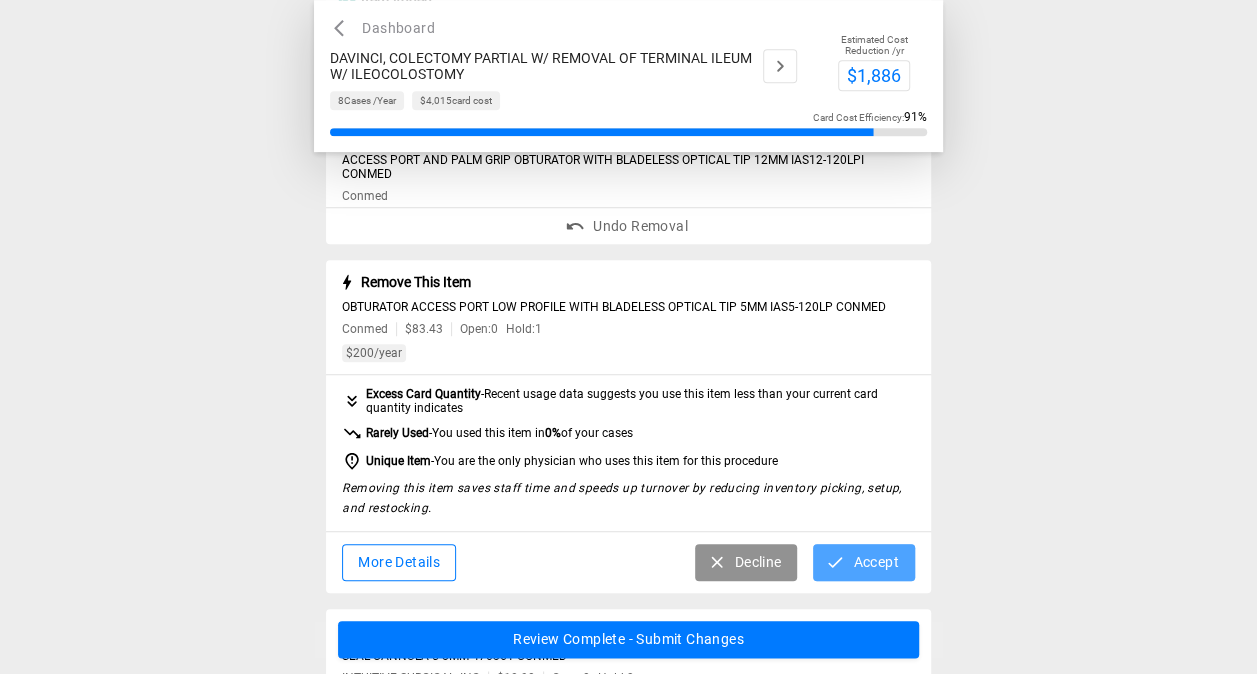 click on "Accept" at bounding box center (863, 562) 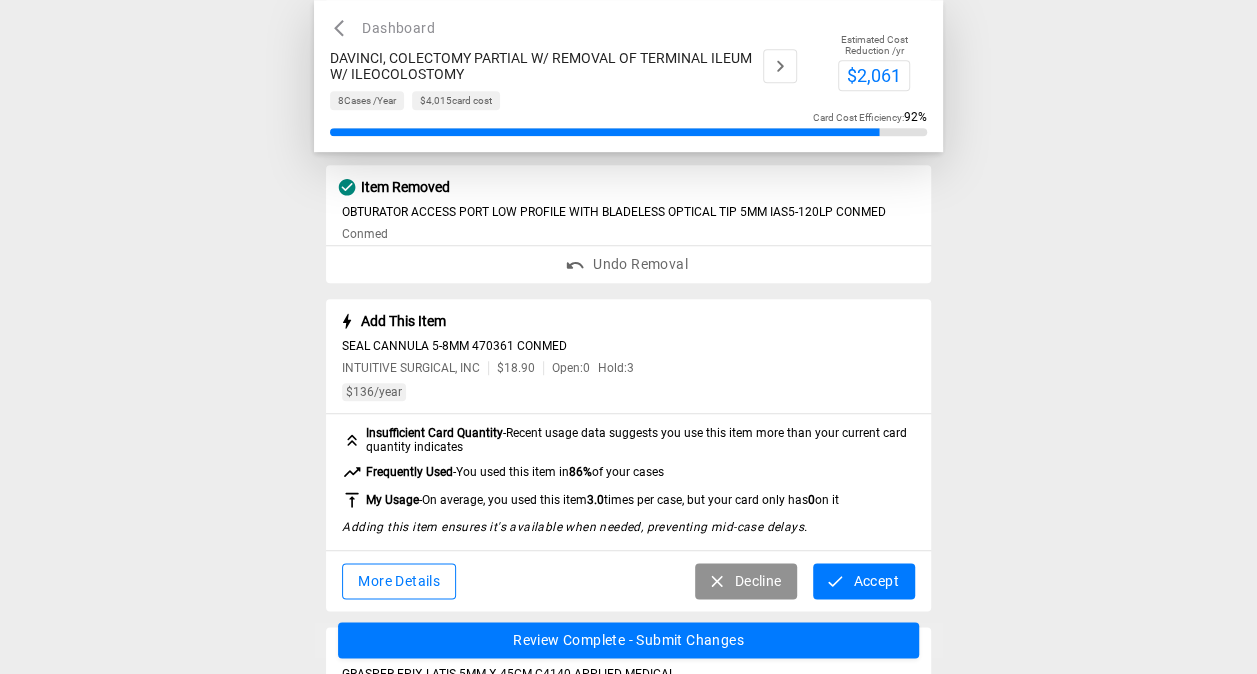 scroll, scrollTop: 866, scrollLeft: 0, axis: vertical 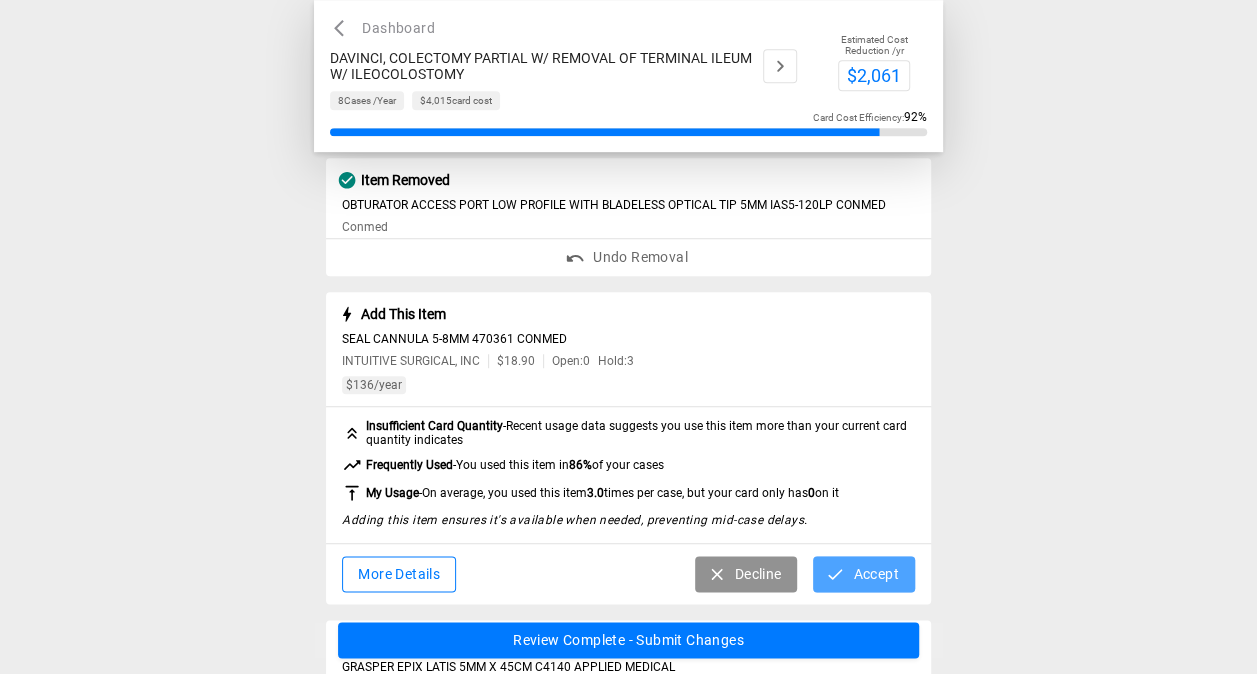click on "Accept" at bounding box center (863, 574) 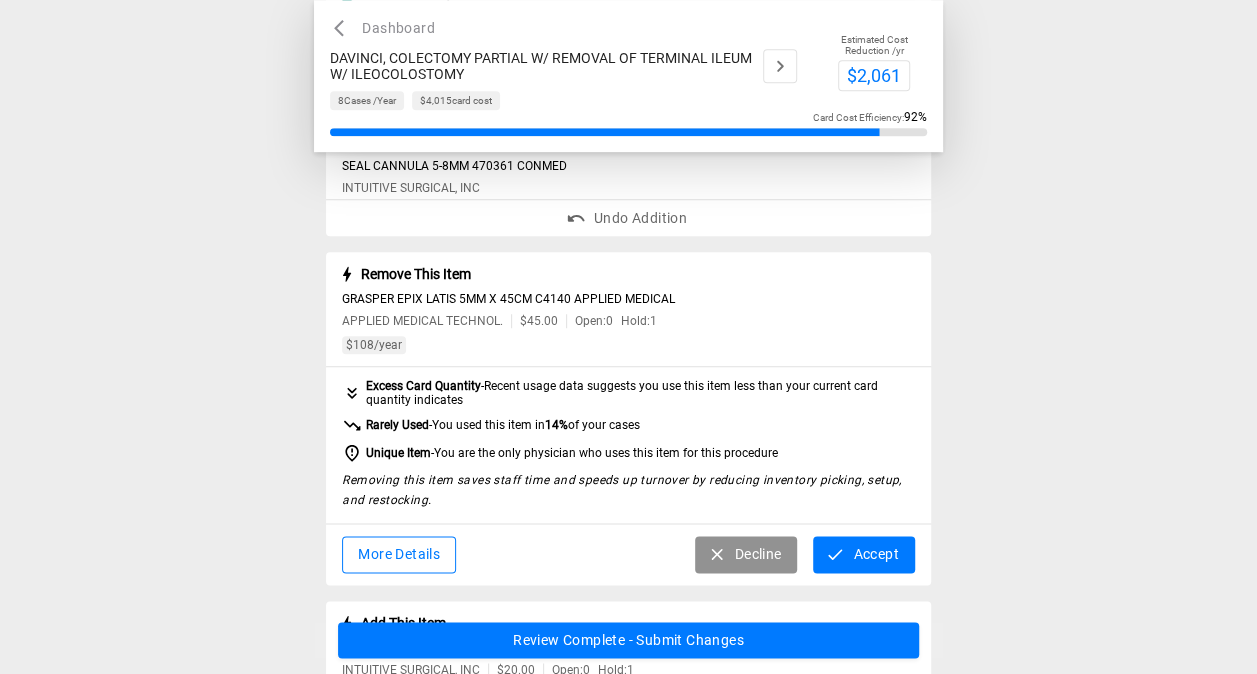 scroll, scrollTop: 1040, scrollLeft: 0, axis: vertical 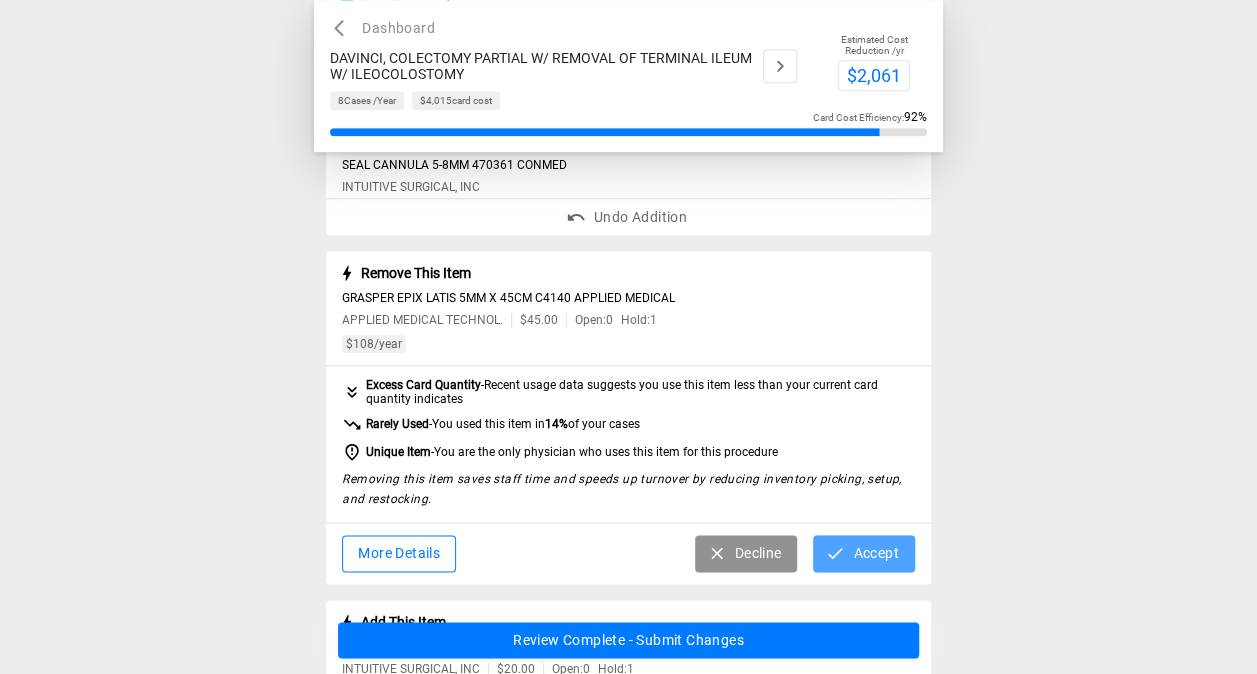 click on "Accept" at bounding box center (863, 553) 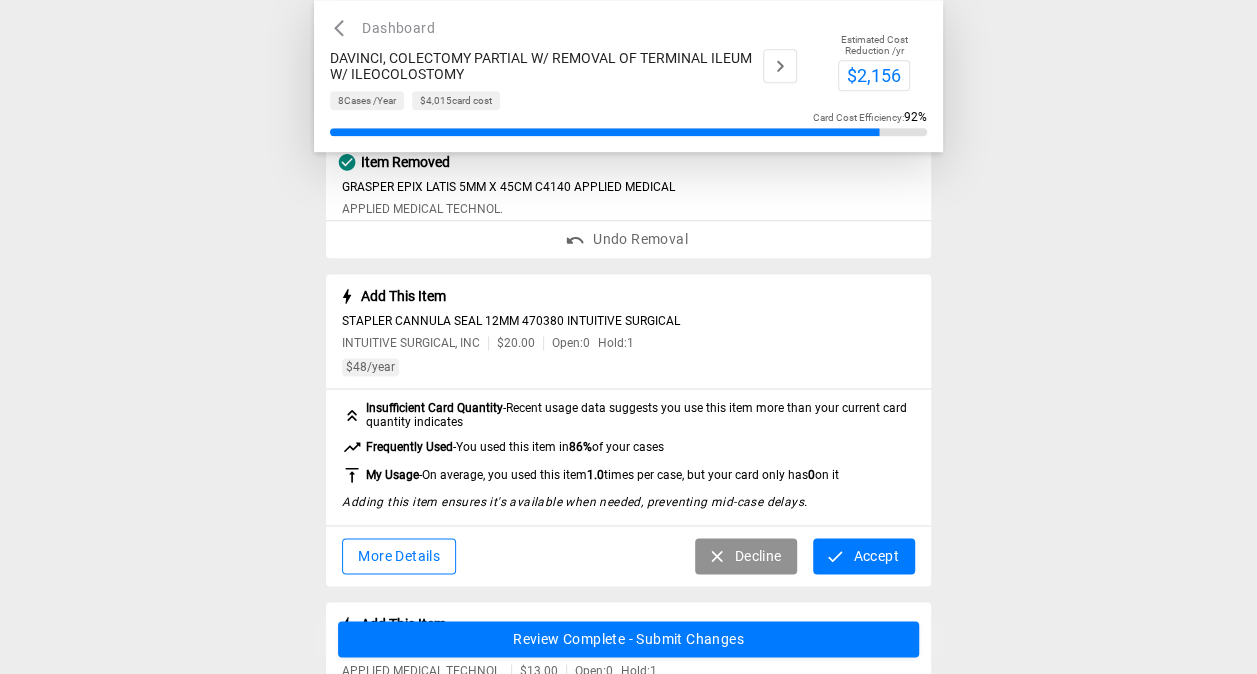 scroll, scrollTop: 1152, scrollLeft: 0, axis: vertical 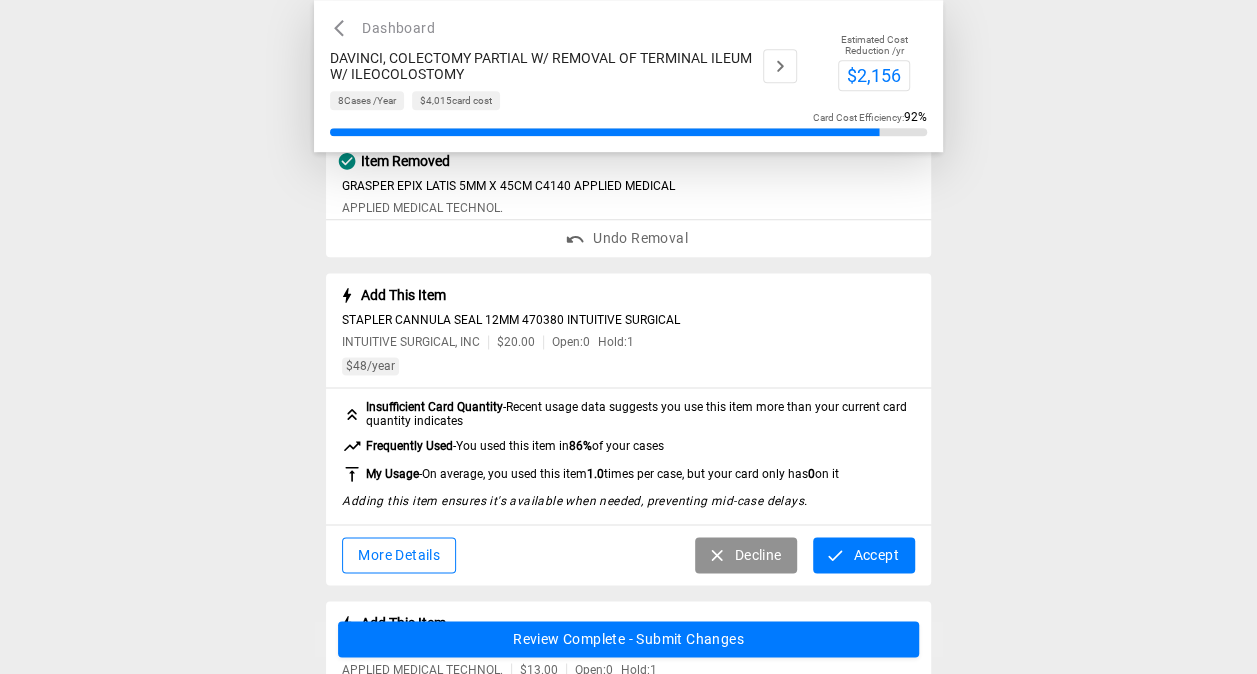 click 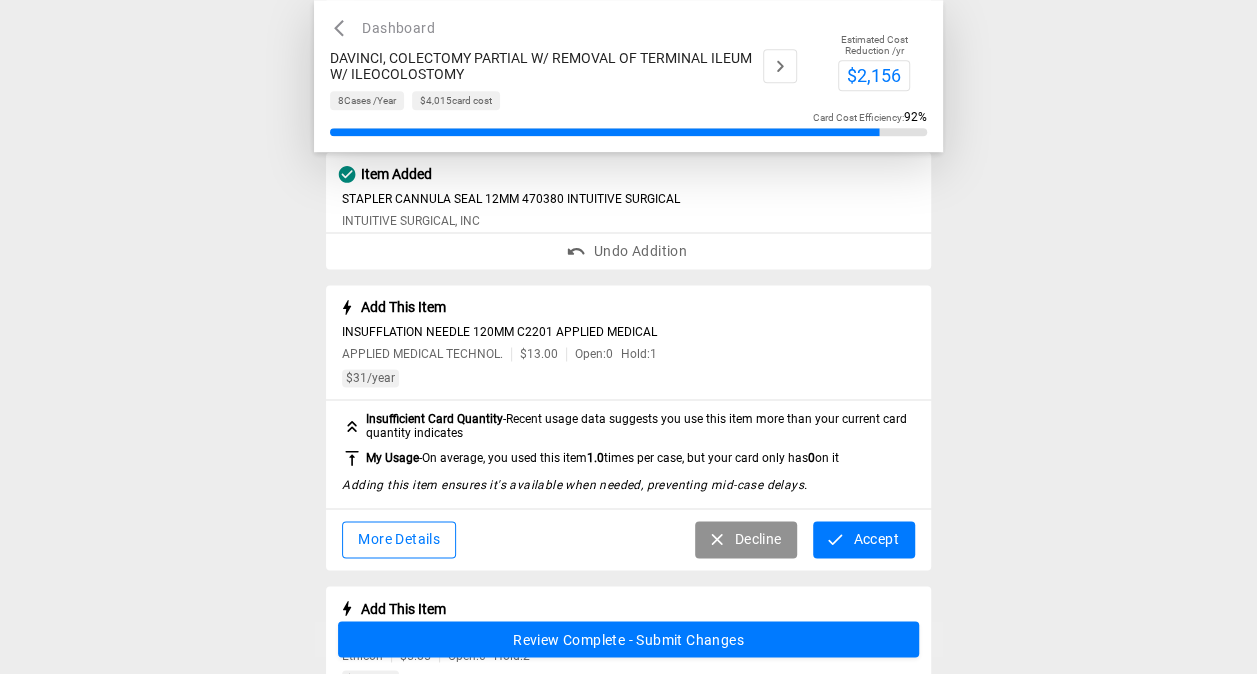 scroll, scrollTop: 1274, scrollLeft: 0, axis: vertical 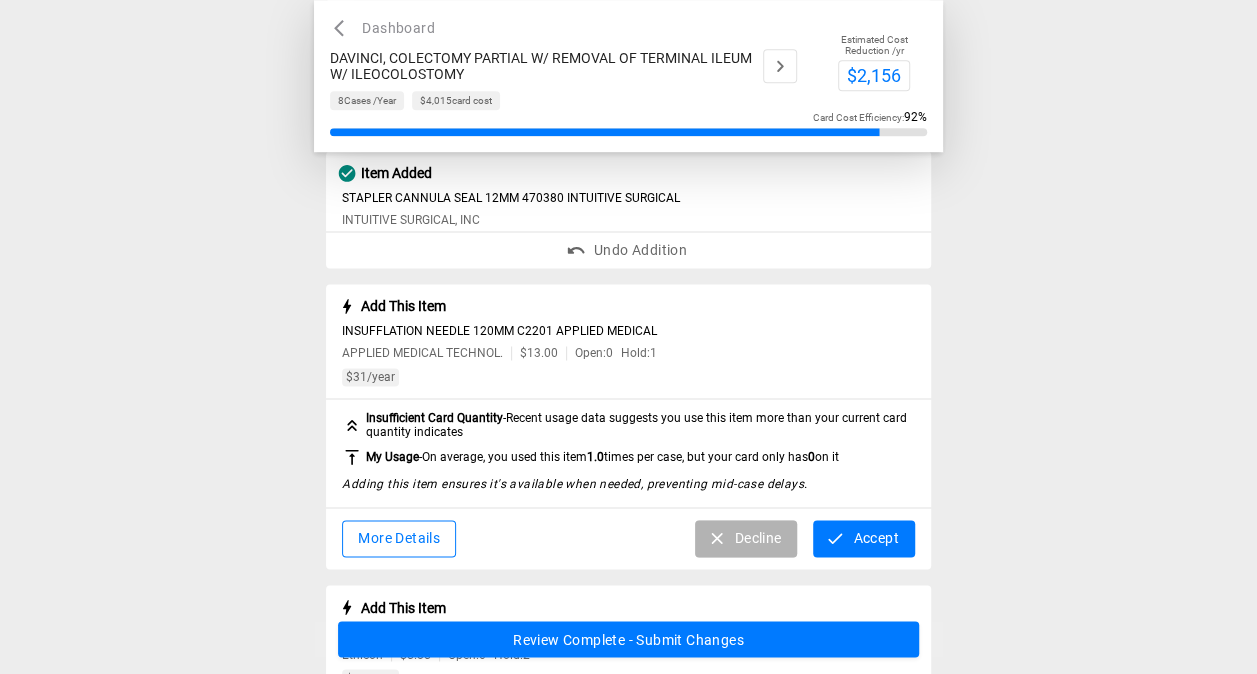 click on "Decline" at bounding box center [746, 538] 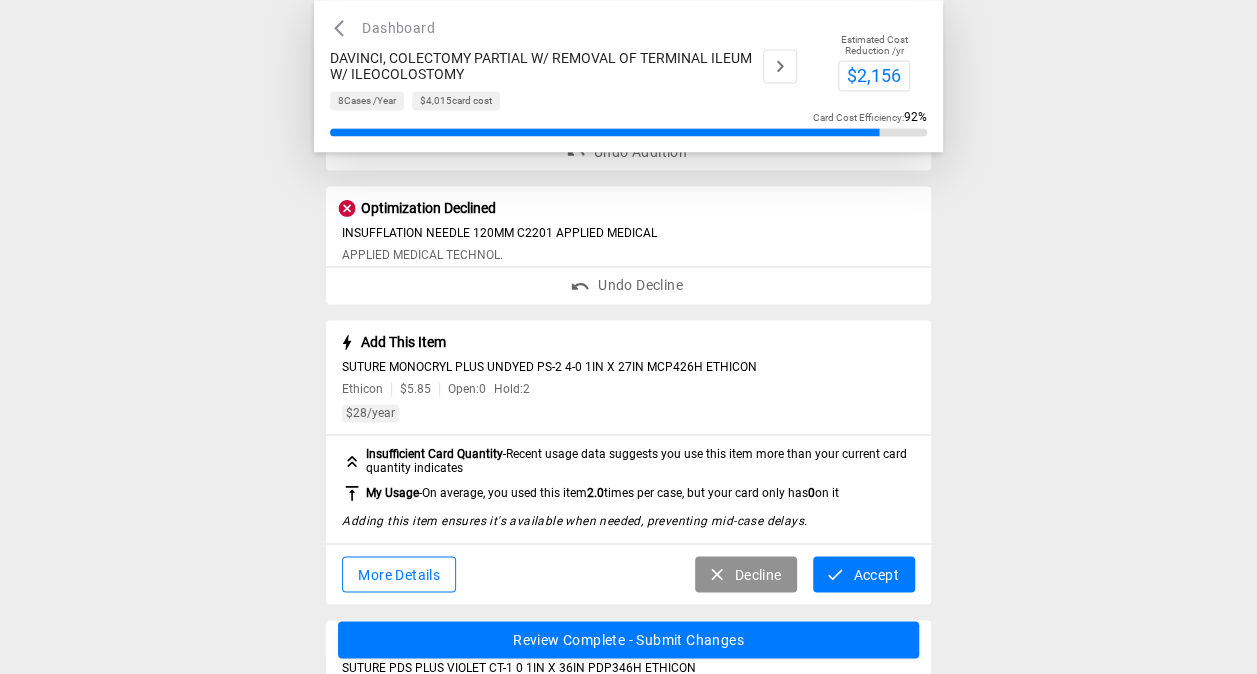 scroll, scrollTop: 1401, scrollLeft: 0, axis: vertical 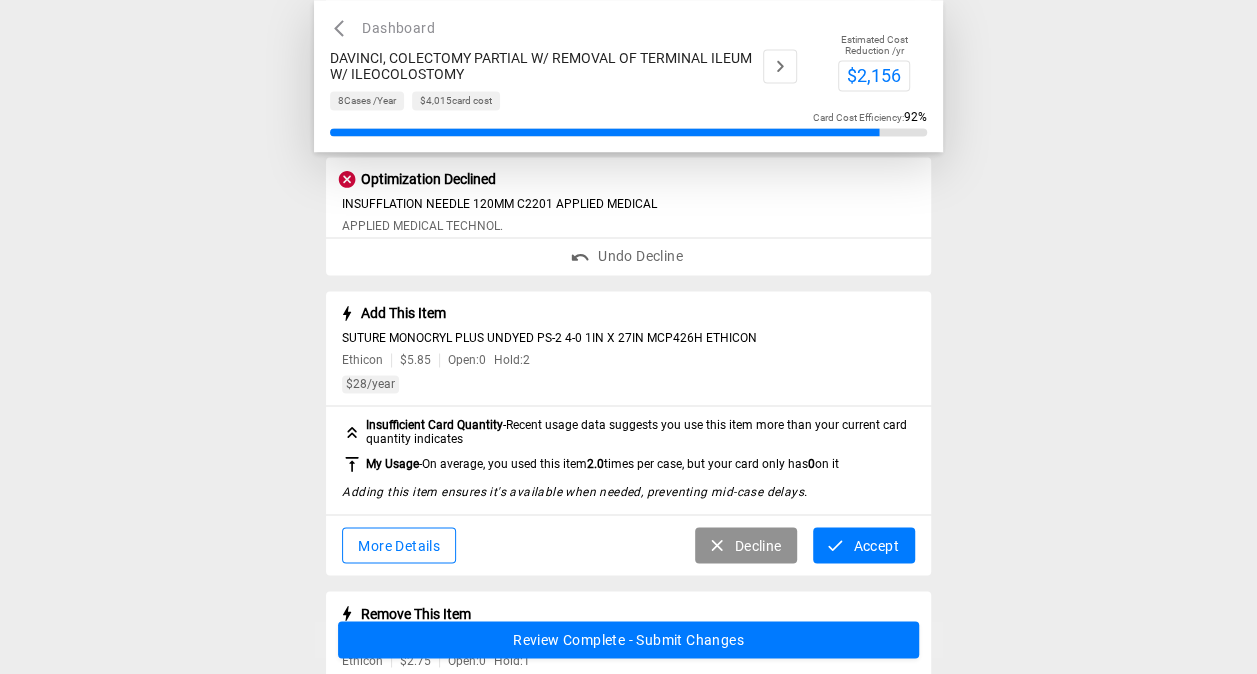 click on "Accept" at bounding box center (863, 545) 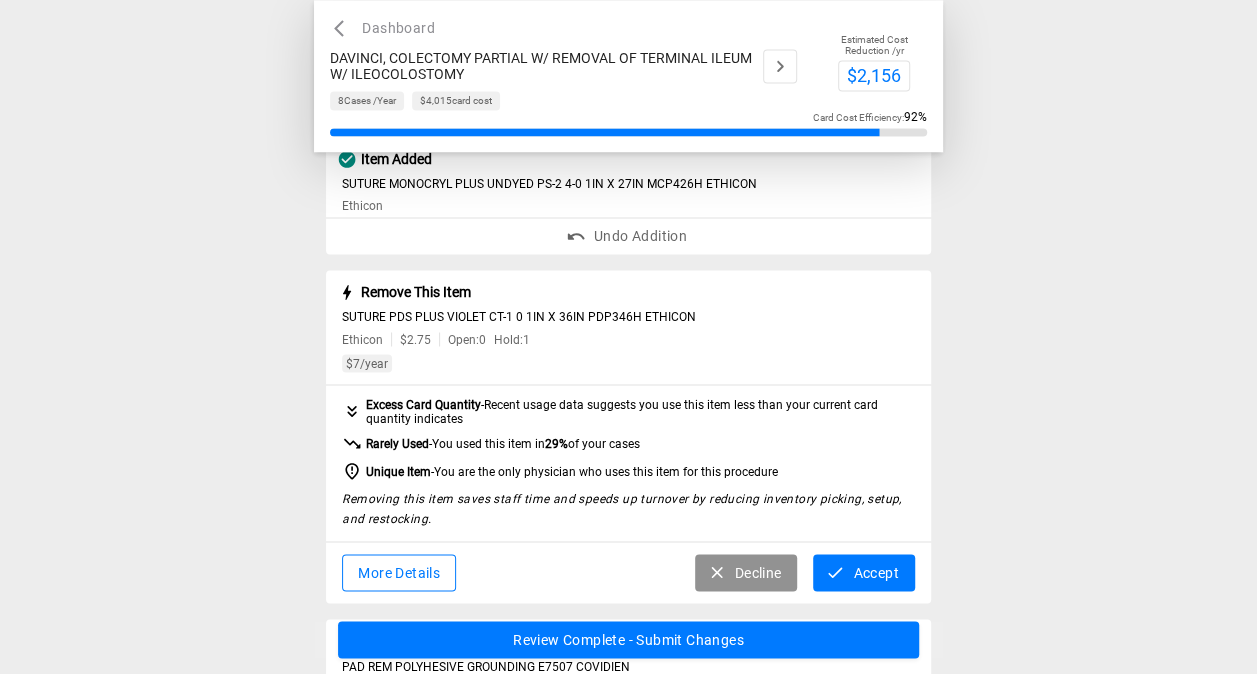 scroll, scrollTop: 1556, scrollLeft: 0, axis: vertical 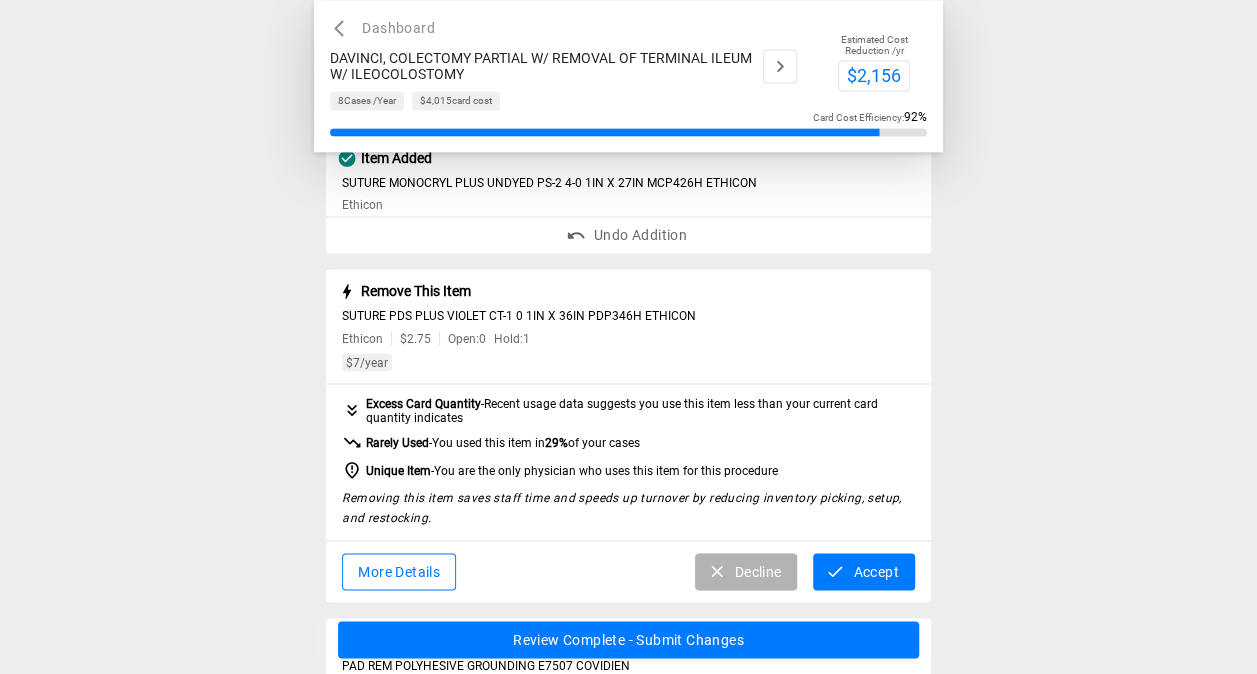 click on "Decline" at bounding box center (746, 571) 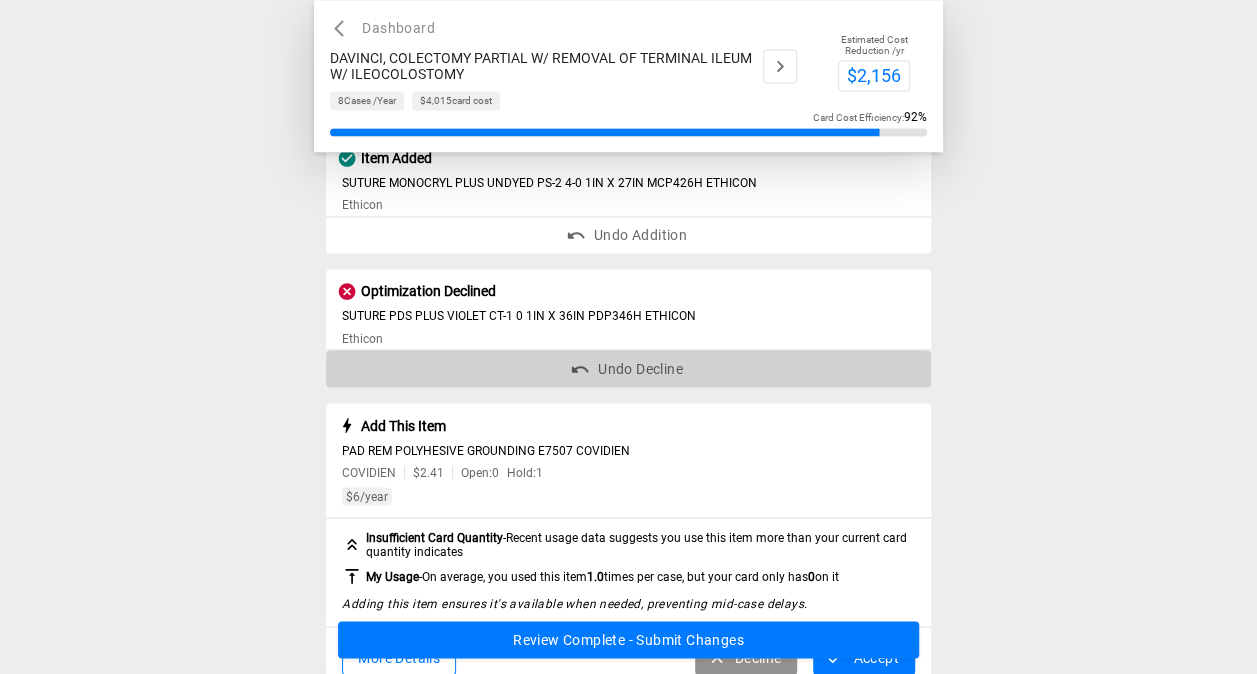 click on "Undo Decline" at bounding box center [628, 368] 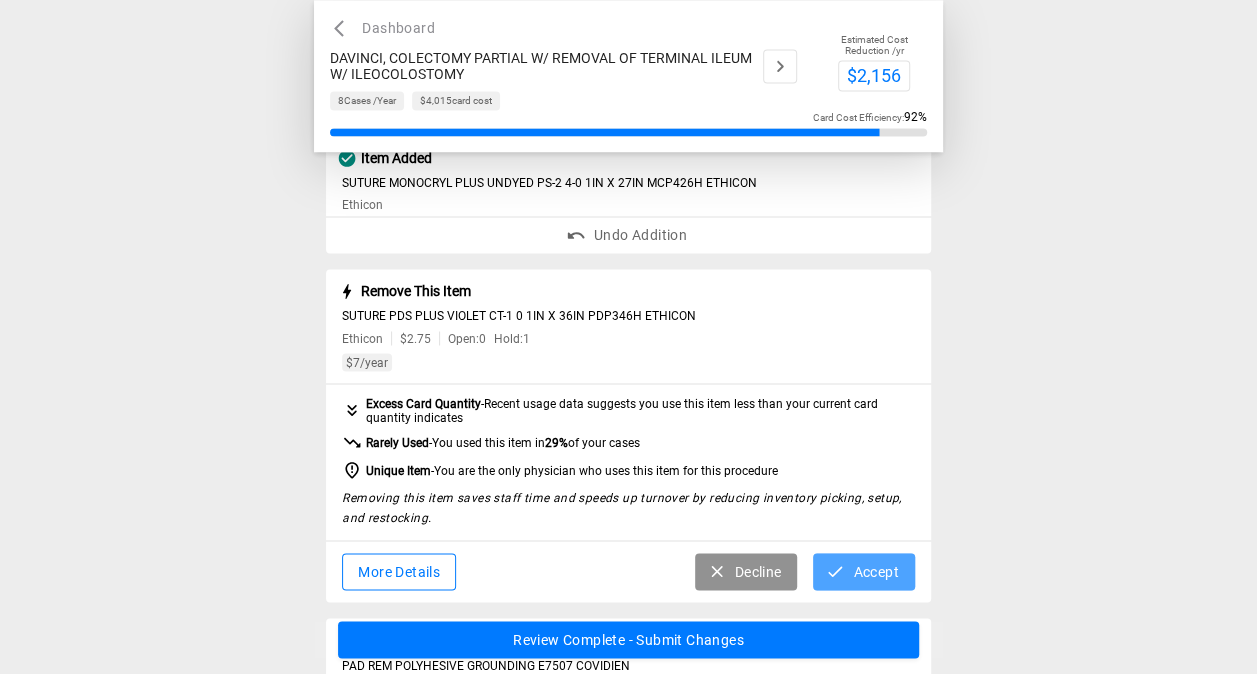 click on "Accept" at bounding box center [863, 571] 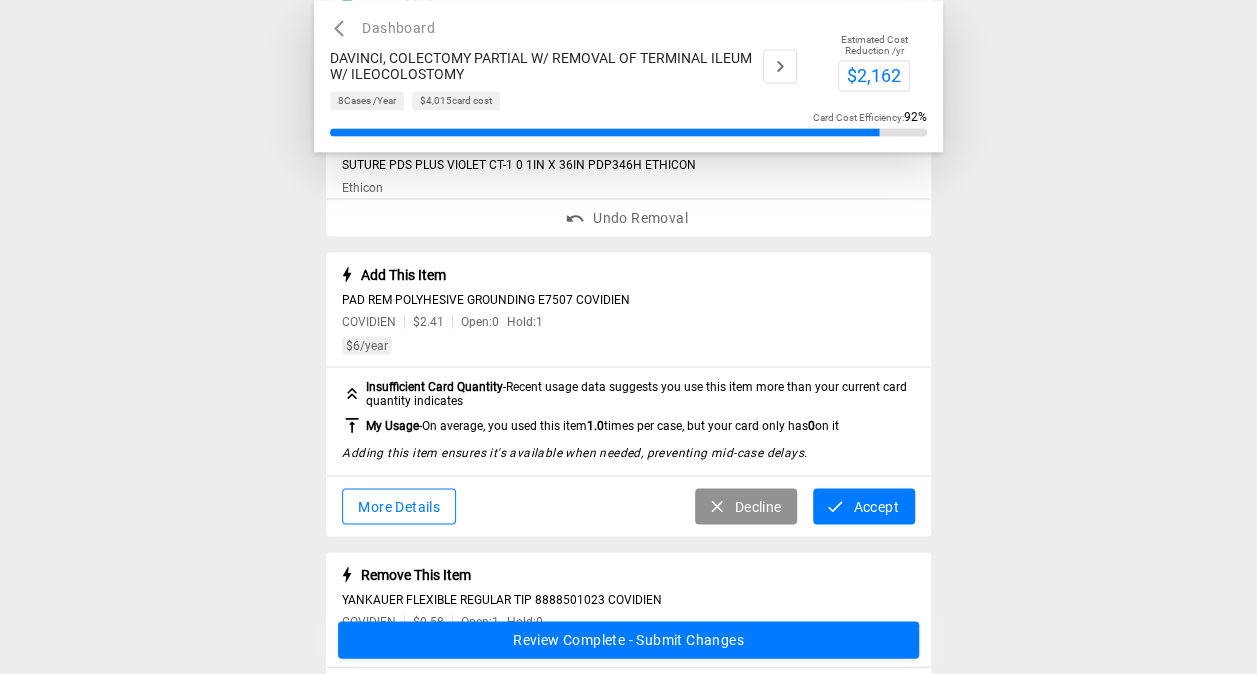 scroll, scrollTop: 1711, scrollLeft: 0, axis: vertical 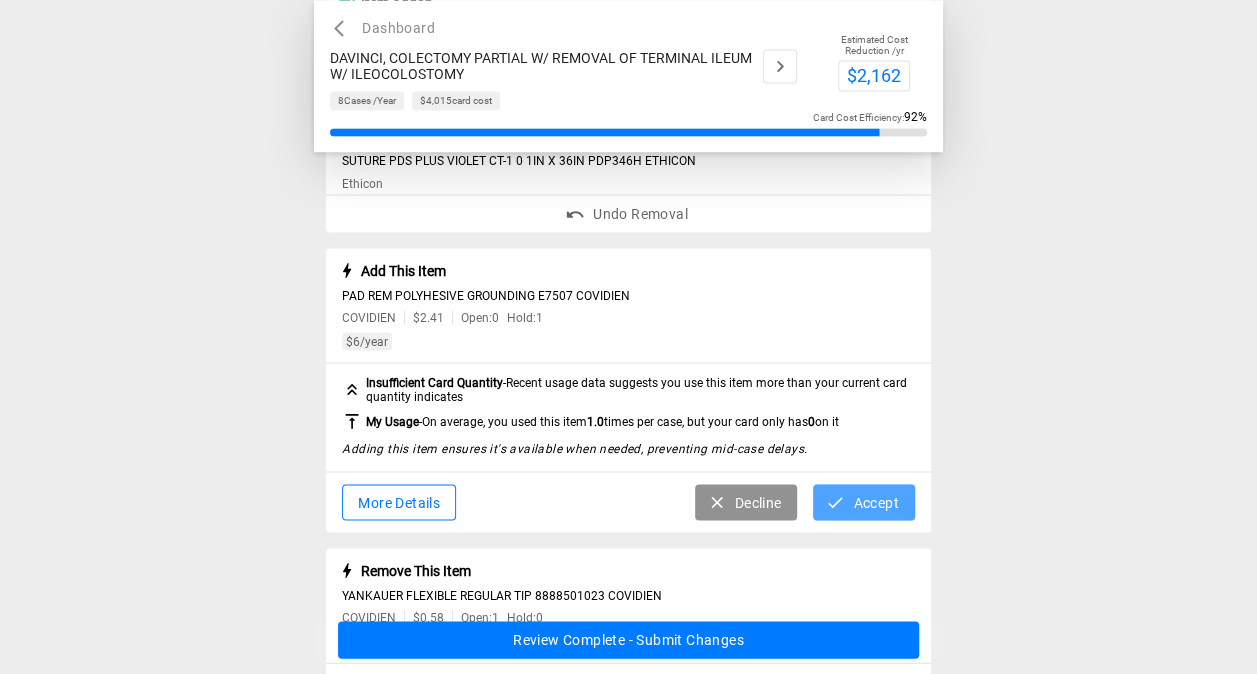 click on "Accept" at bounding box center [863, 502] 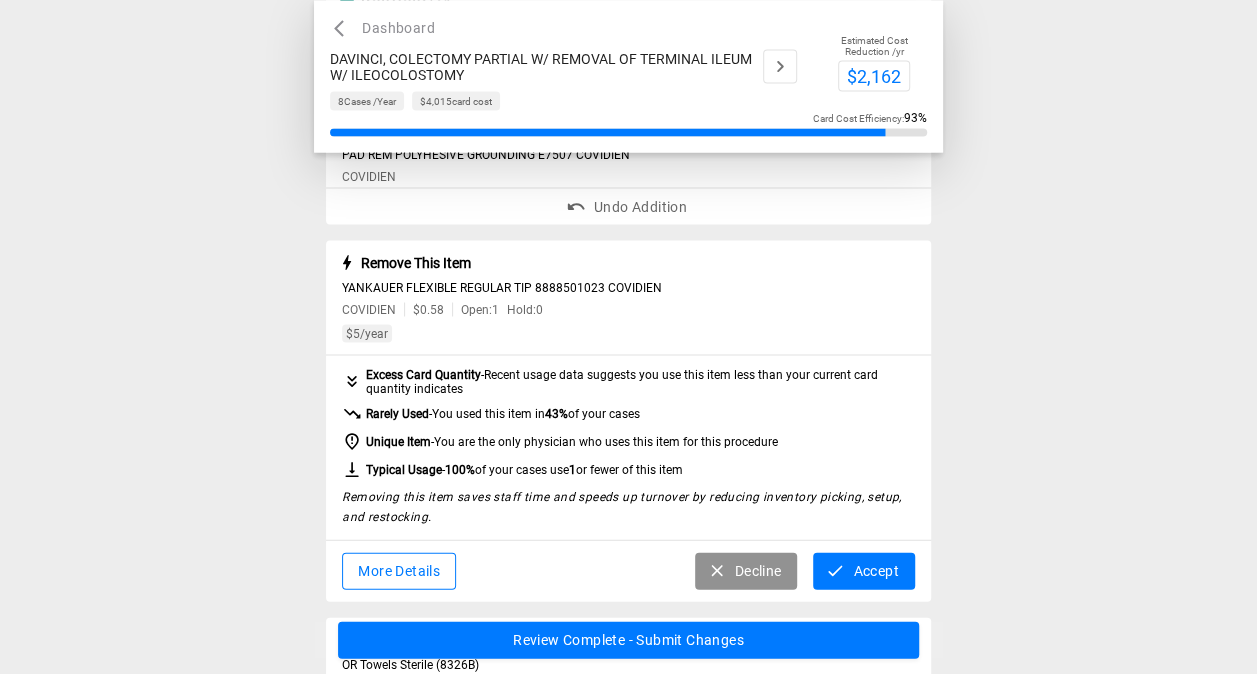 scroll, scrollTop: 1866, scrollLeft: 0, axis: vertical 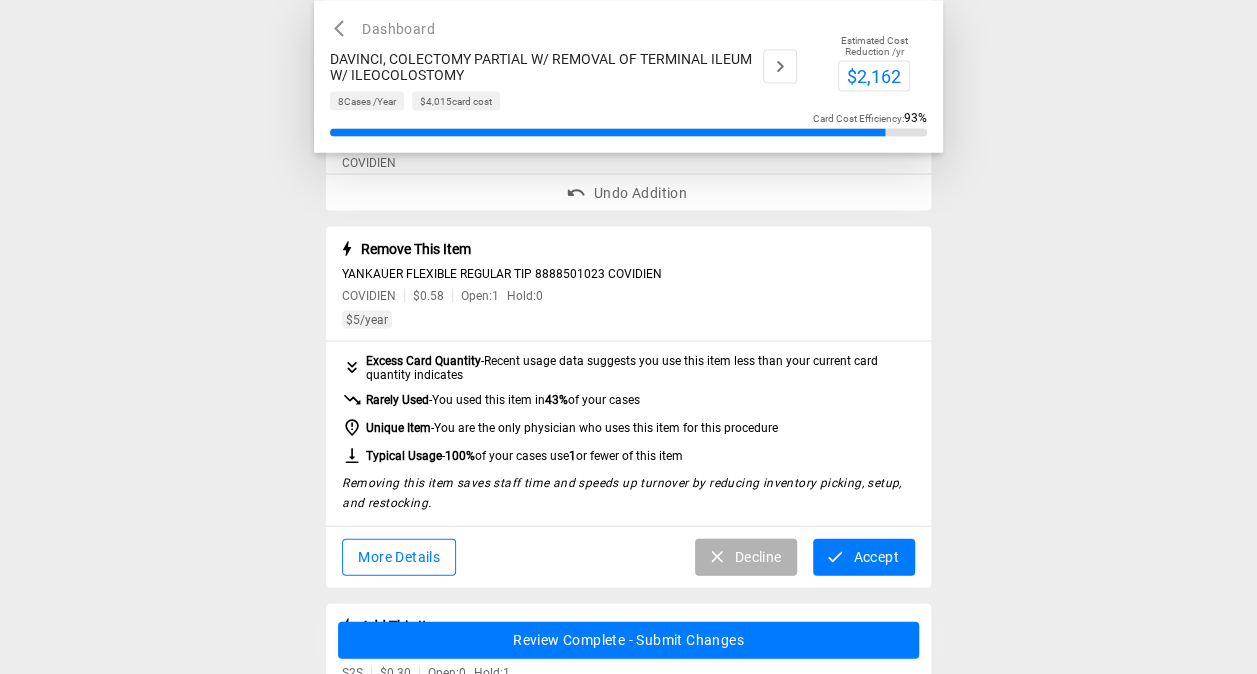 click on "Decline" at bounding box center [746, 556] 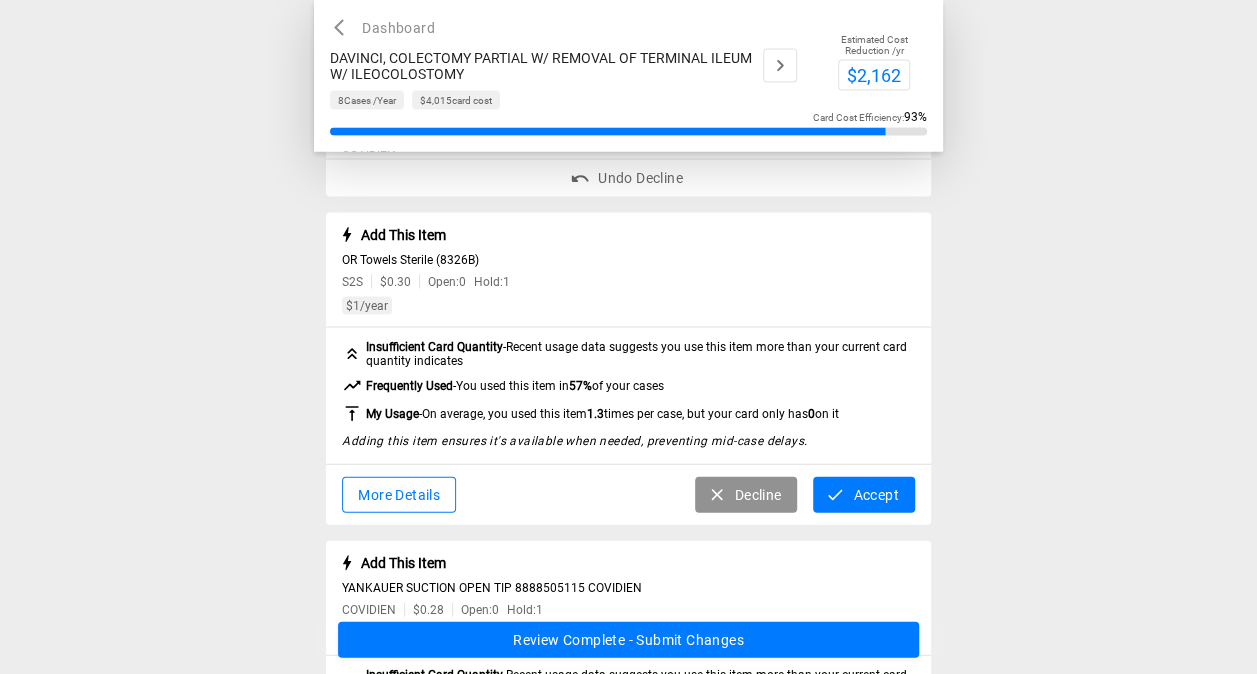 scroll, scrollTop: 2037, scrollLeft: 0, axis: vertical 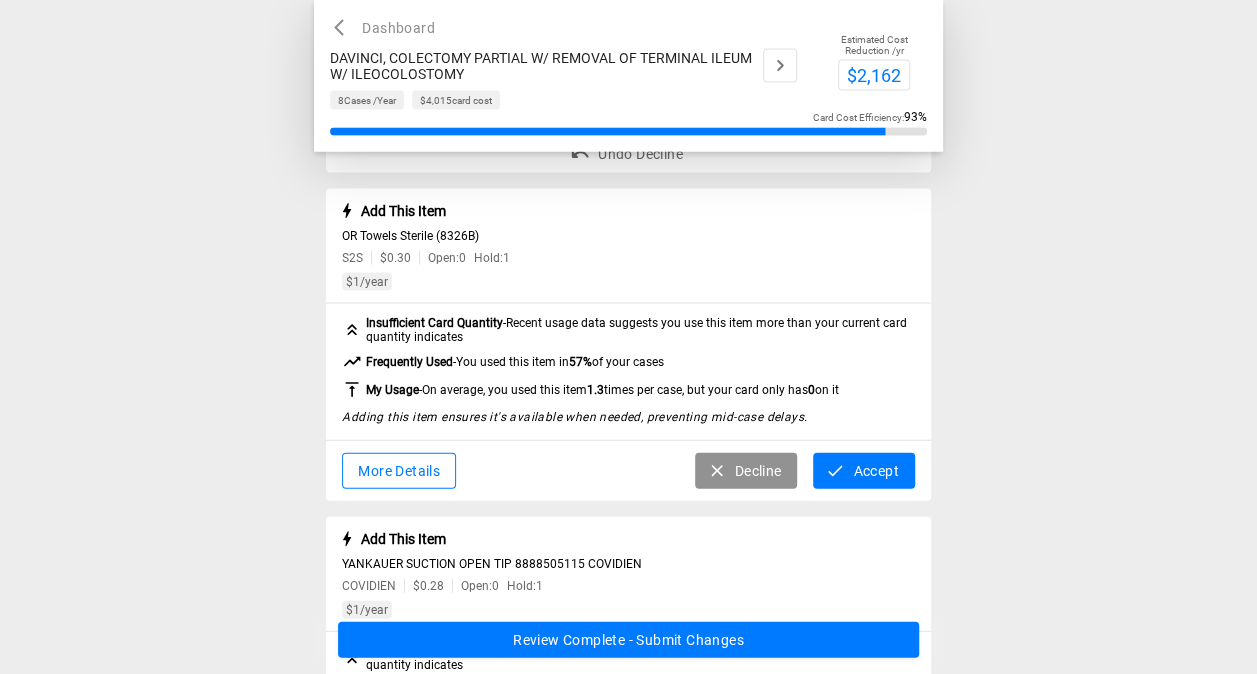 click on "Accept" at bounding box center [863, 471] 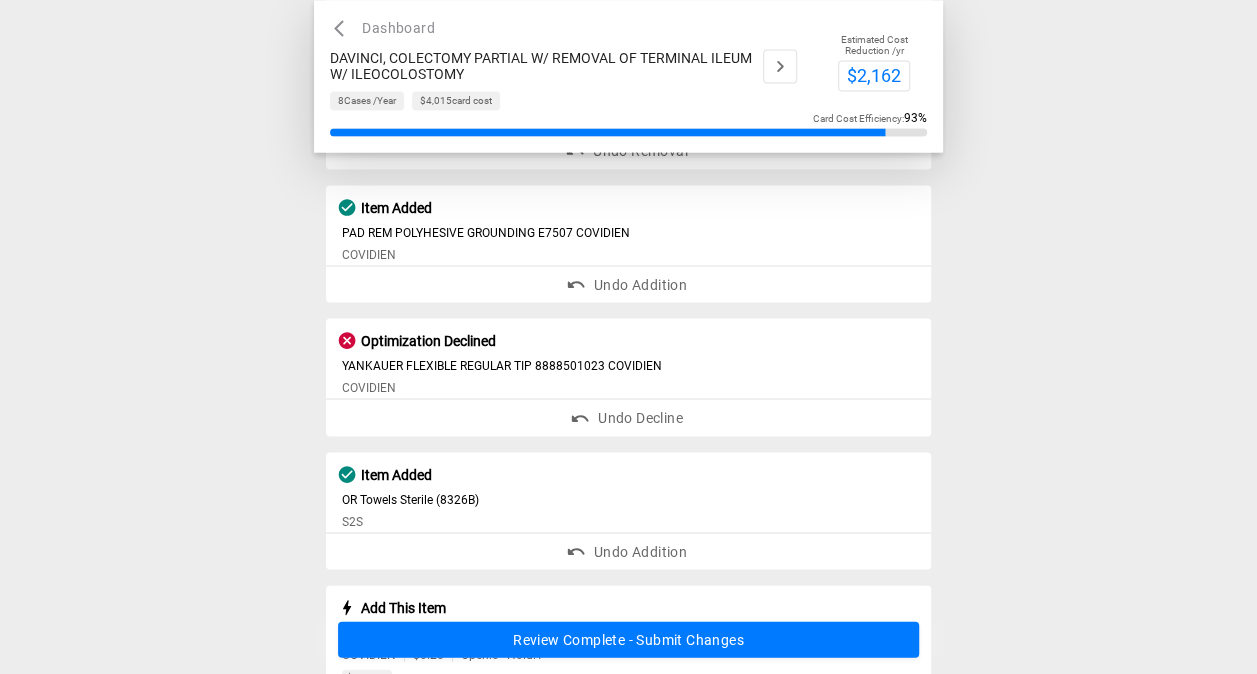 scroll, scrollTop: 1773, scrollLeft: 0, axis: vertical 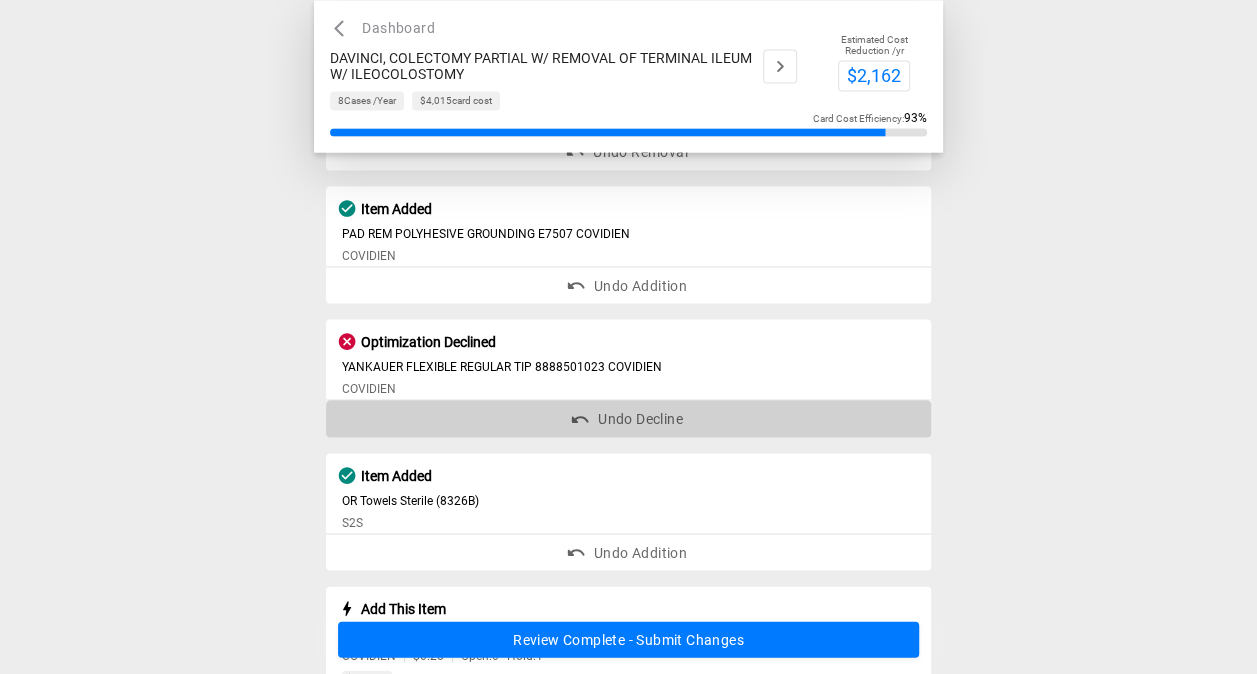 click on "Undo Decline" at bounding box center (628, 418) 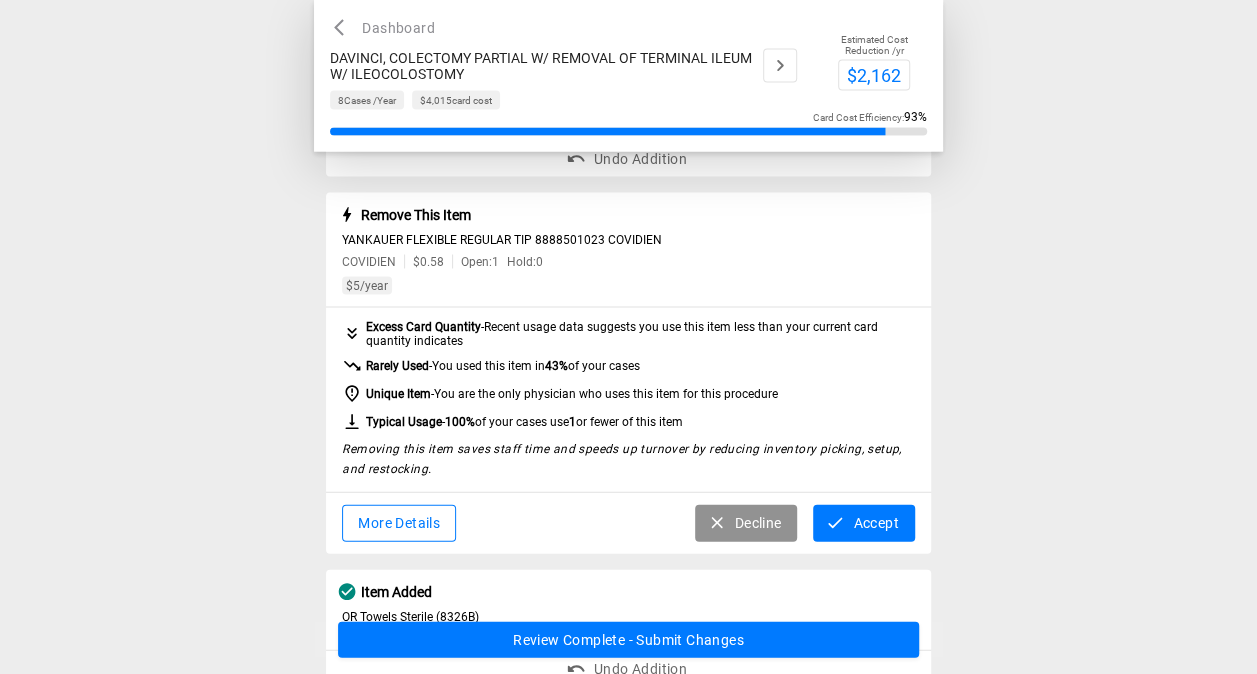 scroll, scrollTop: 1900, scrollLeft: 0, axis: vertical 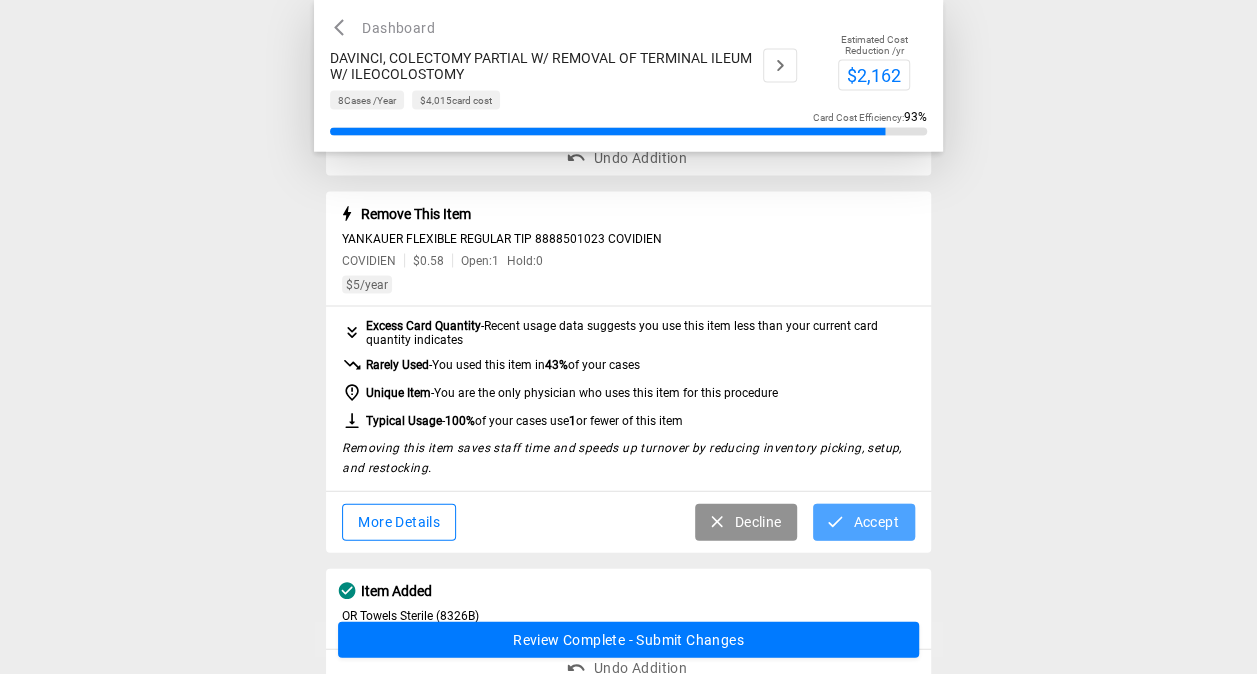 click on "Accept" at bounding box center [863, 522] 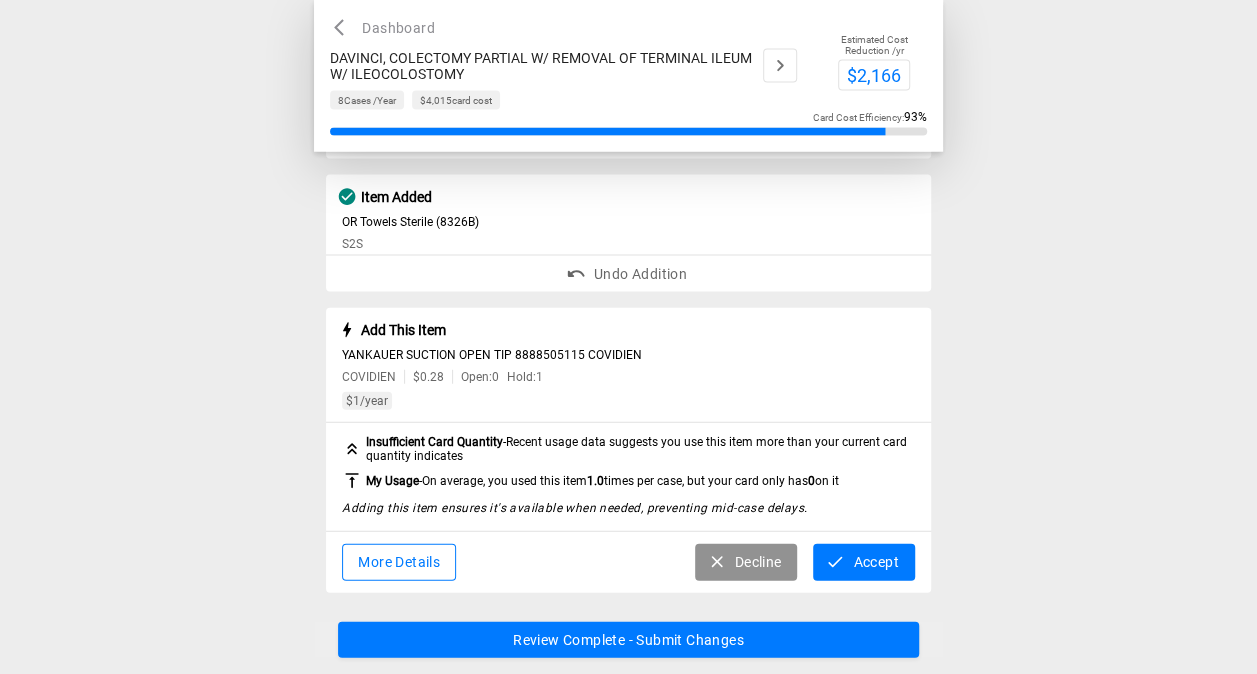 scroll, scrollTop: 2090, scrollLeft: 0, axis: vertical 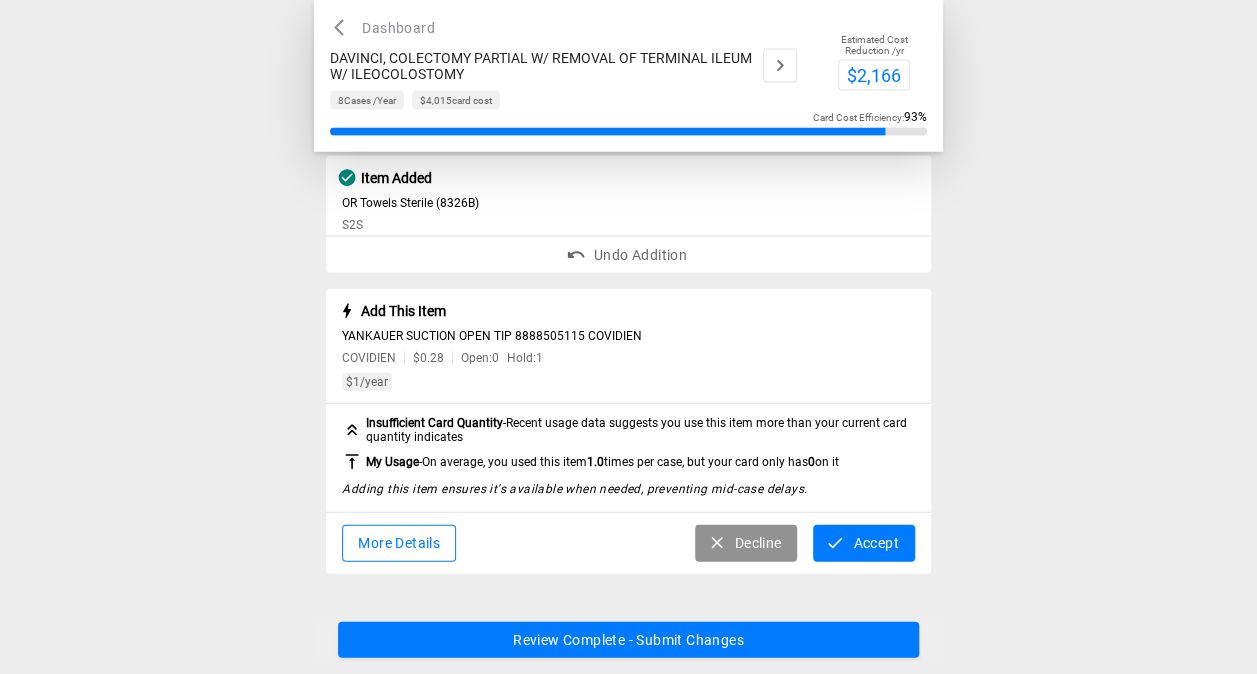 click on "Accept" at bounding box center (863, 543) 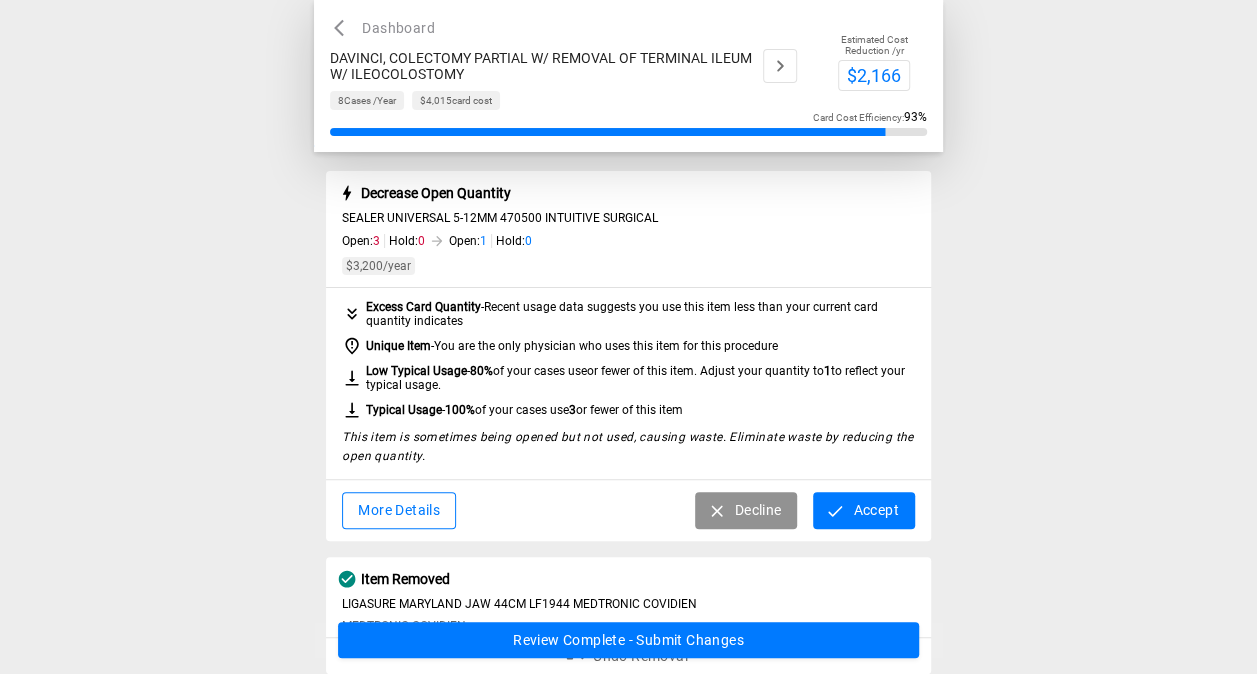 scroll, scrollTop: 0, scrollLeft: 0, axis: both 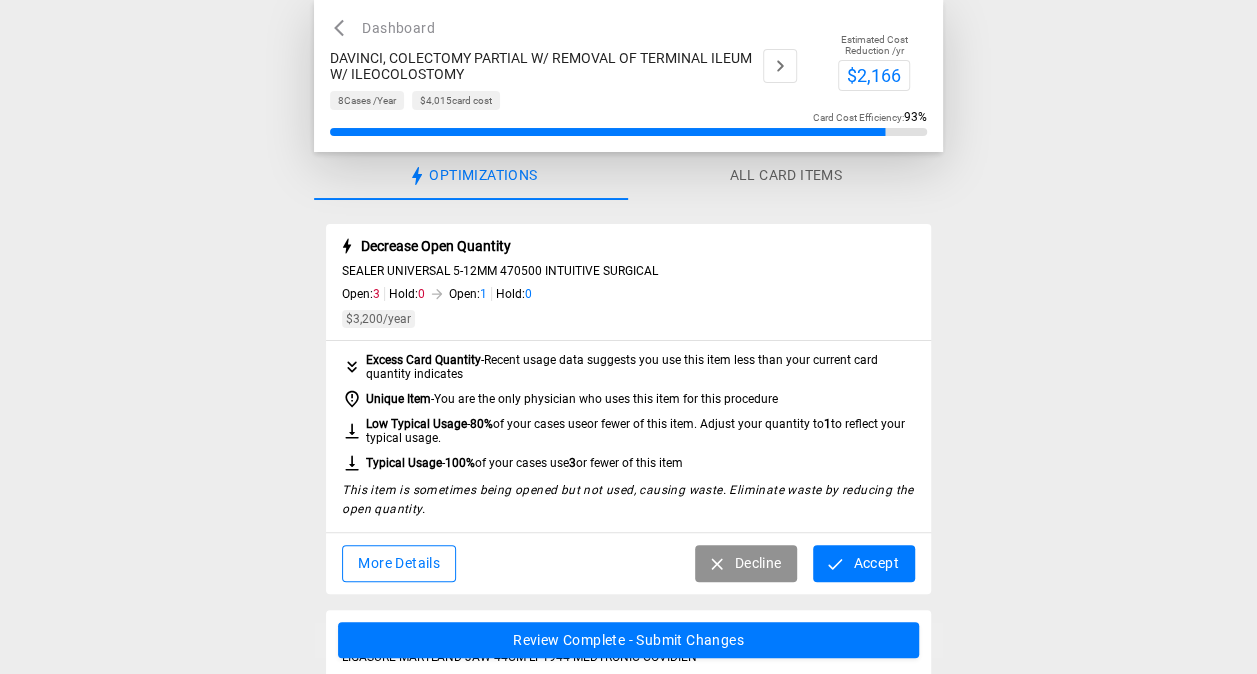 click on "Open:  3 Hold:  0 Open:  1 Hold:  0" at bounding box center (628, 294) 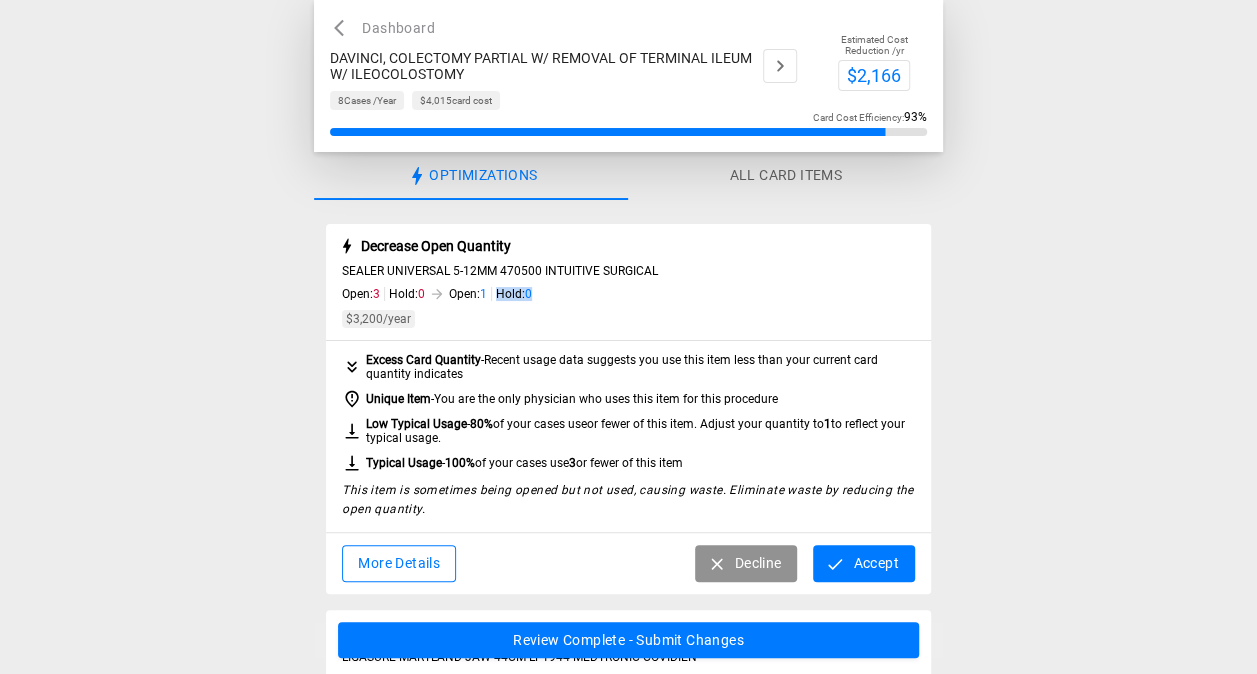 click on "Open:  3 Hold:  0 Open:  1 Hold:  0" at bounding box center [628, 294] 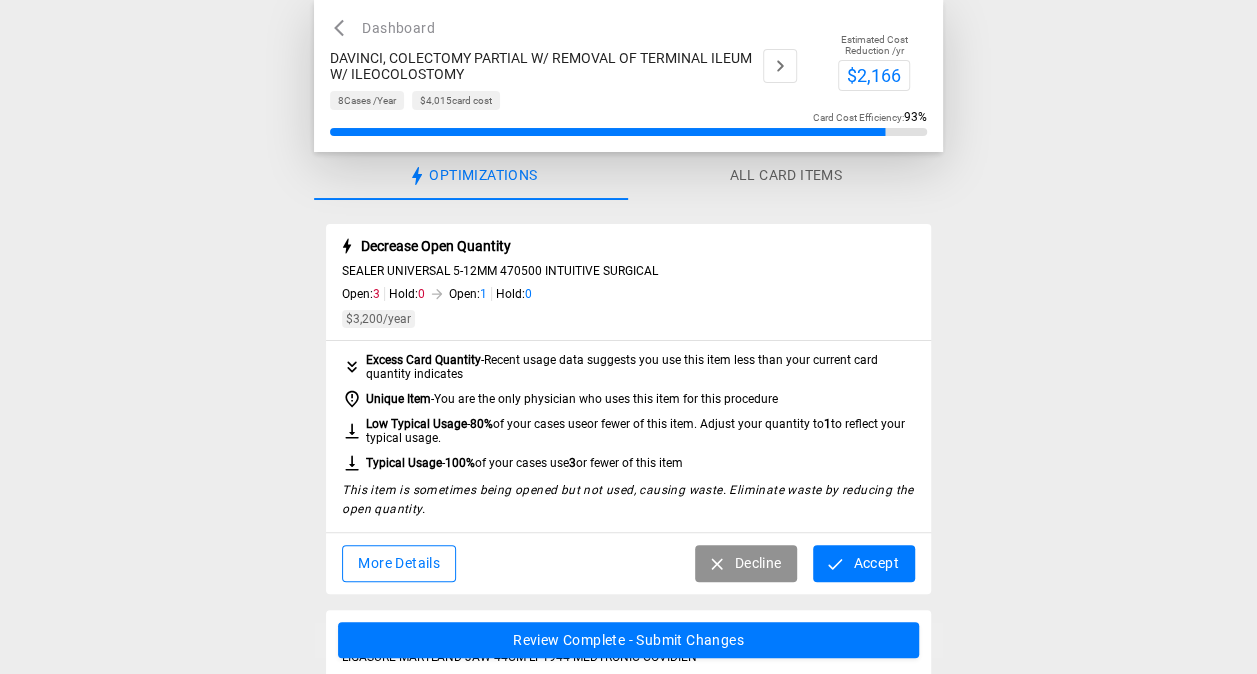 drag, startPoint x: 681, startPoint y: 287, endPoint x: 641, endPoint y: 305, distance: 43.863426 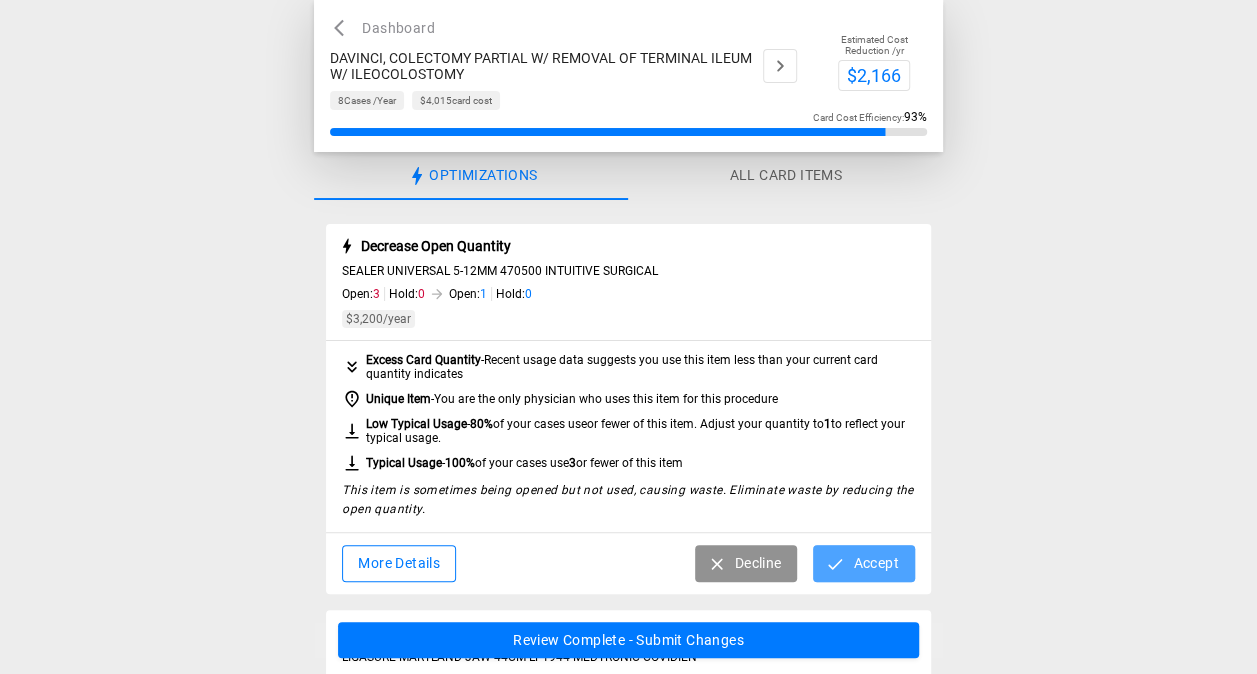 click on "Accept" at bounding box center (863, 563) 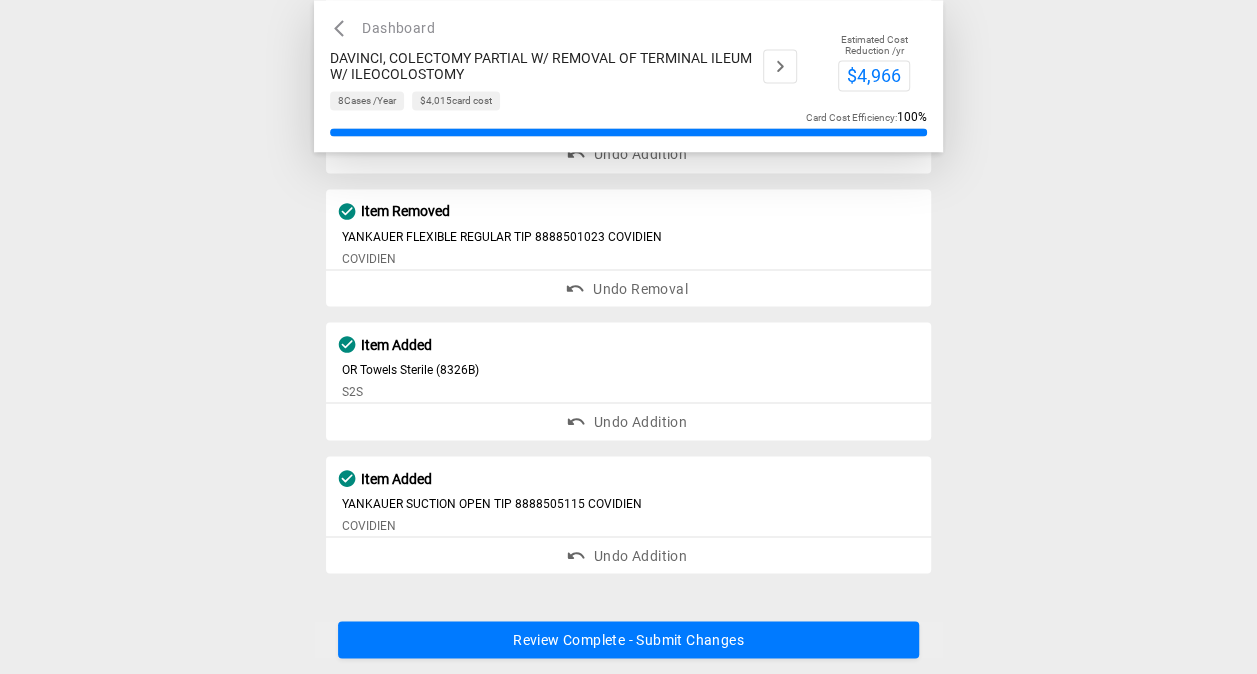 scroll, scrollTop: 1668, scrollLeft: 0, axis: vertical 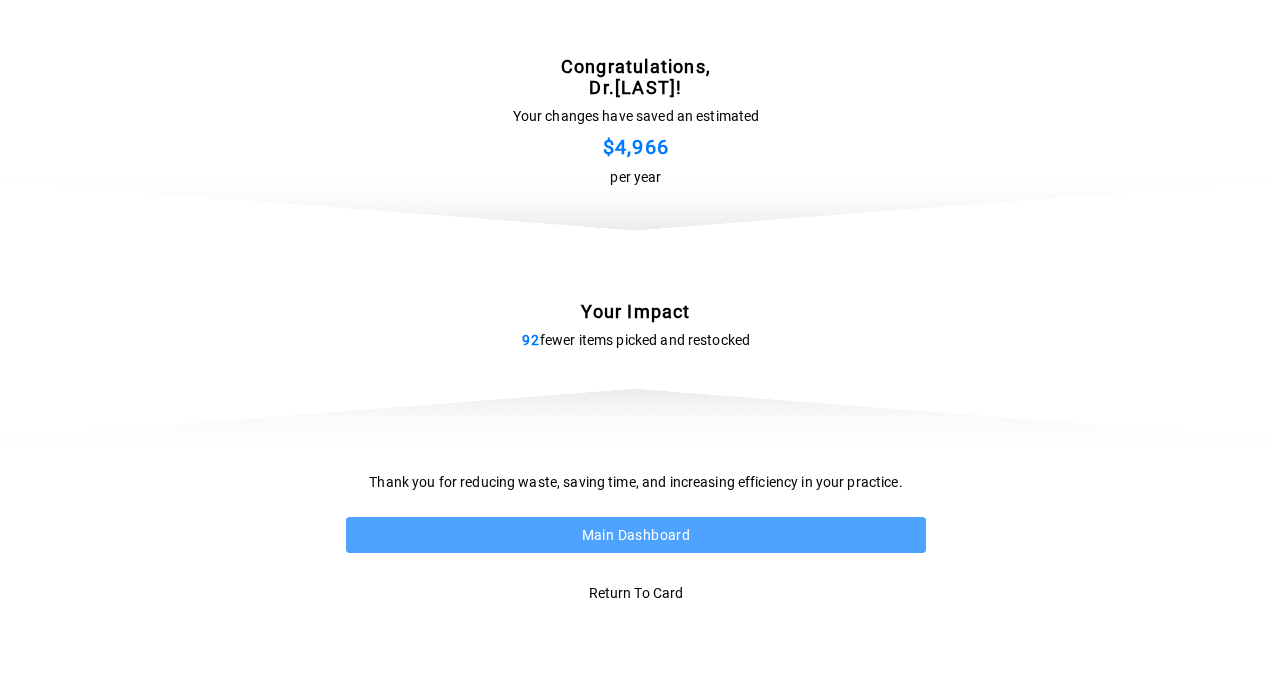 click on "Main Dashboard" at bounding box center [636, 535] 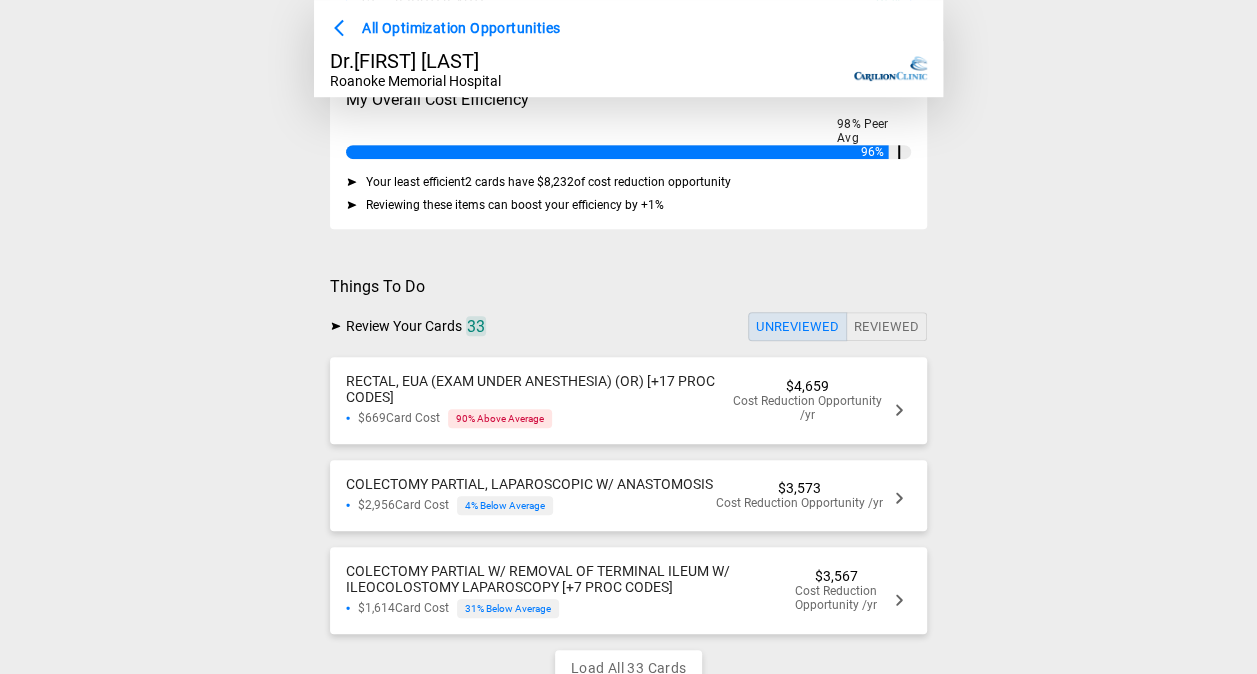 scroll, scrollTop: 436, scrollLeft: 0, axis: vertical 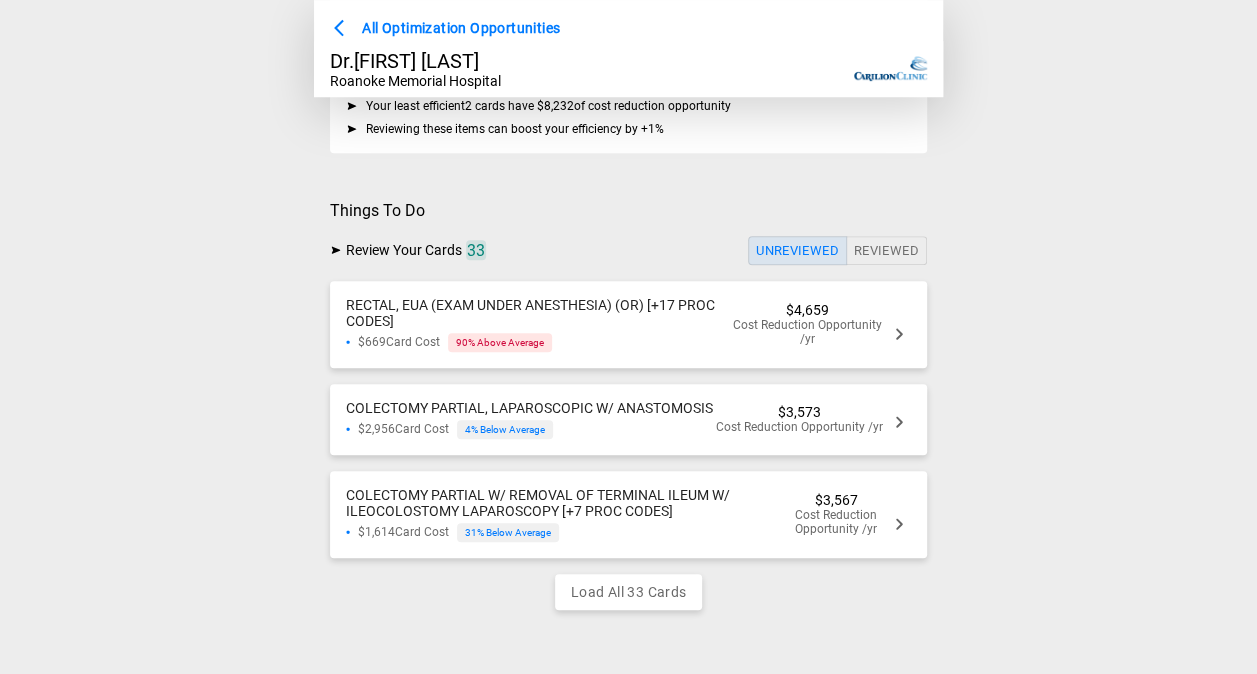 click on "$669  Card Cost 90 % Above Average" at bounding box center (539, 342) 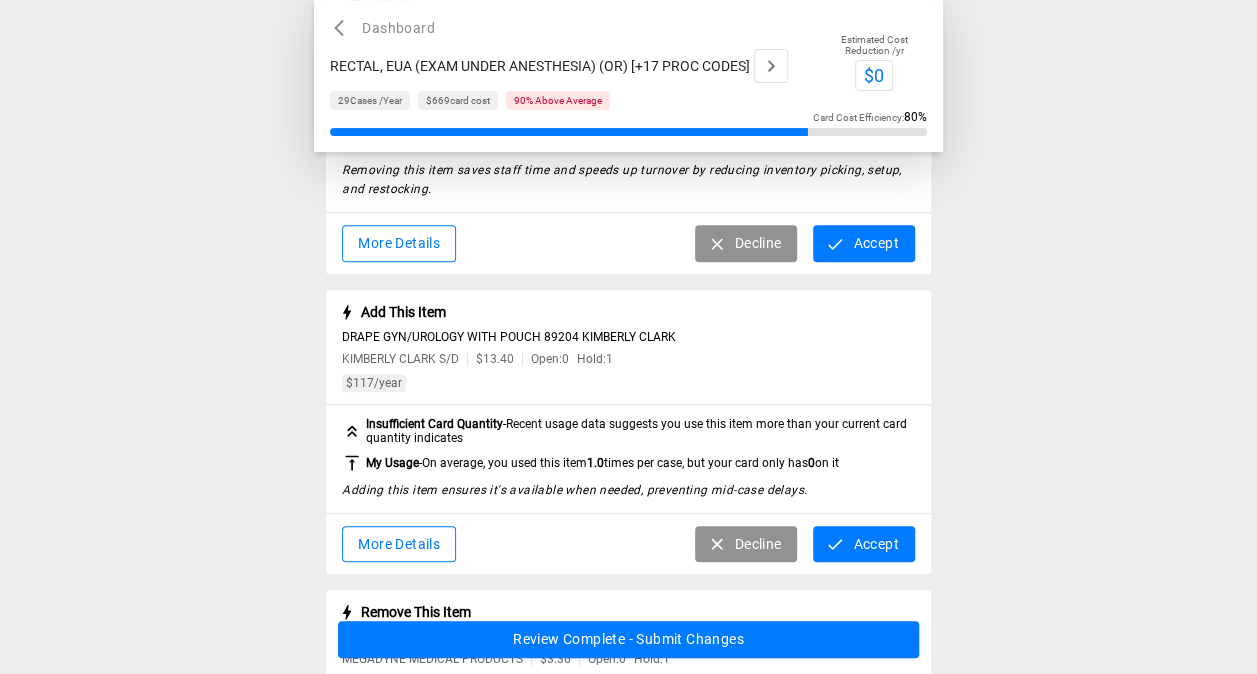 scroll, scrollTop: 313, scrollLeft: 0, axis: vertical 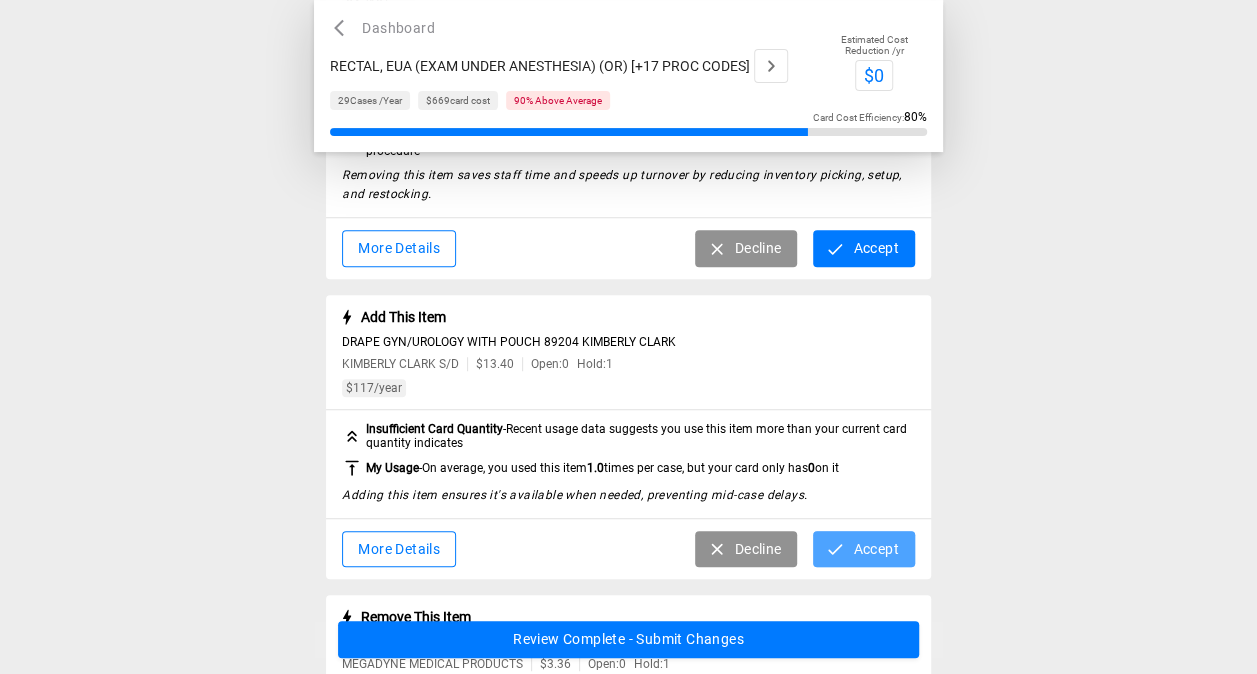 click on "Accept" at bounding box center [863, 549] 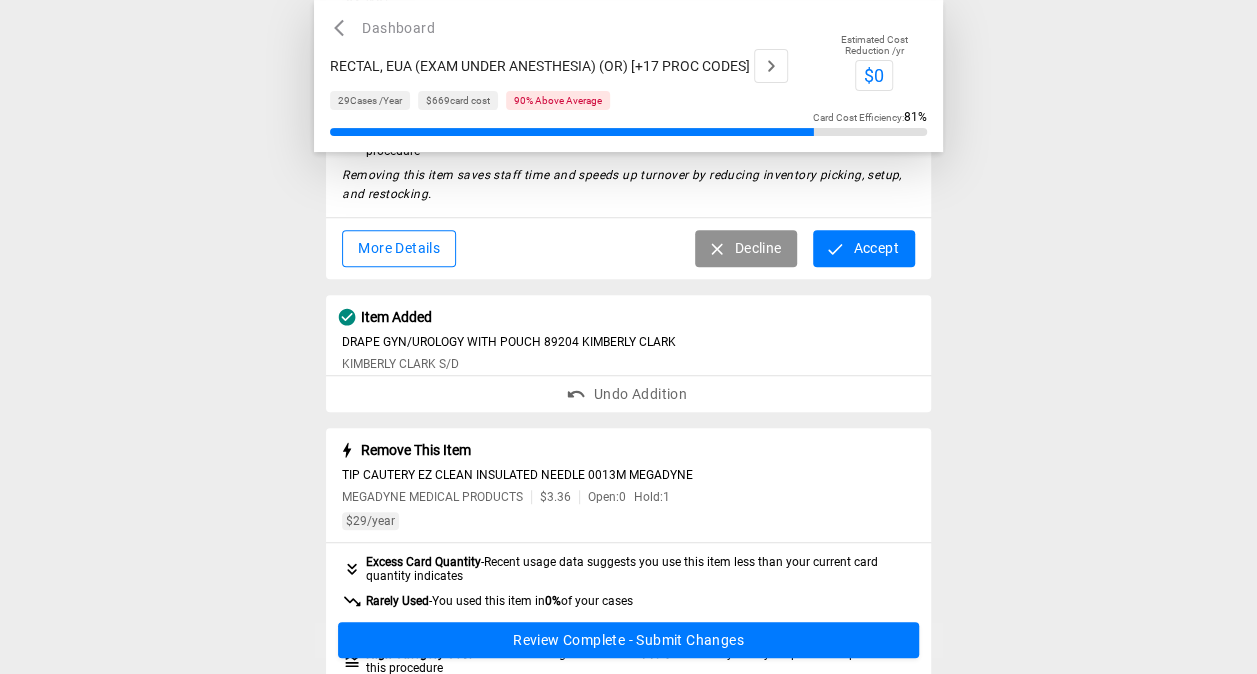 click on "Accept" at bounding box center [863, 248] 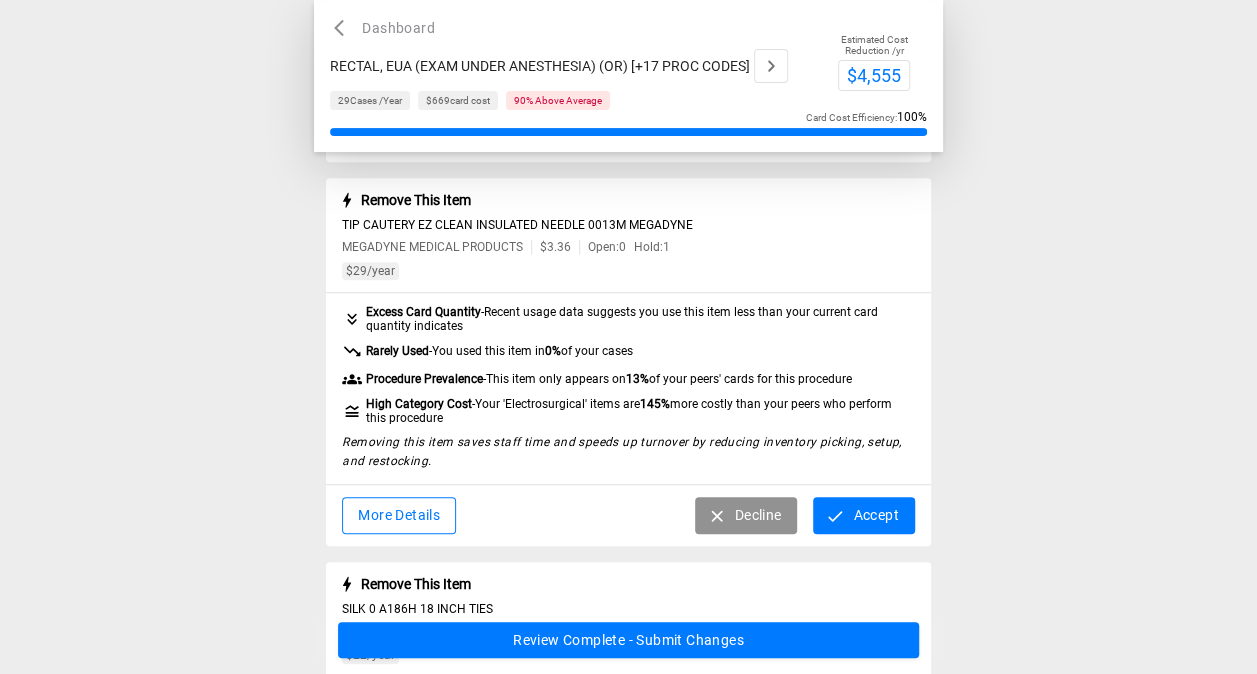 click on "Accept" at bounding box center (863, 515) 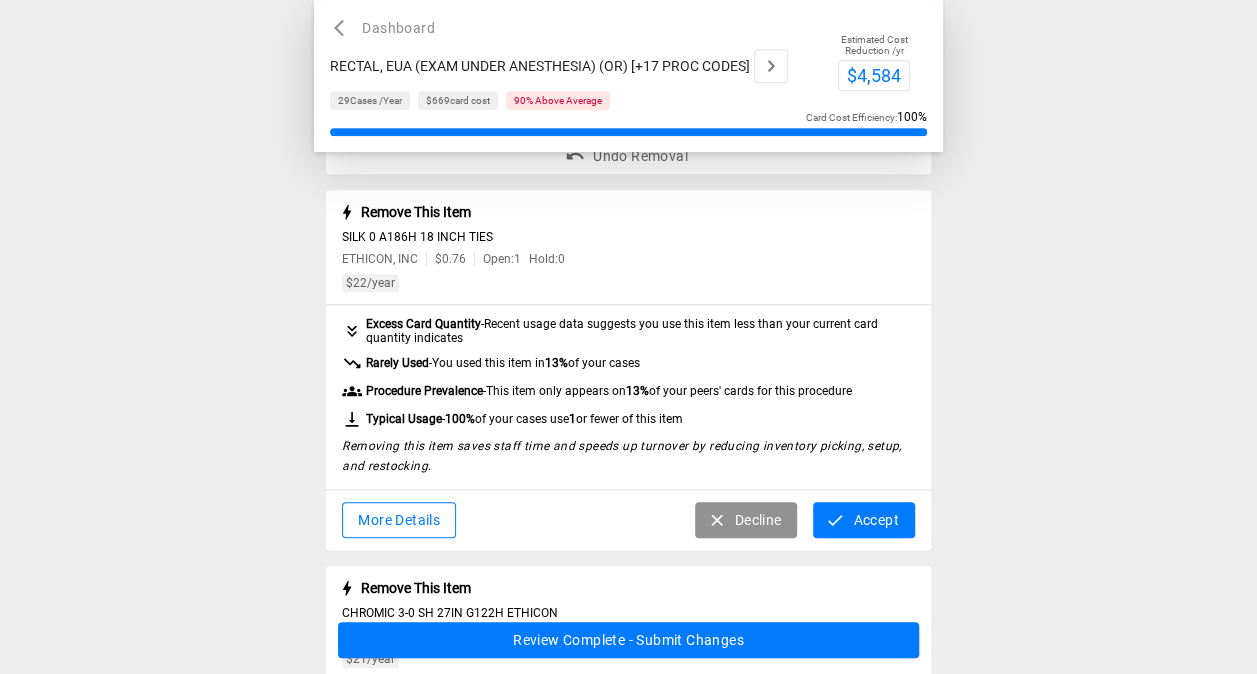 scroll, scrollTop: 442, scrollLeft: 0, axis: vertical 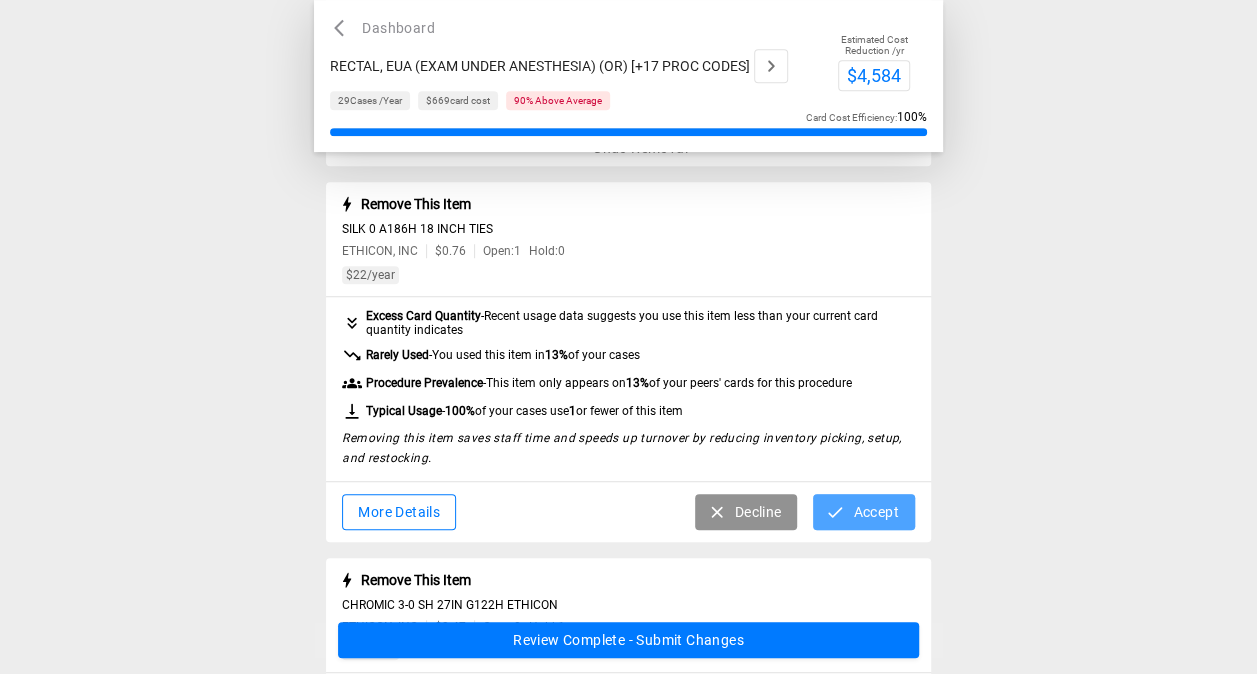 click on "Accept" at bounding box center [863, 512] 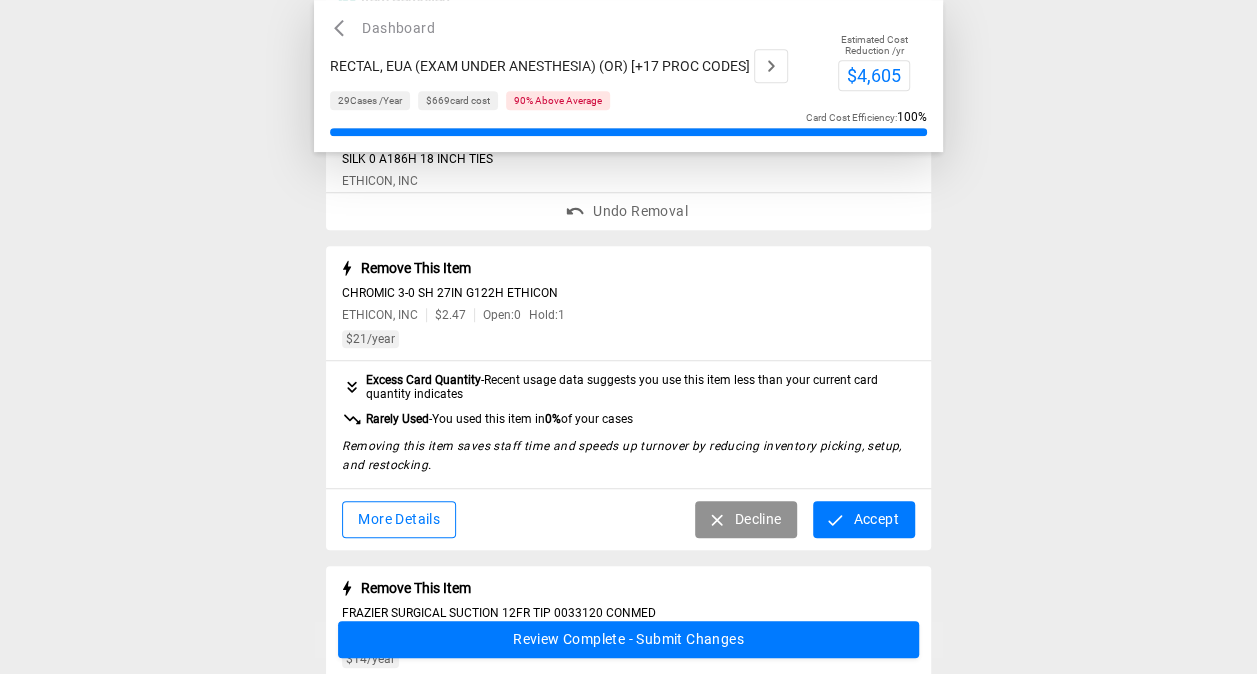 scroll, scrollTop: 514, scrollLeft: 0, axis: vertical 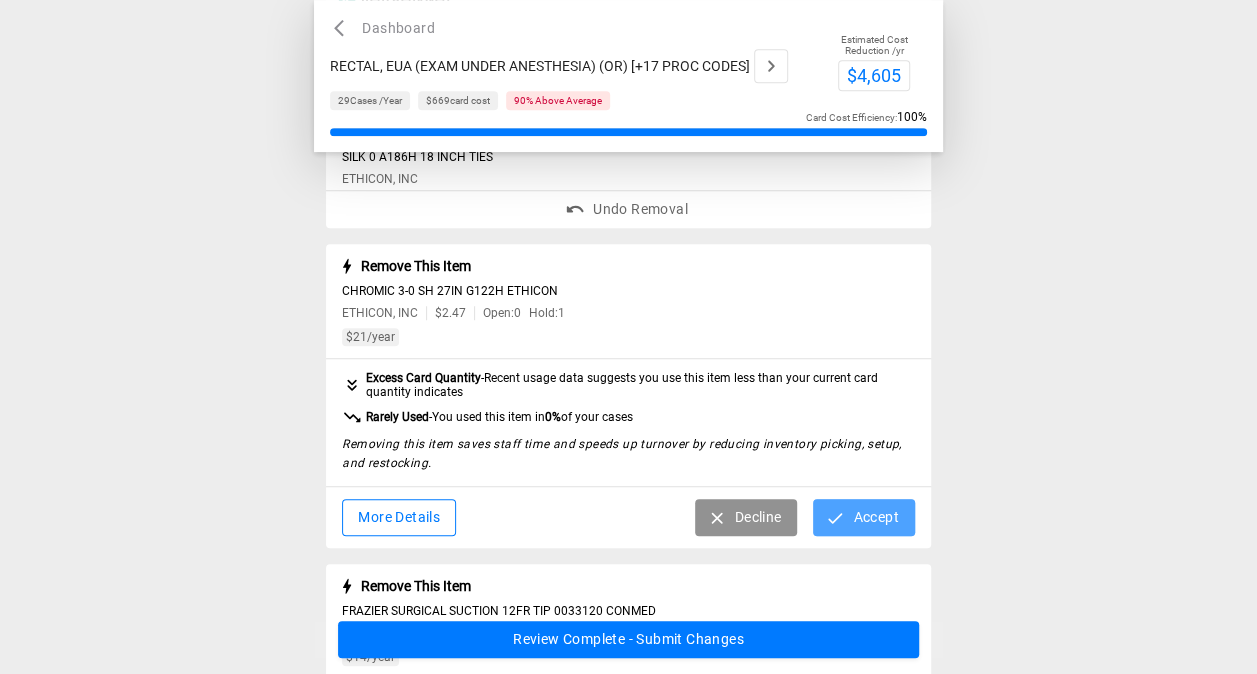 click on "Accept" at bounding box center (863, 517) 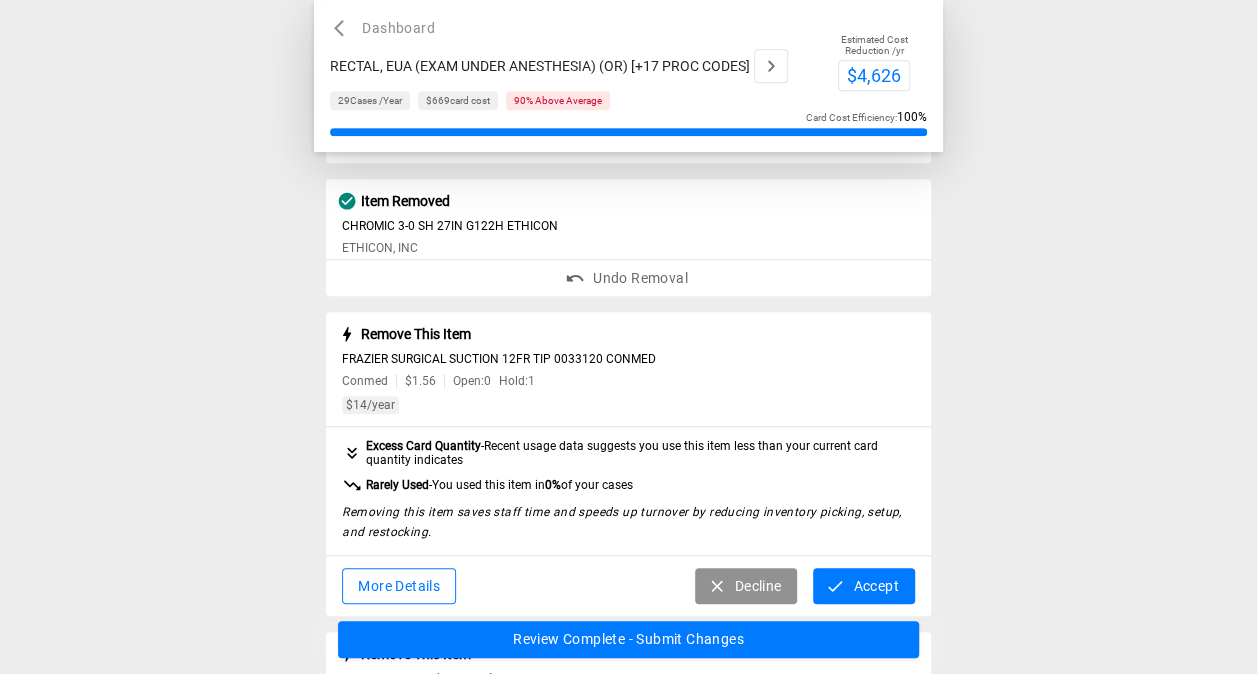 scroll, scrollTop: 631, scrollLeft: 0, axis: vertical 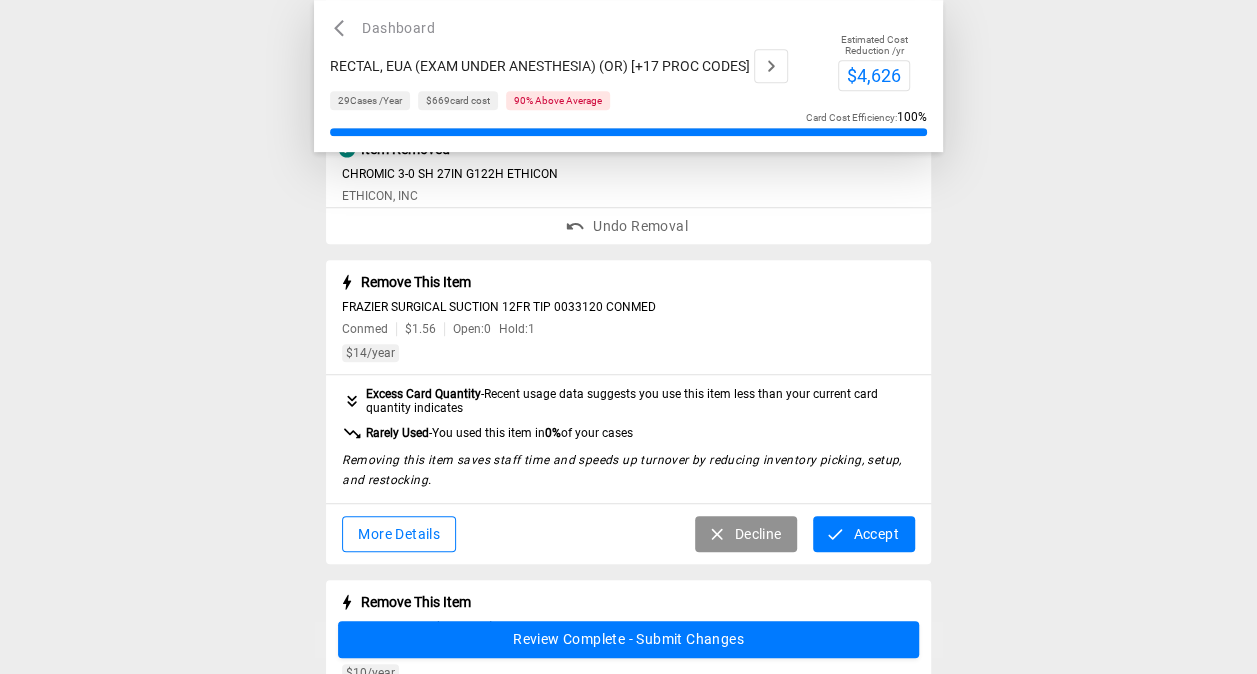 click on "Accept" at bounding box center (863, 534) 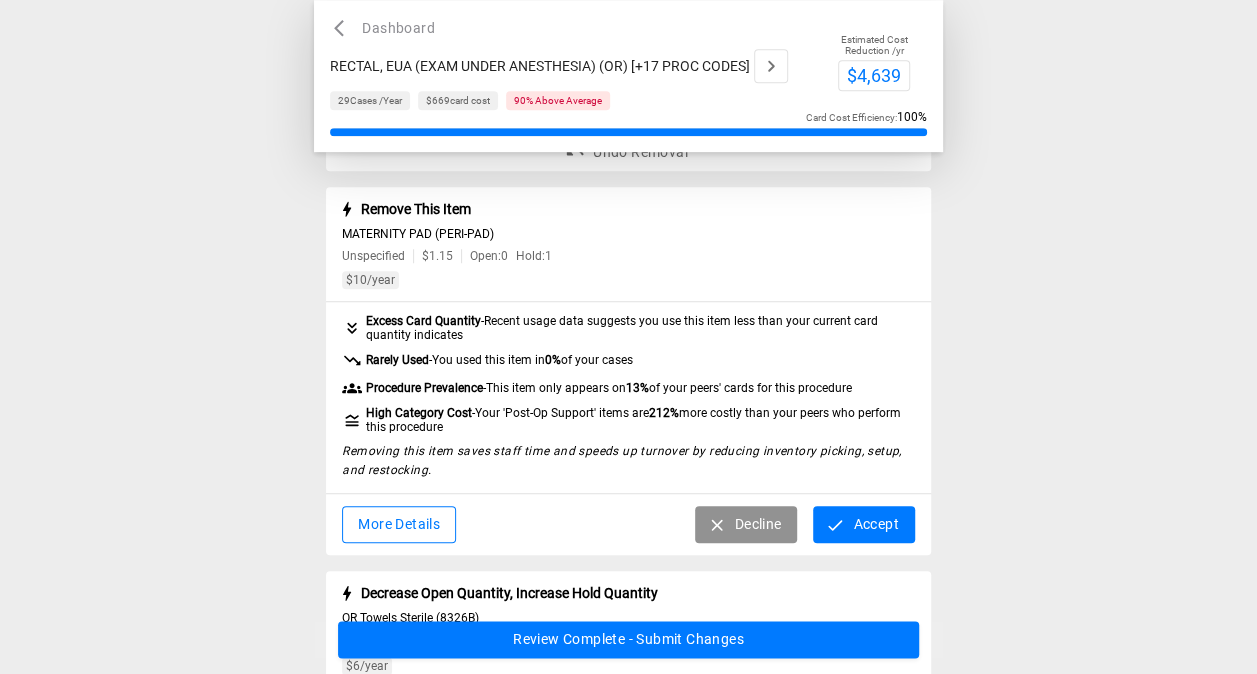 scroll, scrollTop: 839, scrollLeft: 0, axis: vertical 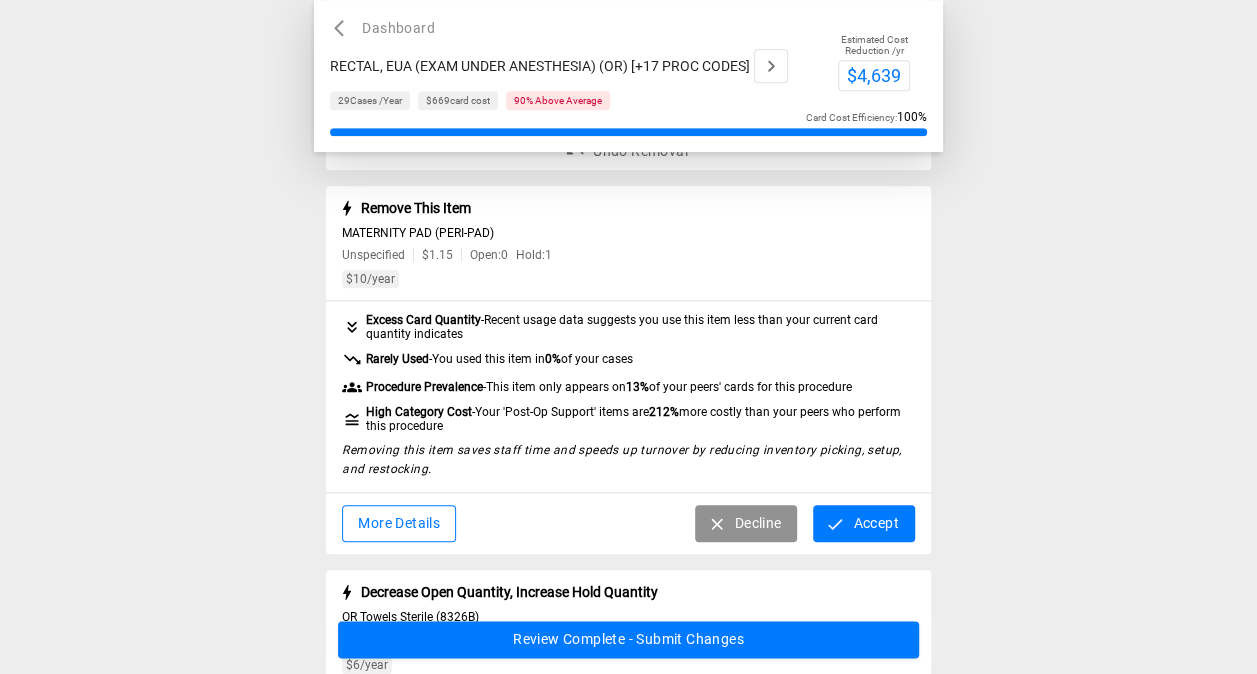 click on "Accept" at bounding box center [863, 523] 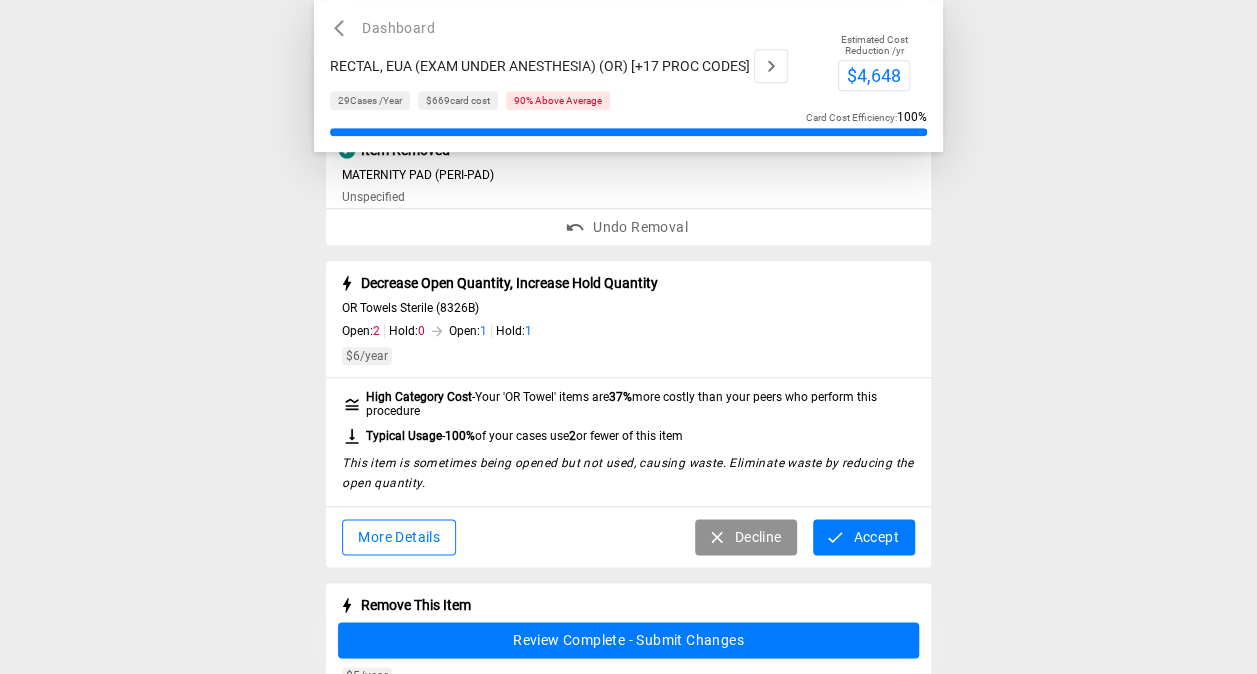 scroll, scrollTop: 902, scrollLeft: 0, axis: vertical 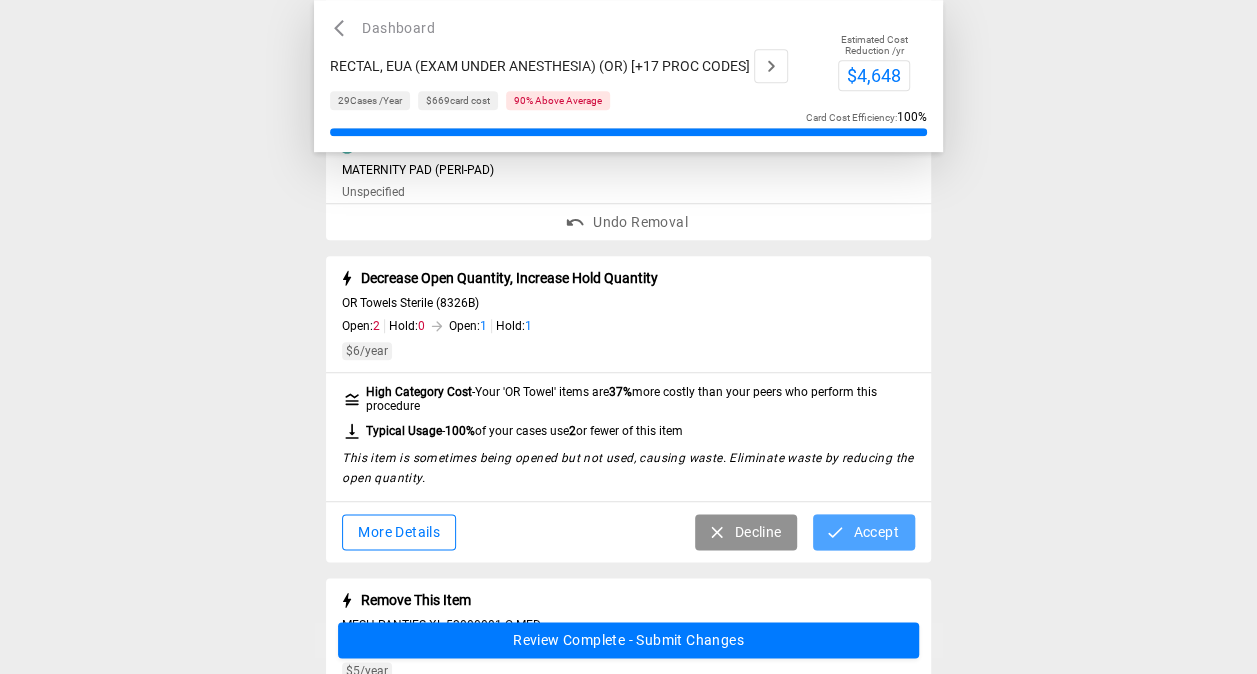 click on "Accept" at bounding box center [863, 532] 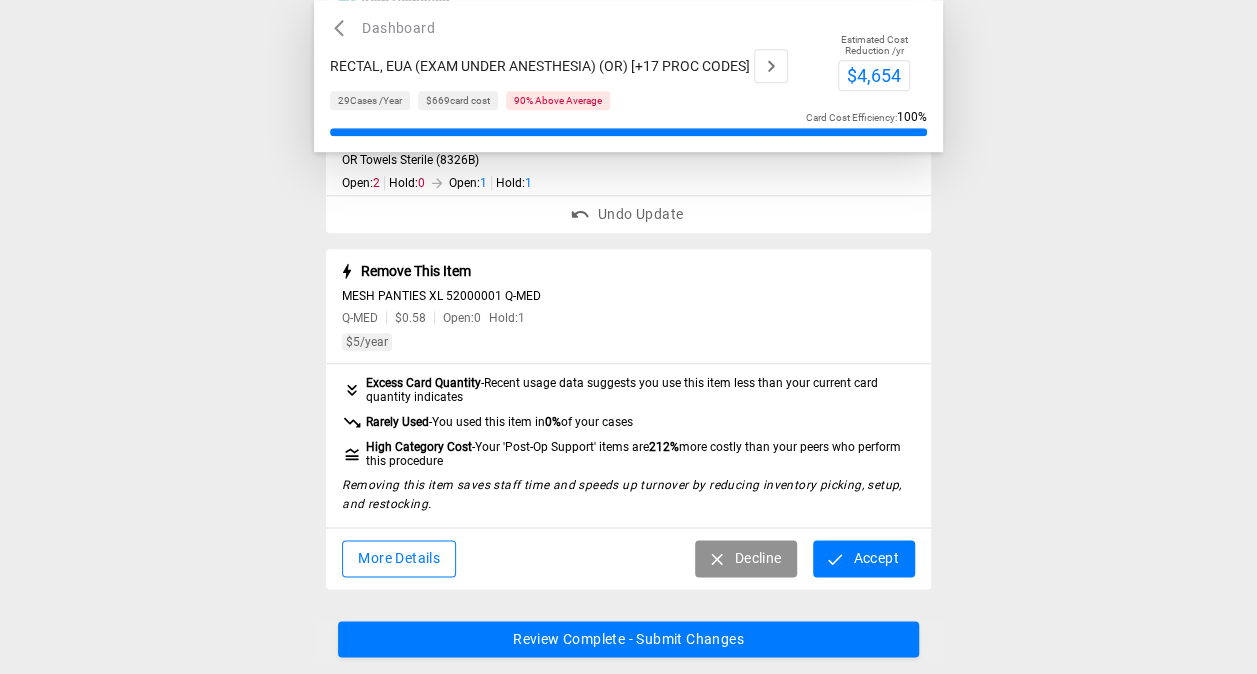 scroll, scrollTop: 1057, scrollLeft: 0, axis: vertical 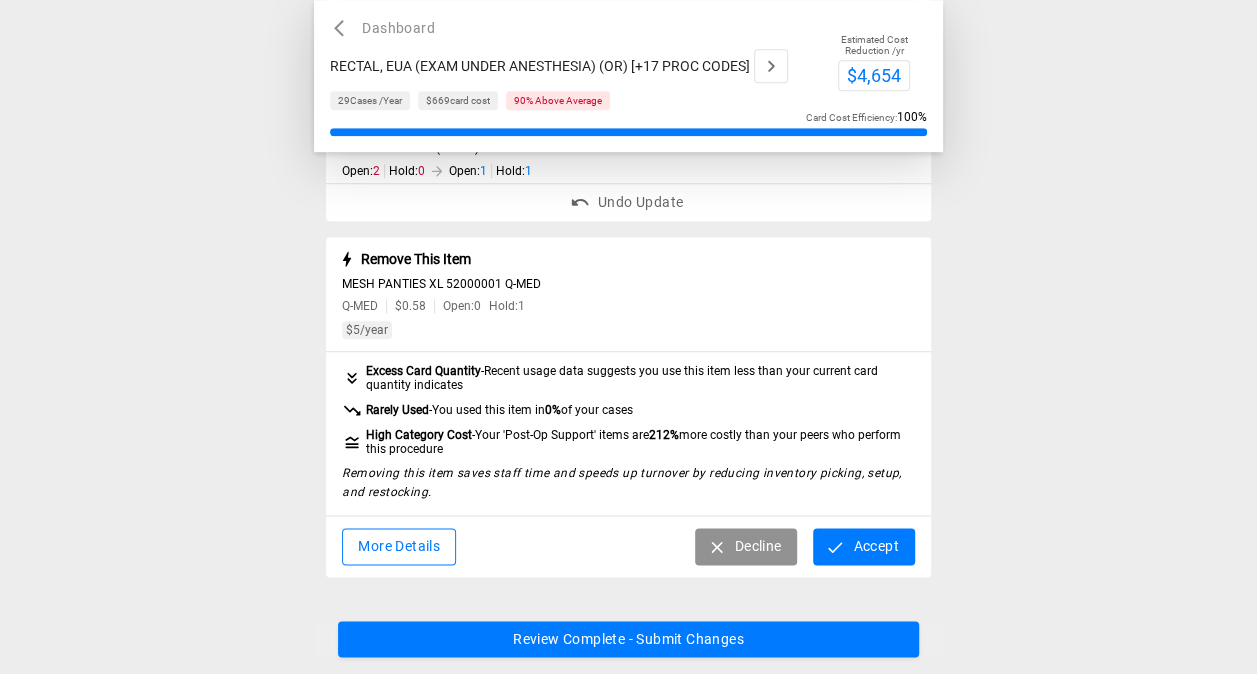 click on "Decline" at bounding box center [746, 546] 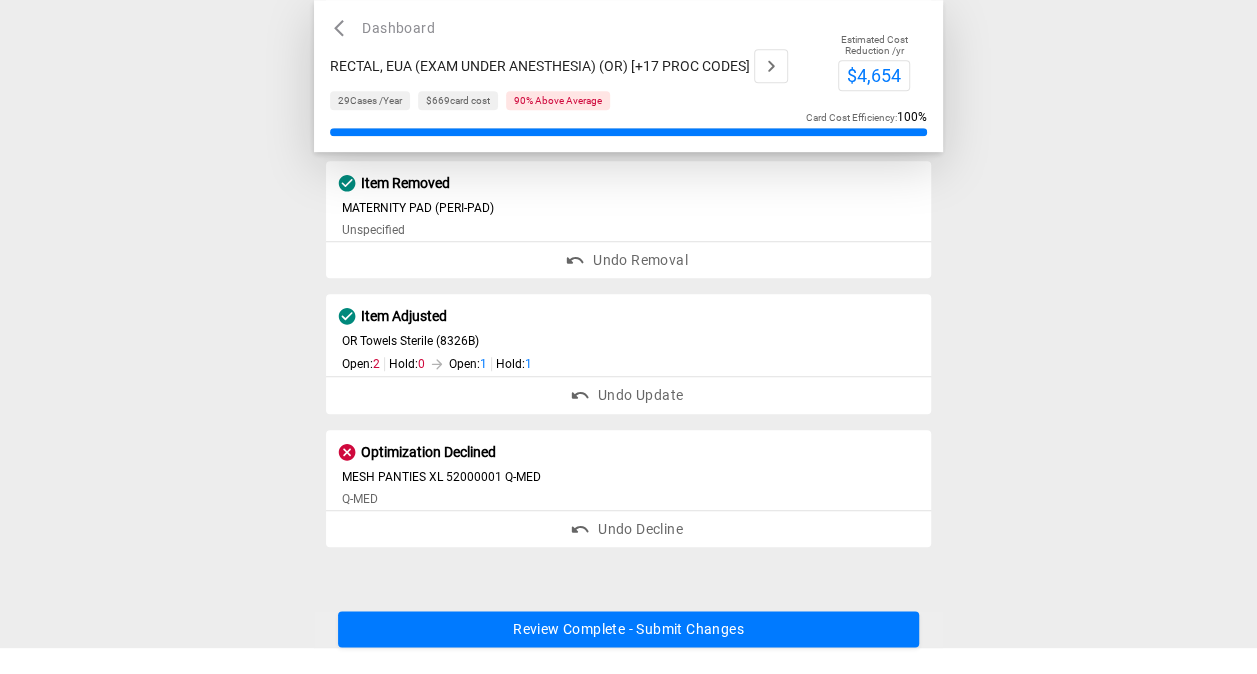 scroll, scrollTop: 876, scrollLeft: 0, axis: vertical 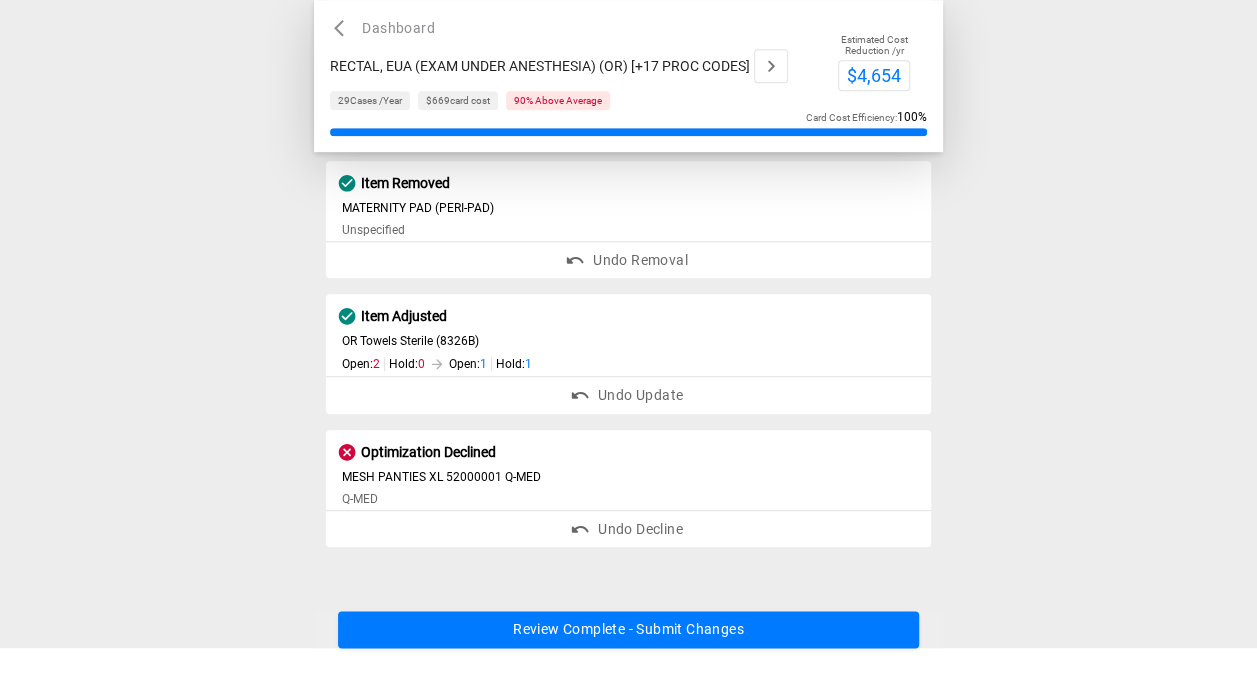 click on "Review Complete - Submit Changes" at bounding box center [628, 629] 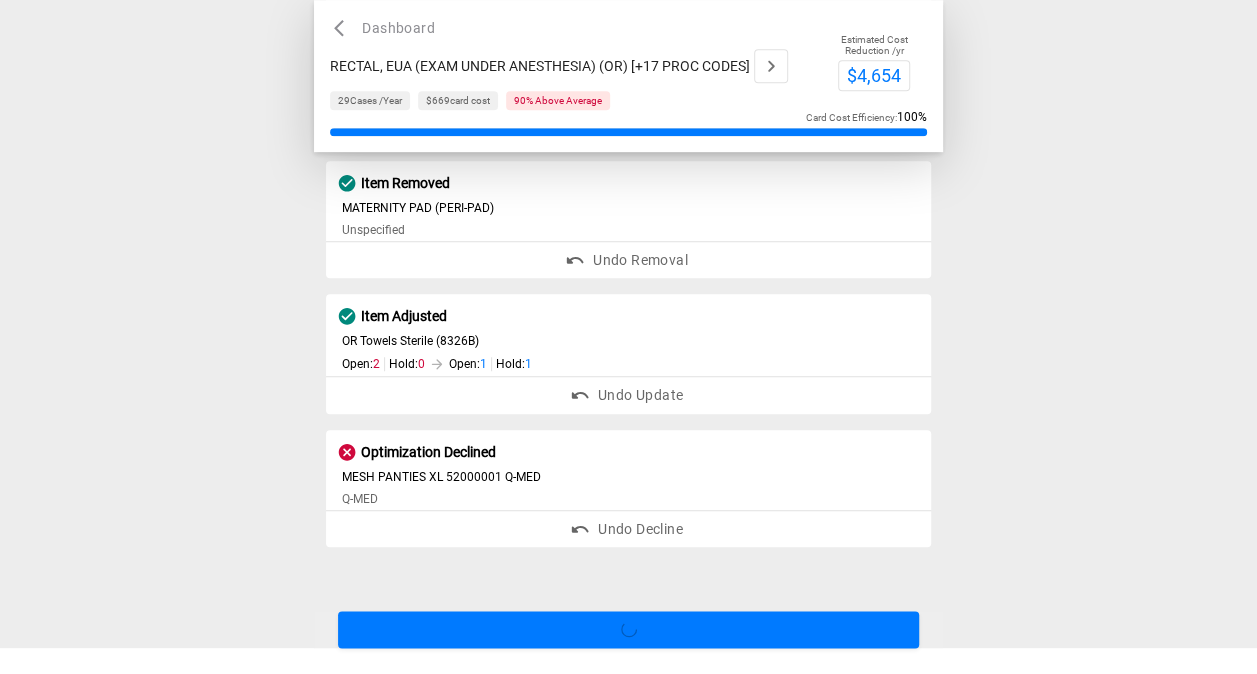 scroll, scrollTop: 0, scrollLeft: 0, axis: both 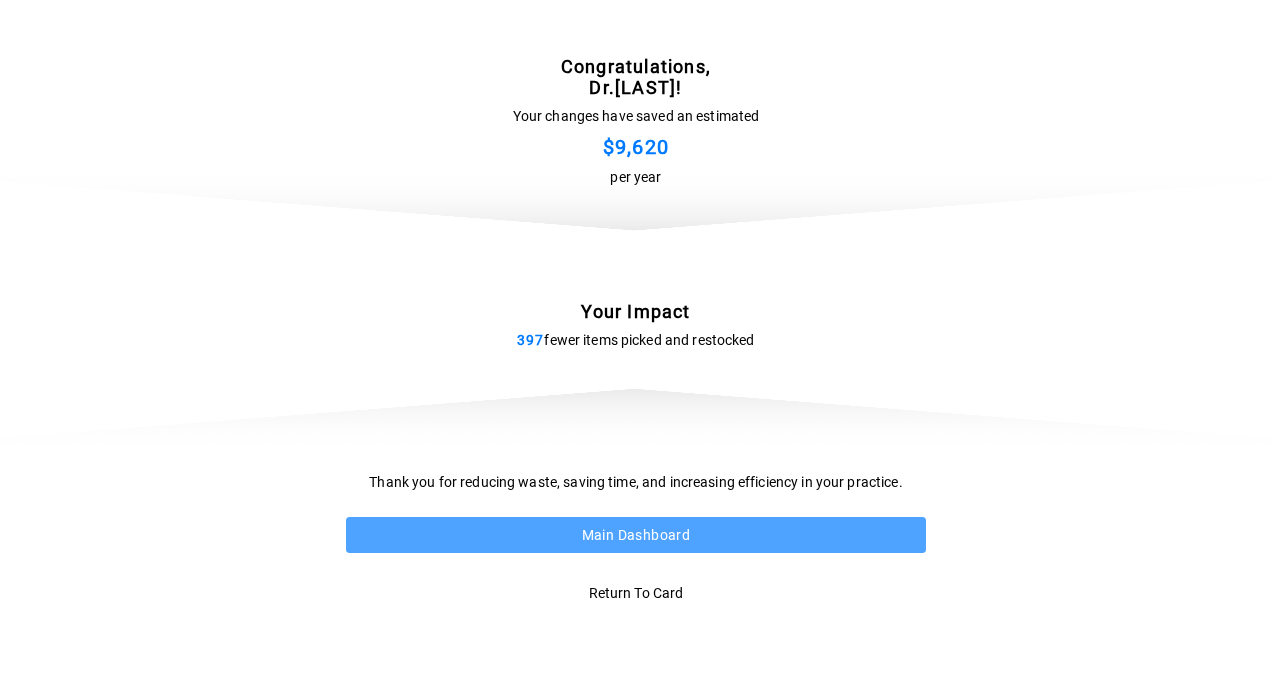 click on "Main Dashboard" at bounding box center (636, 535) 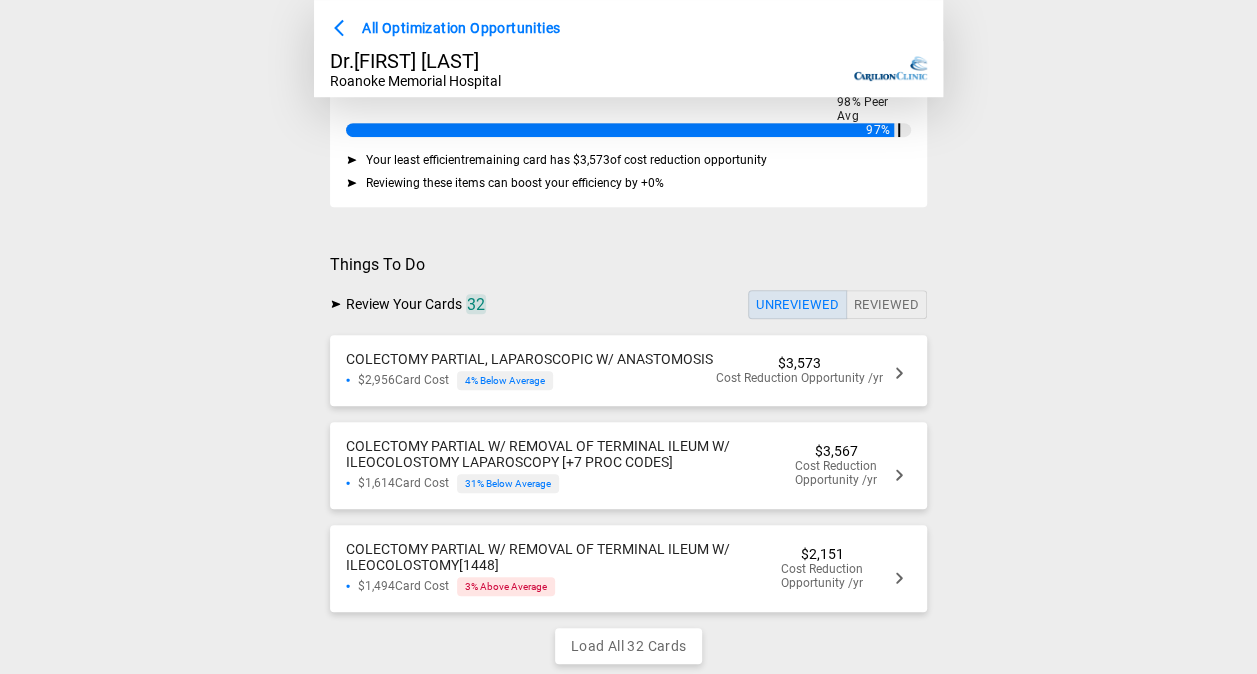 scroll, scrollTop: 374, scrollLeft: 0, axis: vertical 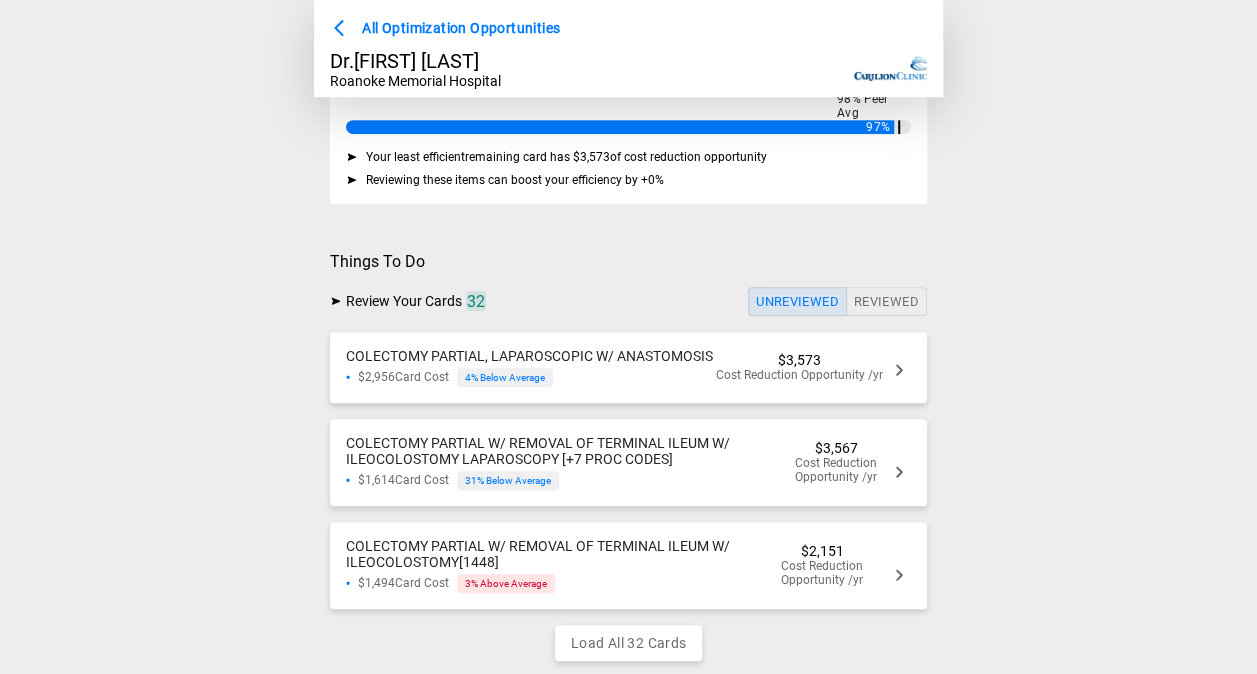 click on "COLECTOMY PARTIAL, LAPAROSCOPIC  W/ ANASTOMOSIS" at bounding box center [529, 356] 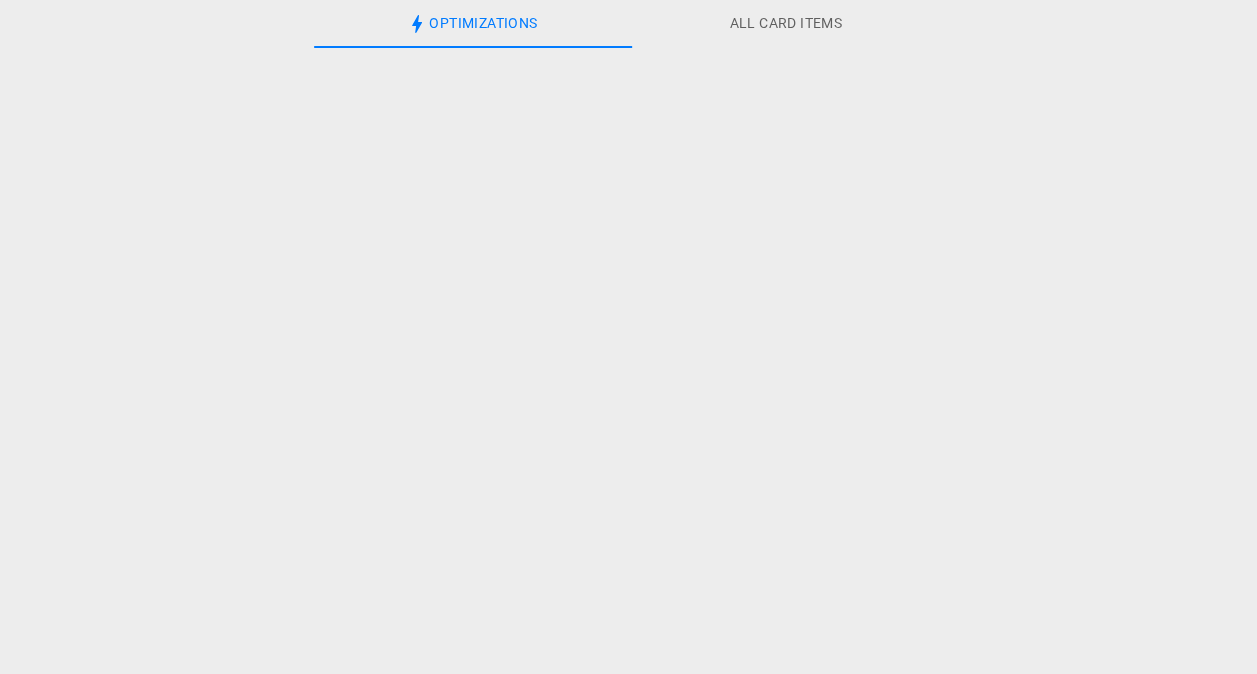 scroll, scrollTop: 0, scrollLeft: 0, axis: both 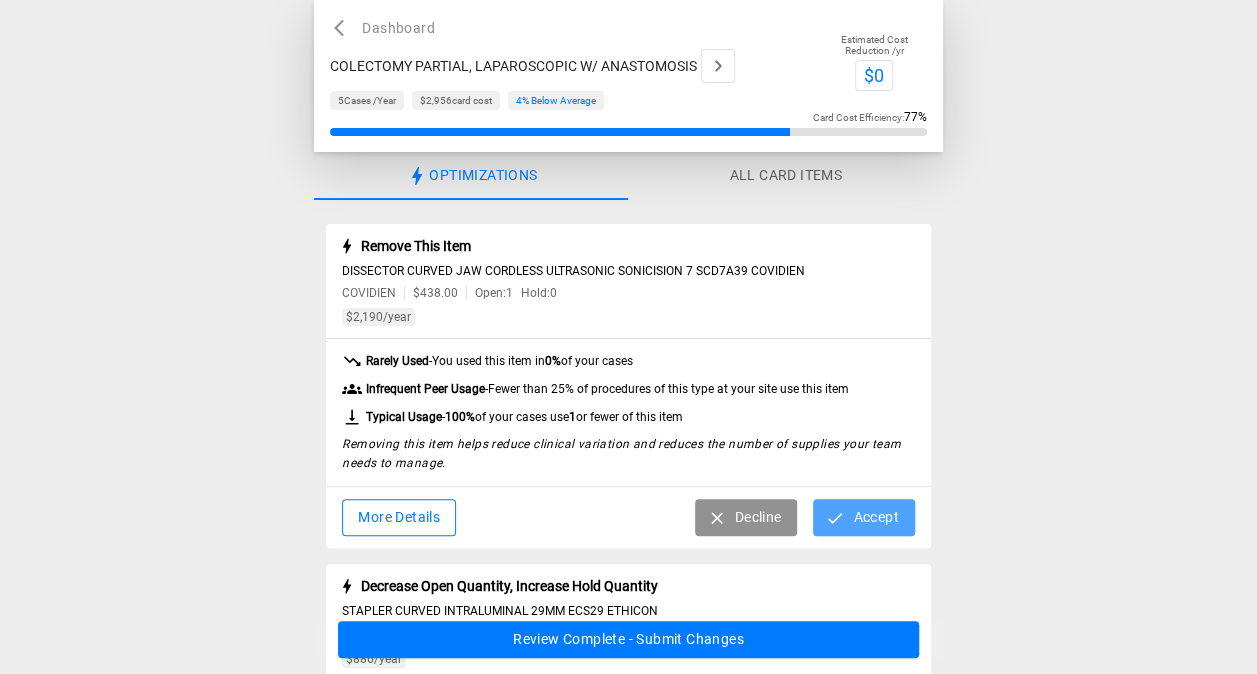 click on "Accept" at bounding box center (863, 517) 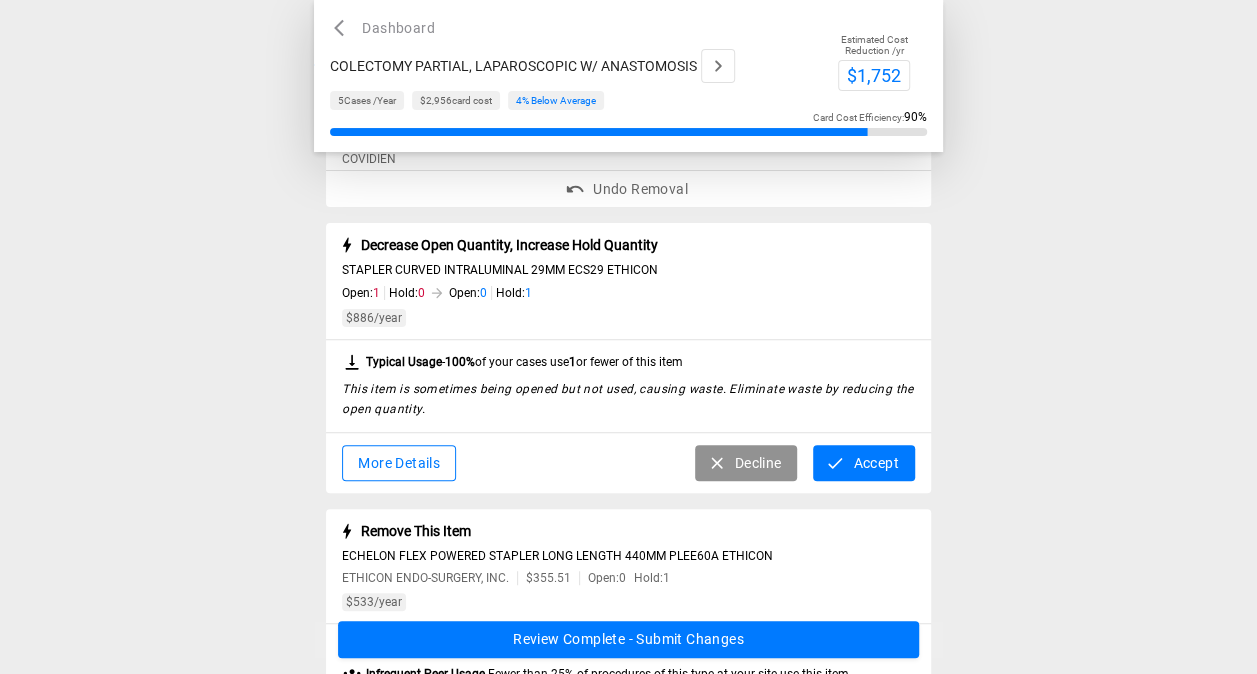 scroll, scrollTop: 133, scrollLeft: 0, axis: vertical 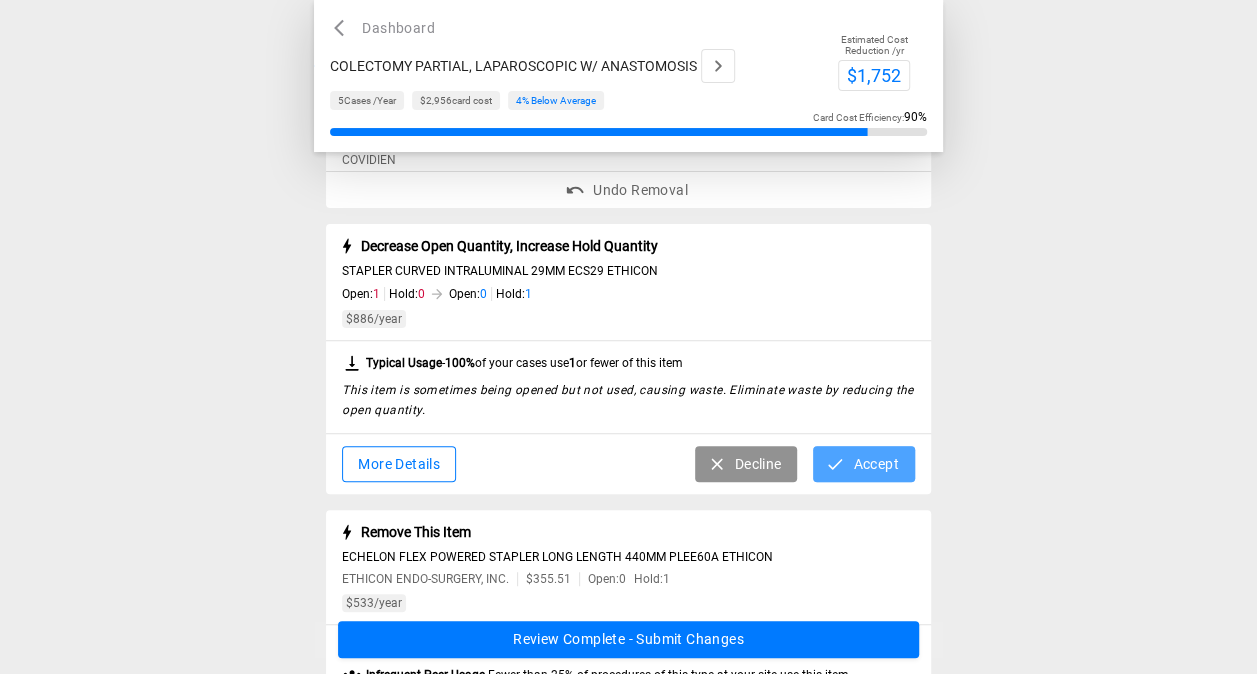 click on "Accept" at bounding box center [863, 464] 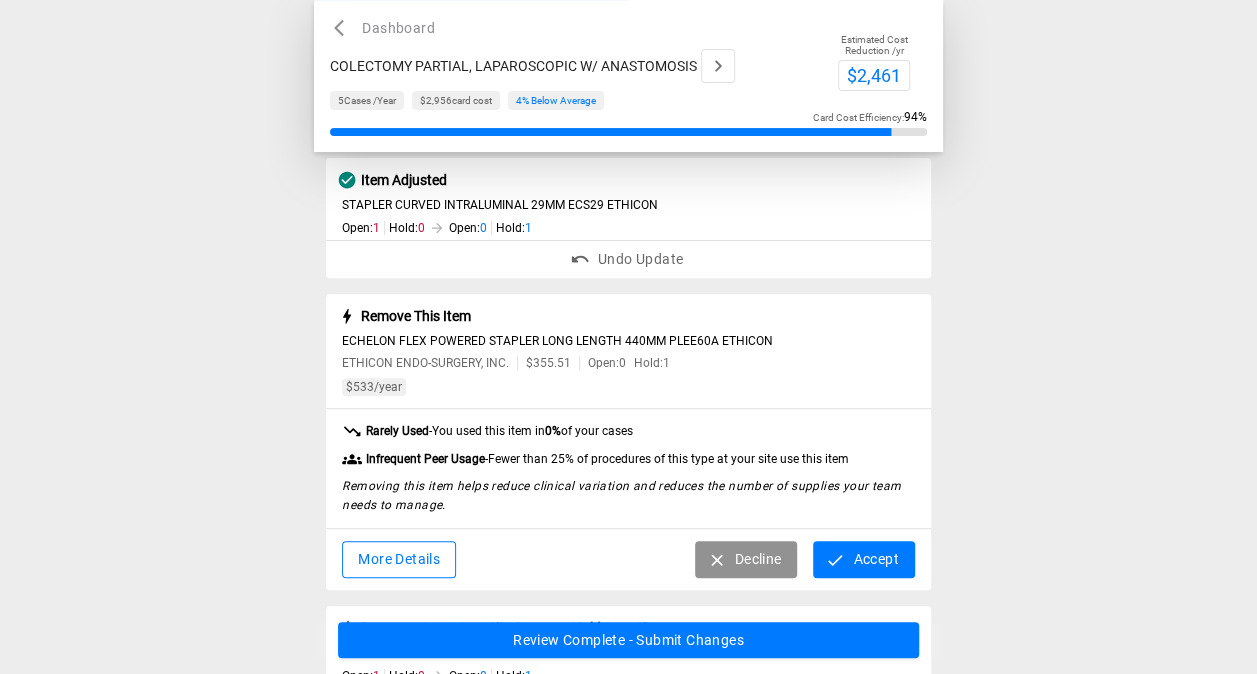 scroll, scrollTop: 223, scrollLeft: 0, axis: vertical 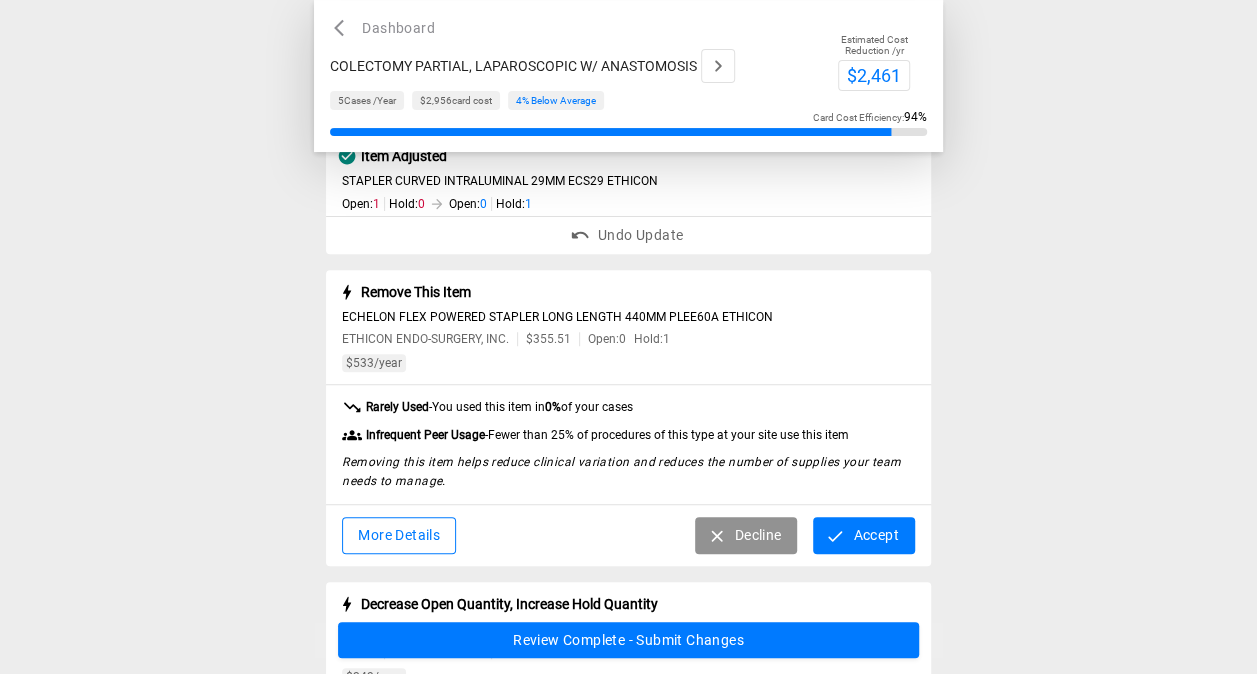 click on "Accept" at bounding box center [863, 535] 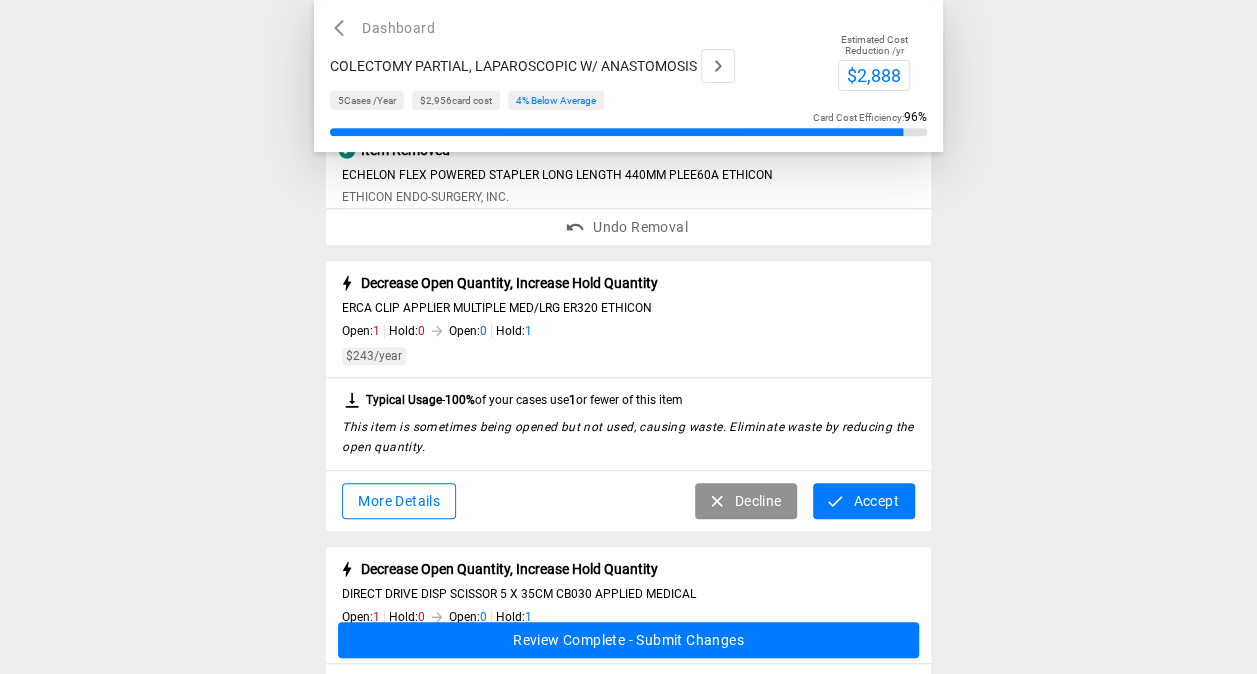 scroll, scrollTop: 371, scrollLeft: 0, axis: vertical 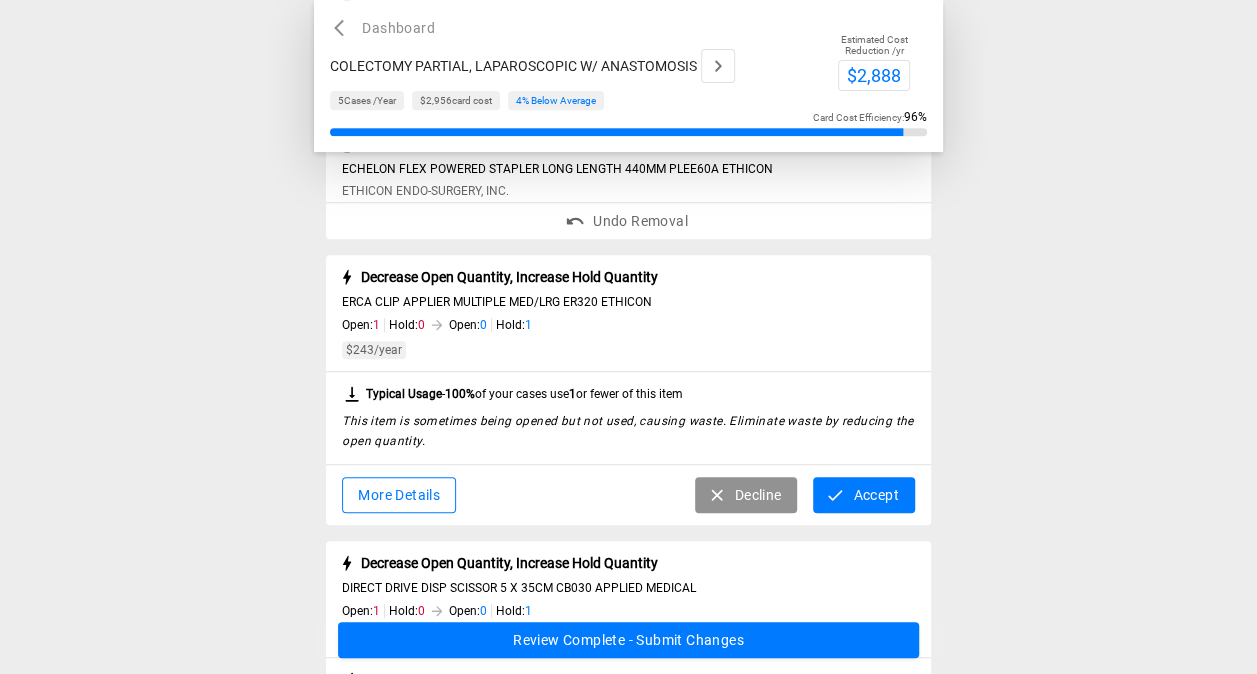 click on "Accept" at bounding box center (863, 495) 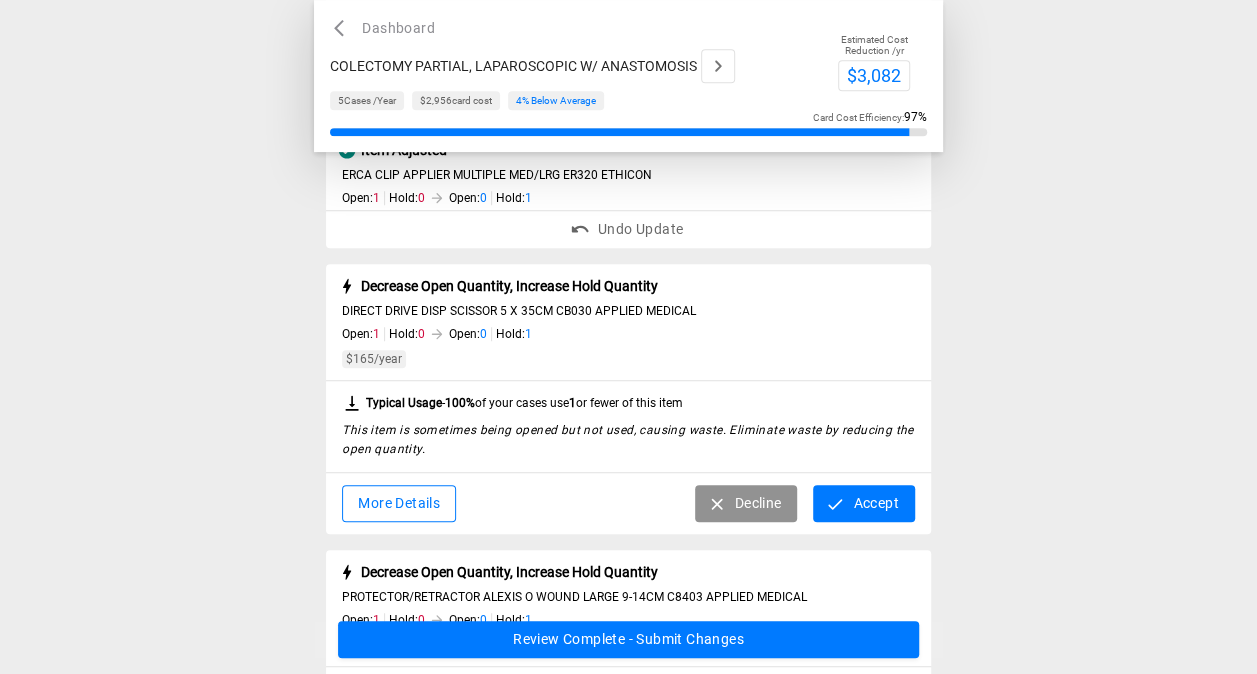 scroll, scrollTop: 496, scrollLeft: 0, axis: vertical 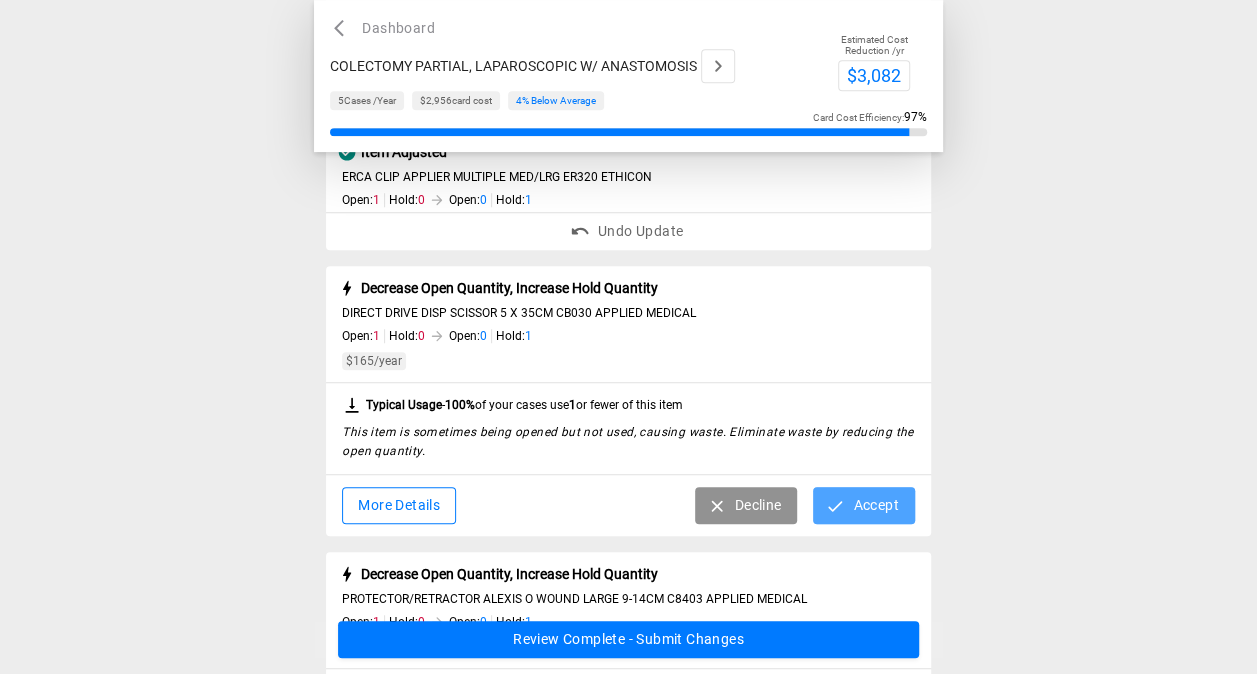 click on "Accept" at bounding box center [863, 505] 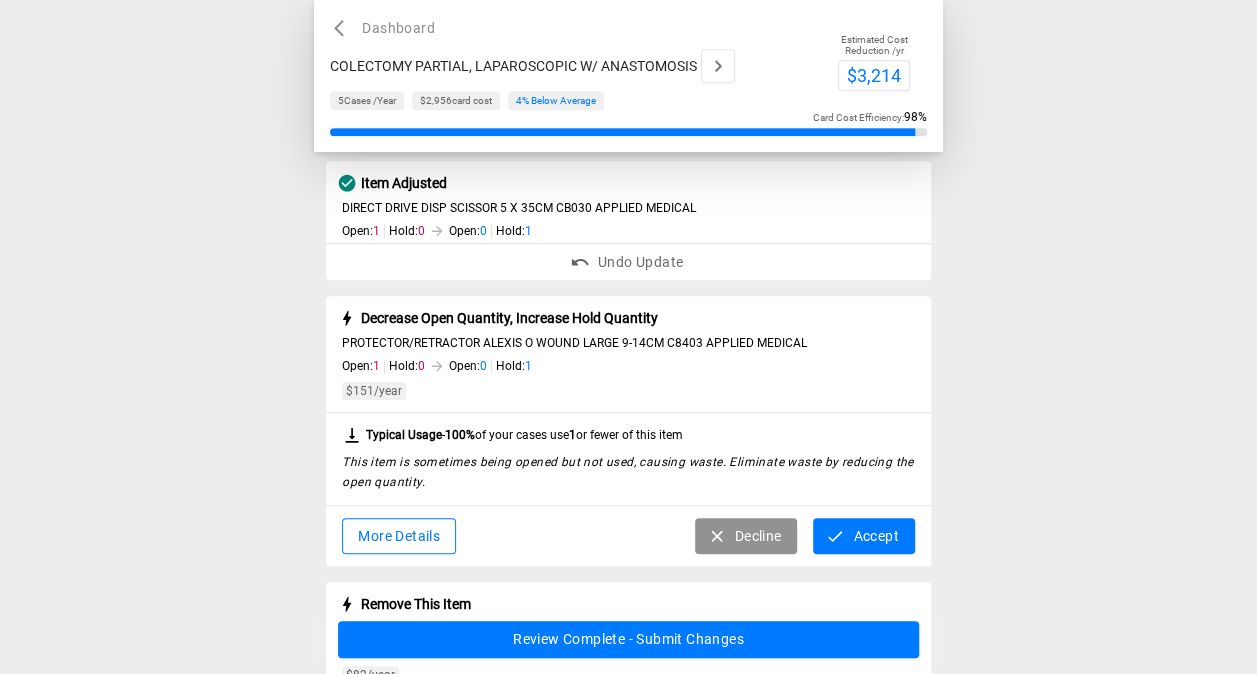 scroll, scrollTop: 600, scrollLeft: 0, axis: vertical 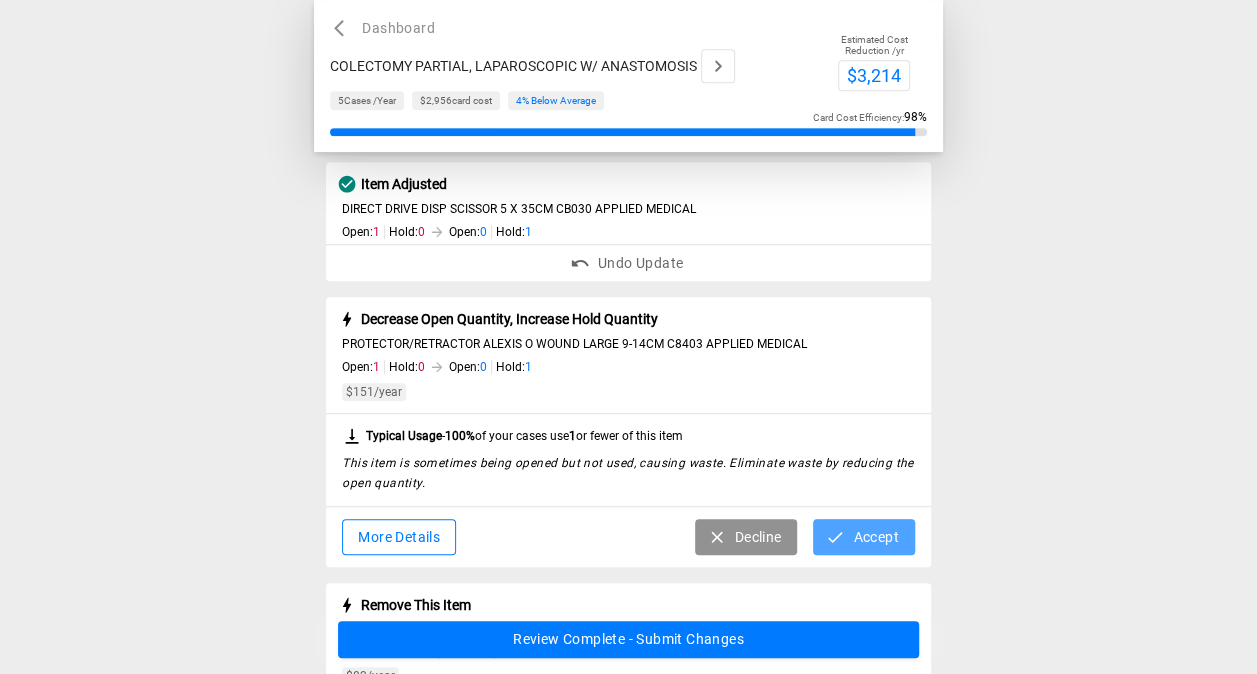 click on "Accept" at bounding box center (863, 537) 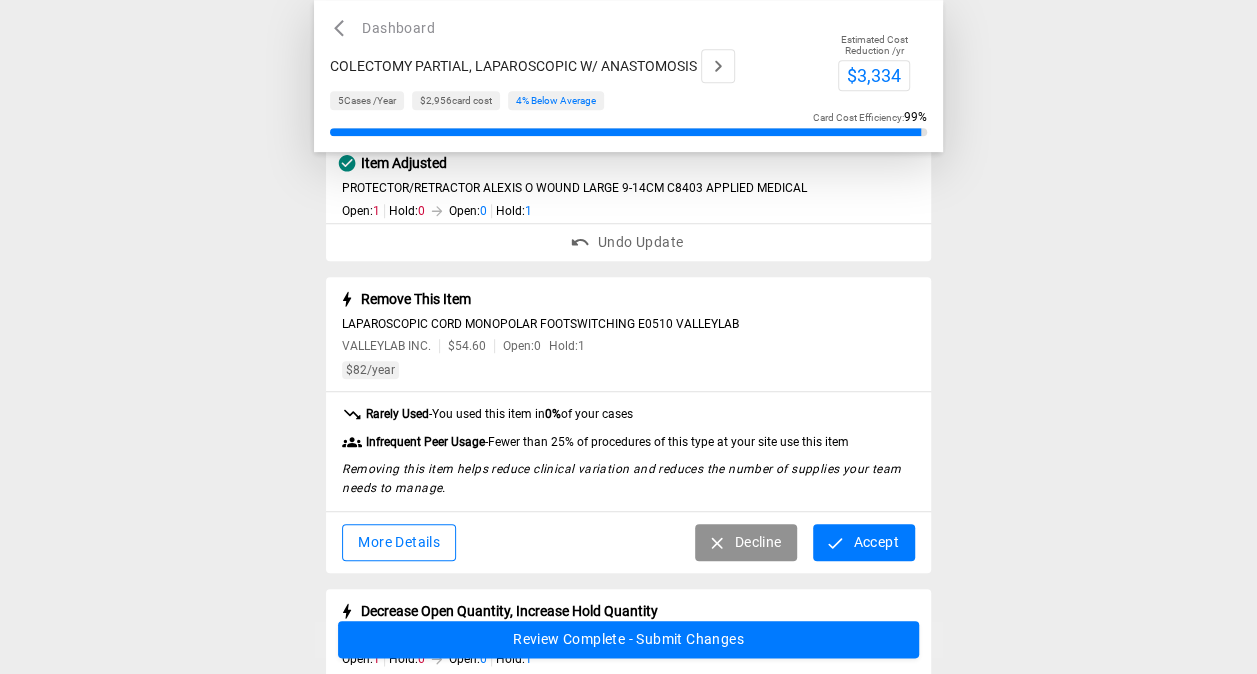 scroll, scrollTop: 755, scrollLeft: 0, axis: vertical 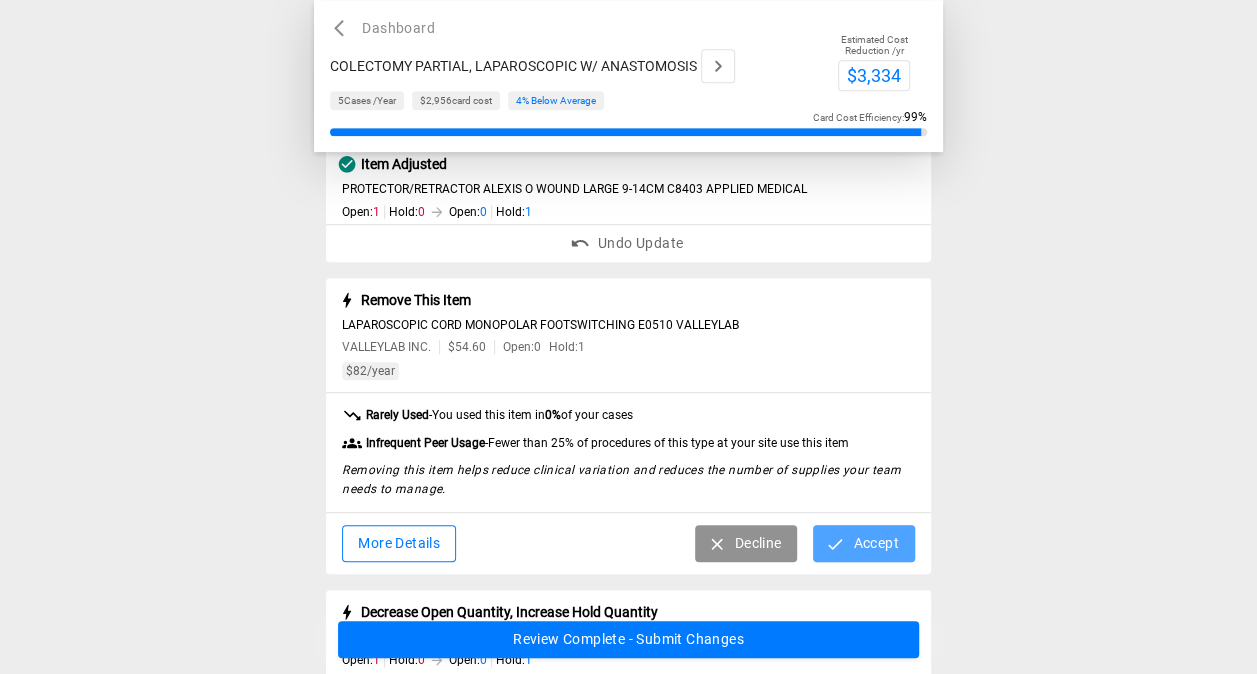 click on "Accept" at bounding box center [863, 543] 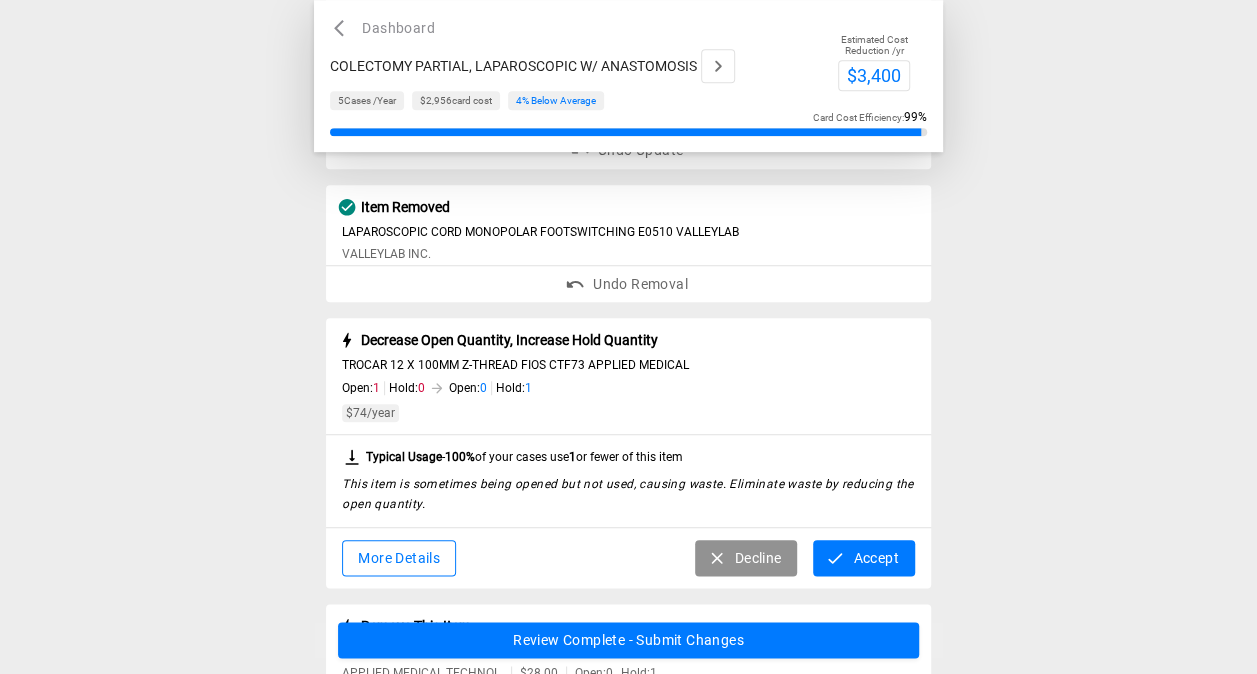 scroll, scrollTop: 868, scrollLeft: 0, axis: vertical 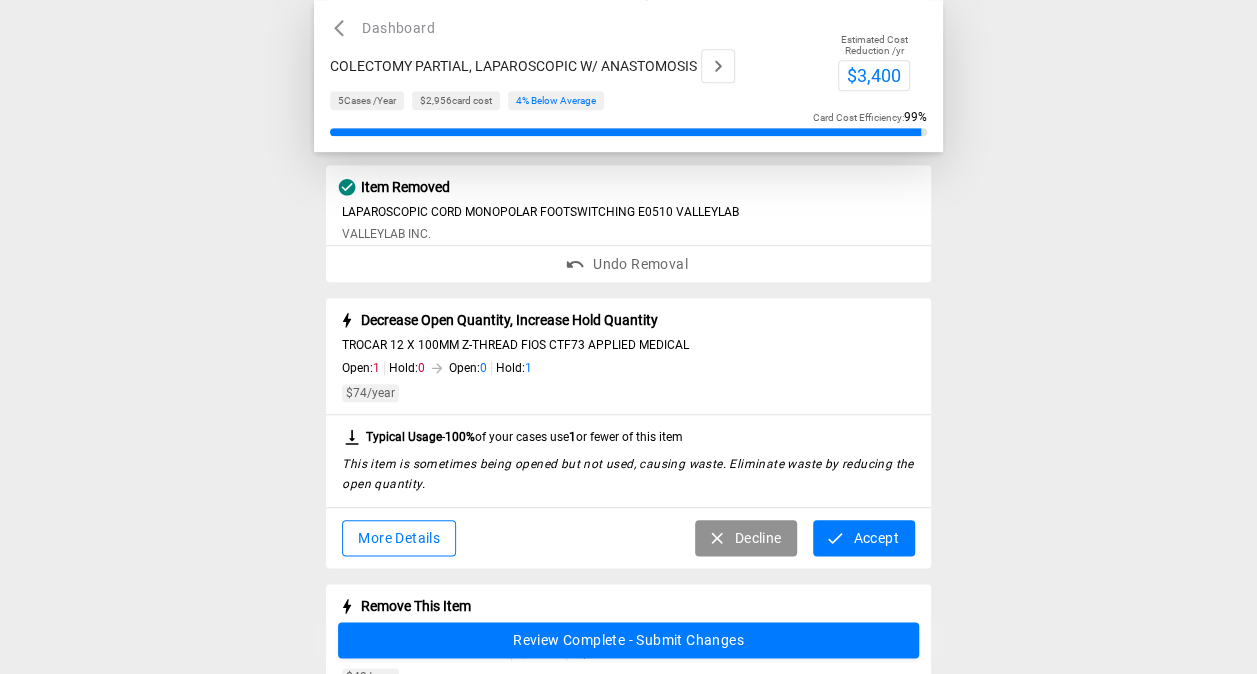 click on "Accept" at bounding box center (863, 538) 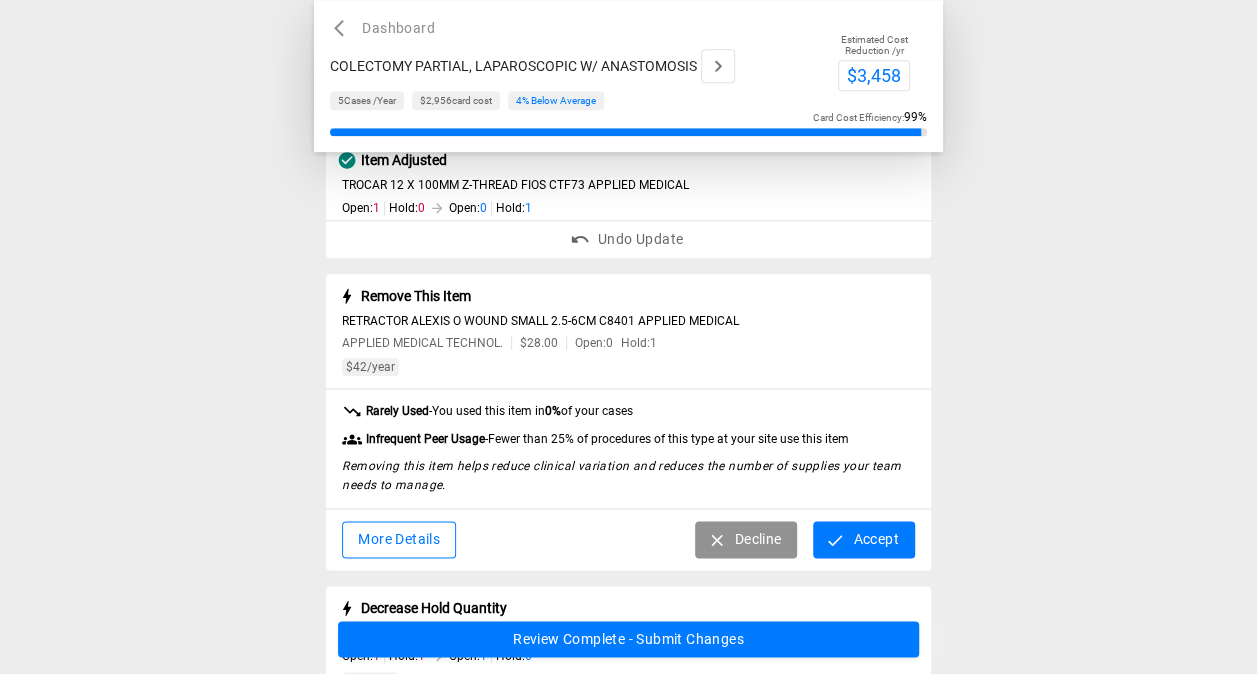 scroll, scrollTop: 1064, scrollLeft: 0, axis: vertical 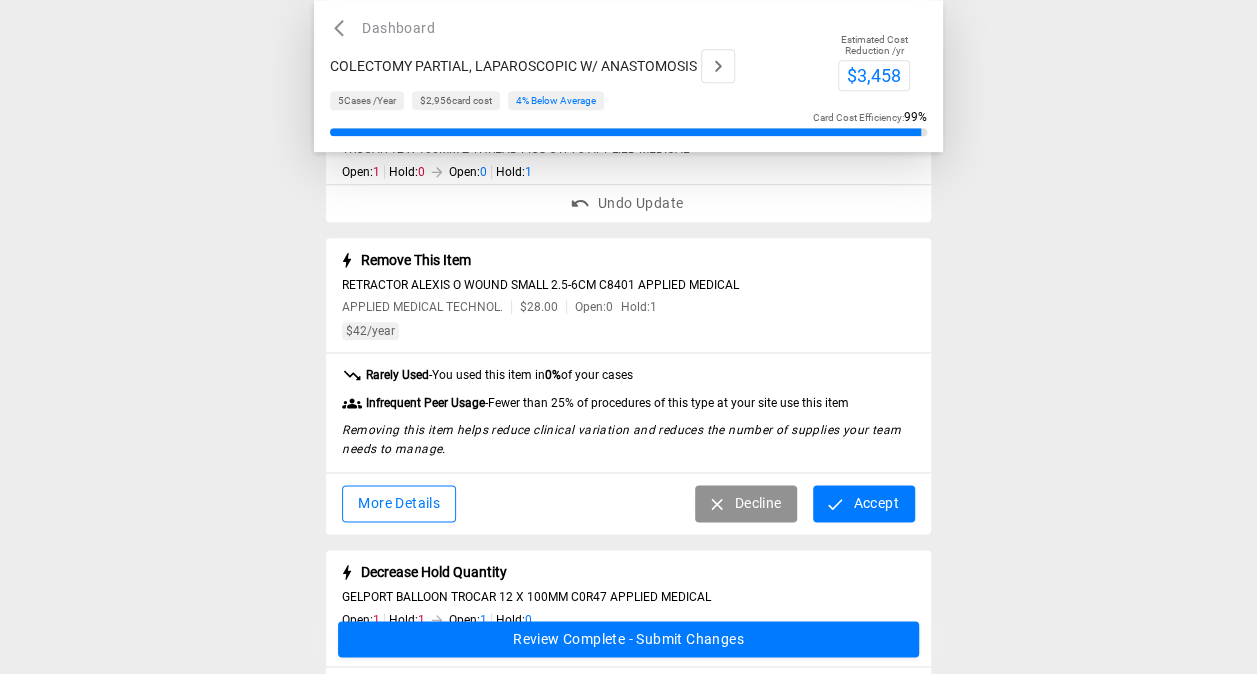 click on "Accept" at bounding box center (863, 503) 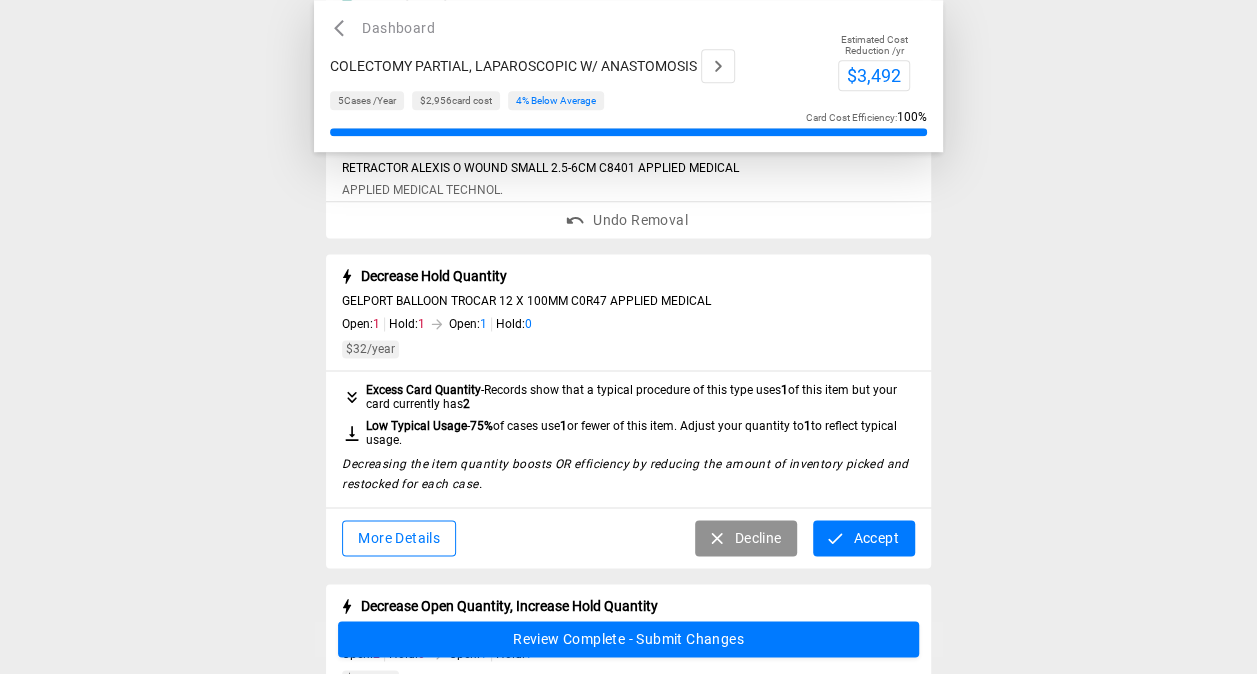 scroll, scrollTop: 1180, scrollLeft: 0, axis: vertical 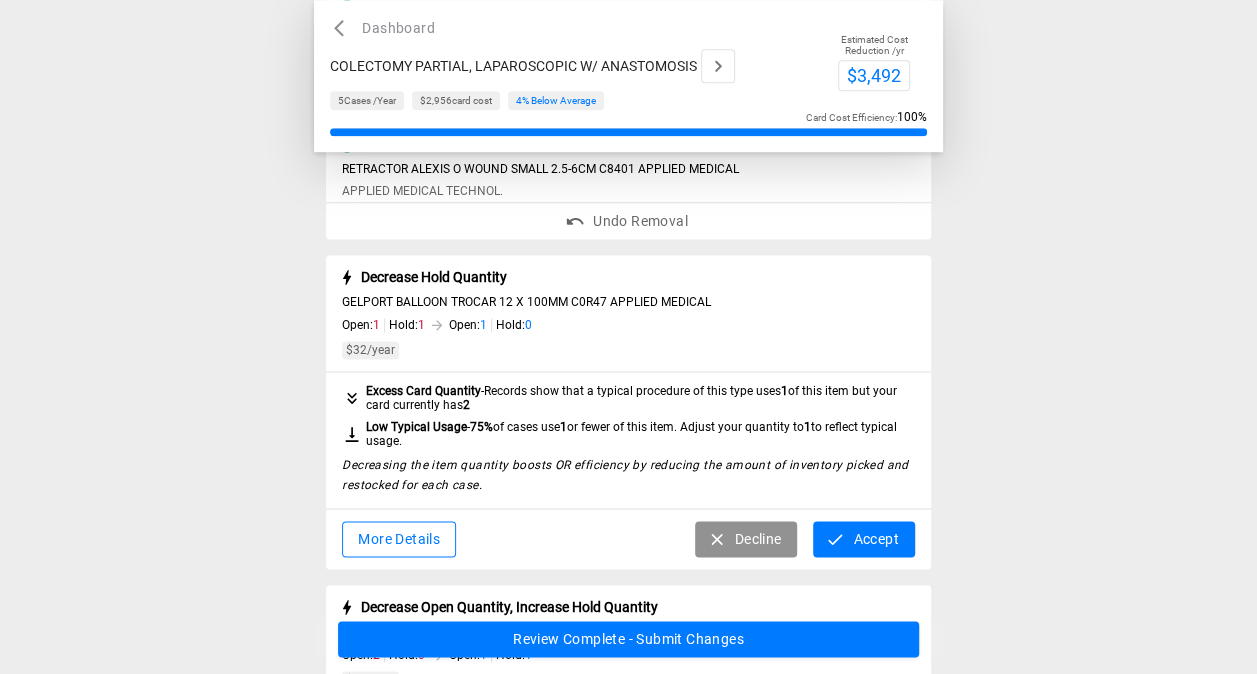 click on "Accept" at bounding box center [863, 539] 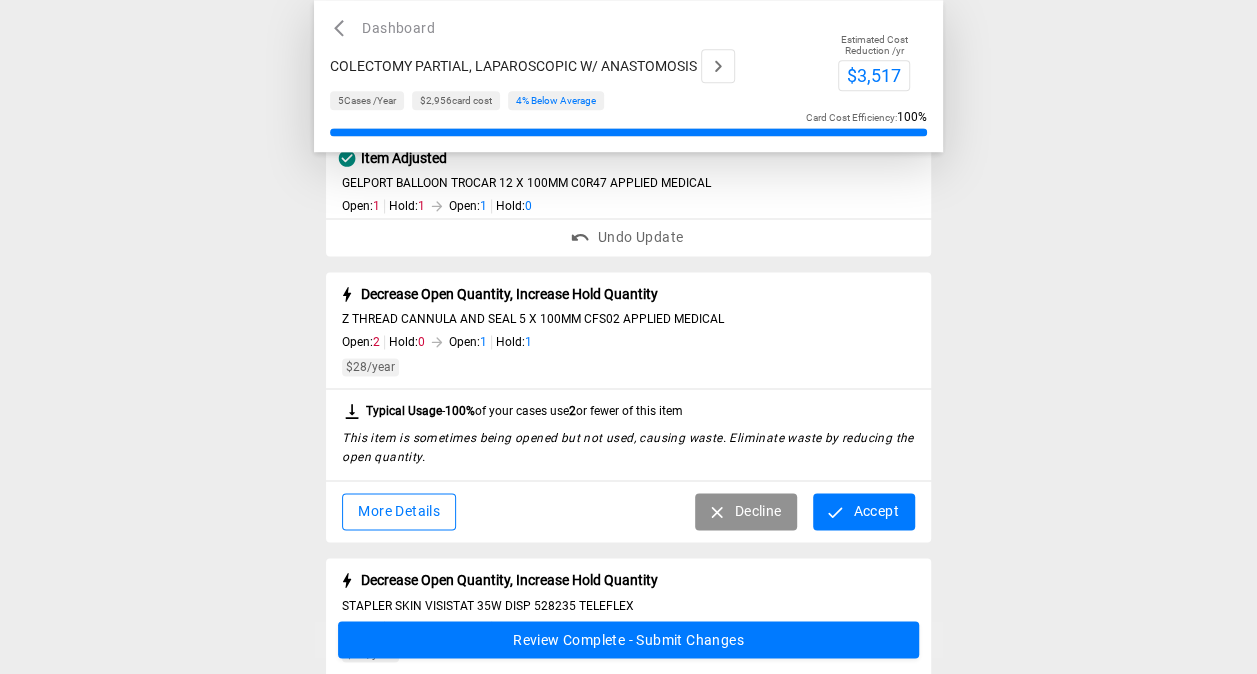 scroll, scrollTop: 1298, scrollLeft: 0, axis: vertical 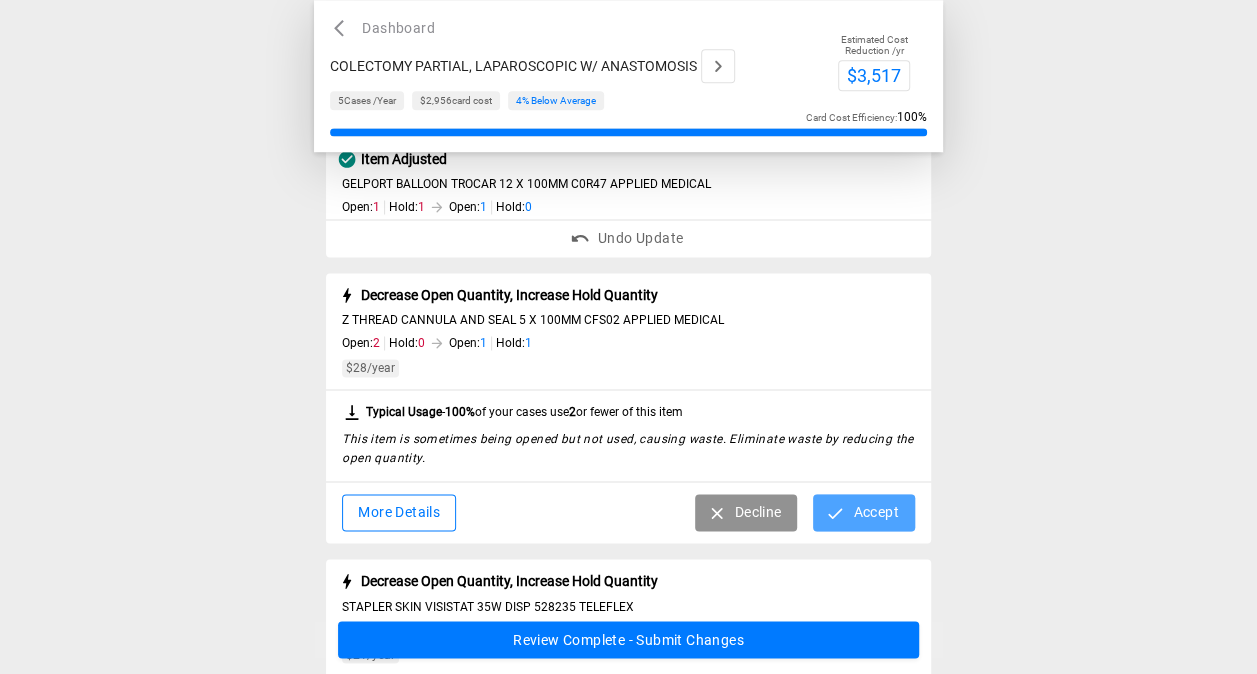 click on "Accept" at bounding box center [863, 512] 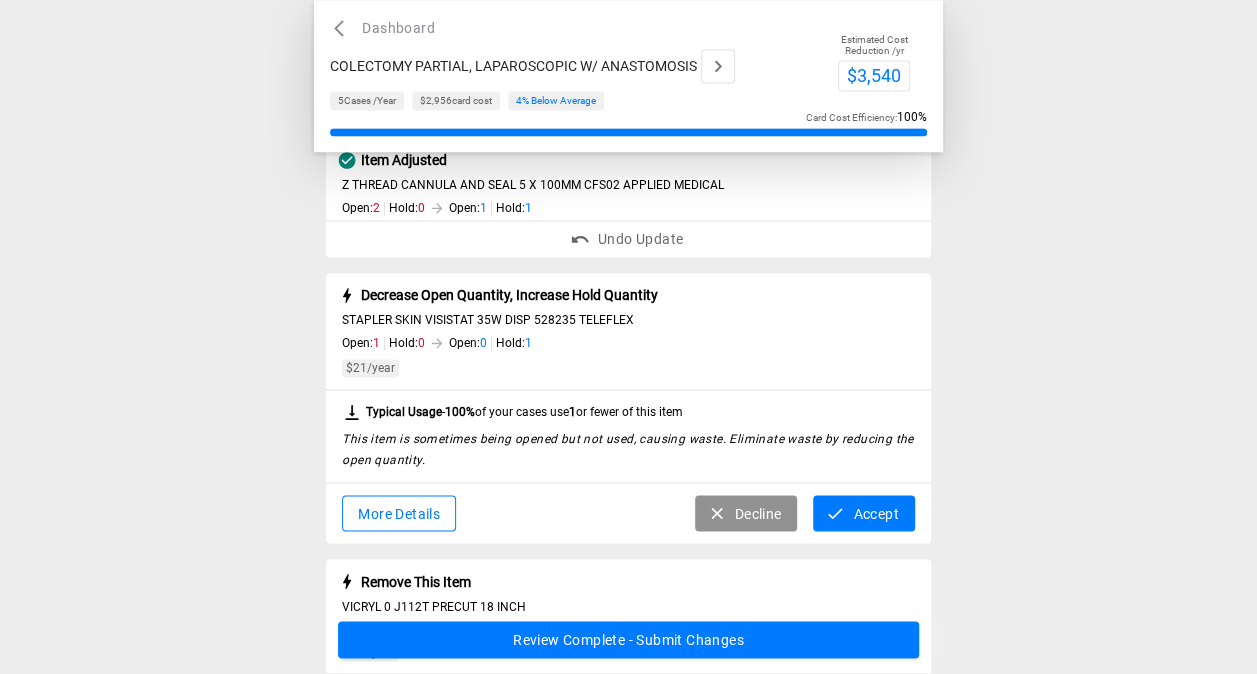 scroll, scrollTop: 1432, scrollLeft: 0, axis: vertical 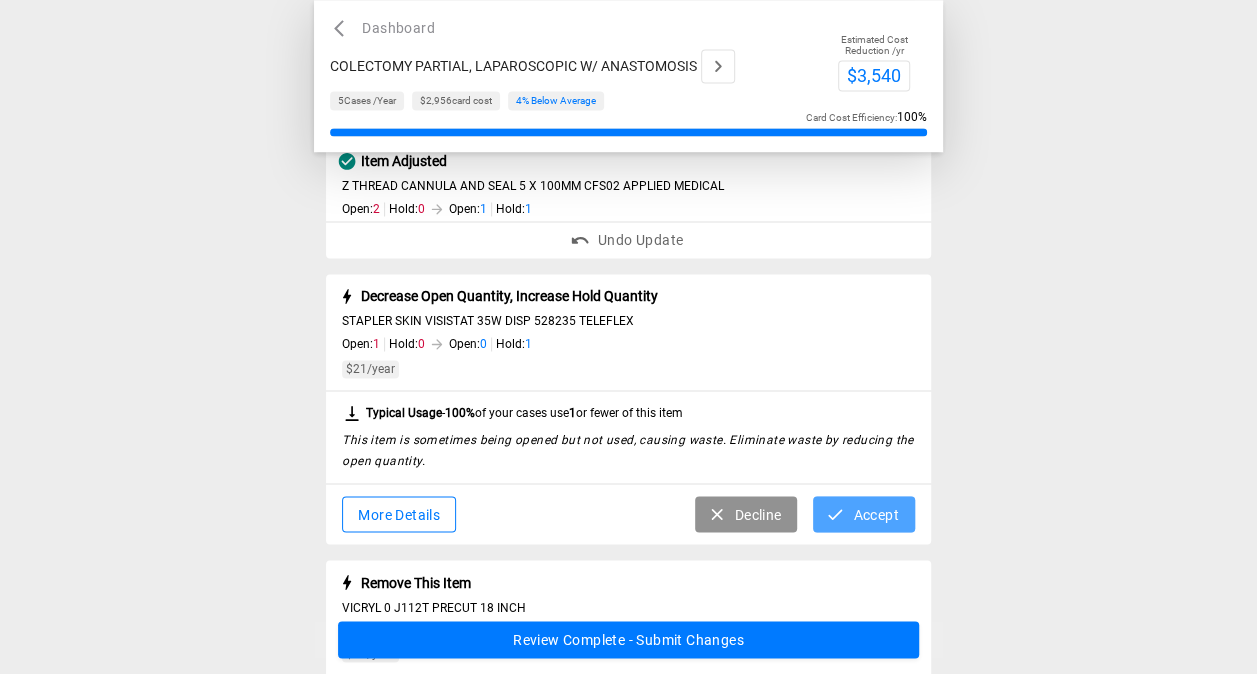 click on "Accept" at bounding box center (863, 514) 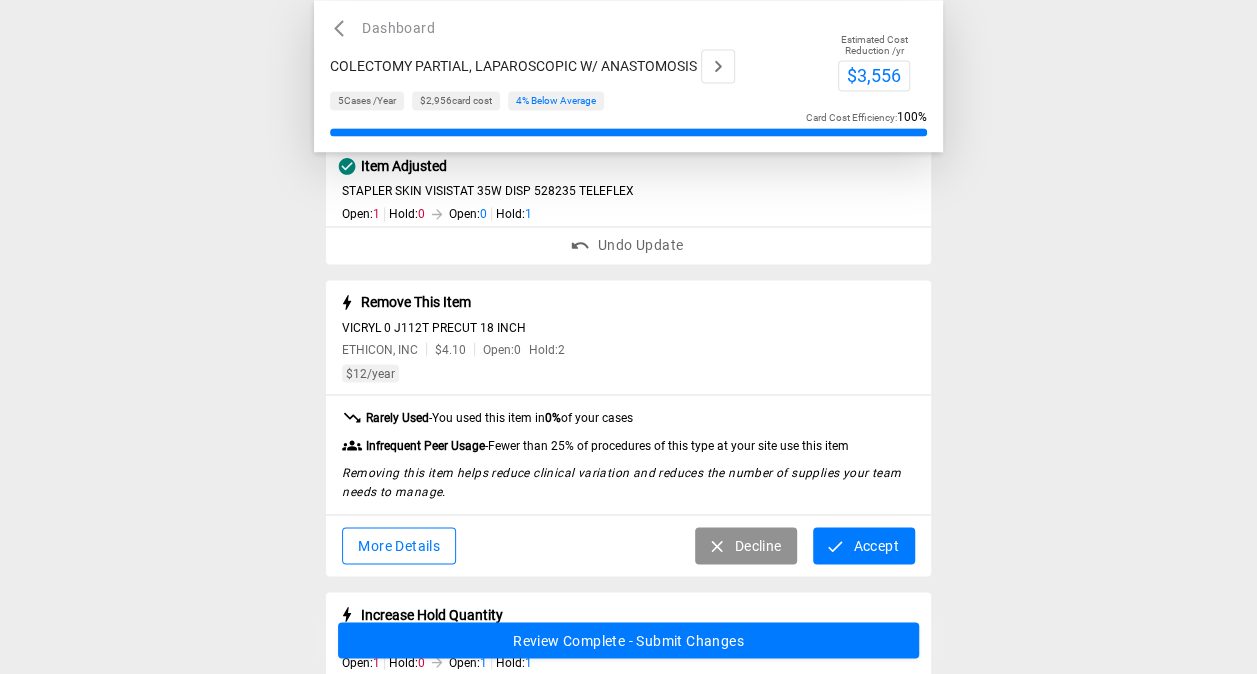 scroll, scrollTop: 1562, scrollLeft: 0, axis: vertical 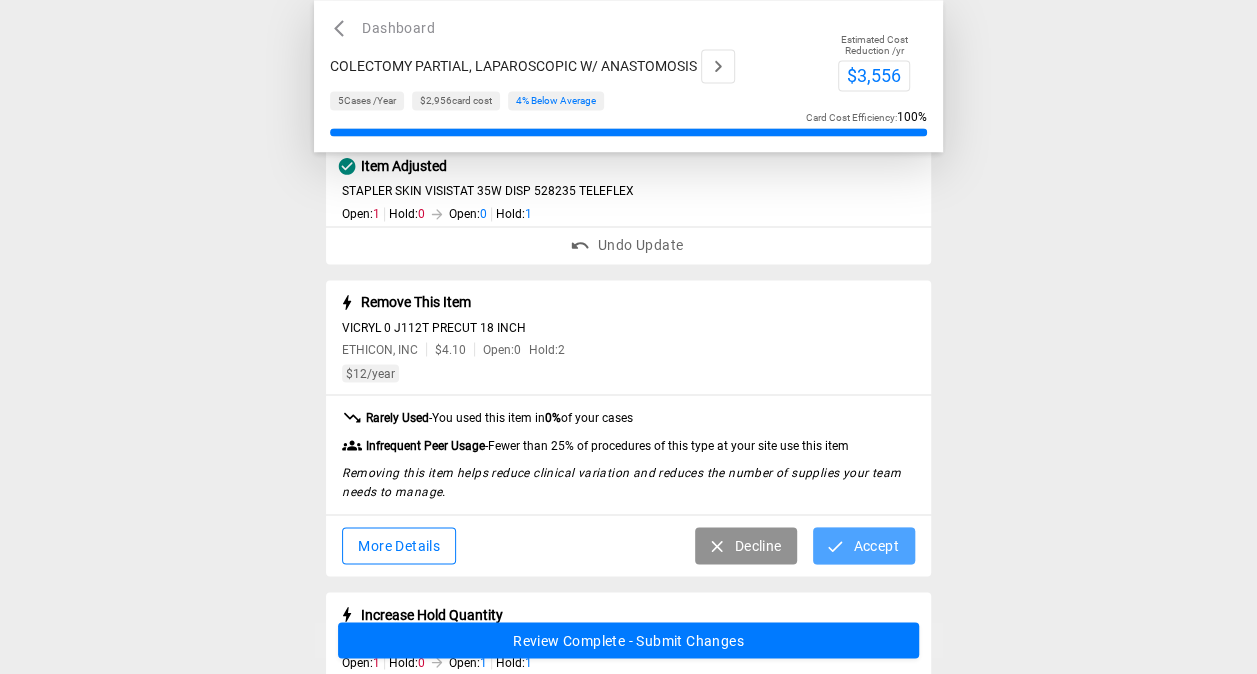click on "Accept" at bounding box center (863, 545) 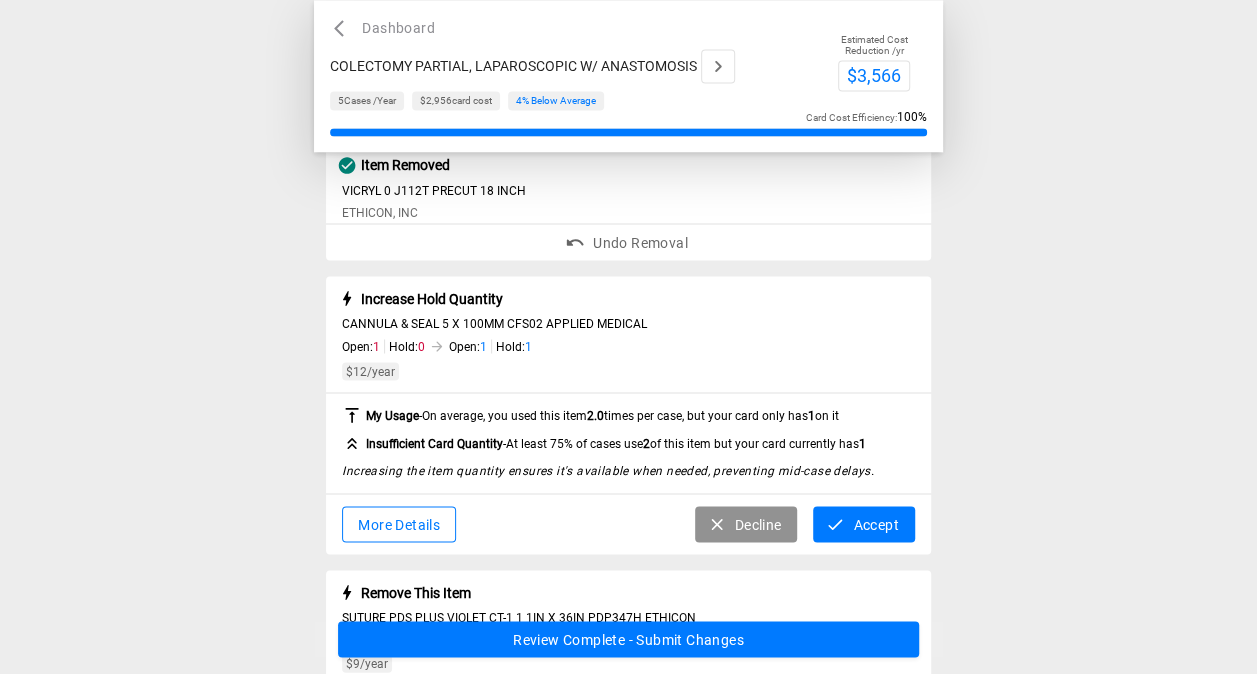 scroll, scrollTop: 1700, scrollLeft: 0, axis: vertical 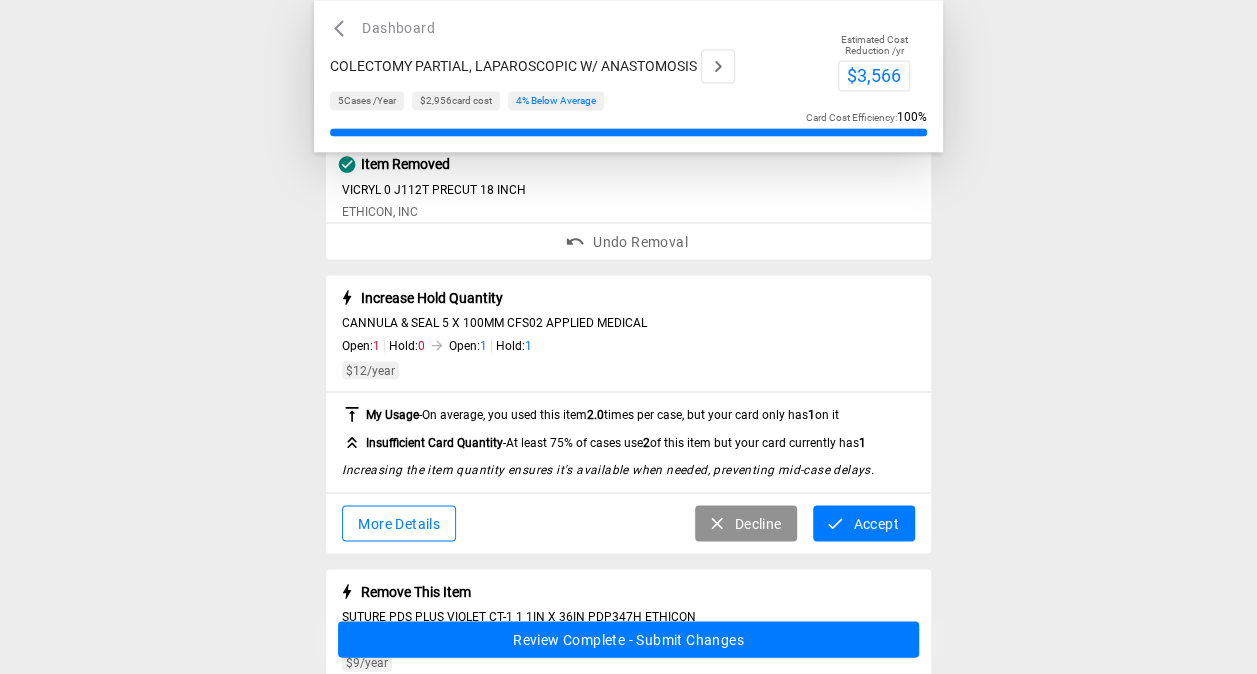 click on "Accept" at bounding box center [863, 523] 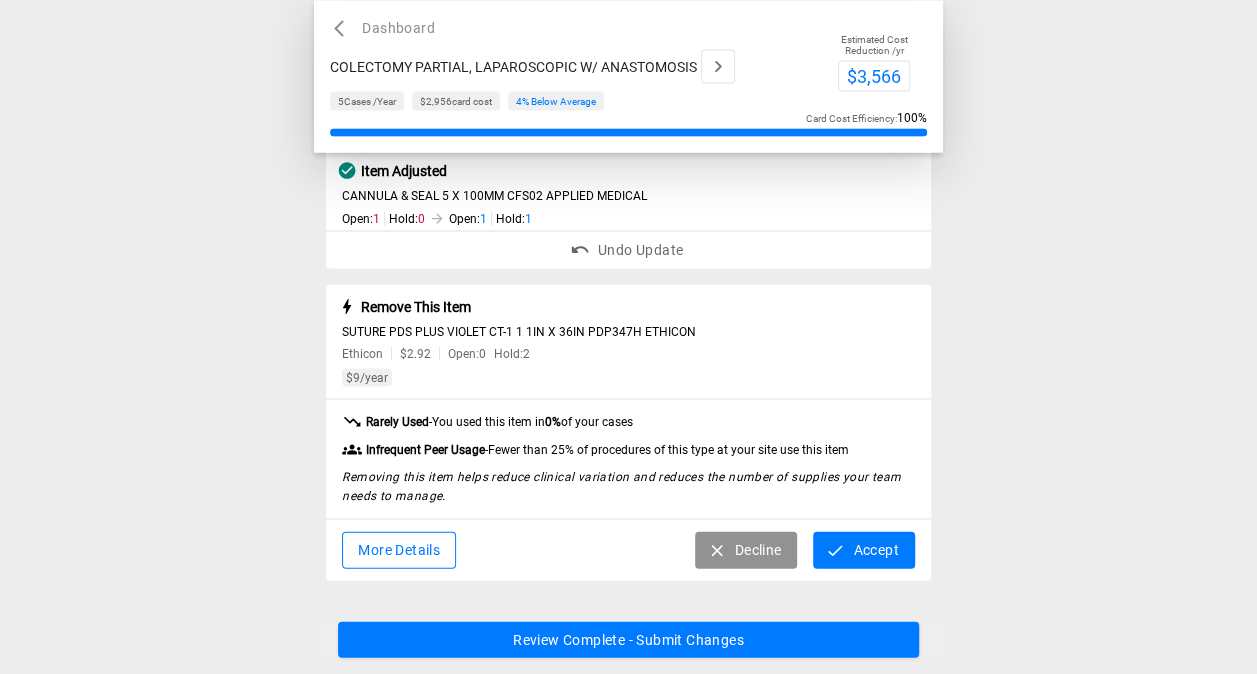 scroll, scrollTop: 1826, scrollLeft: 0, axis: vertical 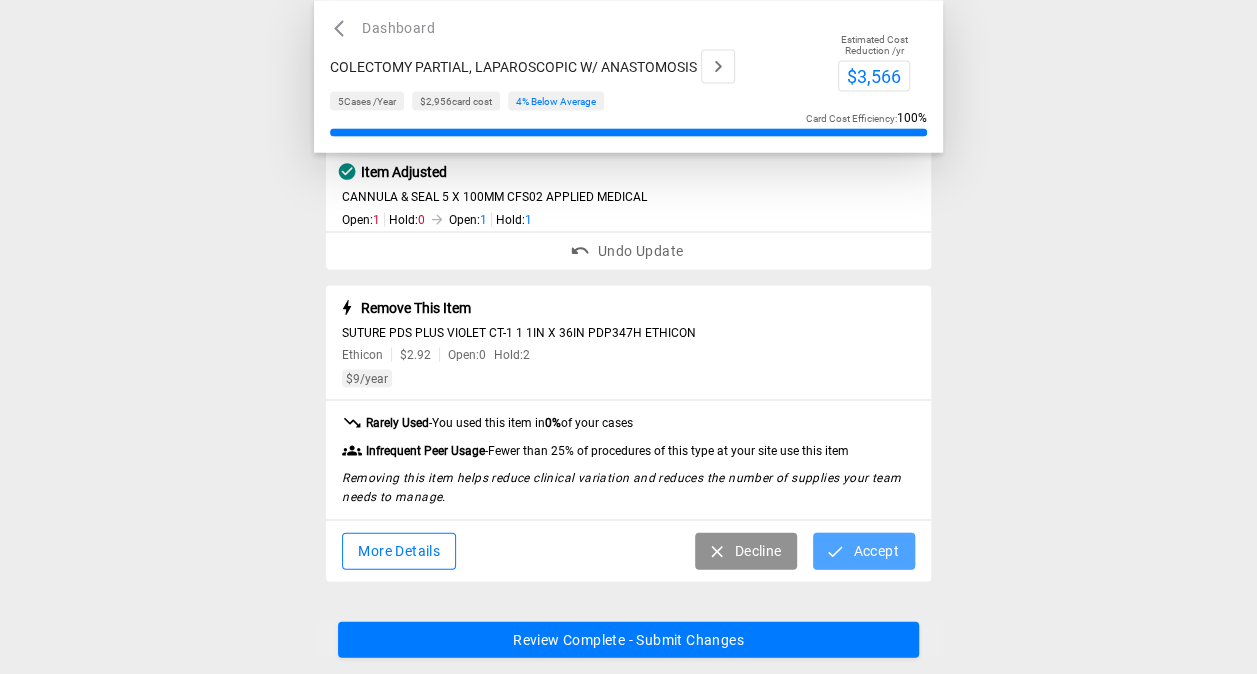 click on "Accept" at bounding box center [863, 550] 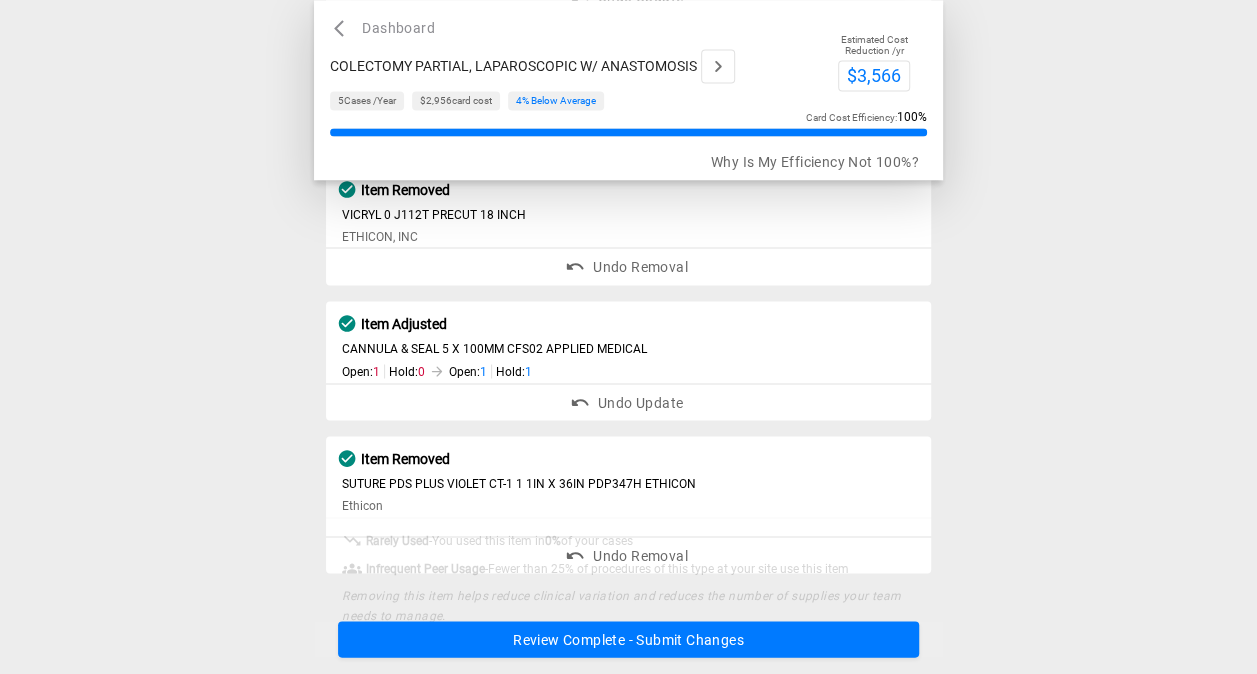 scroll, scrollTop: 1664, scrollLeft: 0, axis: vertical 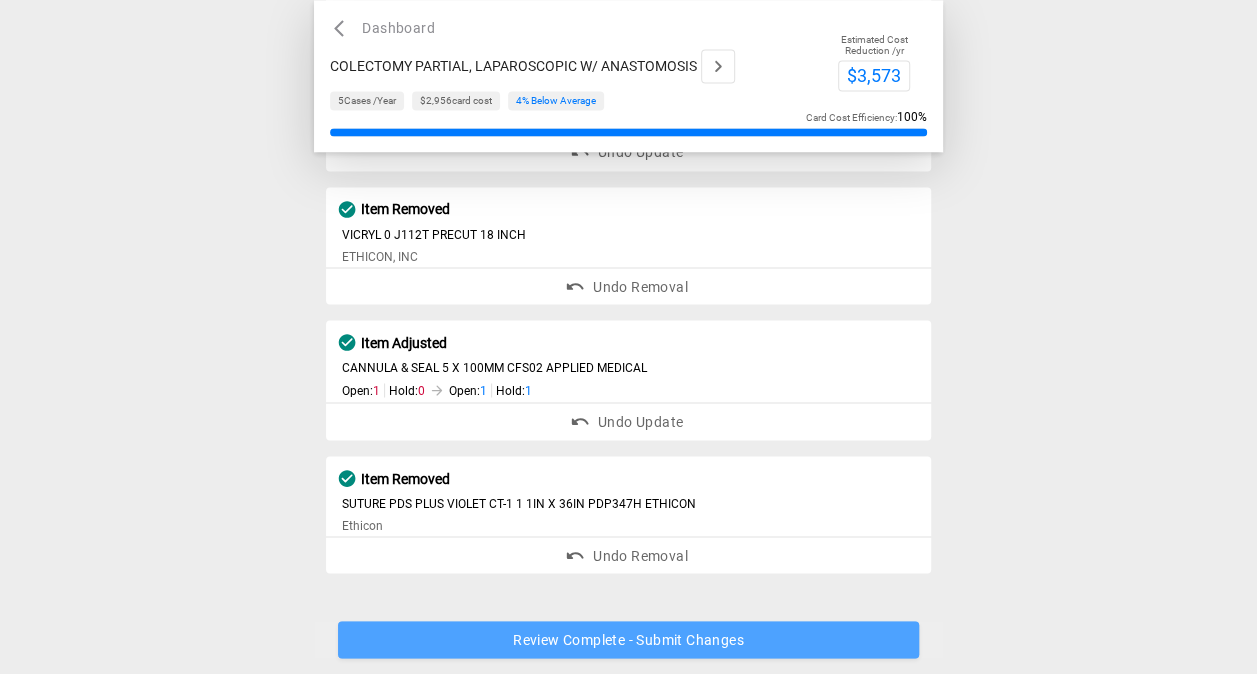 click on "Review Complete - Submit Changes" at bounding box center (628, 640) 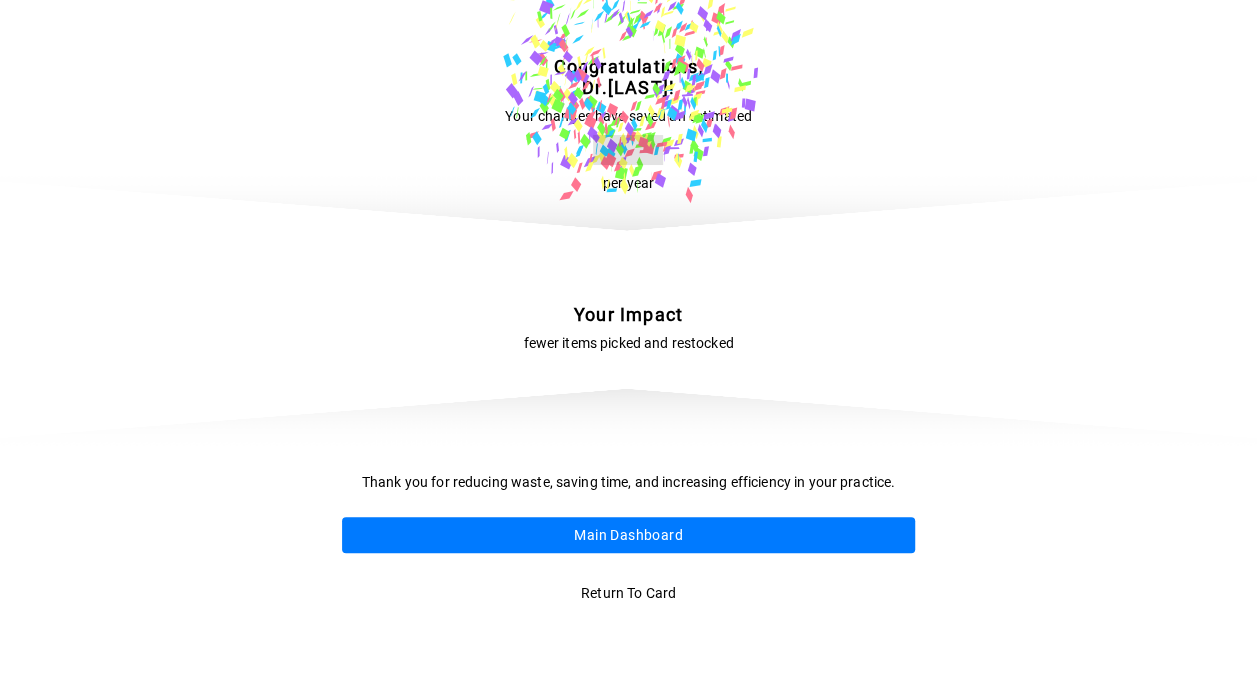 scroll, scrollTop: 0, scrollLeft: 0, axis: both 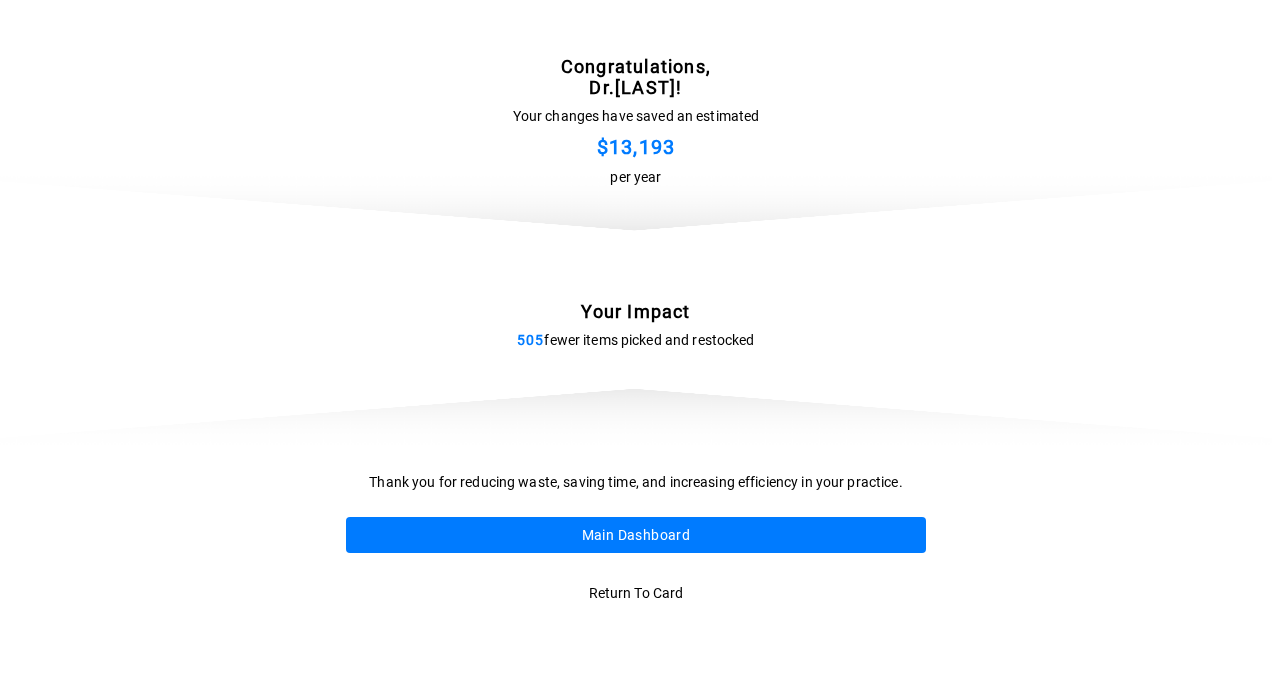 click on "Main Dashboard" at bounding box center (636, 535) 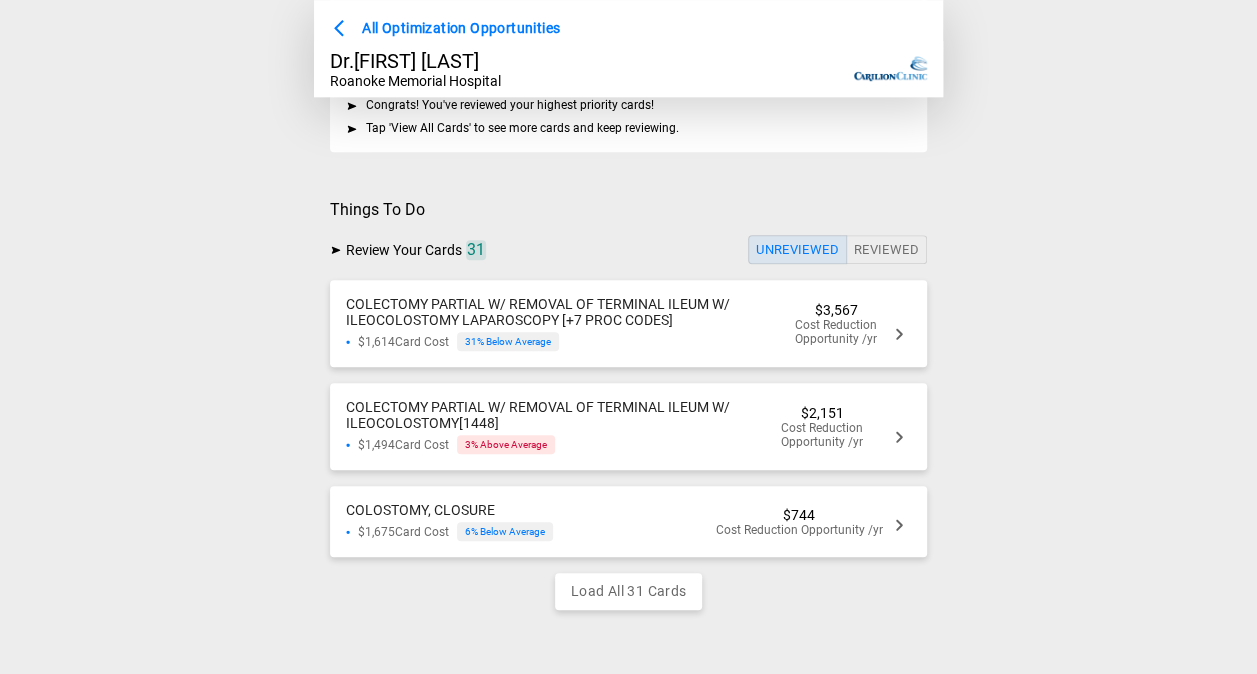 scroll, scrollTop: 648, scrollLeft: 0, axis: vertical 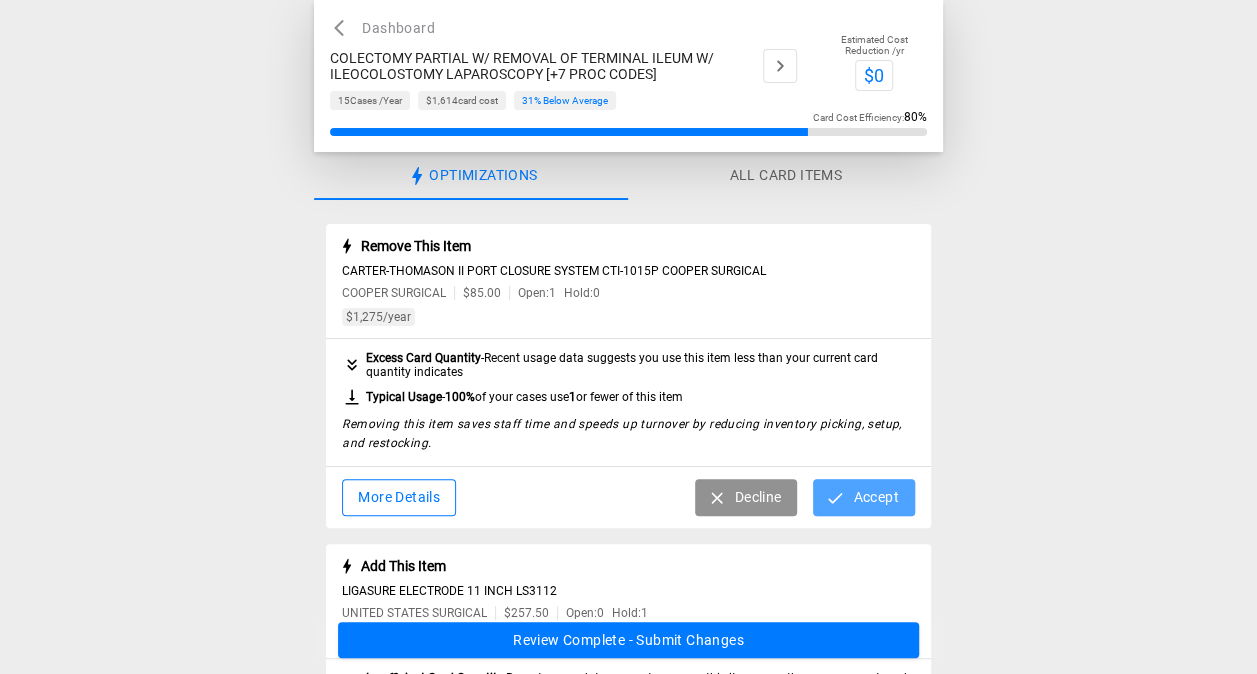 click on "Accept" at bounding box center (863, 497) 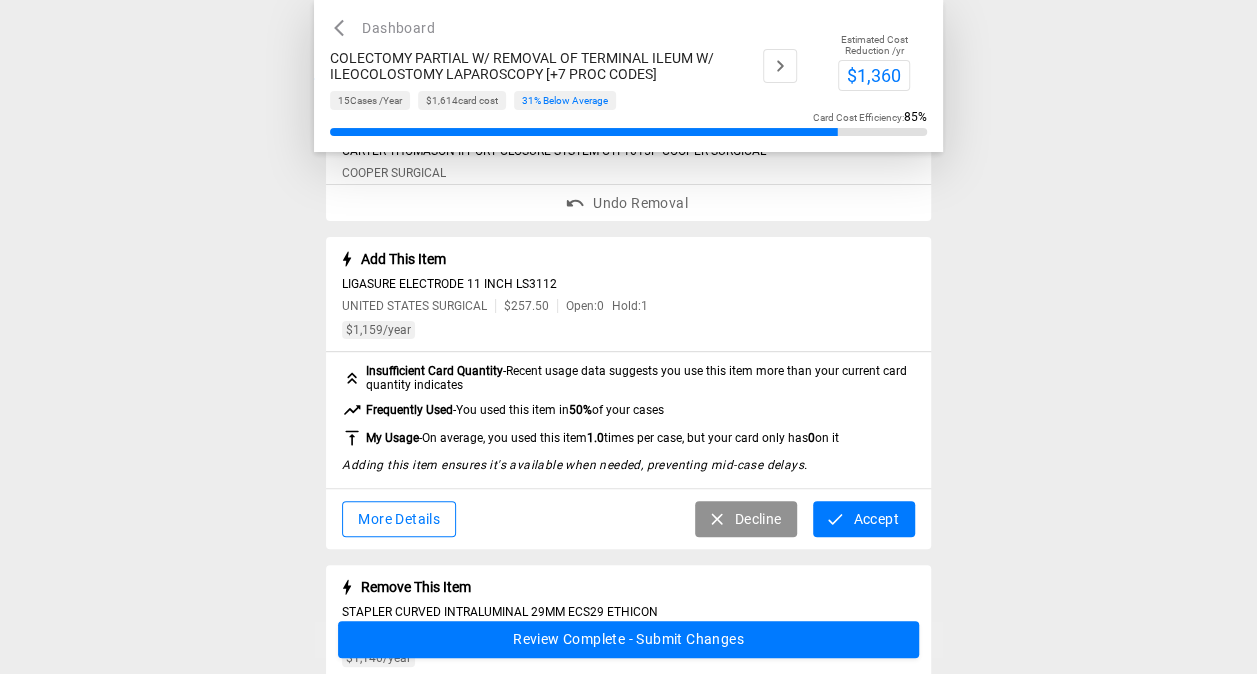 scroll, scrollTop: 123, scrollLeft: 0, axis: vertical 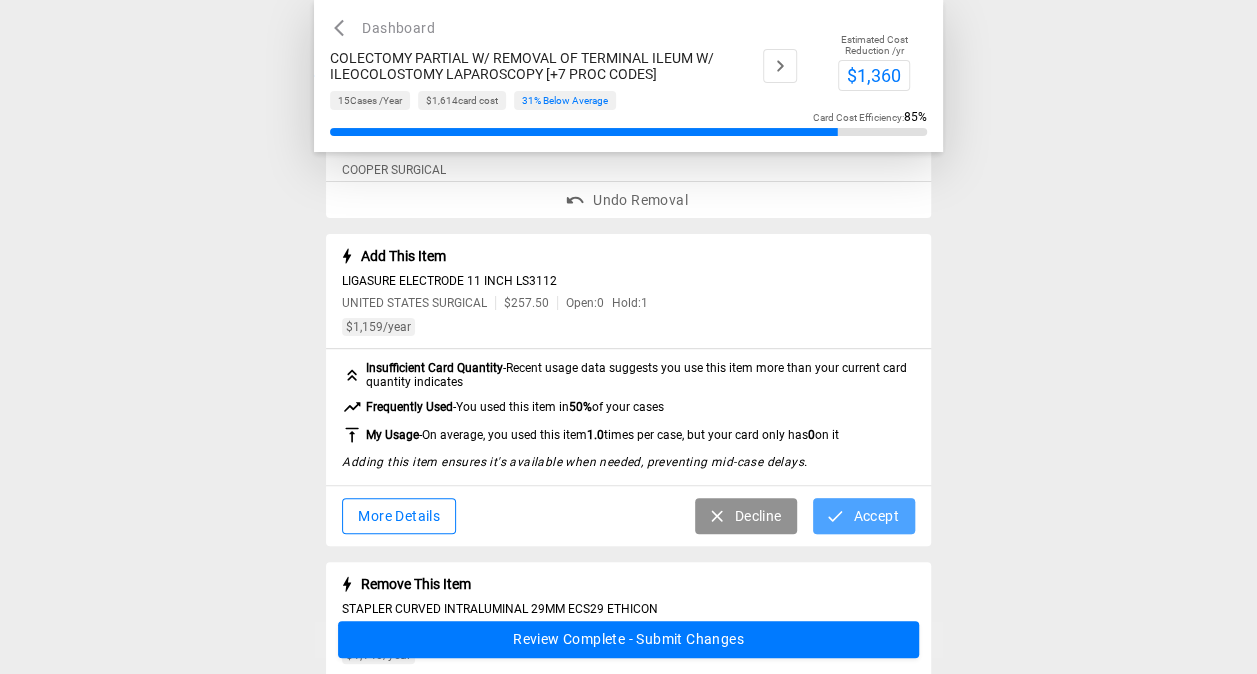 click on "Accept" at bounding box center (863, 516) 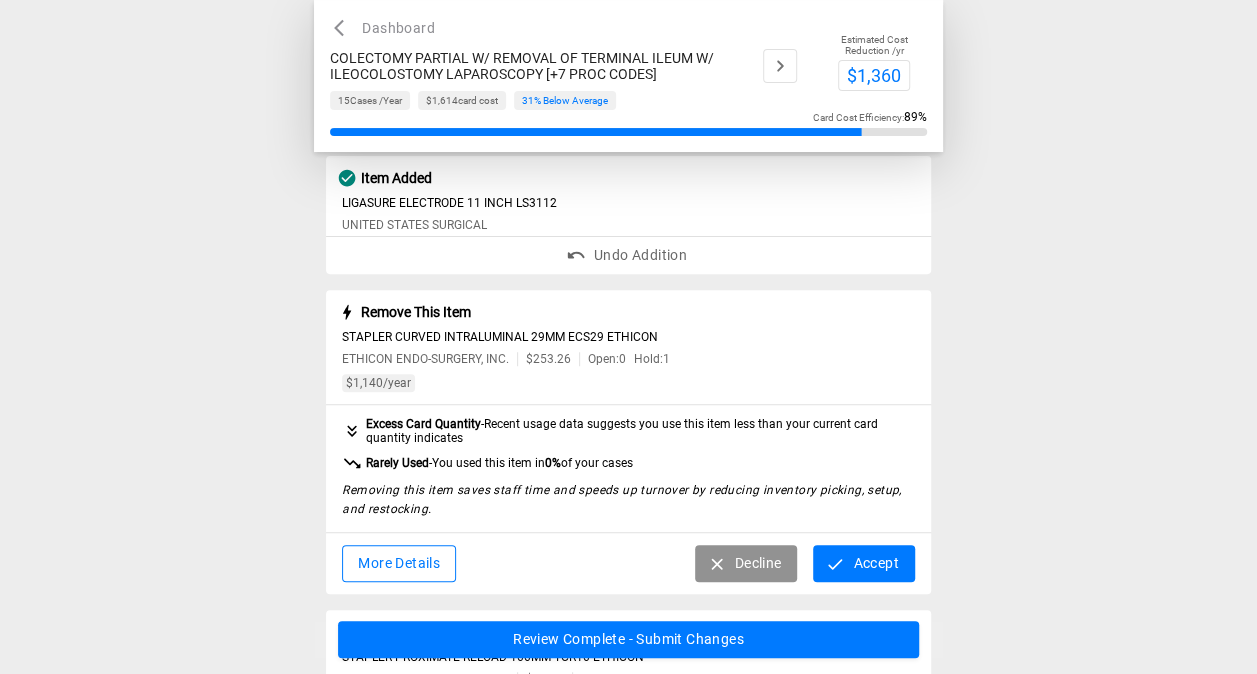 scroll, scrollTop: 224, scrollLeft: 0, axis: vertical 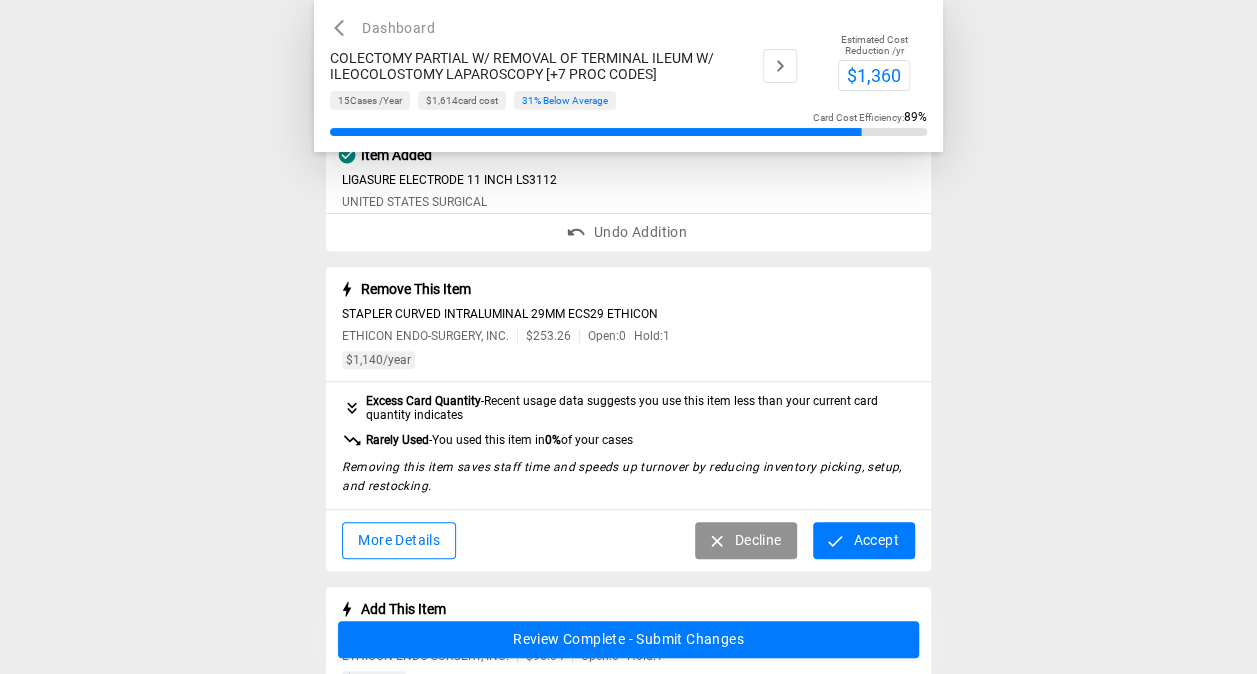 click on "Accept" at bounding box center [863, 540] 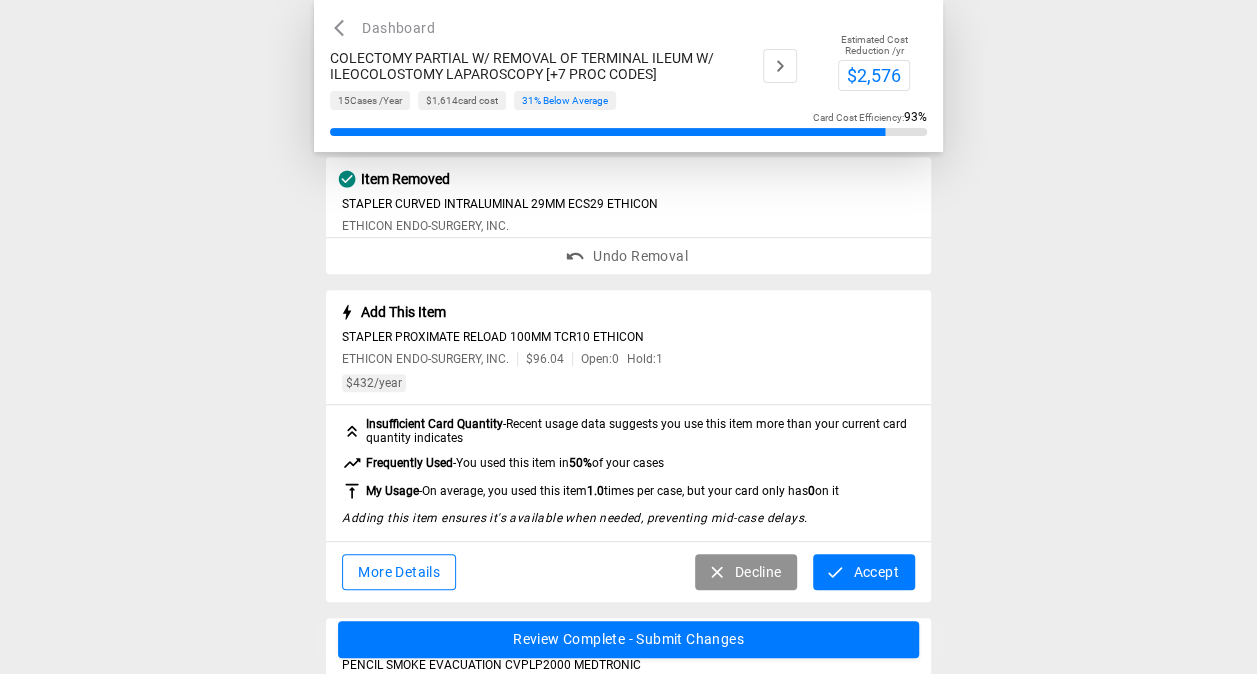 scroll, scrollTop: 360, scrollLeft: 0, axis: vertical 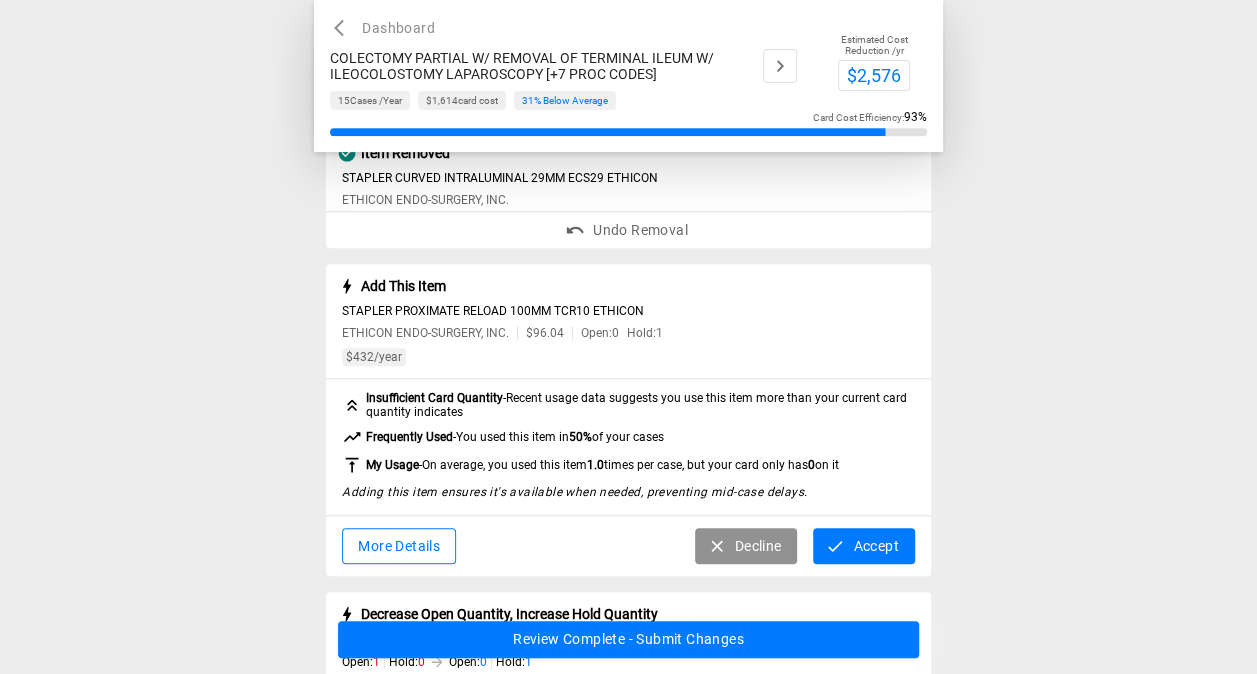 click on "Accept" at bounding box center [863, 546] 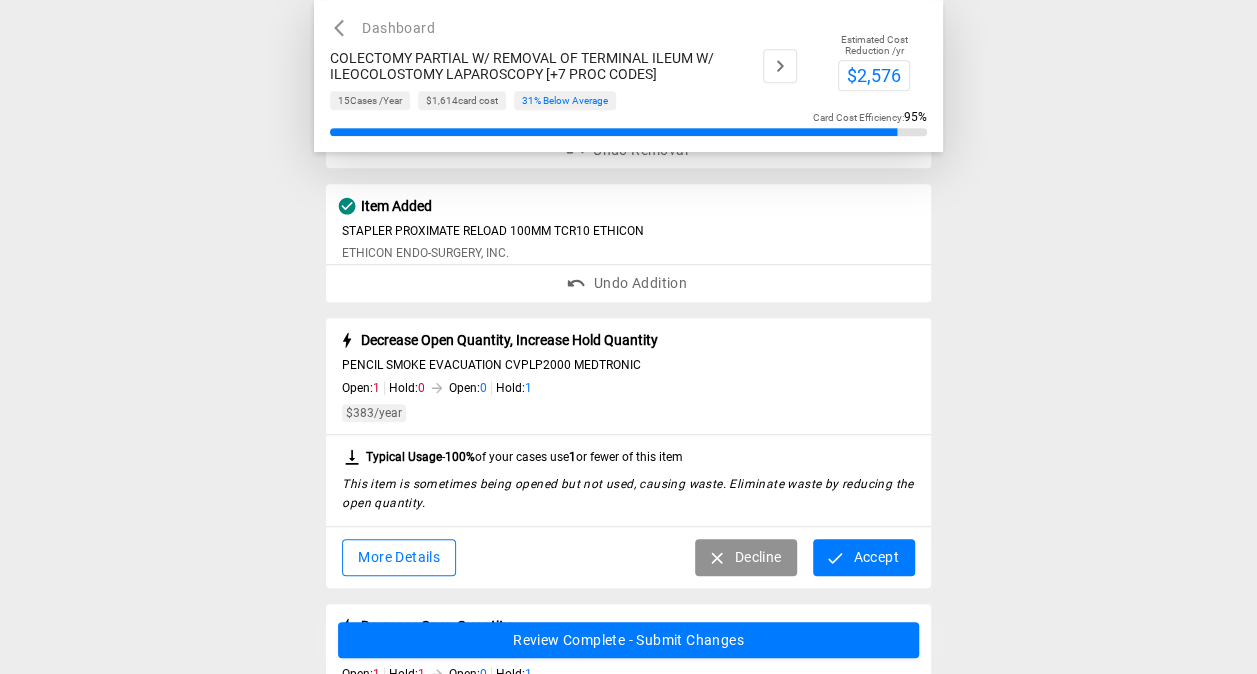 scroll, scrollTop: 443, scrollLeft: 0, axis: vertical 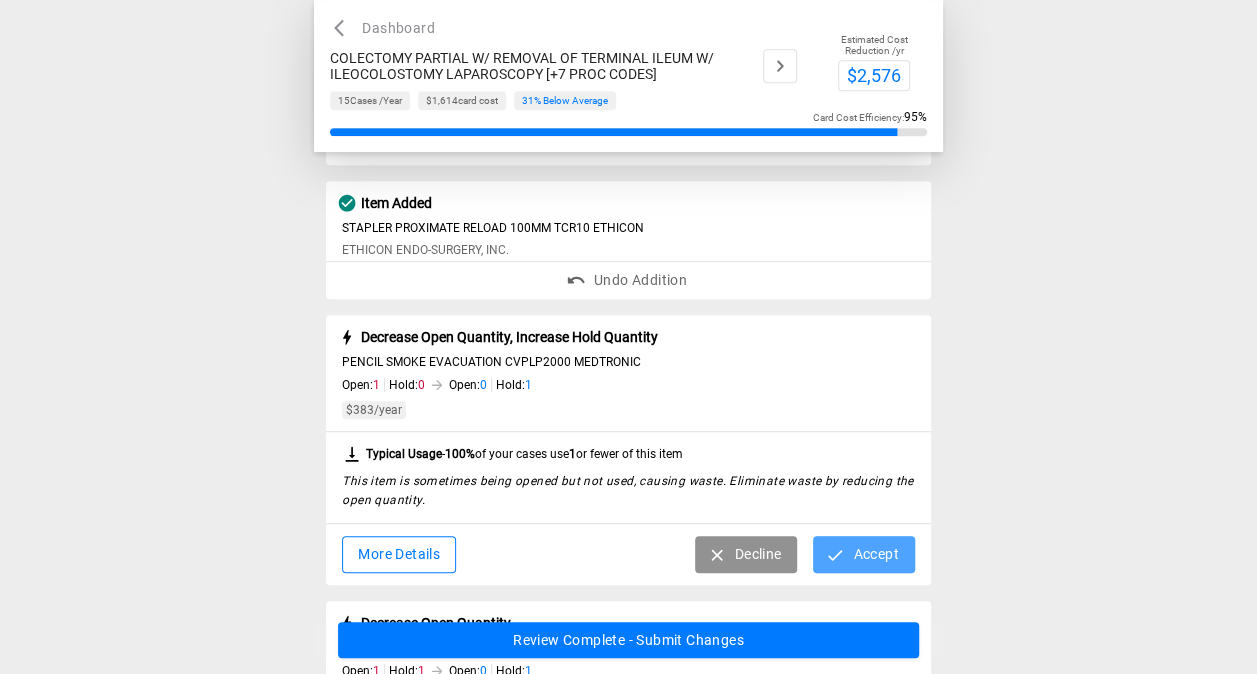 click on "Accept" at bounding box center [863, 554] 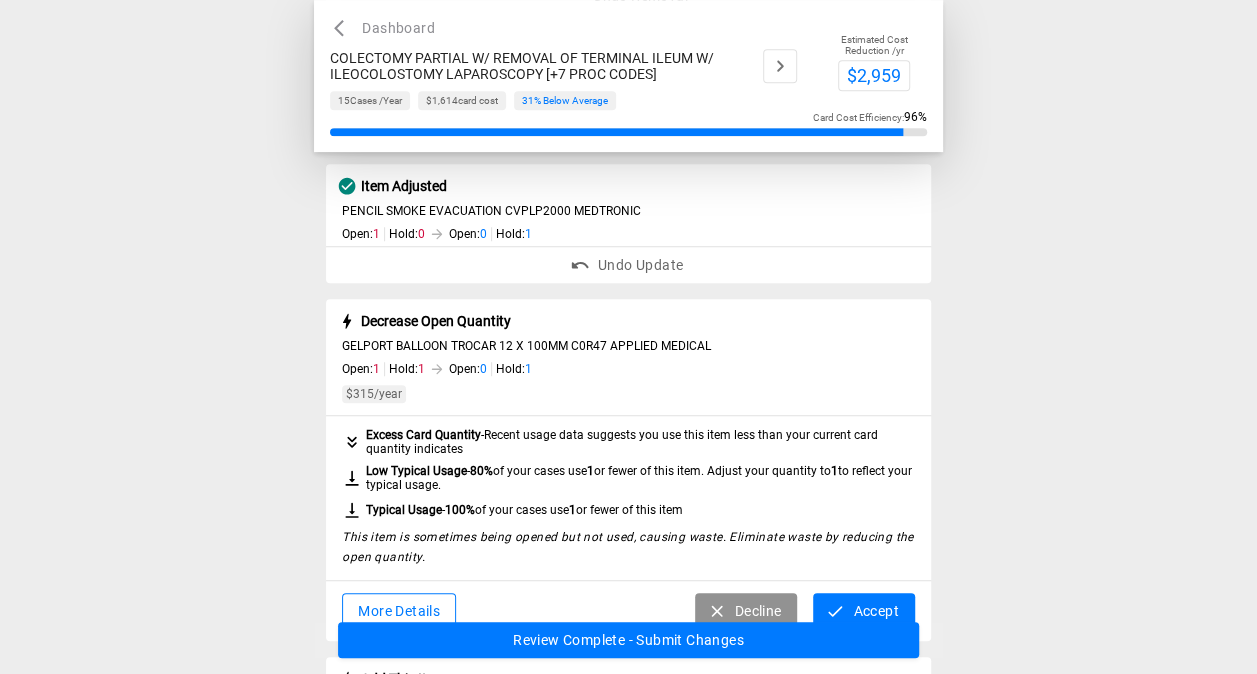 scroll, scrollTop: 673, scrollLeft: 0, axis: vertical 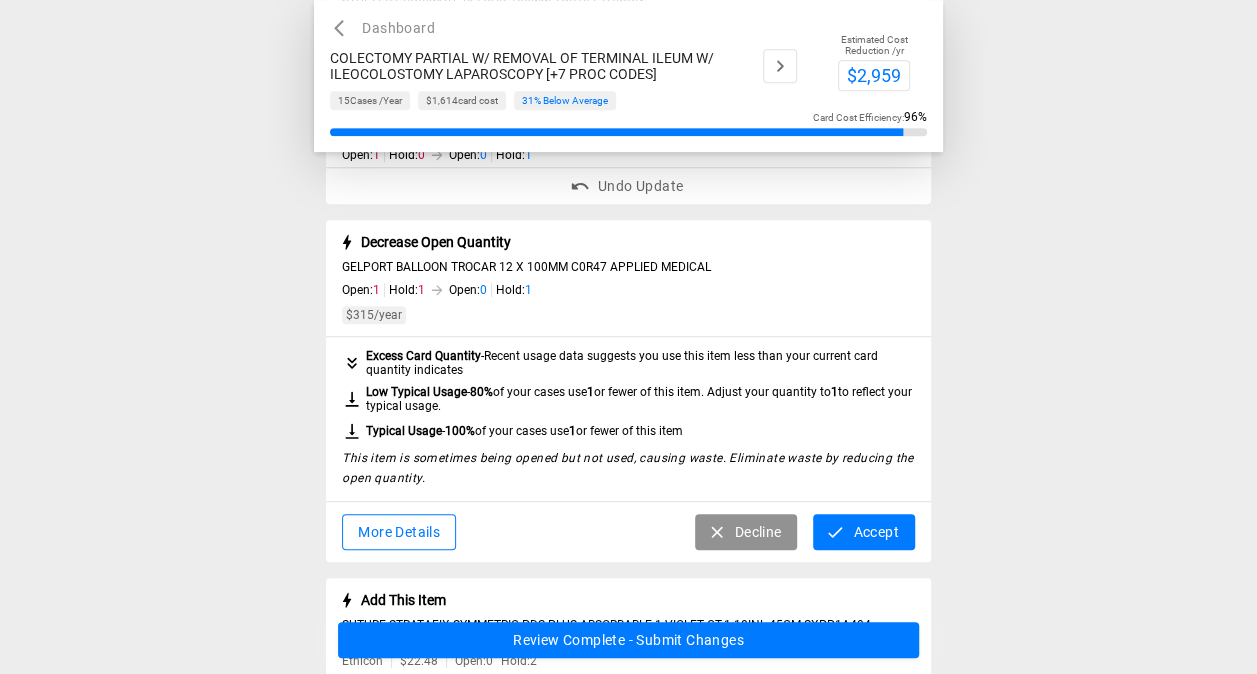 click on "Accept" at bounding box center (863, 532) 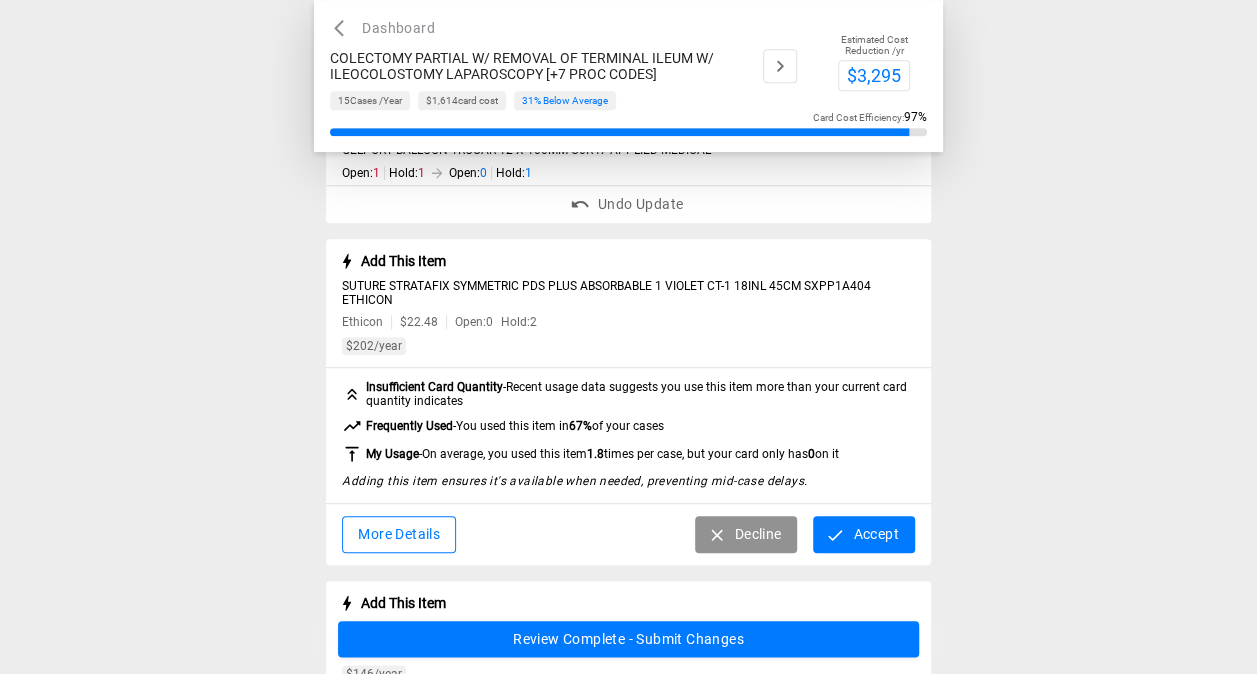 scroll, scrollTop: 793, scrollLeft: 0, axis: vertical 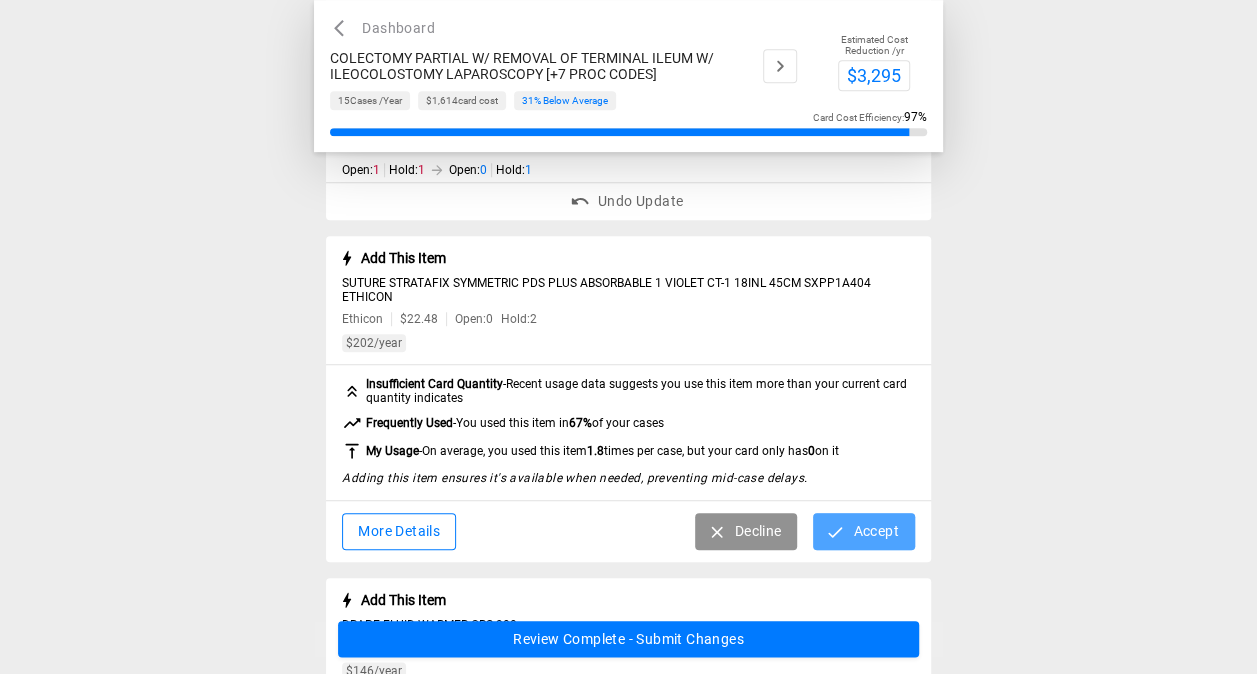 click on "Accept" at bounding box center (863, 531) 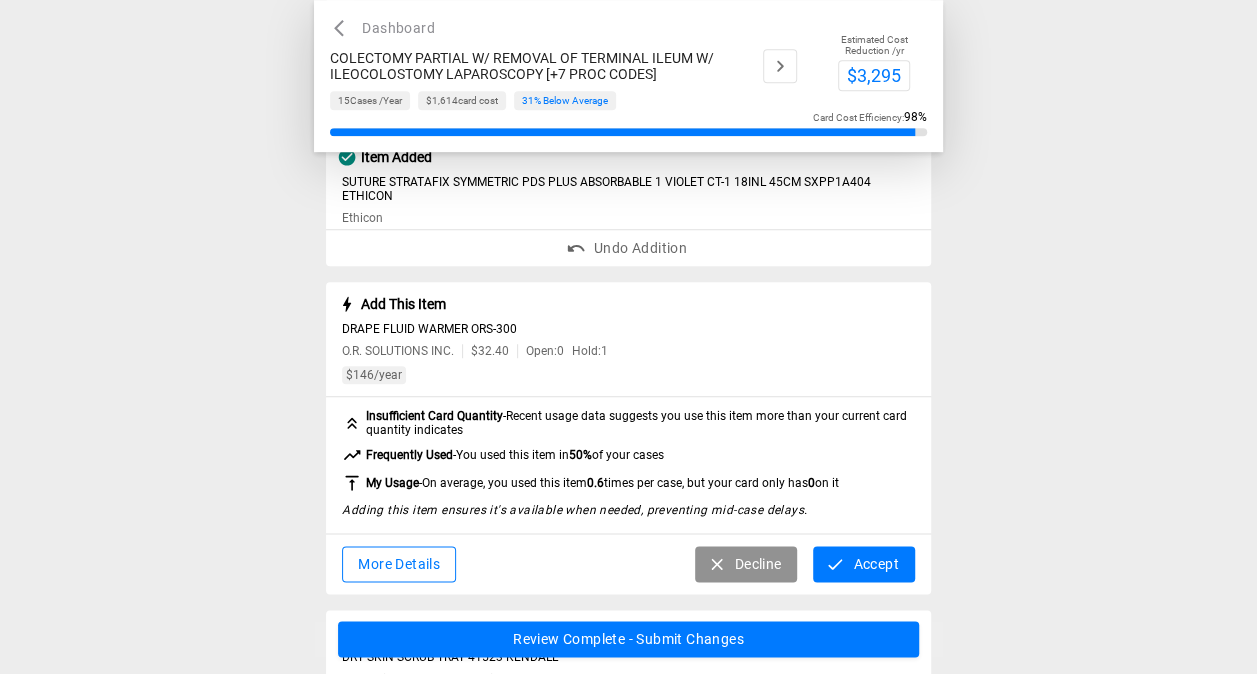 scroll, scrollTop: 925, scrollLeft: 0, axis: vertical 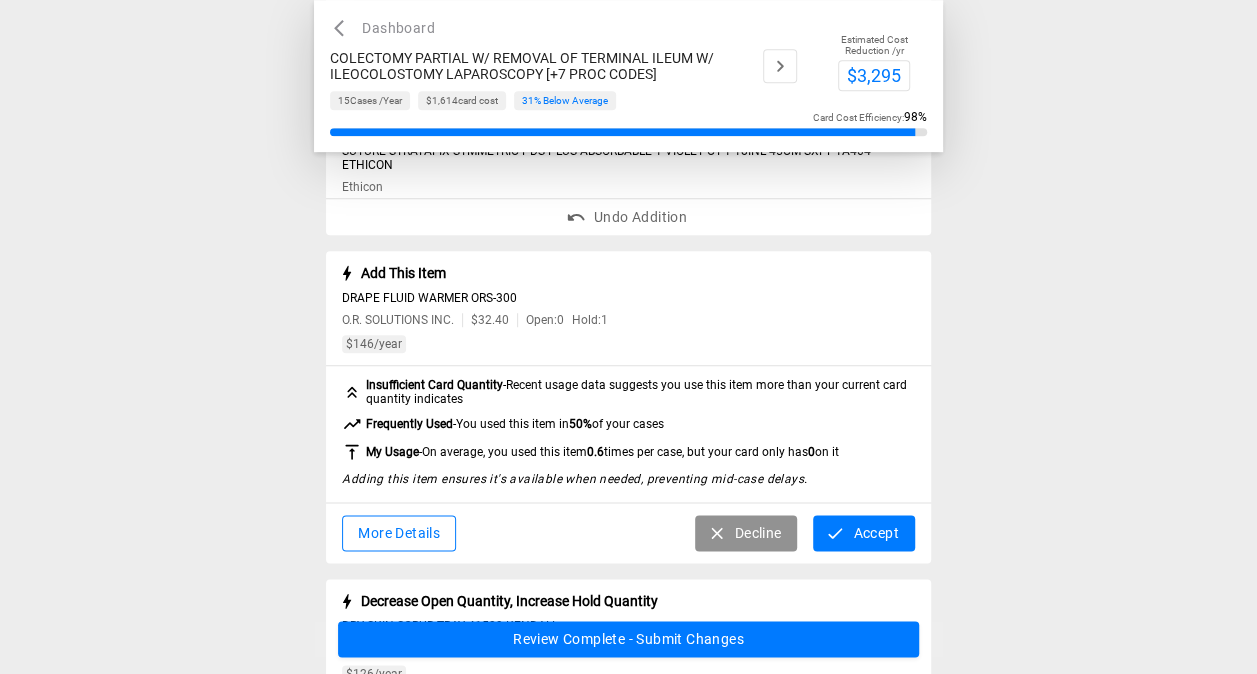 click on "Accept" at bounding box center [863, 533] 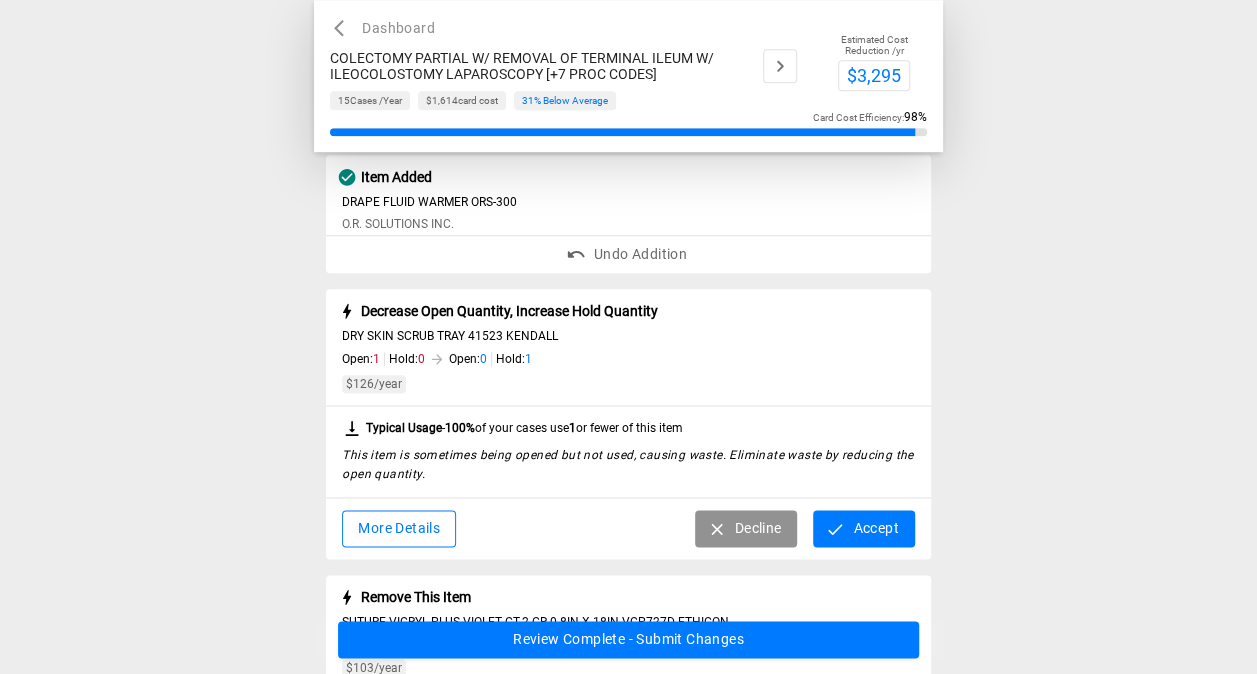 scroll, scrollTop: 1074, scrollLeft: 0, axis: vertical 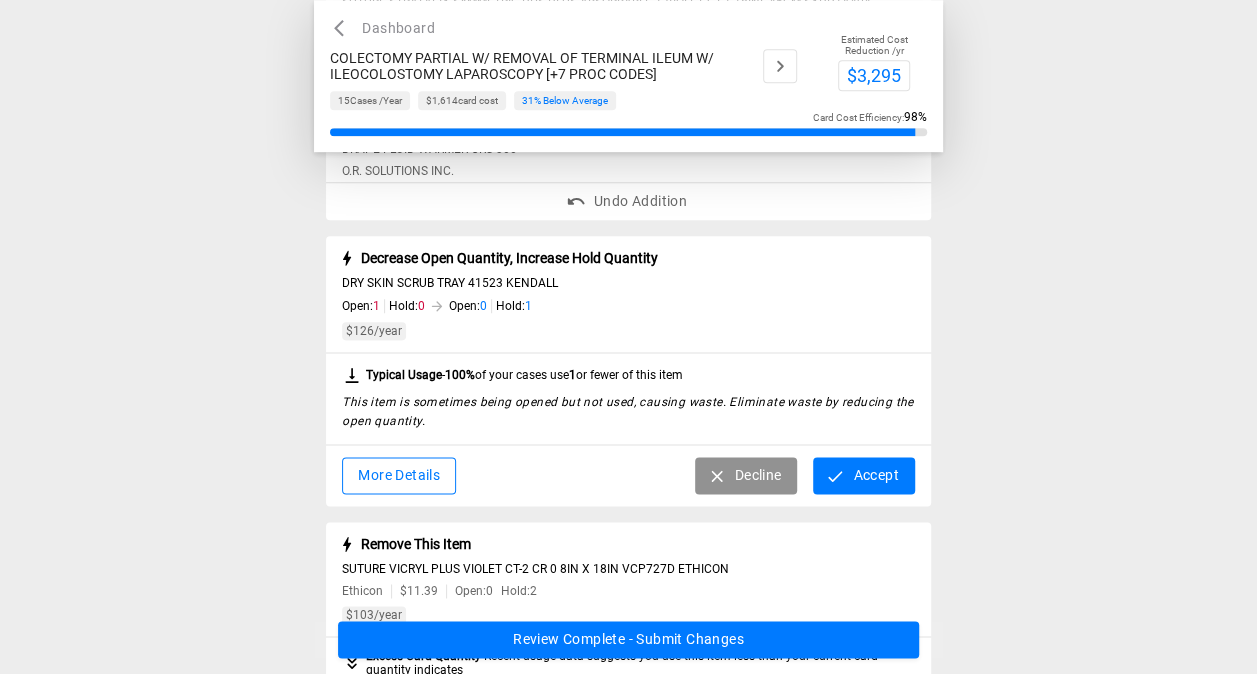 click on "Accept" at bounding box center (863, 475) 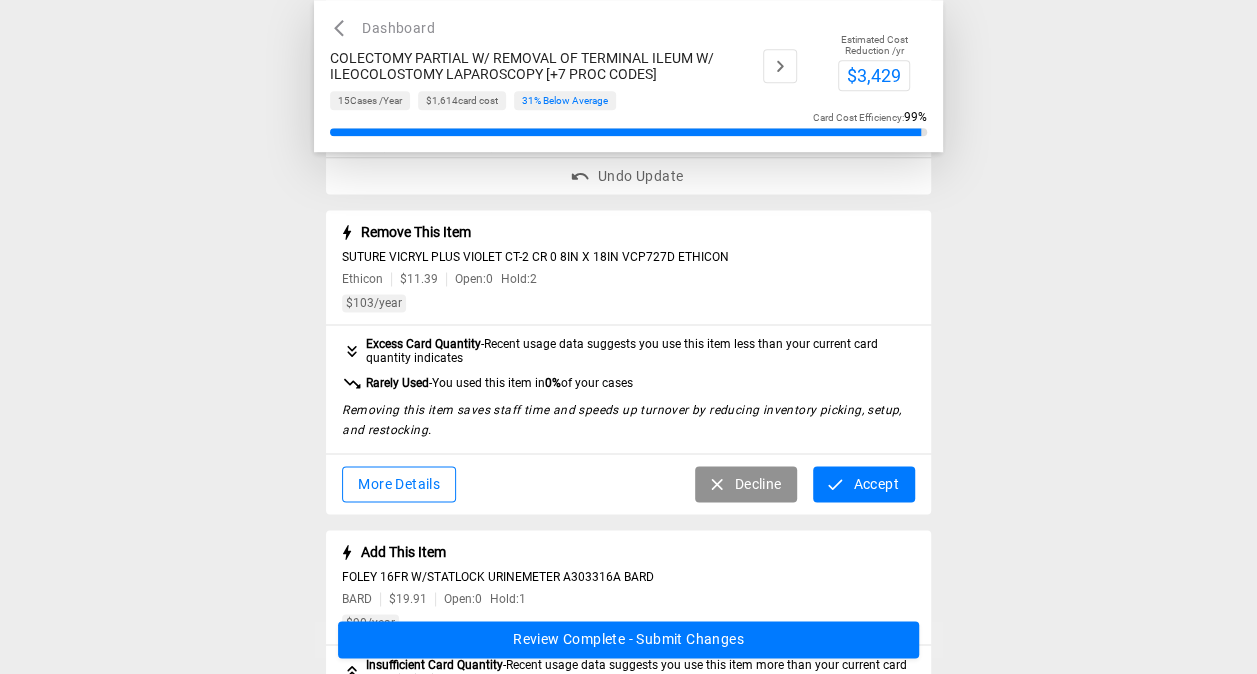 scroll, scrollTop: 1242, scrollLeft: 0, axis: vertical 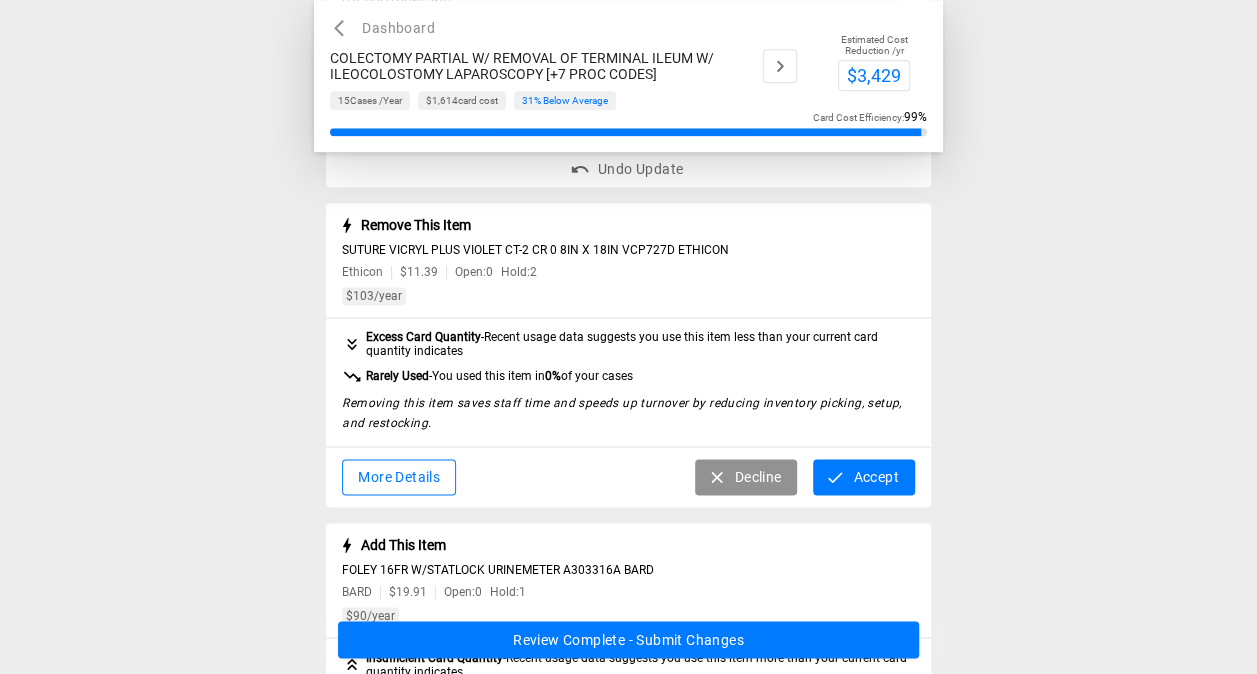 click on "Accept" at bounding box center [863, 477] 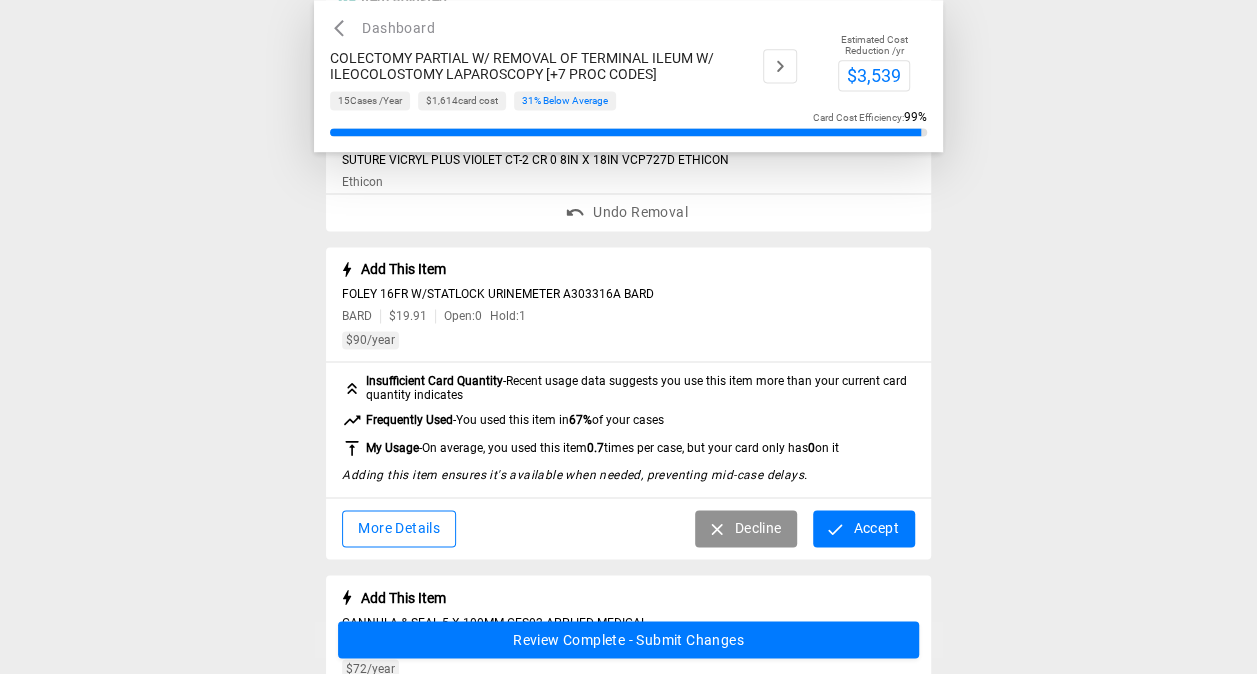 scroll, scrollTop: 1333, scrollLeft: 0, axis: vertical 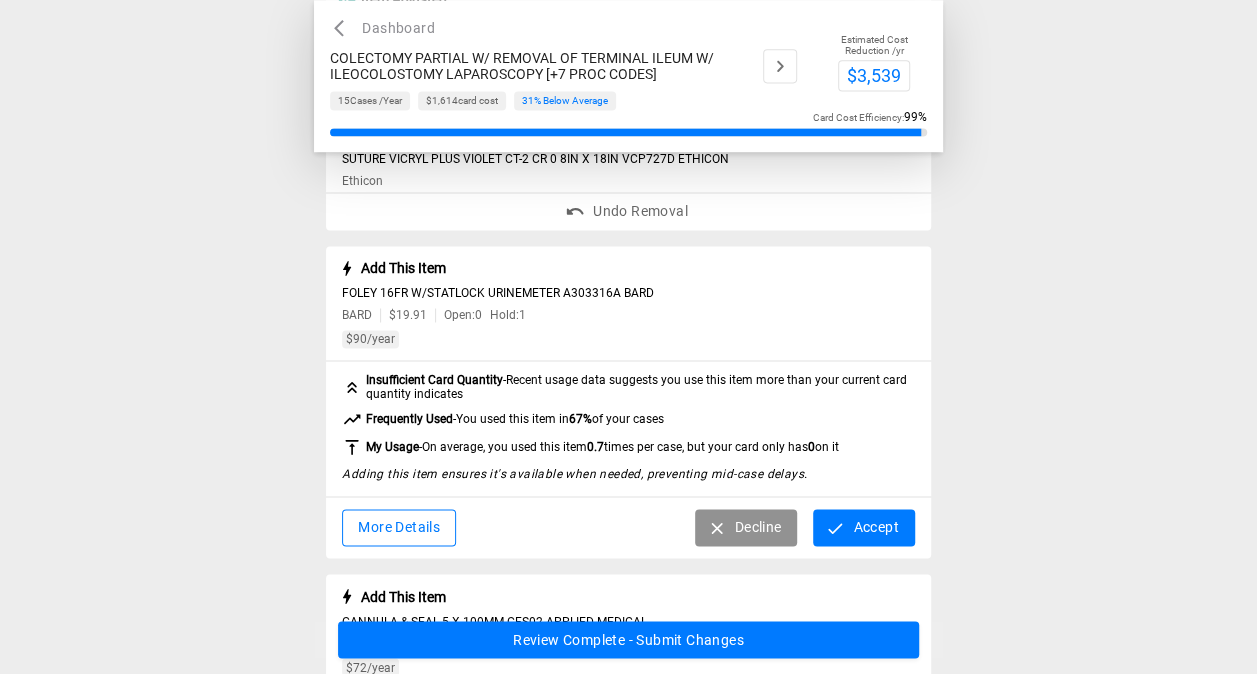 click on "Accept" at bounding box center [863, 527] 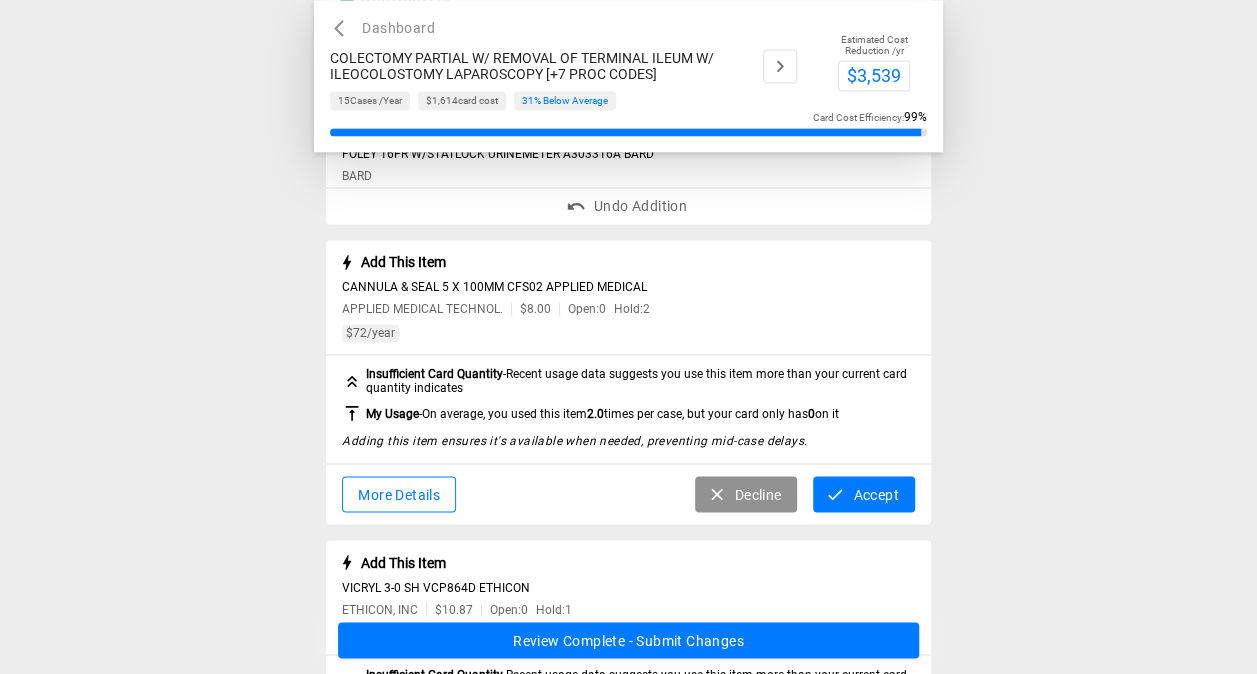 scroll, scrollTop: 1474, scrollLeft: 0, axis: vertical 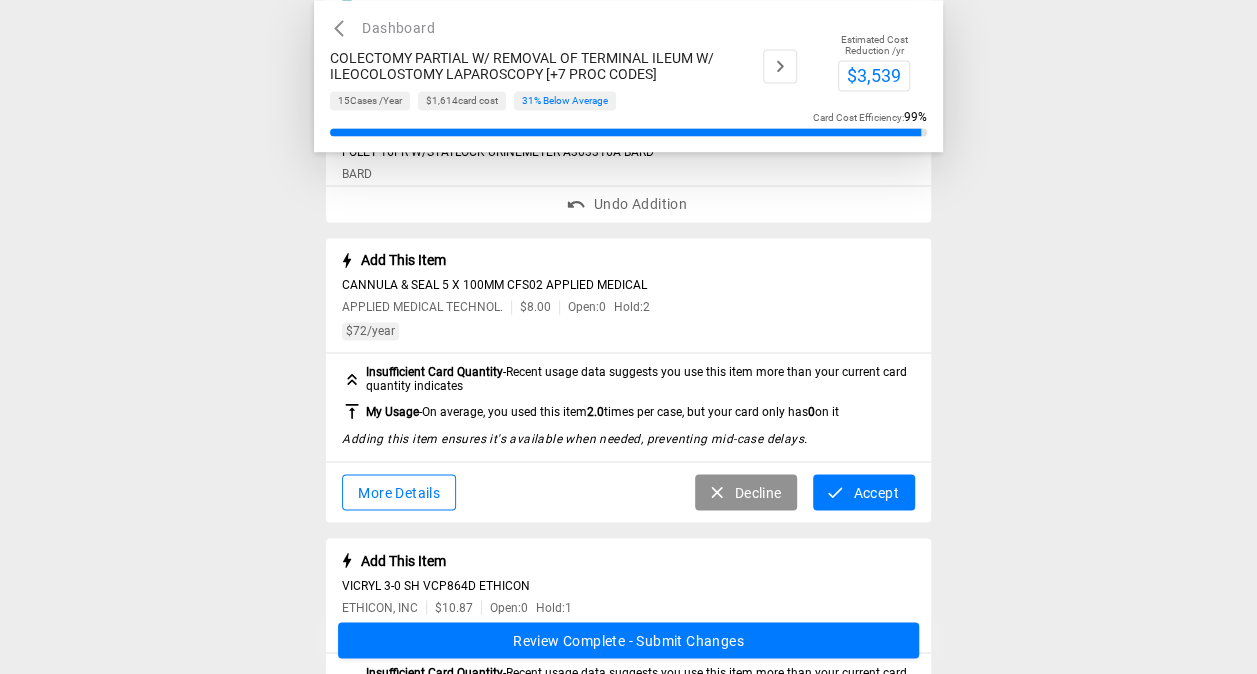 click on "Accept" at bounding box center (863, 492) 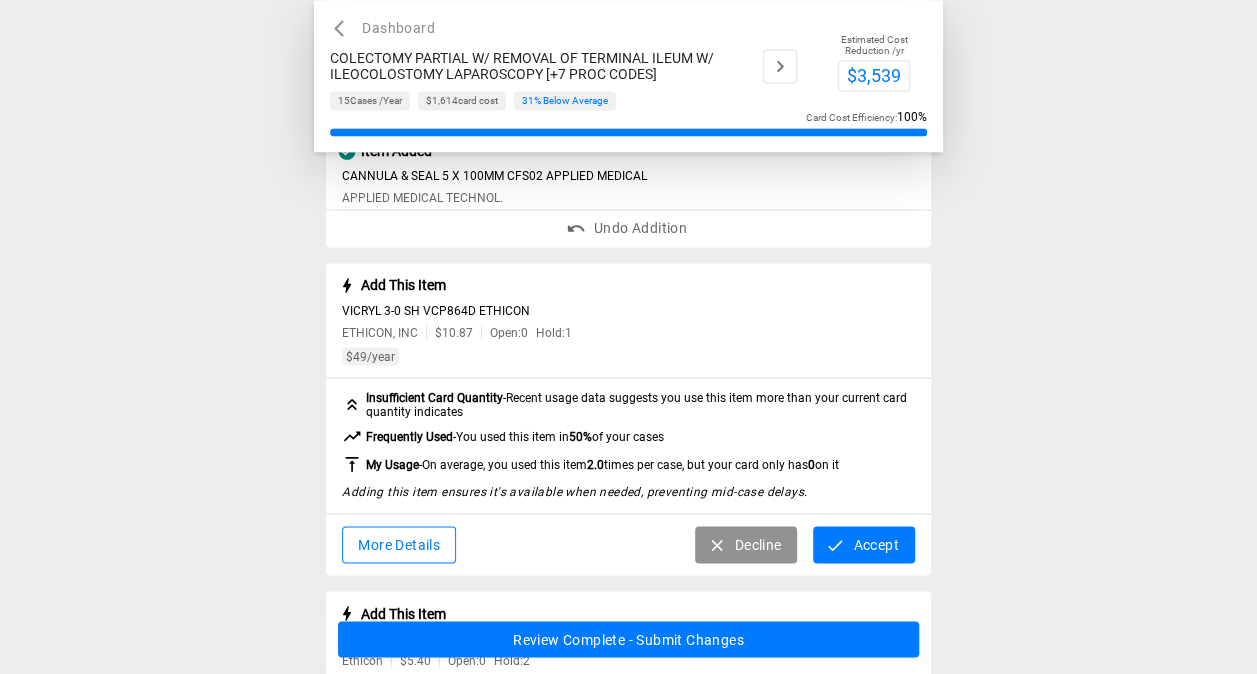 scroll, scrollTop: 1640, scrollLeft: 0, axis: vertical 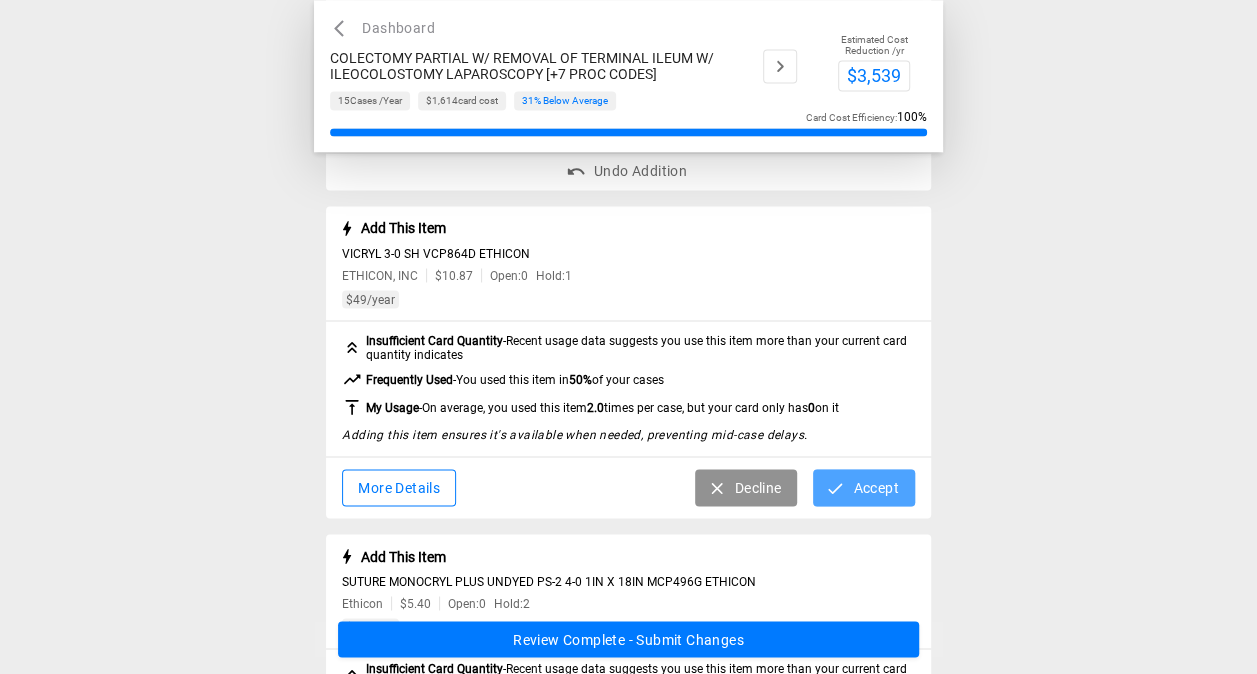 click on "Accept" at bounding box center (863, 487) 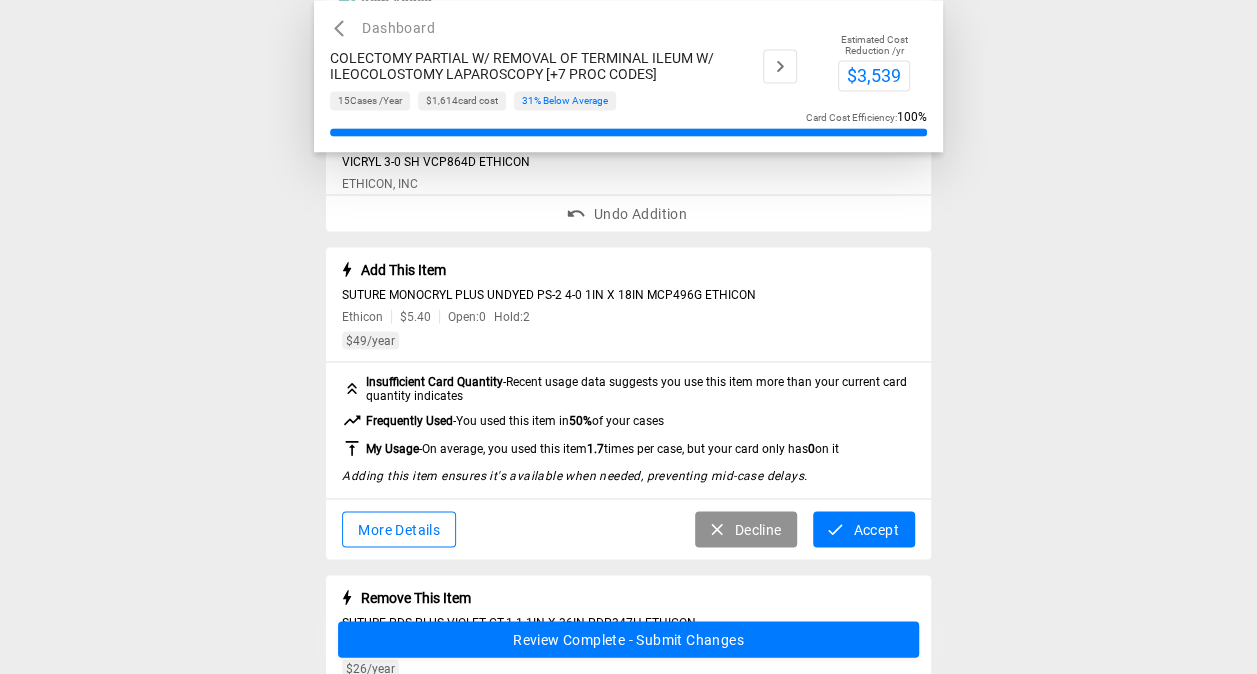scroll, scrollTop: 1735, scrollLeft: 0, axis: vertical 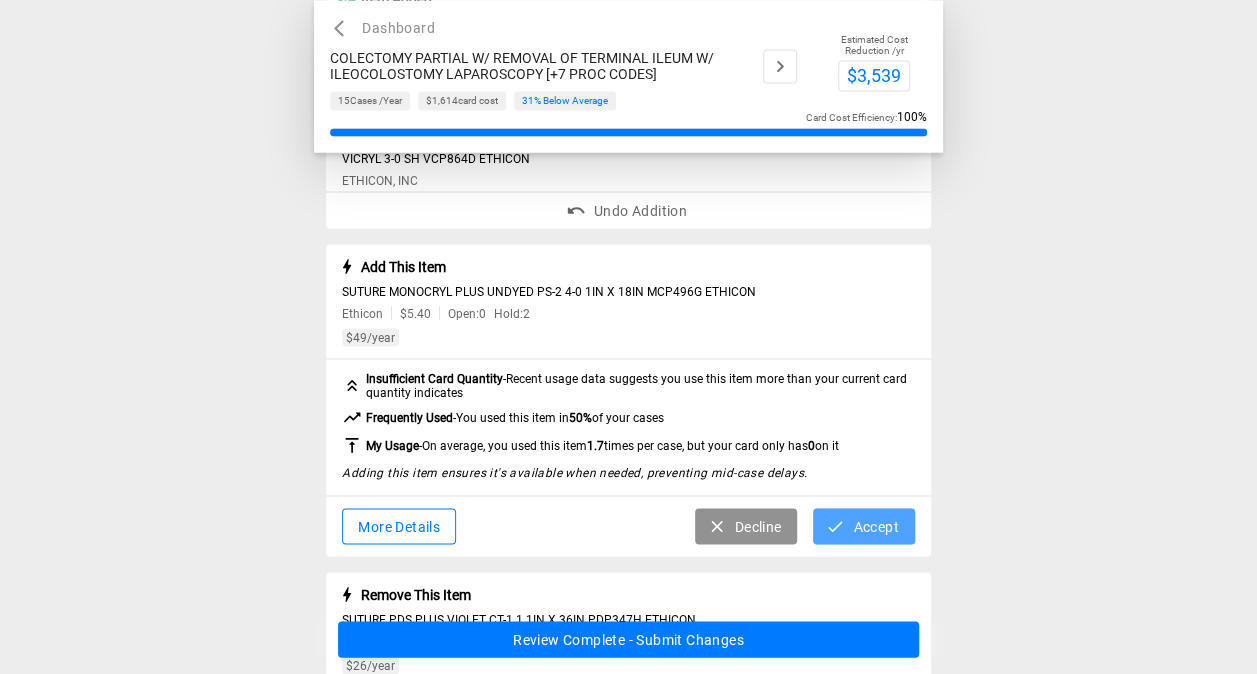 click on "Accept" at bounding box center (863, 526) 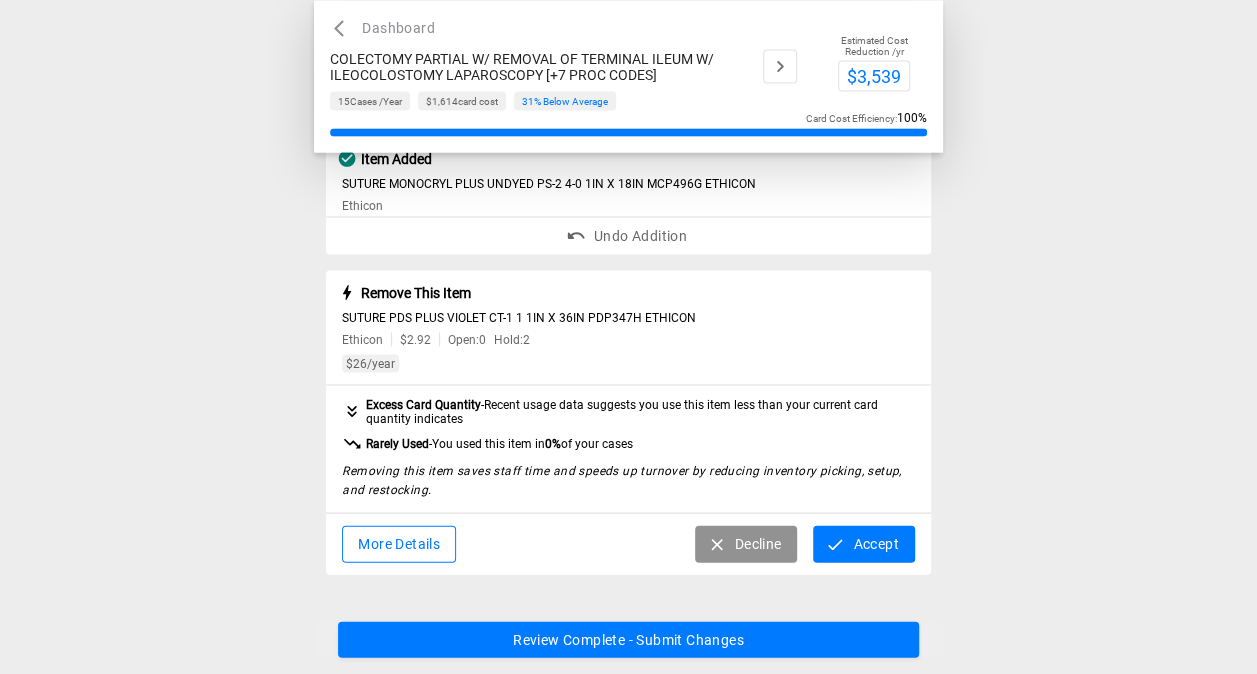 scroll, scrollTop: 1860, scrollLeft: 0, axis: vertical 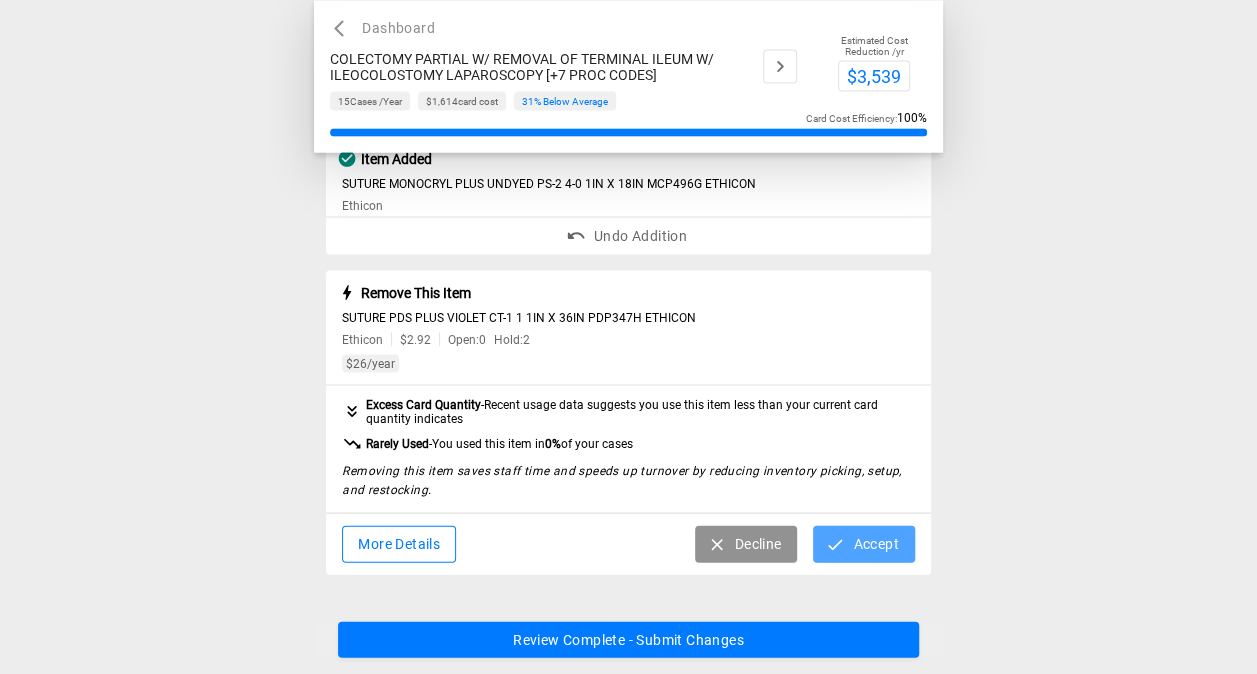 click on "Accept" at bounding box center (863, 543) 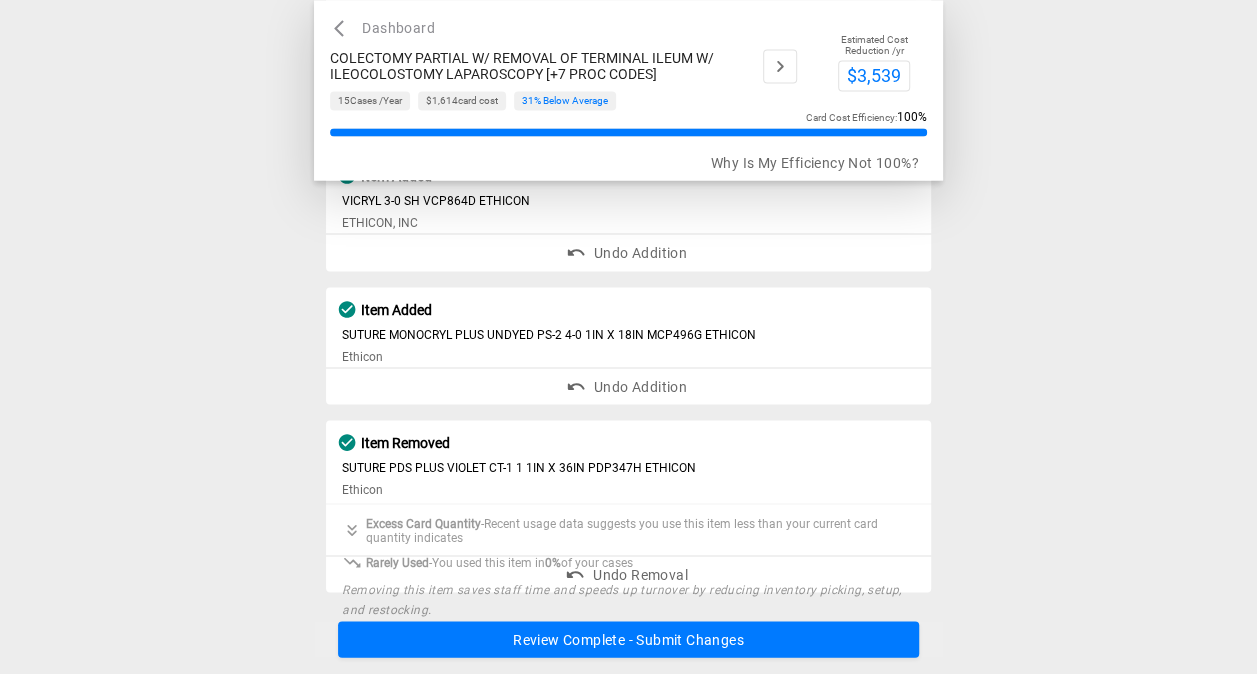 scroll, scrollTop: 1671, scrollLeft: 0, axis: vertical 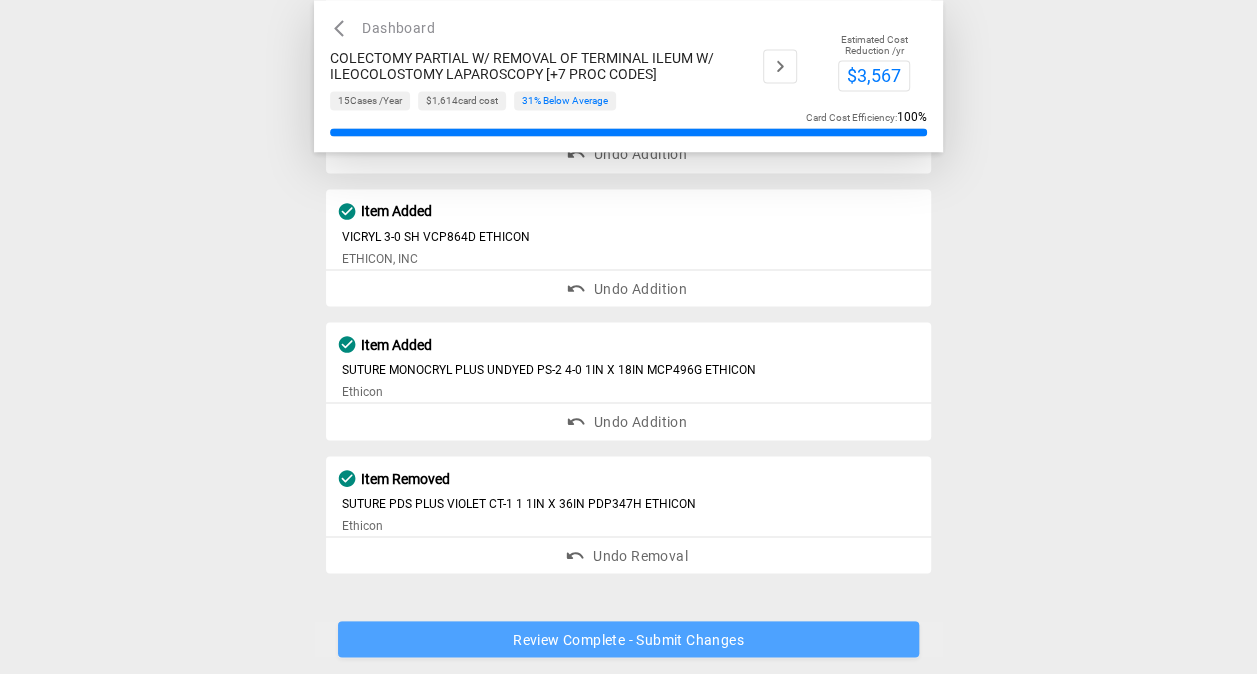 click on "Review Complete - Submit Changes" at bounding box center [628, 640] 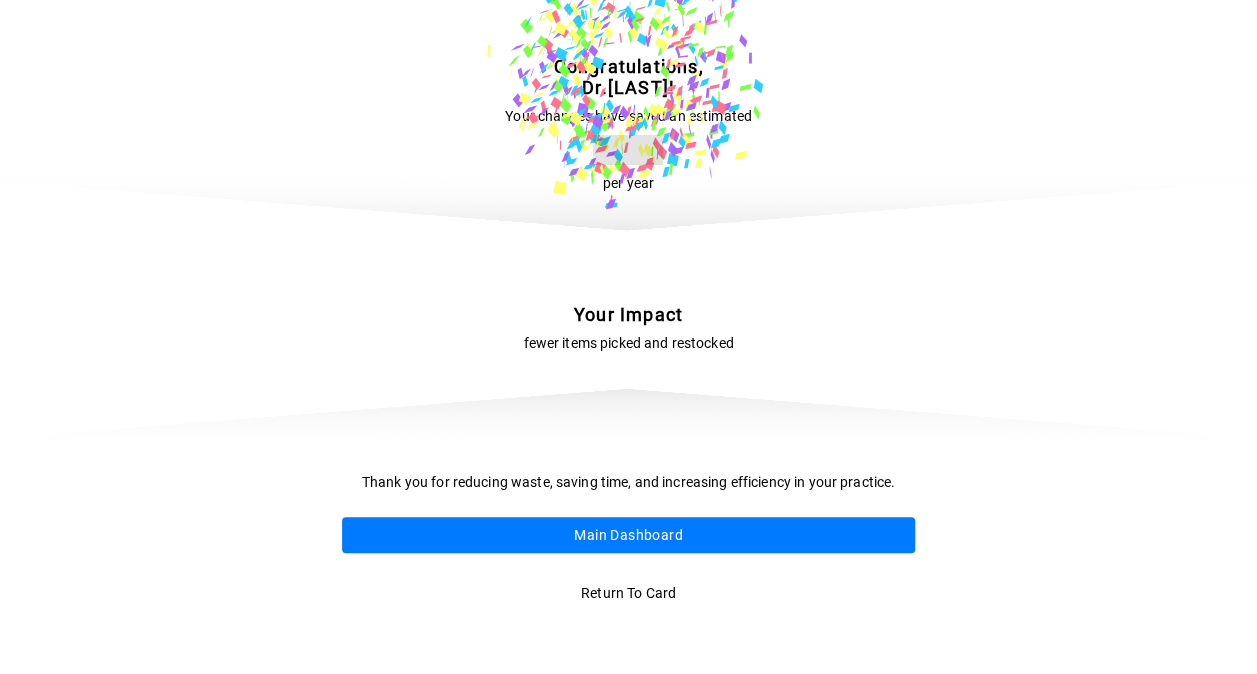 scroll, scrollTop: 0, scrollLeft: 0, axis: both 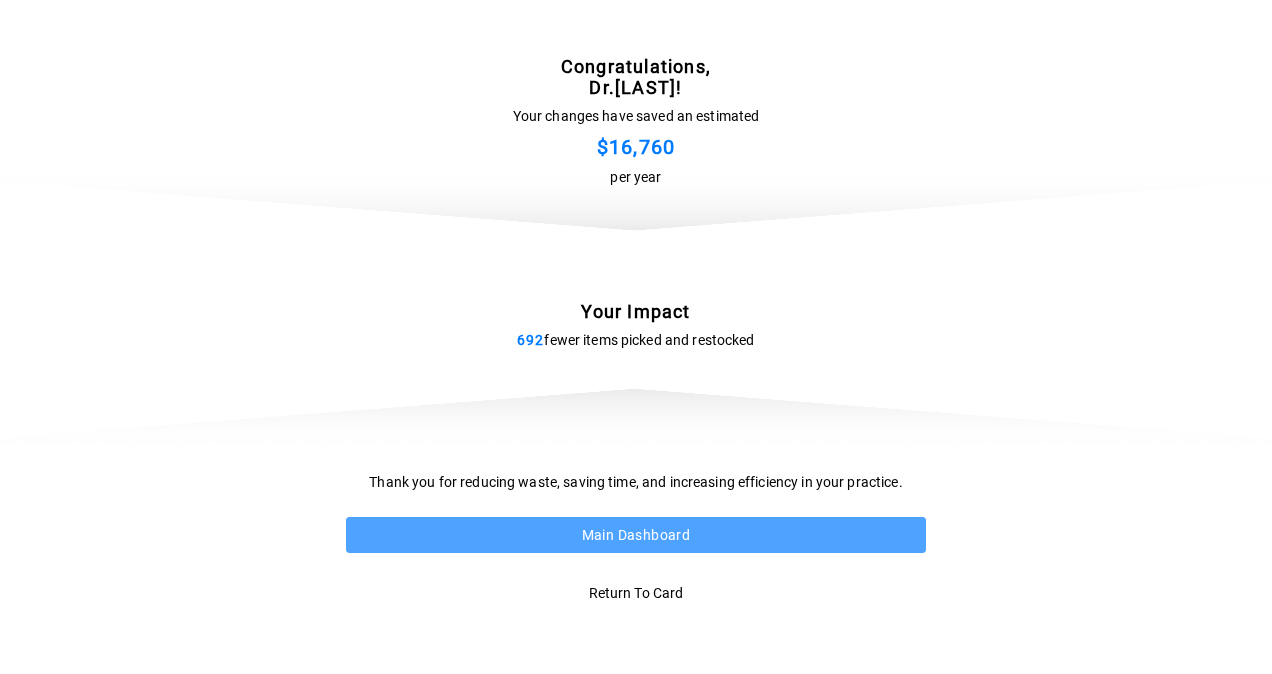 click on "Main Dashboard" at bounding box center (636, 535) 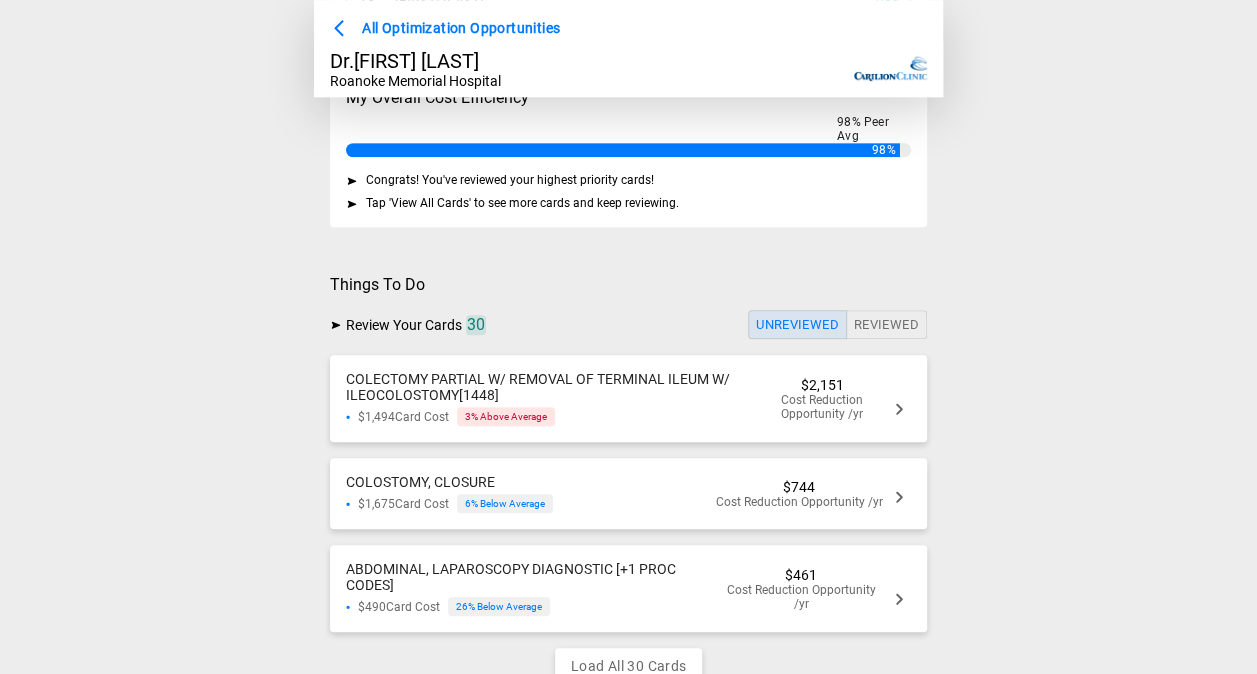 scroll, scrollTop: 566, scrollLeft: 0, axis: vertical 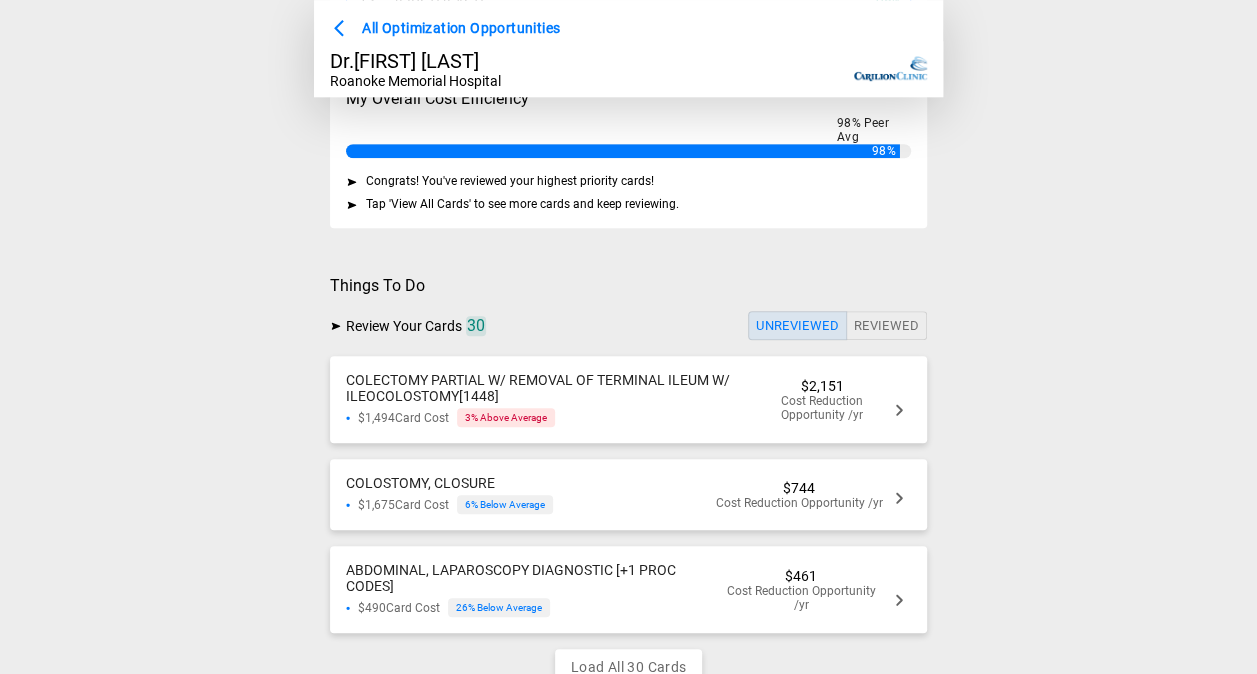 click on "COLECTOMY PARTIAL W/ REMOVAL OF TERMINAL ILEUM W/ ILEOCOLOSTOMY[1448]" at bounding box center (553, 388) 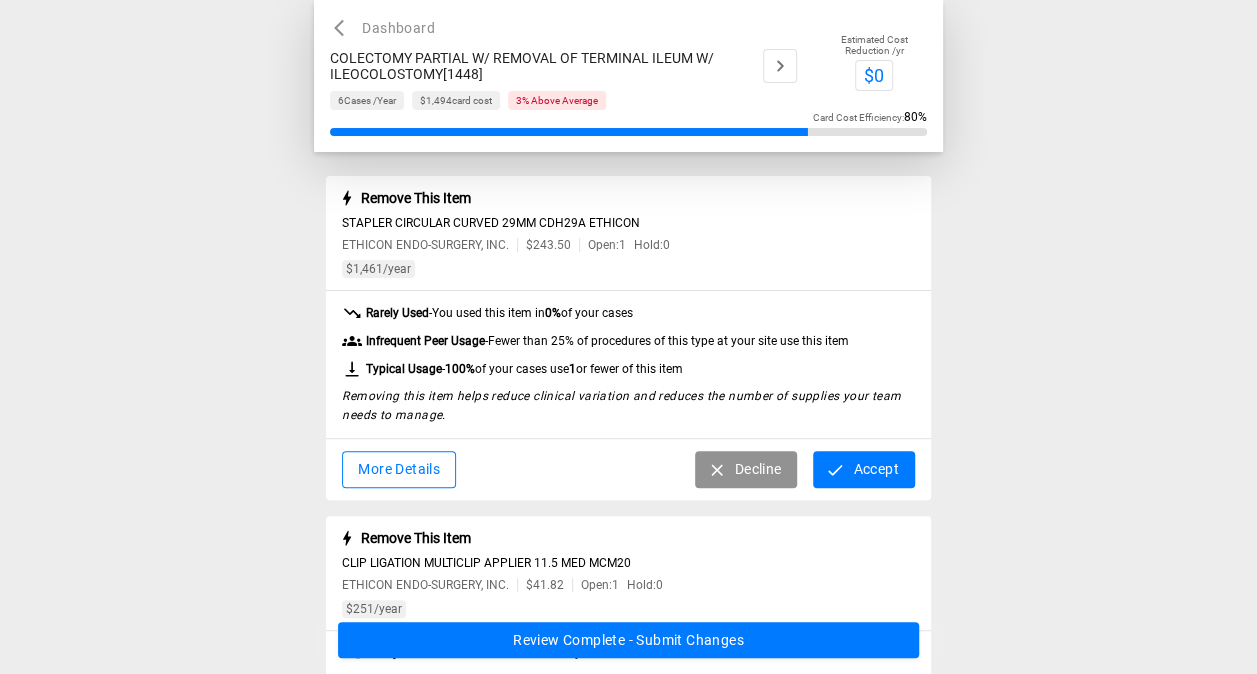 scroll, scrollTop: 0, scrollLeft: 0, axis: both 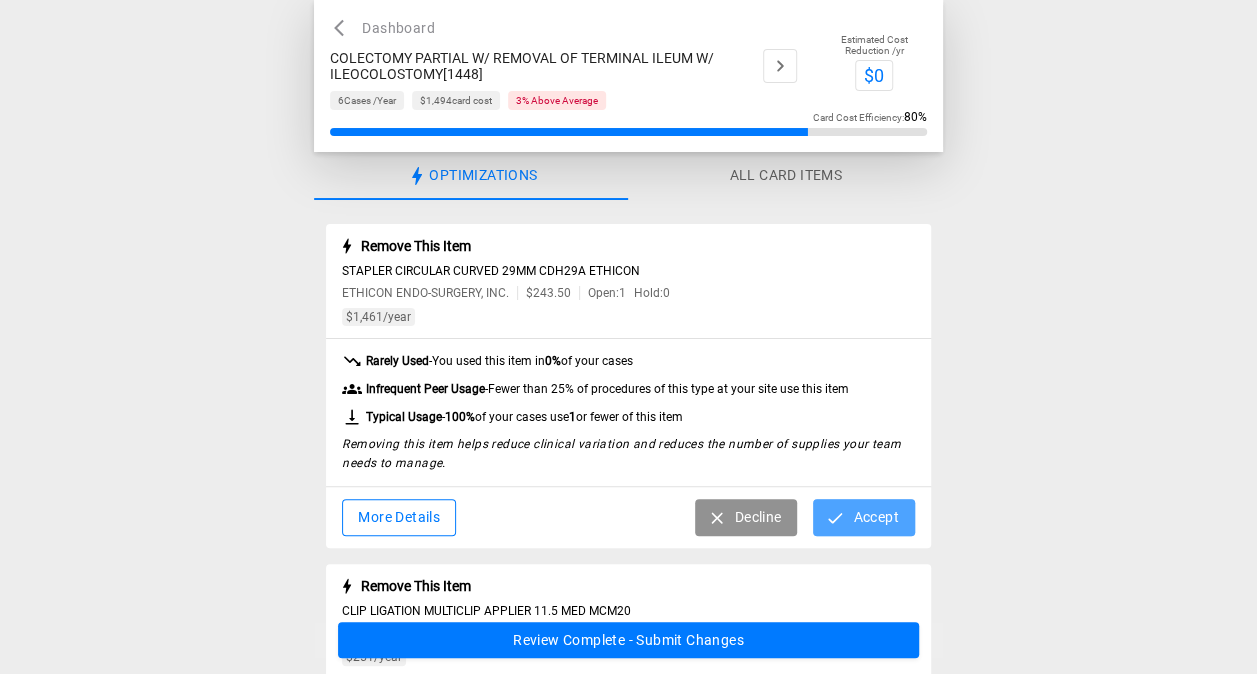 click on "Accept" at bounding box center [863, 517] 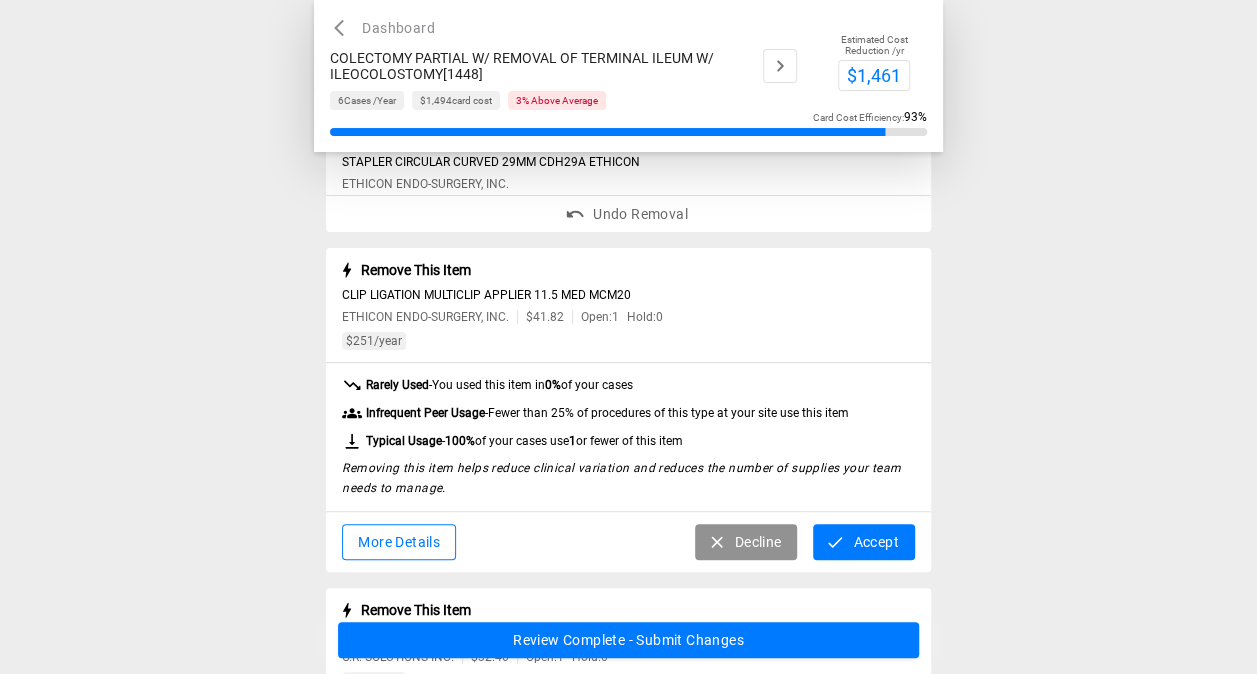 scroll, scrollTop: 110, scrollLeft: 0, axis: vertical 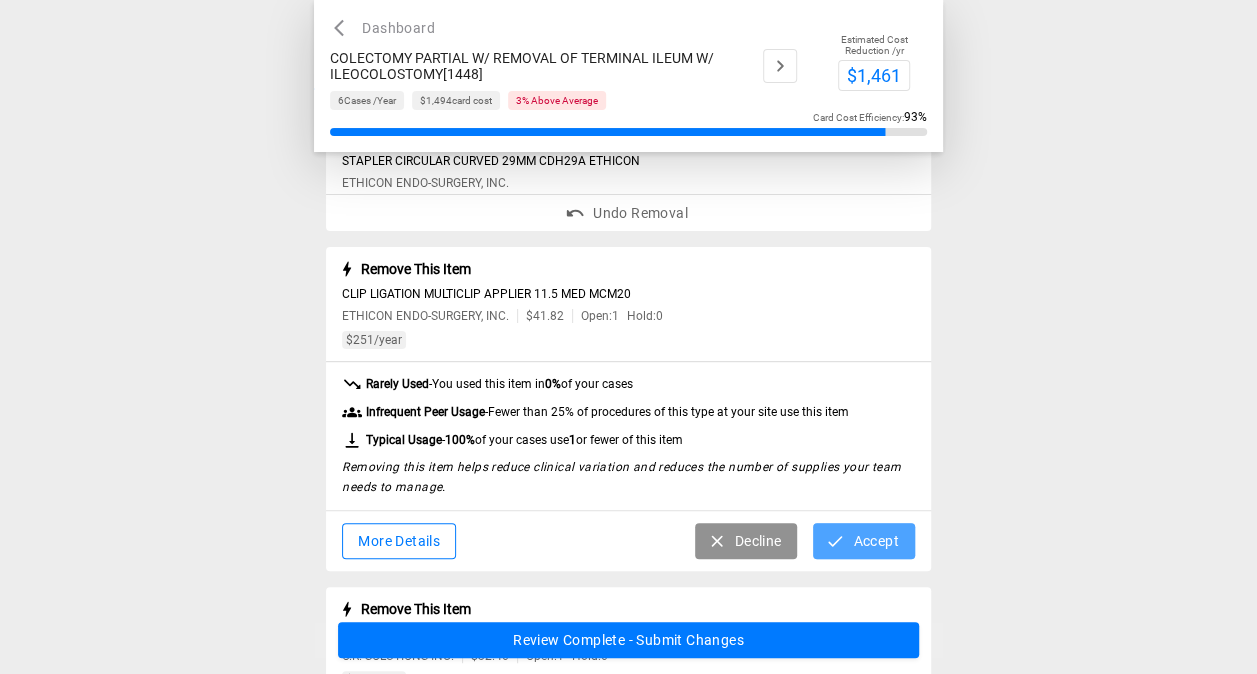 click on "Accept" at bounding box center (863, 541) 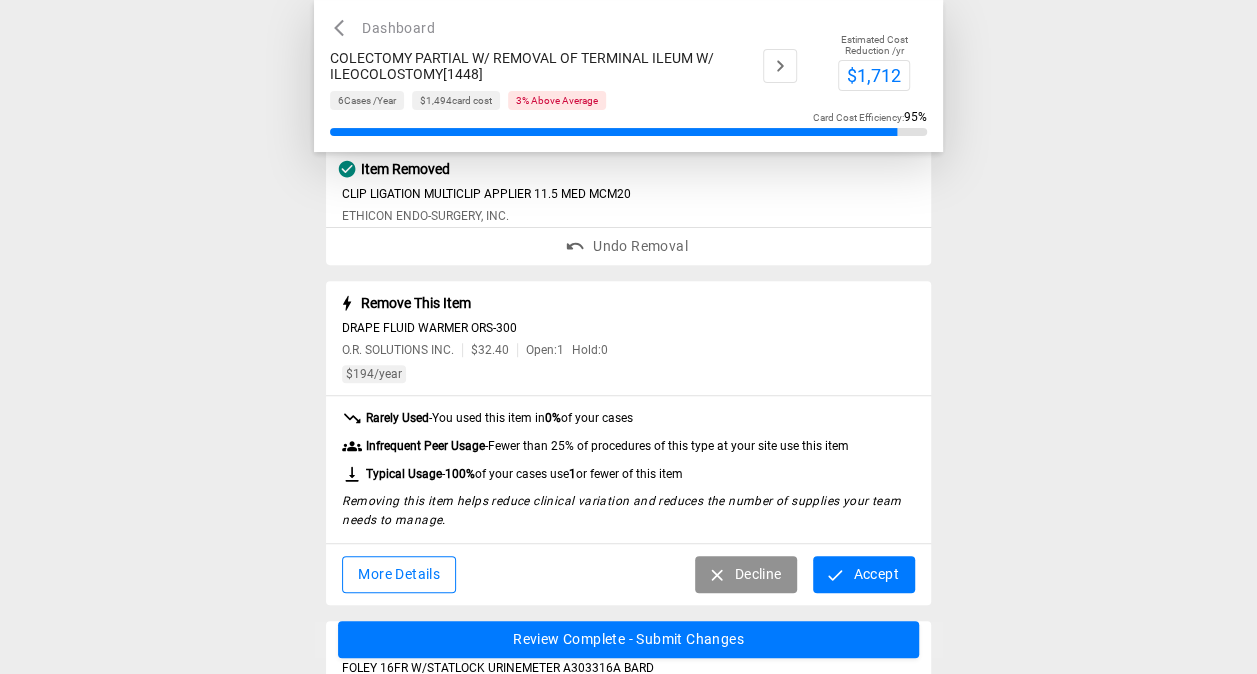 scroll, scrollTop: 219, scrollLeft: 0, axis: vertical 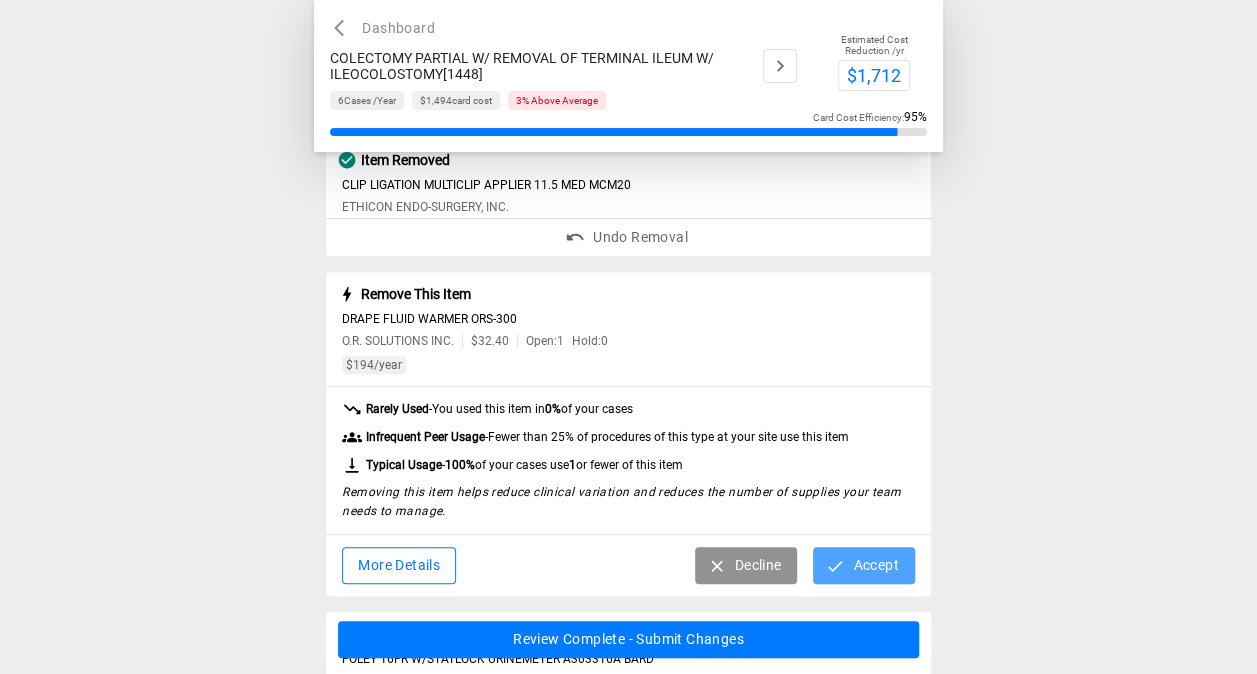 click on "Accept" at bounding box center [863, 565] 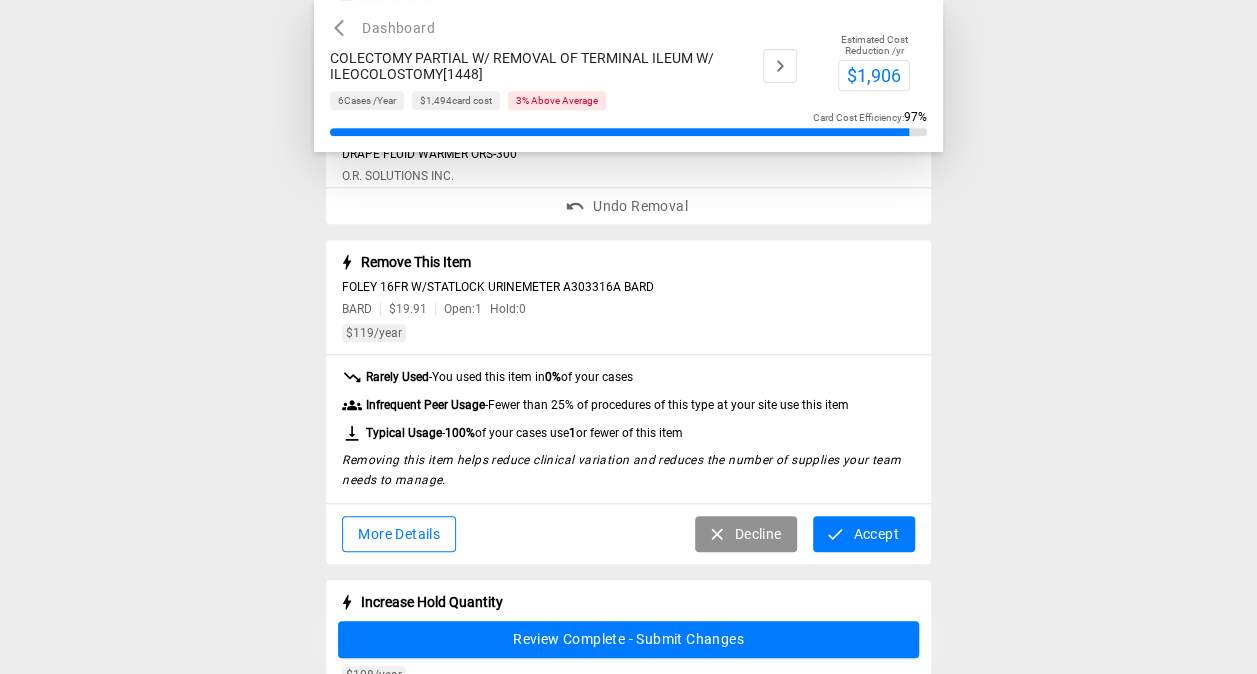 scroll, scrollTop: 383, scrollLeft: 0, axis: vertical 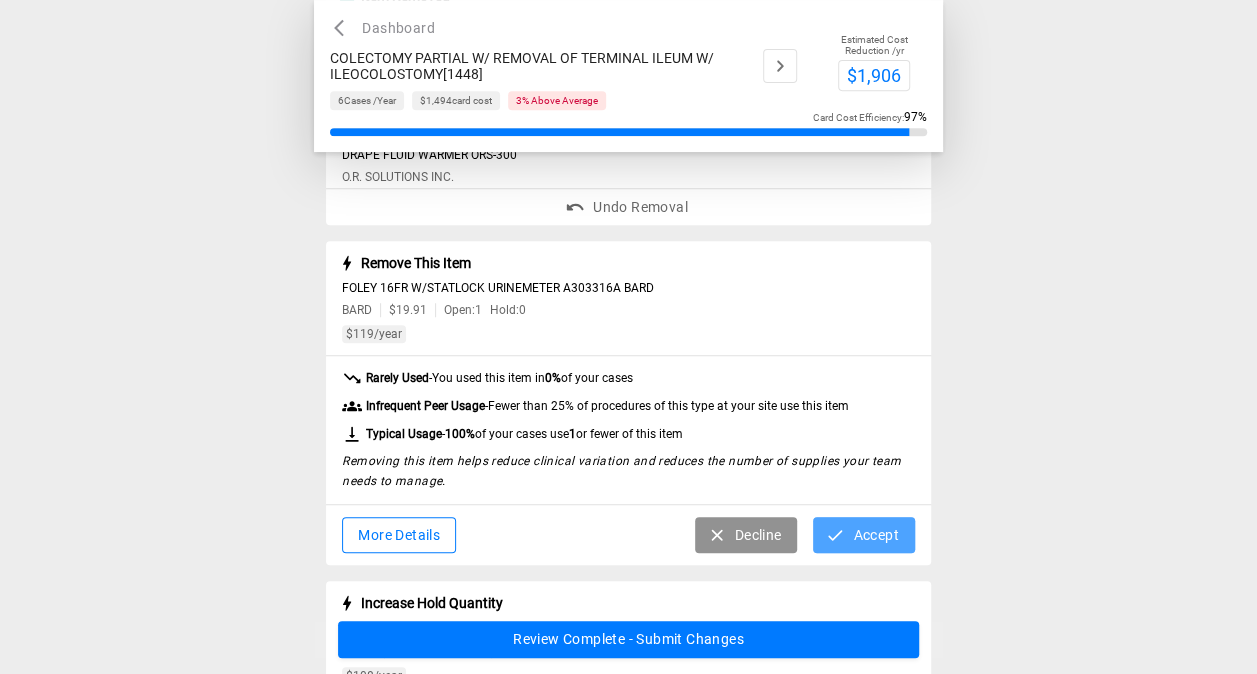 click on "Accept" at bounding box center (863, 535) 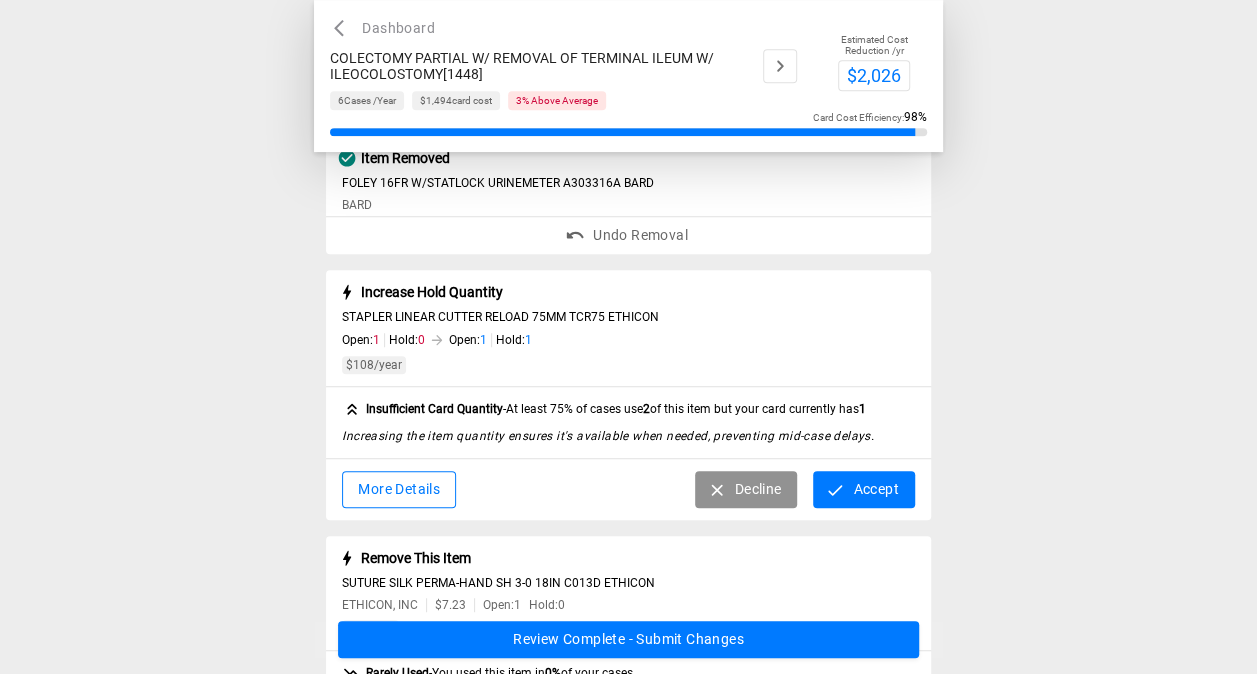 scroll, scrollTop: 487, scrollLeft: 0, axis: vertical 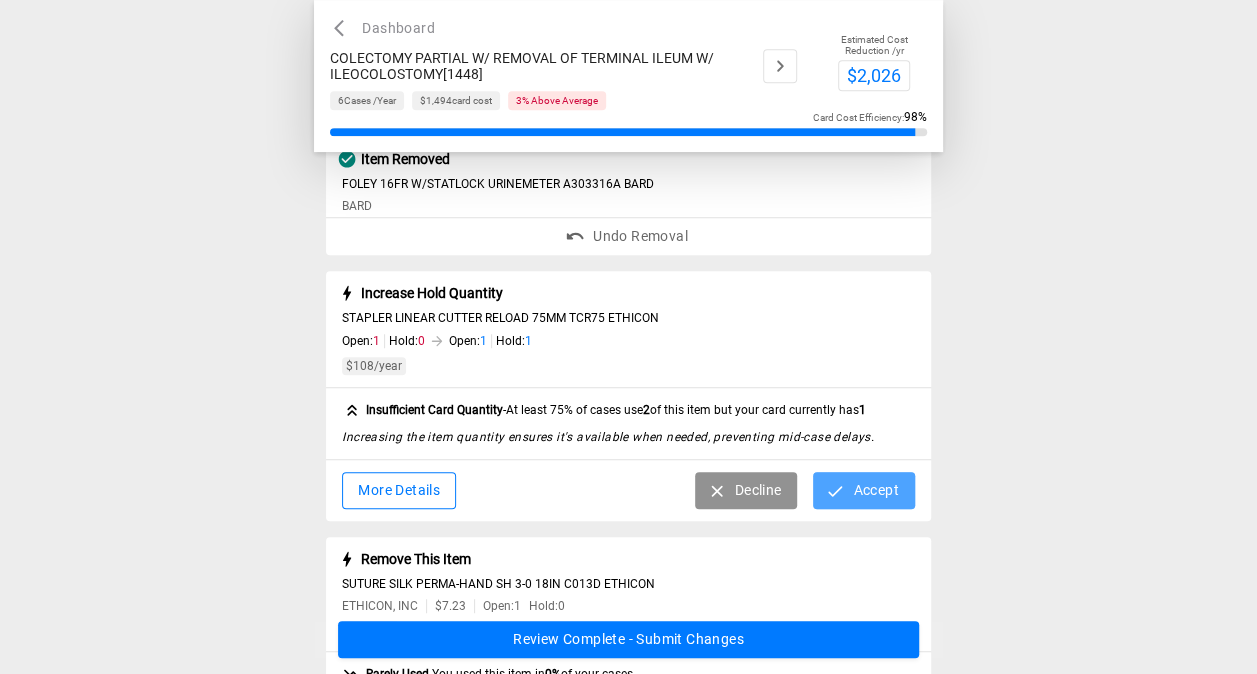 click on "Accept" at bounding box center (863, 490) 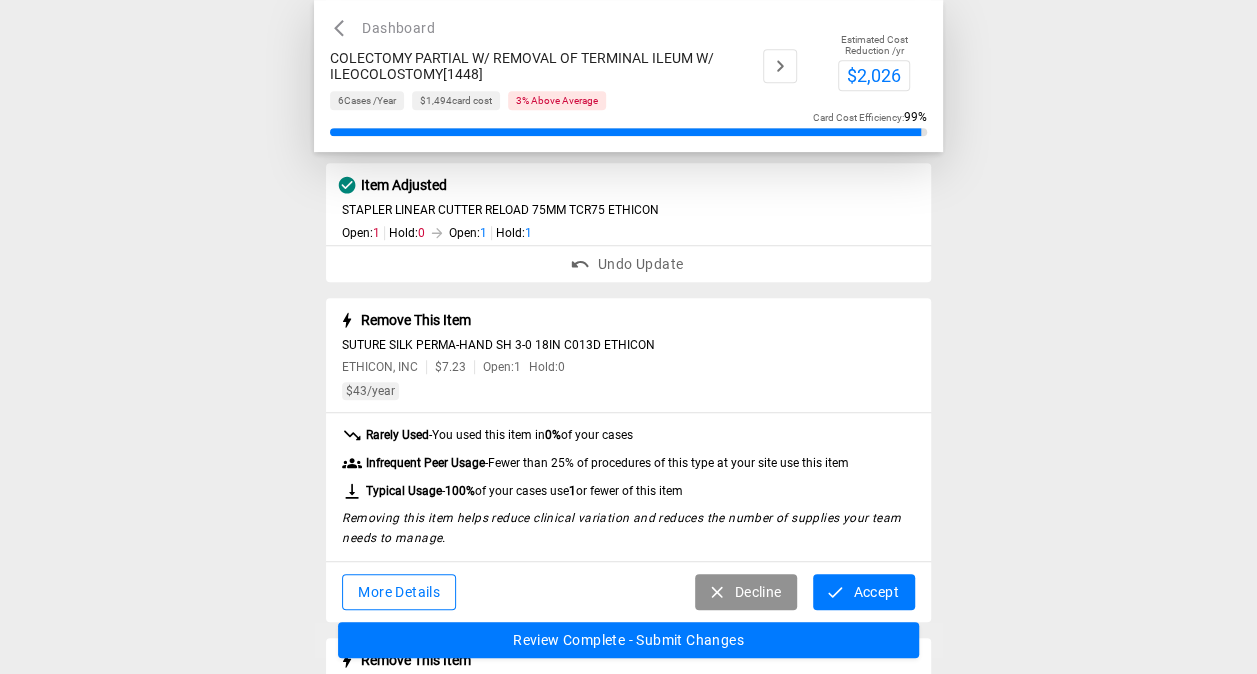 scroll, scrollTop: 606, scrollLeft: 0, axis: vertical 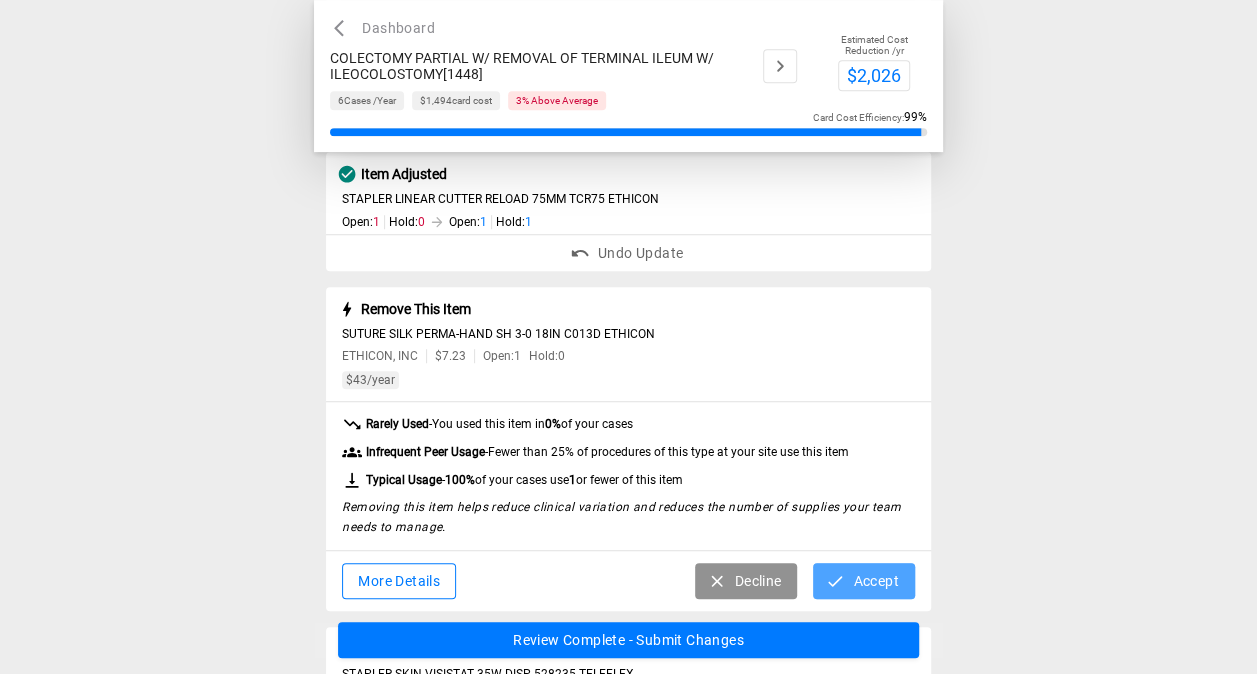 click on "Accept" at bounding box center [863, 581] 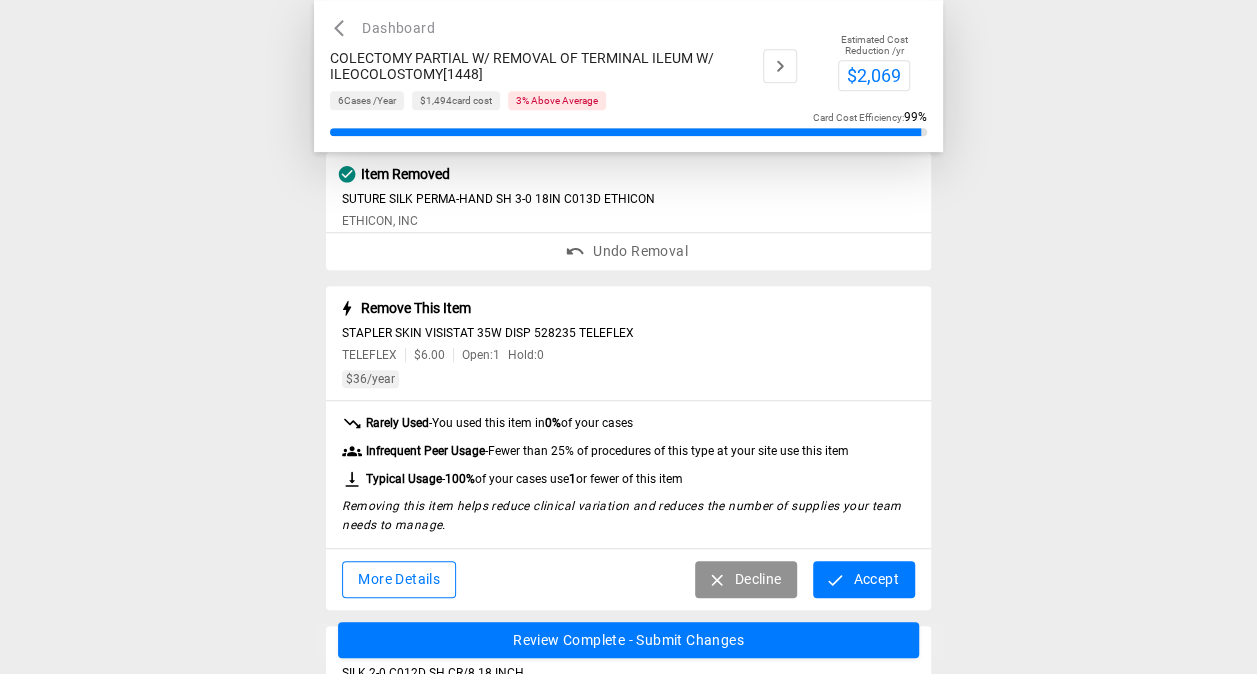 scroll, scrollTop: 755, scrollLeft: 0, axis: vertical 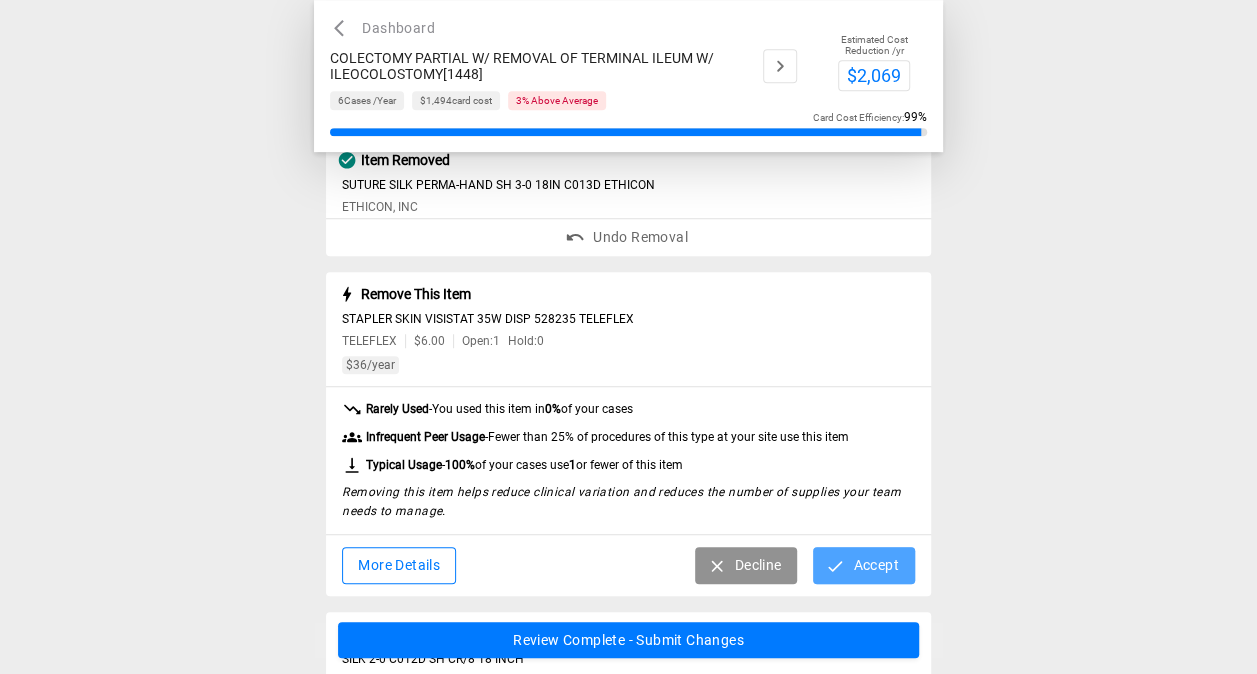 click on "Accept" at bounding box center (863, 565) 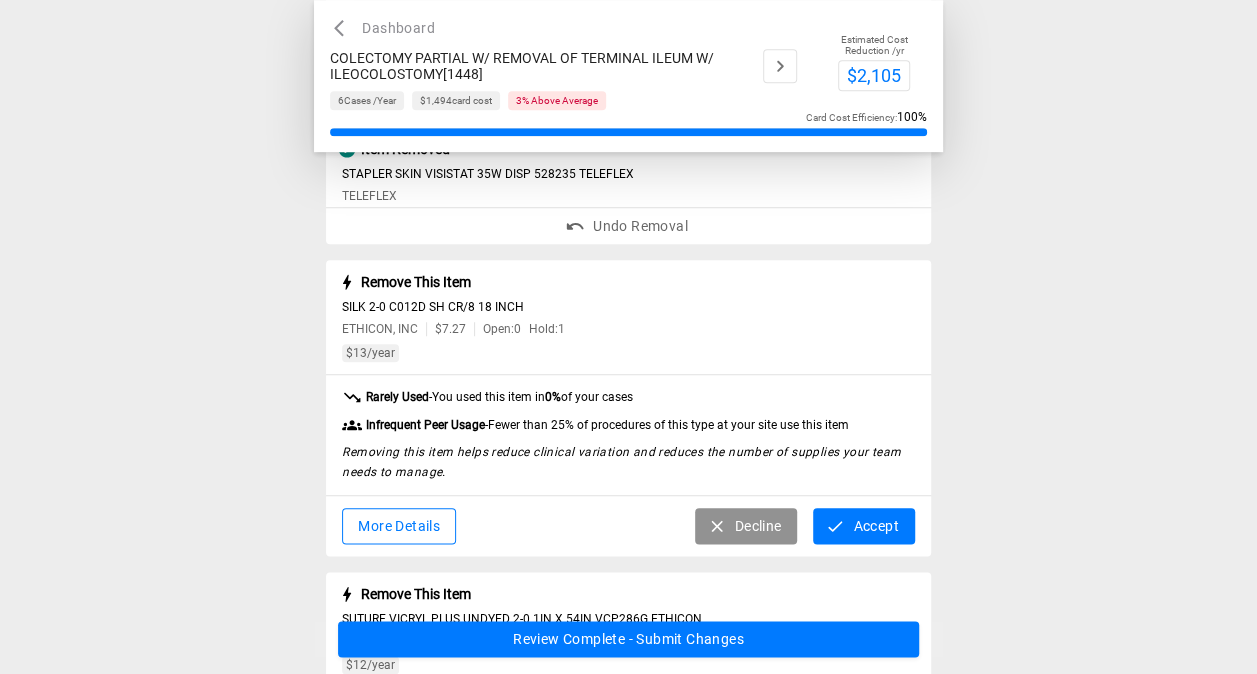 scroll, scrollTop: 901, scrollLeft: 0, axis: vertical 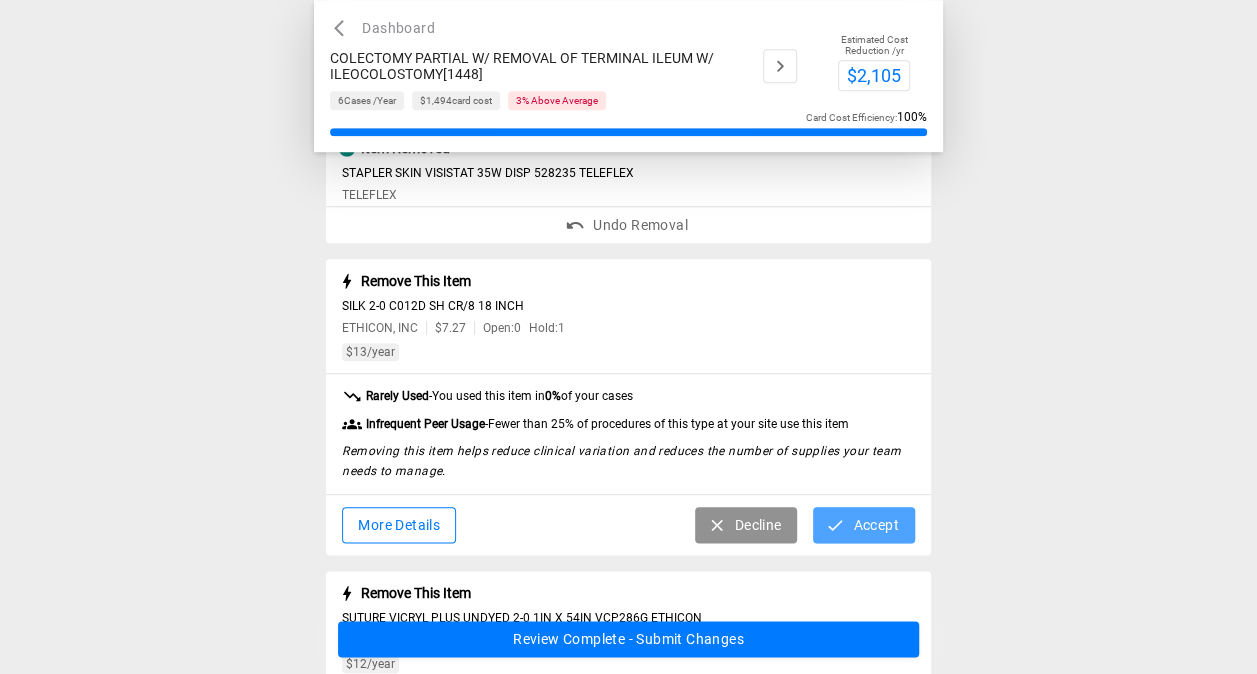 click on "Accept" at bounding box center [863, 525] 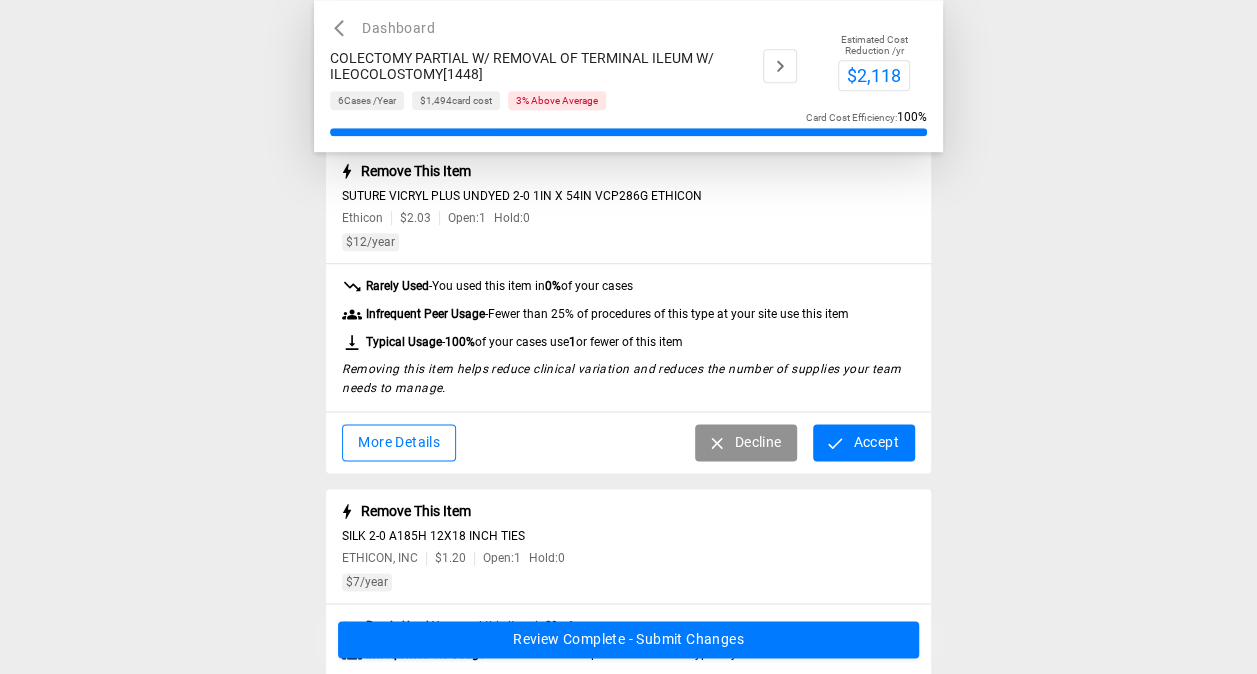 scroll, scrollTop: 1144, scrollLeft: 0, axis: vertical 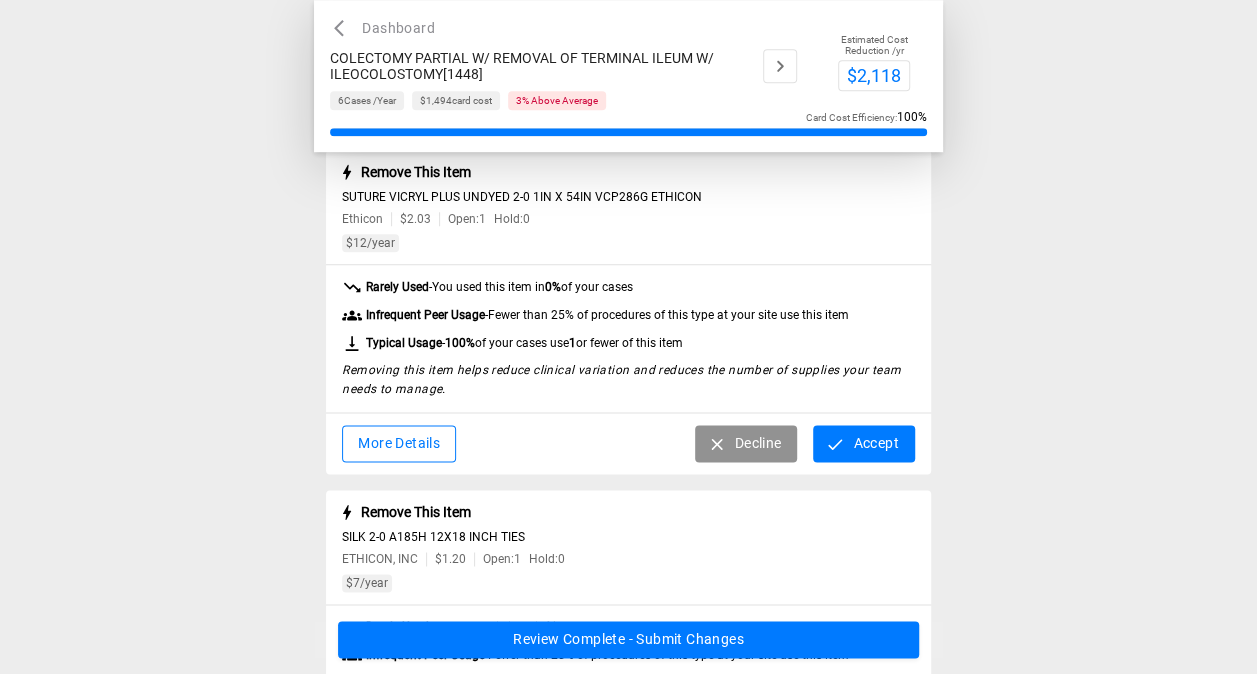 click on "Accept" at bounding box center (863, 443) 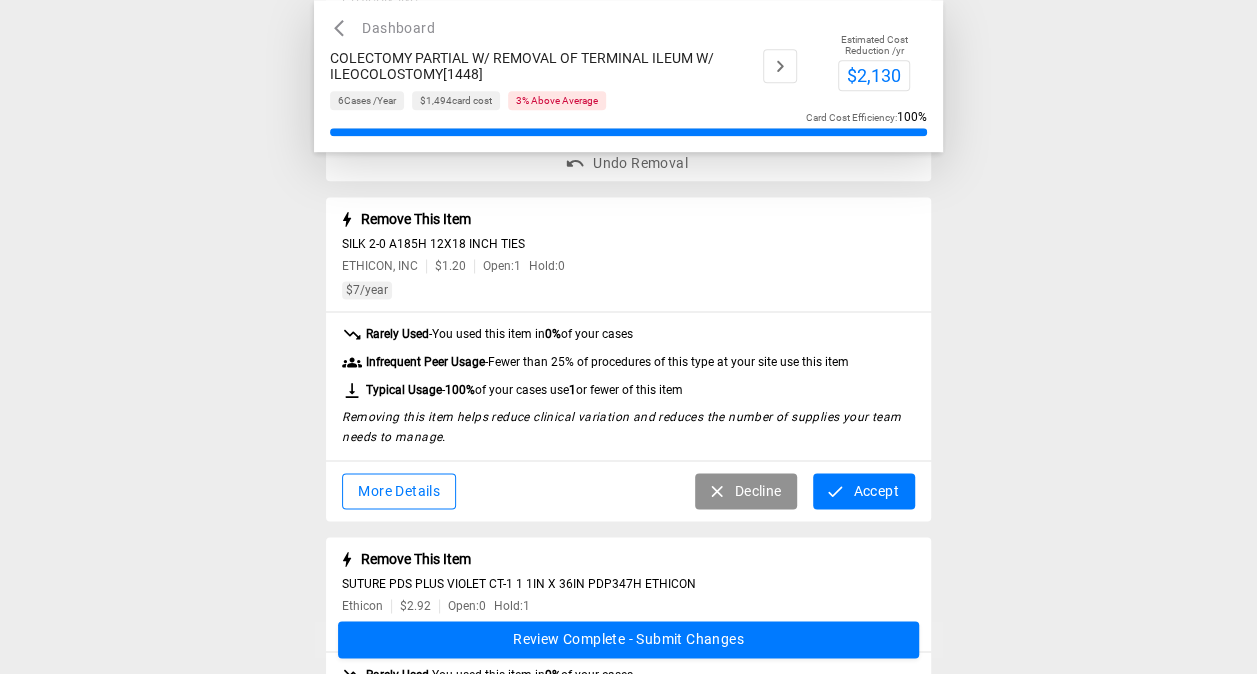 scroll, scrollTop: 1233, scrollLeft: 0, axis: vertical 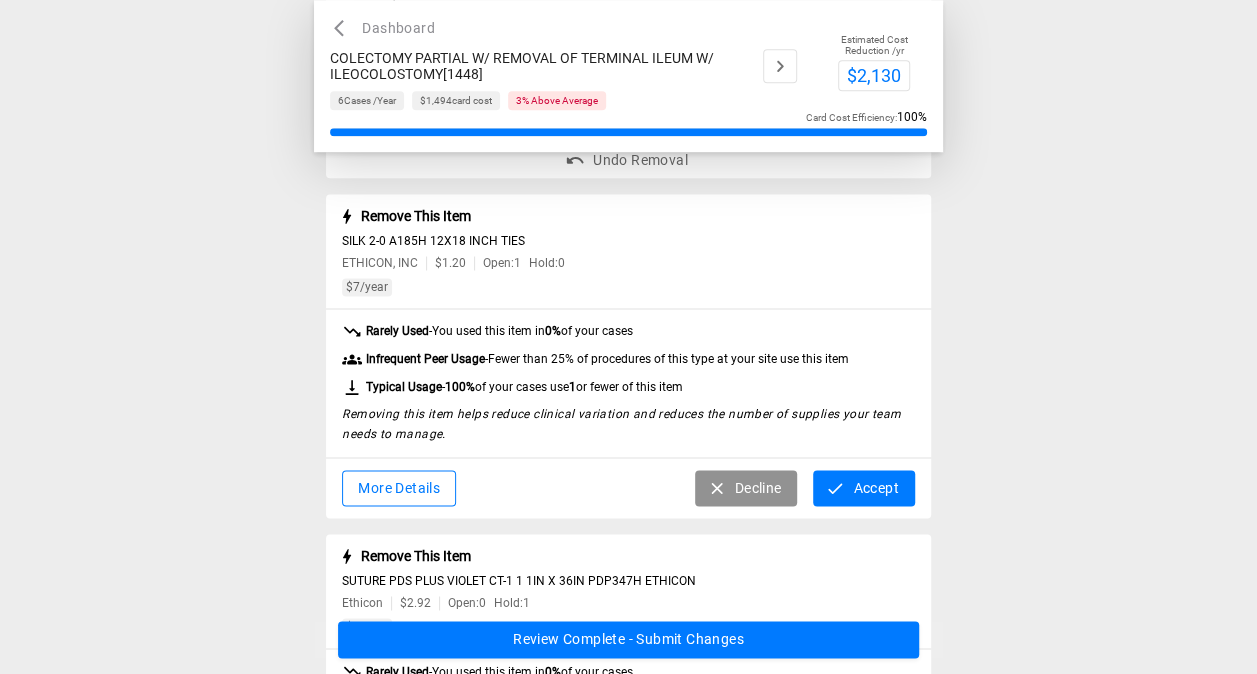 click on "Accept" at bounding box center [863, 488] 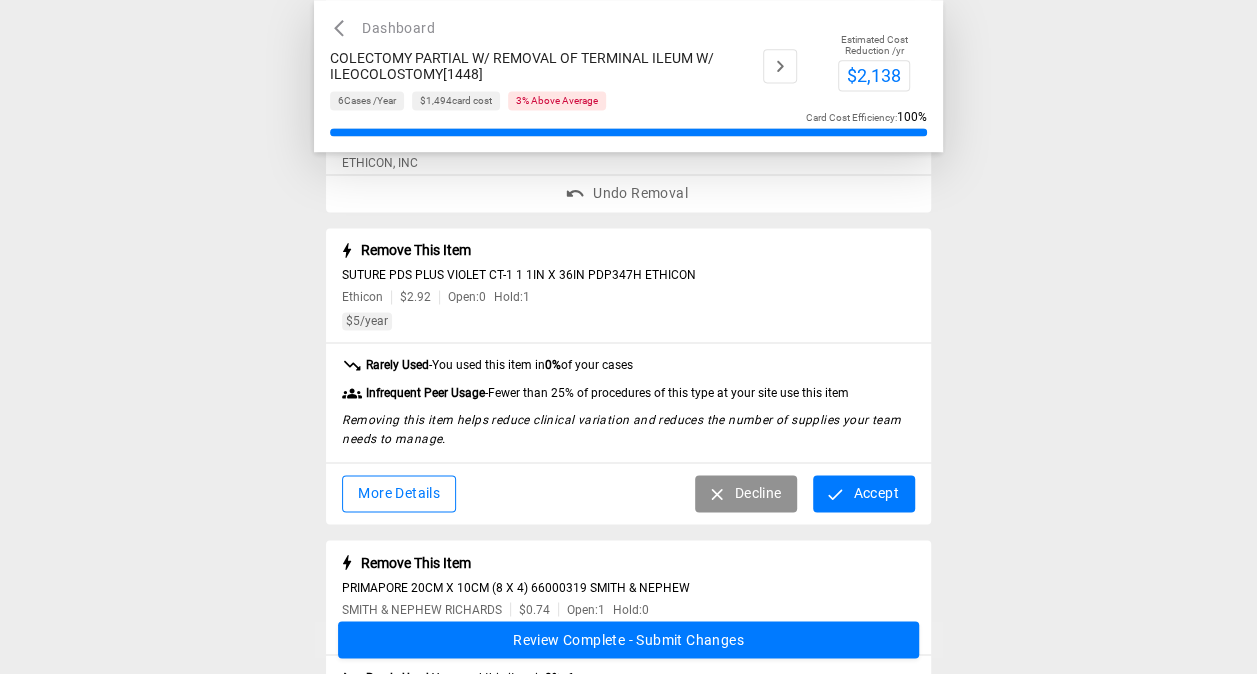 scroll, scrollTop: 1334, scrollLeft: 0, axis: vertical 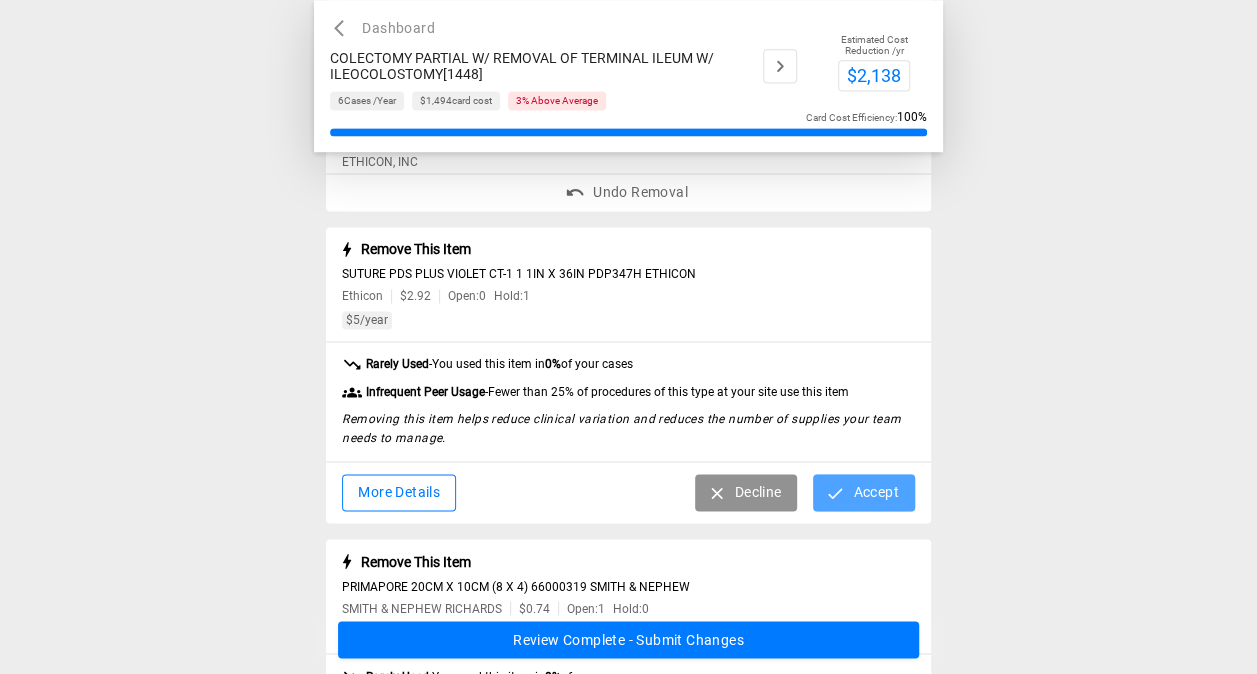 click on "Accept" at bounding box center [863, 492] 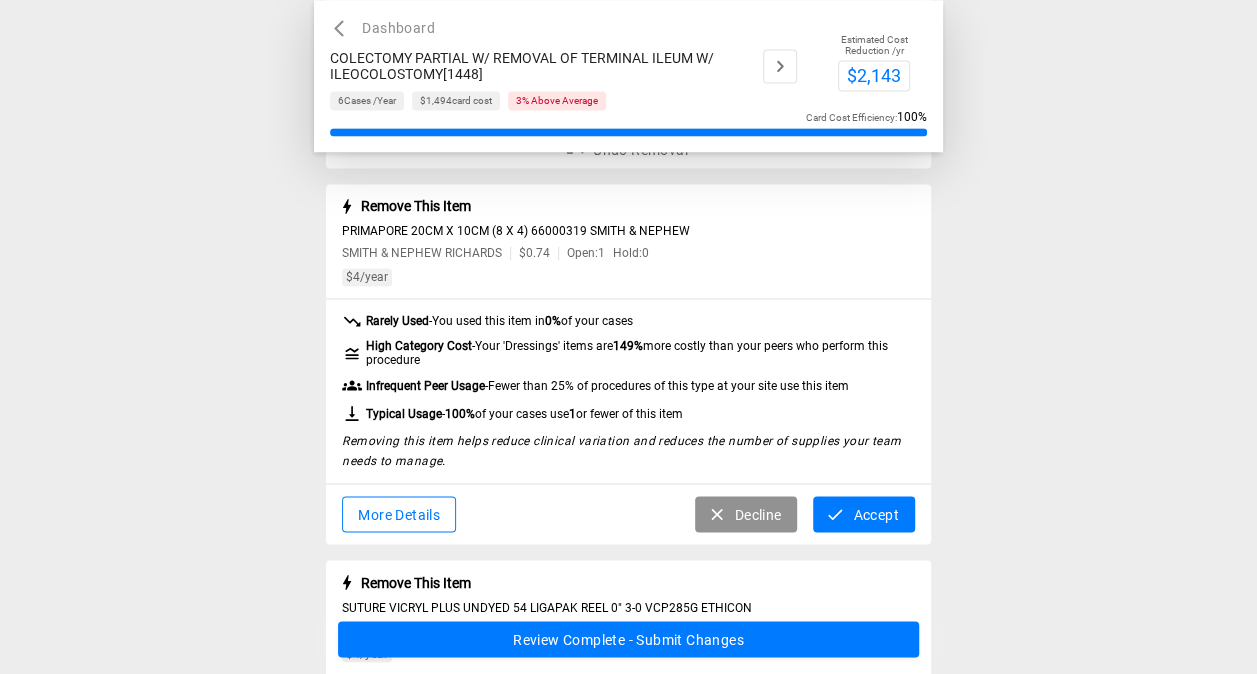 scroll, scrollTop: 1512, scrollLeft: 0, axis: vertical 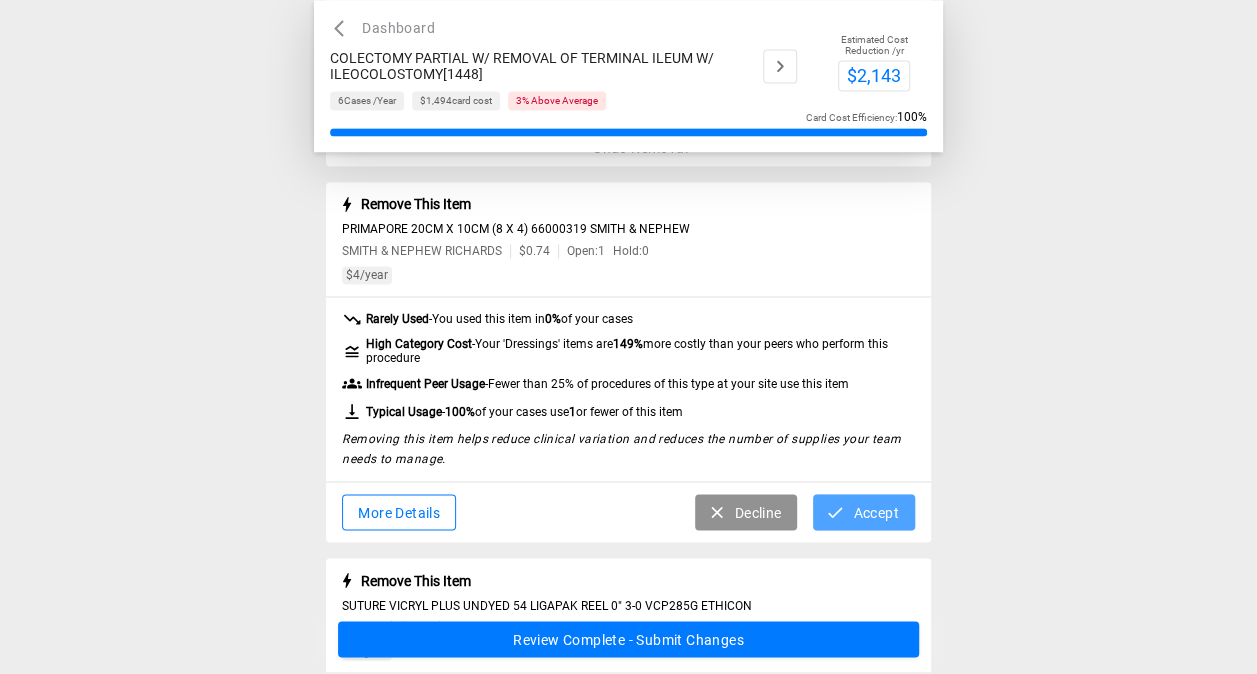 click on "Accept" at bounding box center [863, 512] 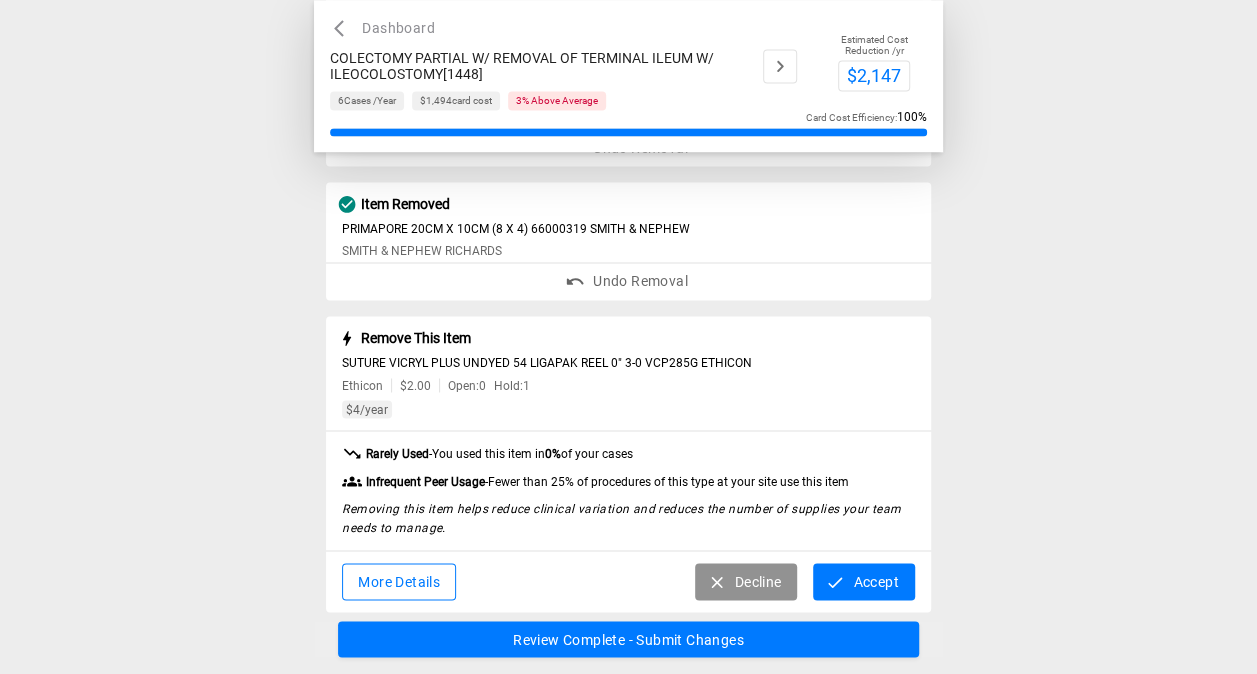 scroll, scrollTop: 1564, scrollLeft: 0, axis: vertical 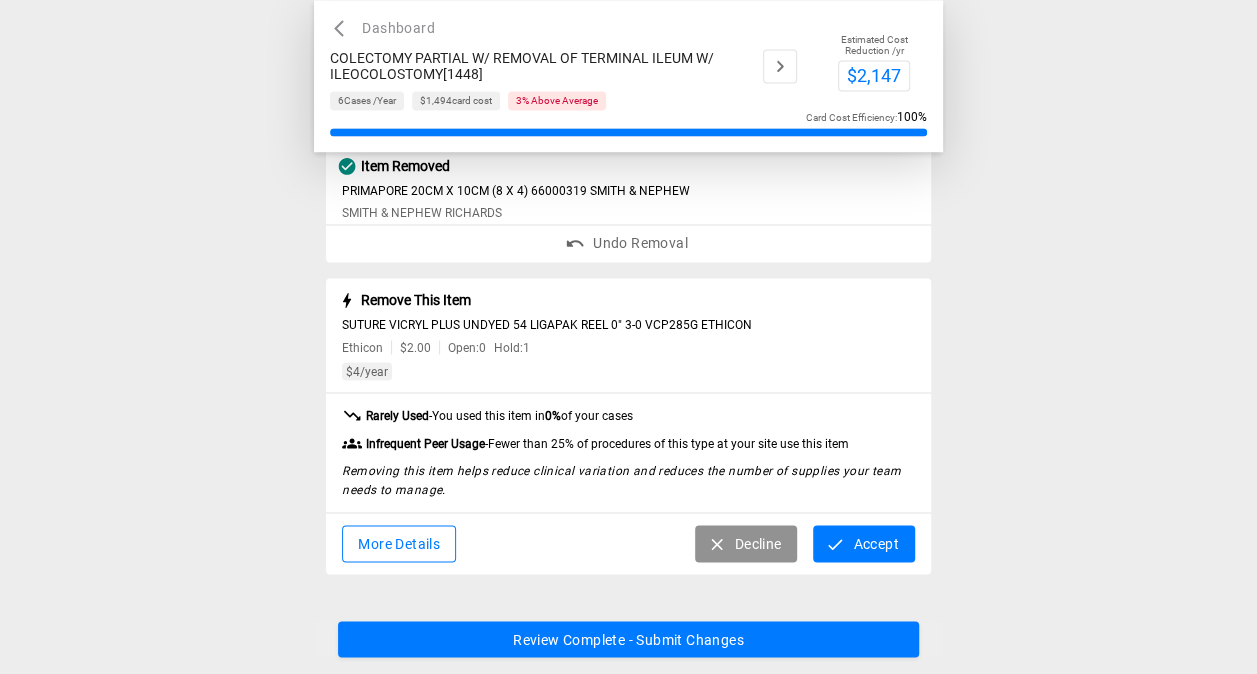 click on "Accept" at bounding box center (863, 543) 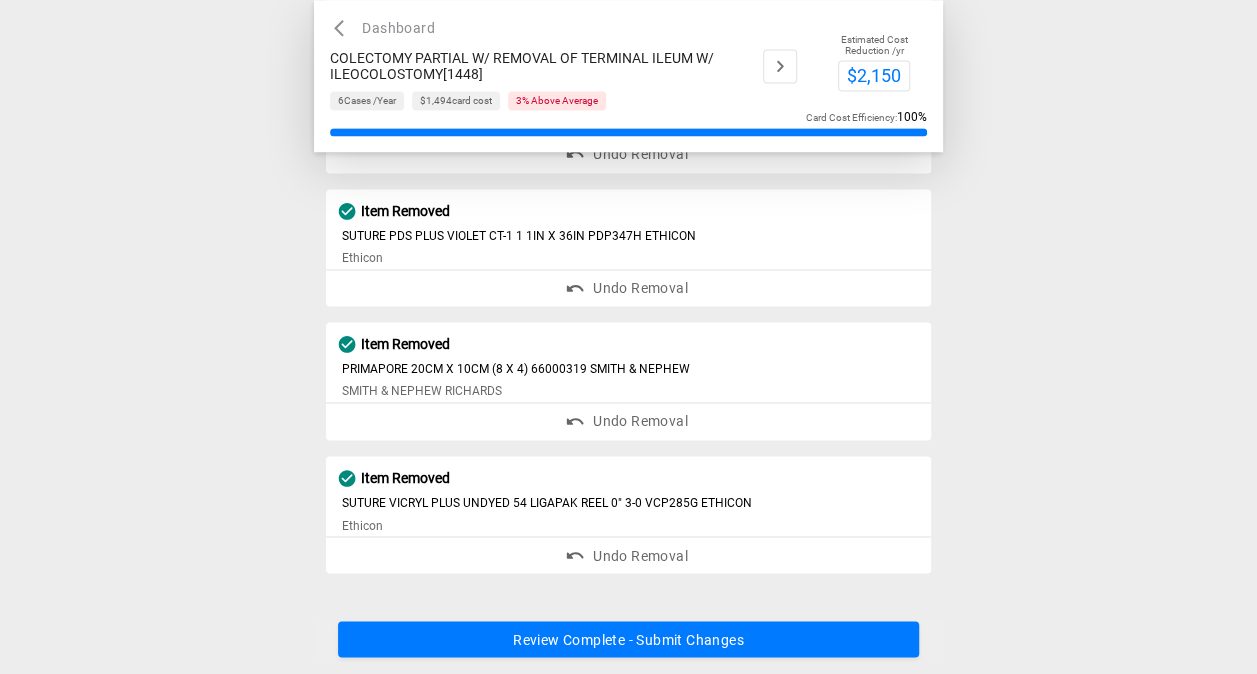 scroll, scrollTop: 1384, scrollLeft: 0, axis: vertical 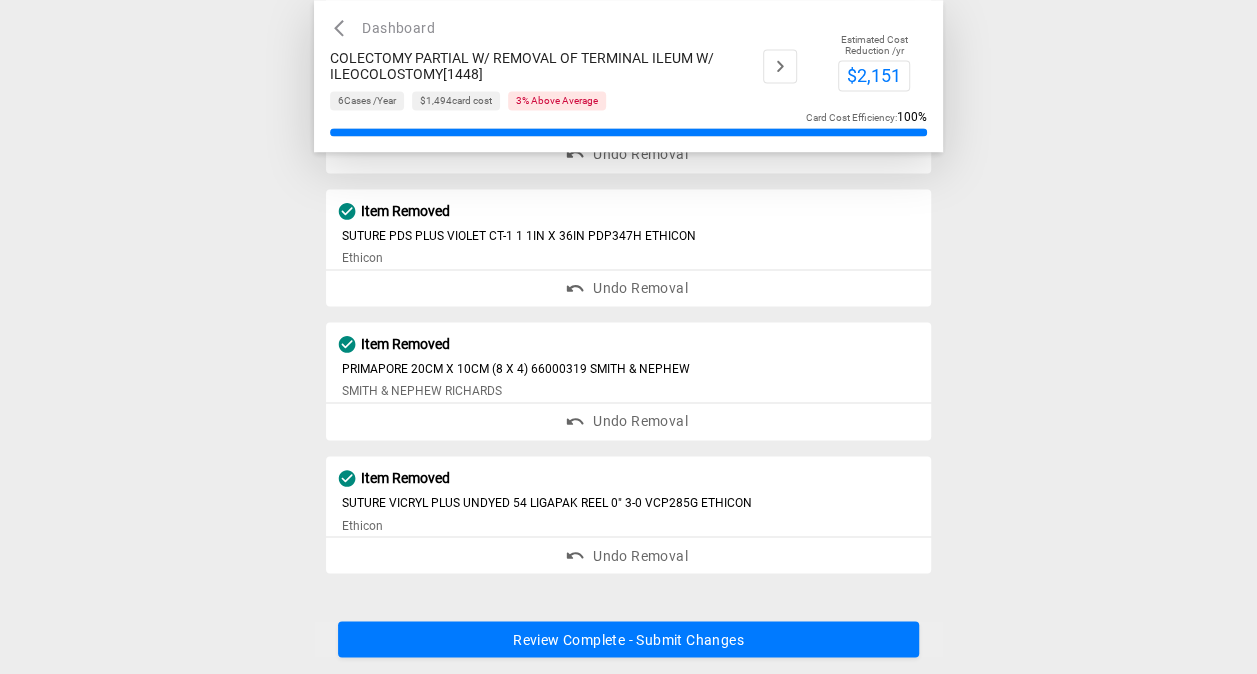 click on "Review Complete - Submit Changes" at bounding box center (628, 640) 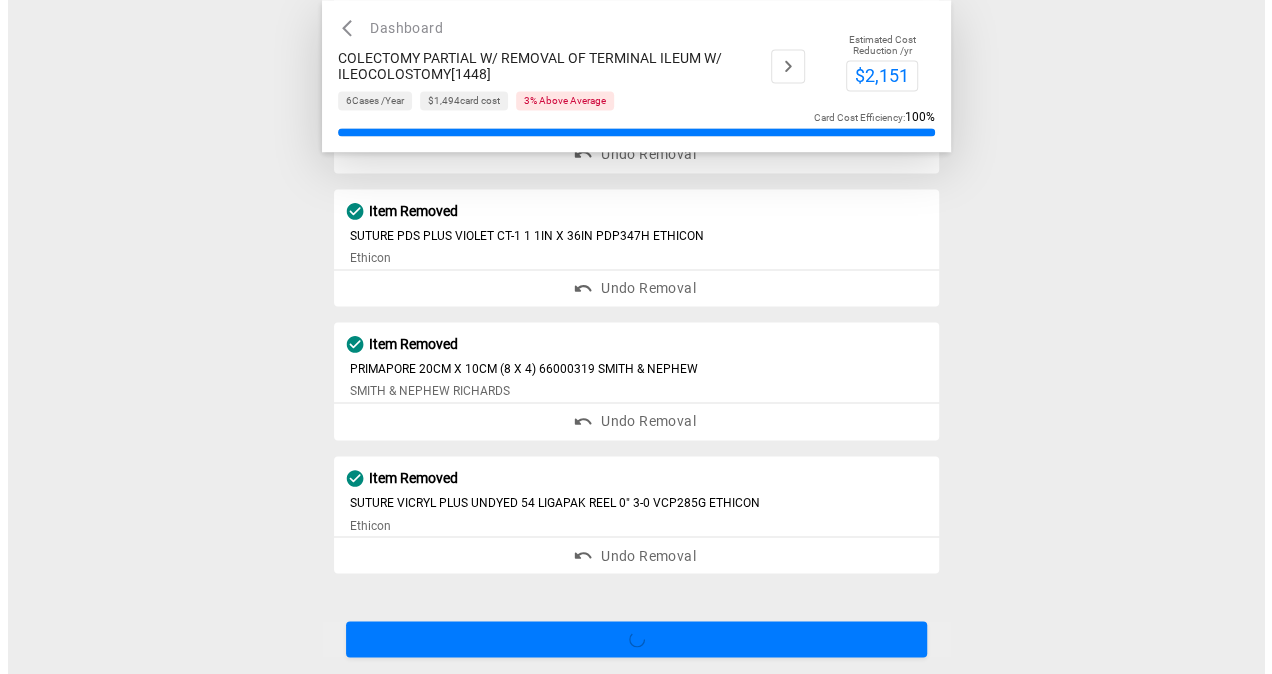 scroll, scrollTop: 0, scrollLeft: 0, axis: both 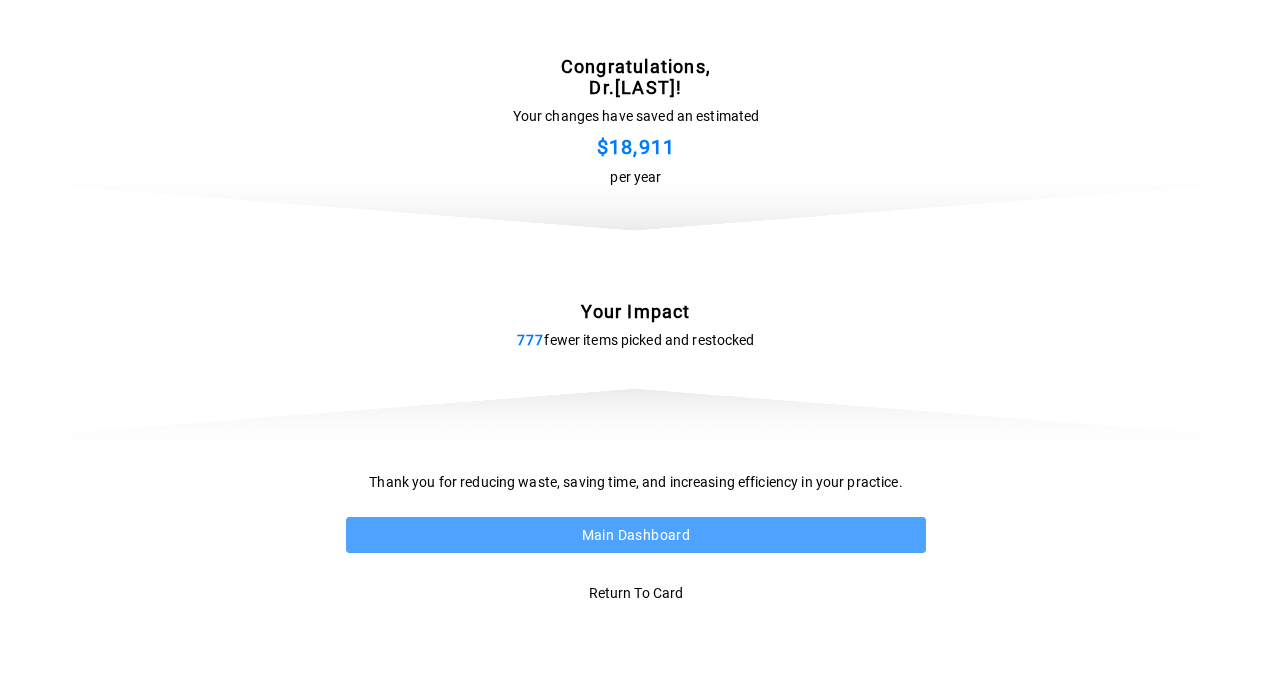 click on "Main Dashboard" at bounding box center (636, 535) 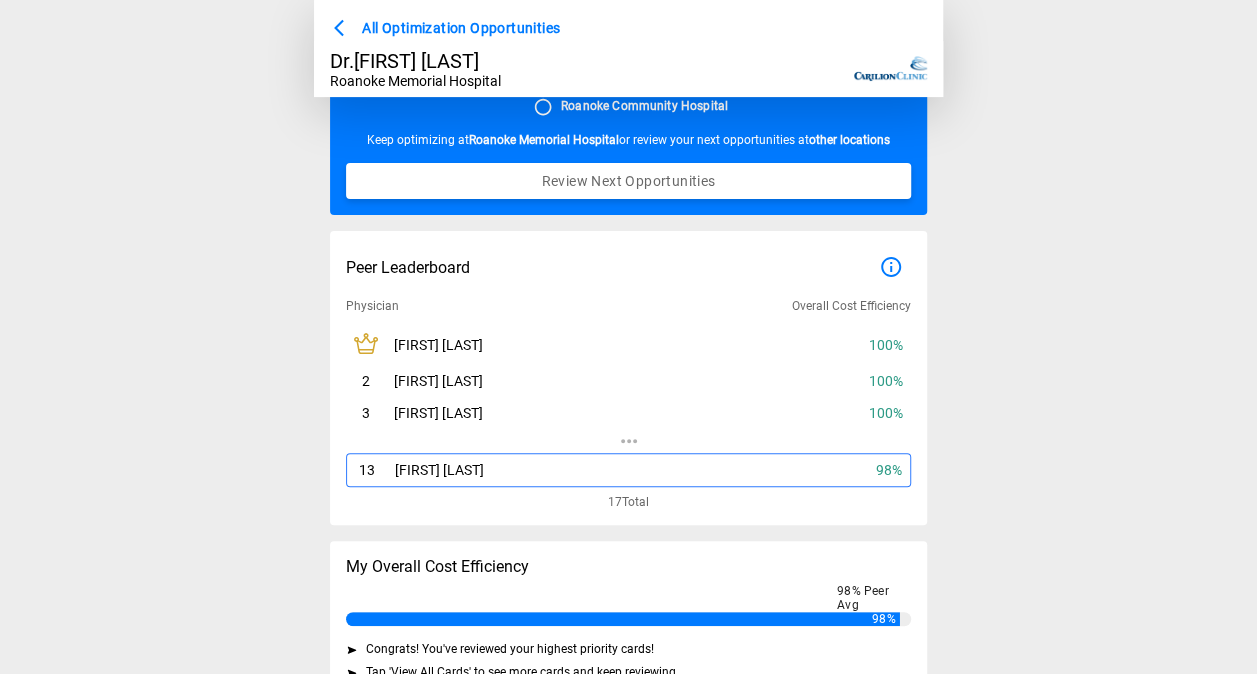 scroll, scrollTop: 0, scrollLeft: 0, axis: both 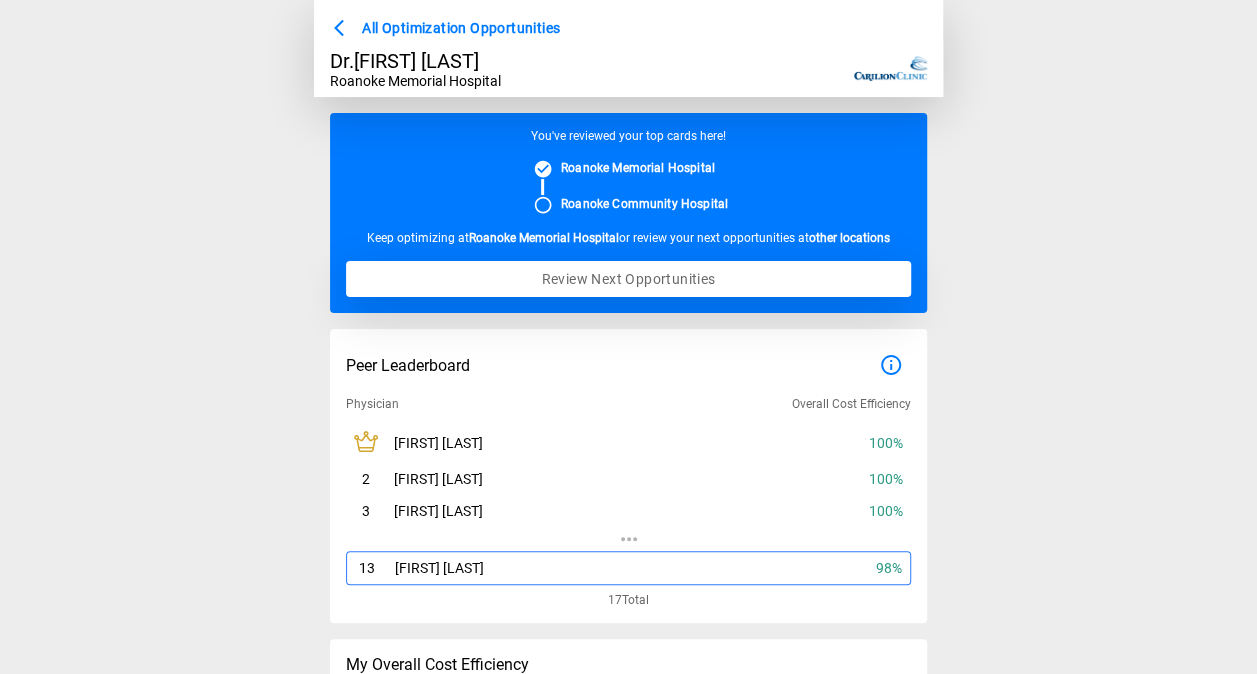 click on "Review next Opportunities" at bounding box center (628, 279) 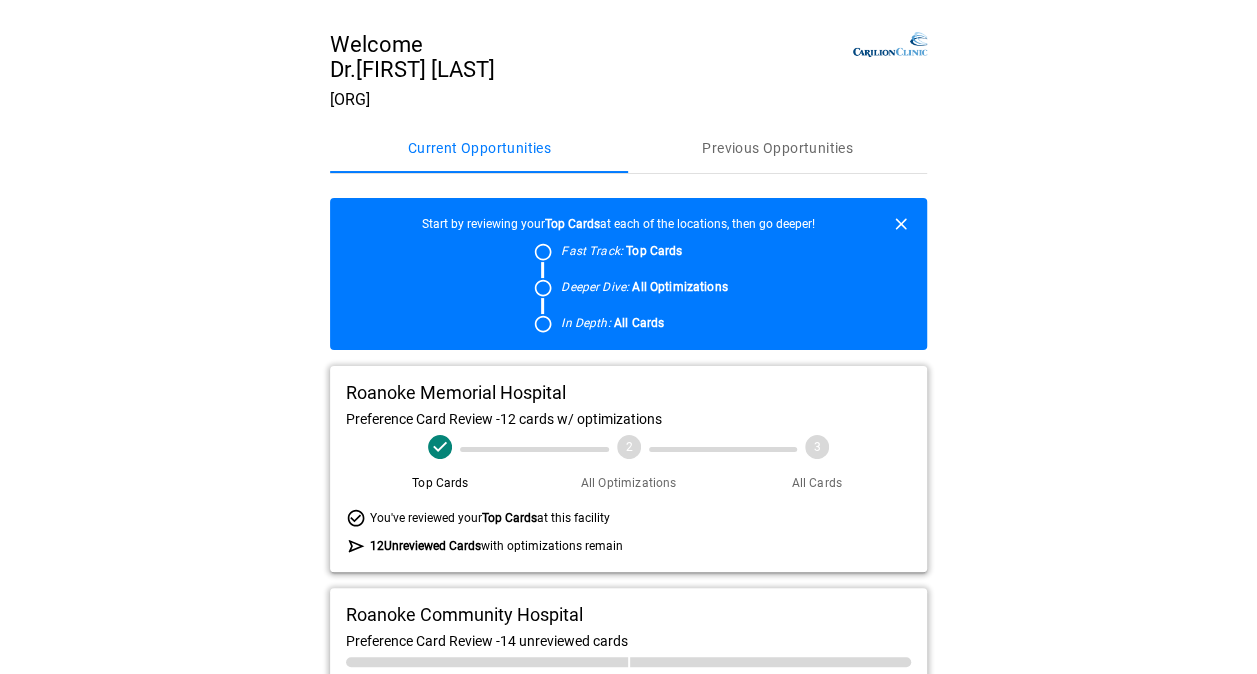scroll, scrollTop: 54, scrollLeft: 0, axis: vertical 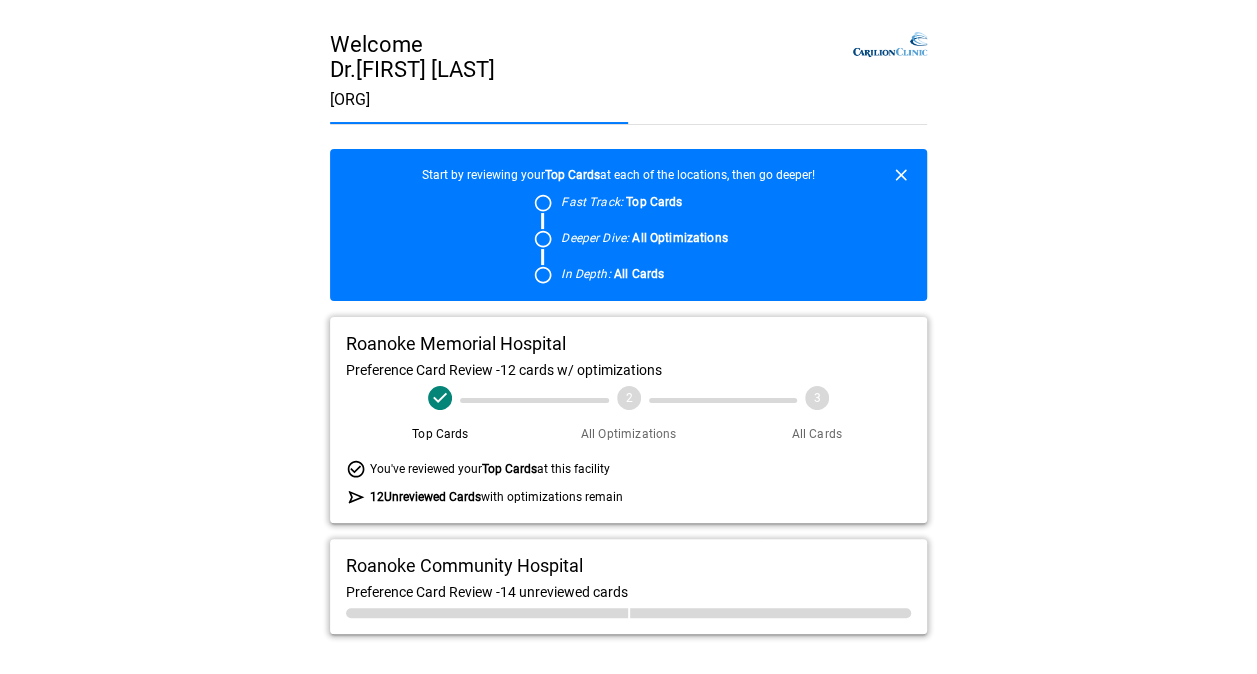 click on "Roanoke Community Hospital" at bounding box center [464, 565] 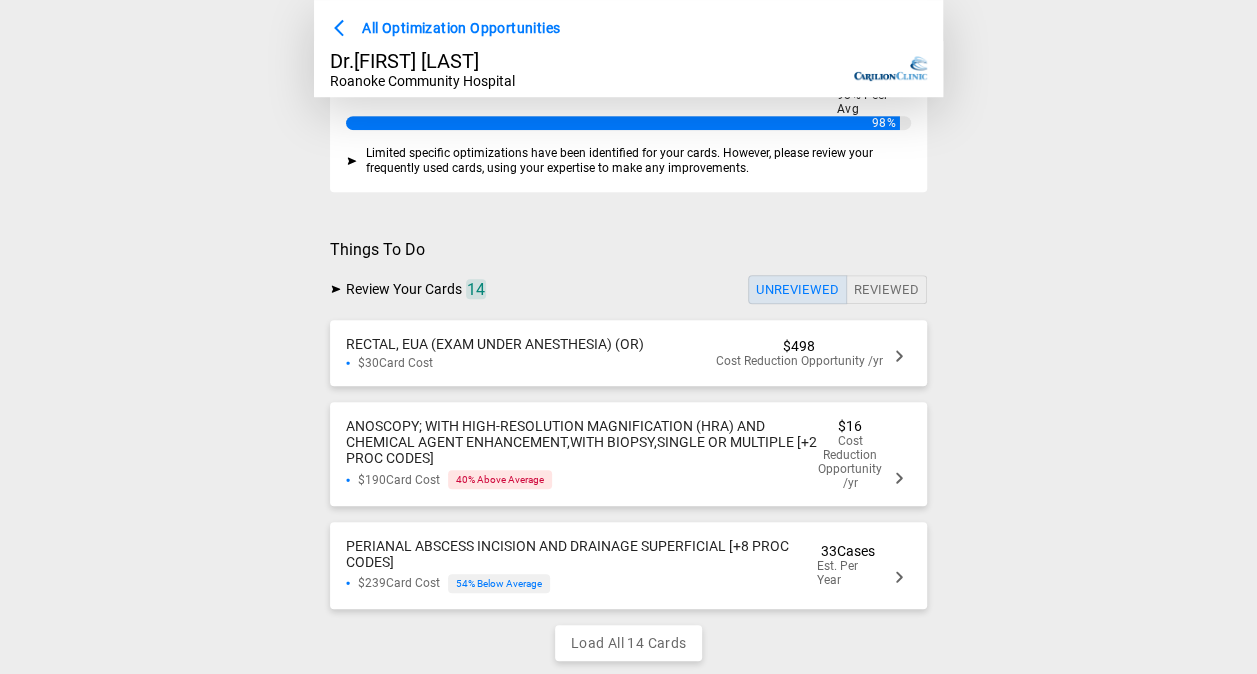 scroll, scrollTop: 384, scrollLeft: 0, axis: vertical 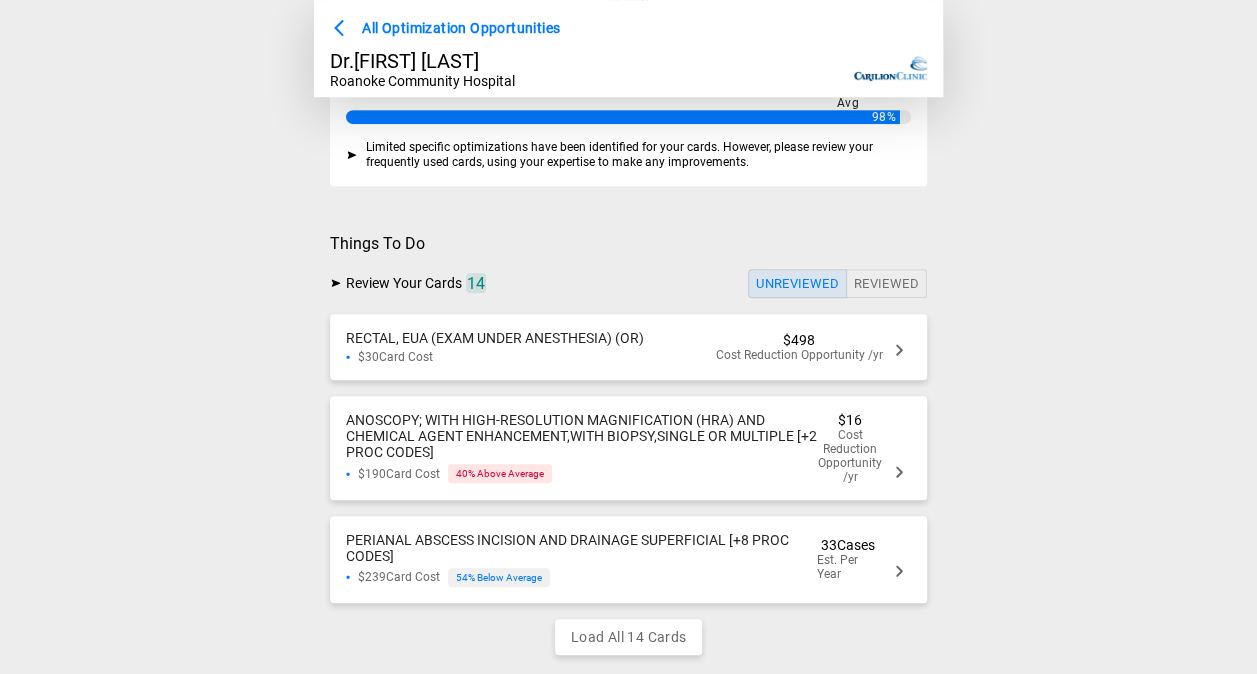 click on "ANOSCOPY; WITH HIGH-RESOLUTION MAGNIFICATION (HRA) AND CHEMICAL AGENT ENHANCEMENT,WITH BIOPSY,SINGLE OR MULTIPLE [+2 PROC CODES]" at bounding box center (581, 436) 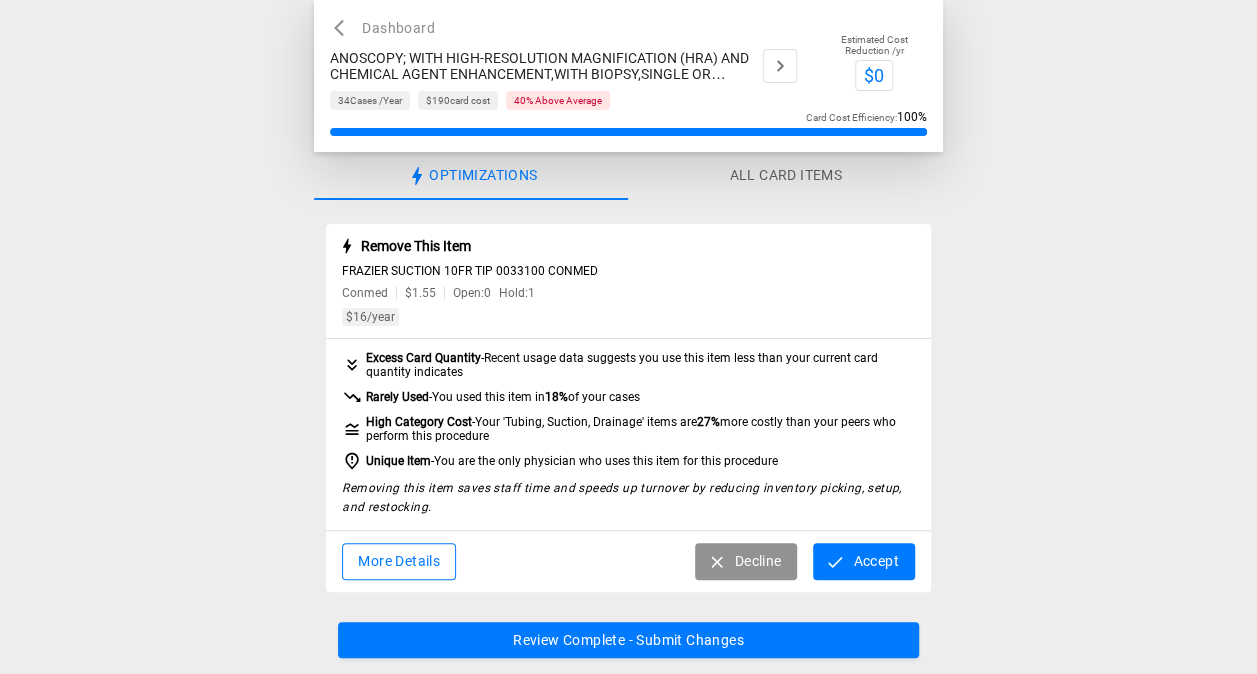 click on "Accept" at bounding box center (863, 561) 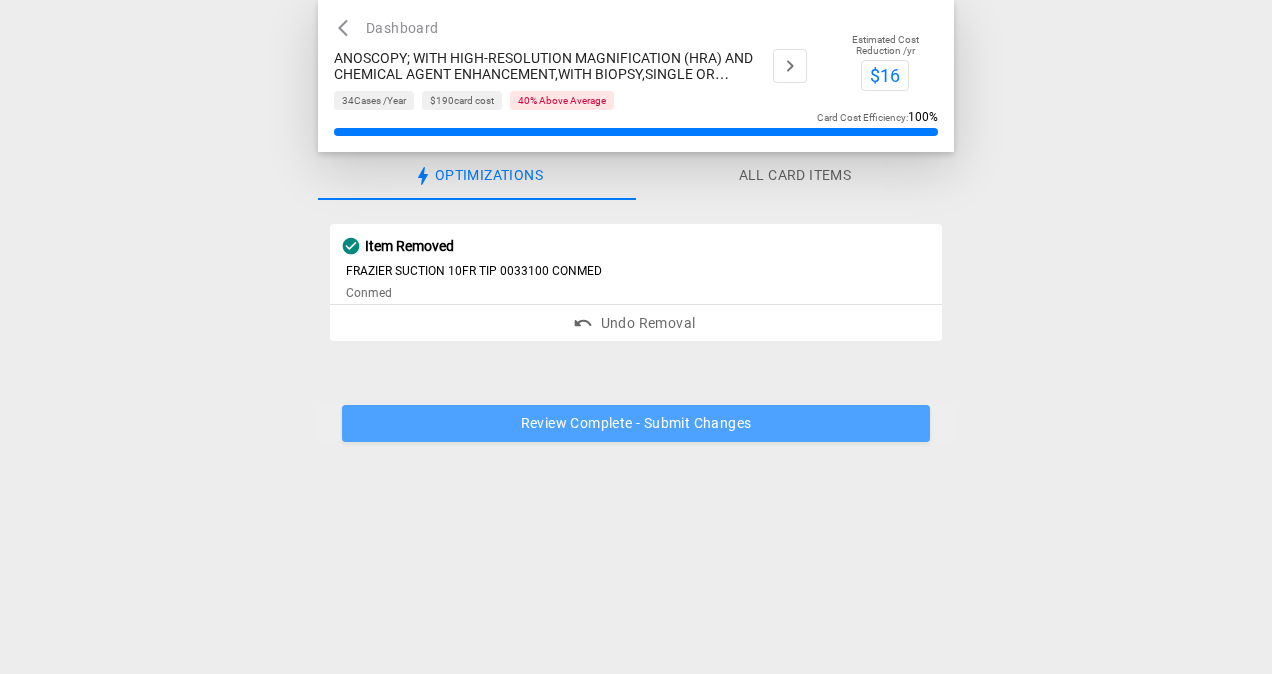 click on "Review Complete - Submit Changes" at bounding box center (636, 423) 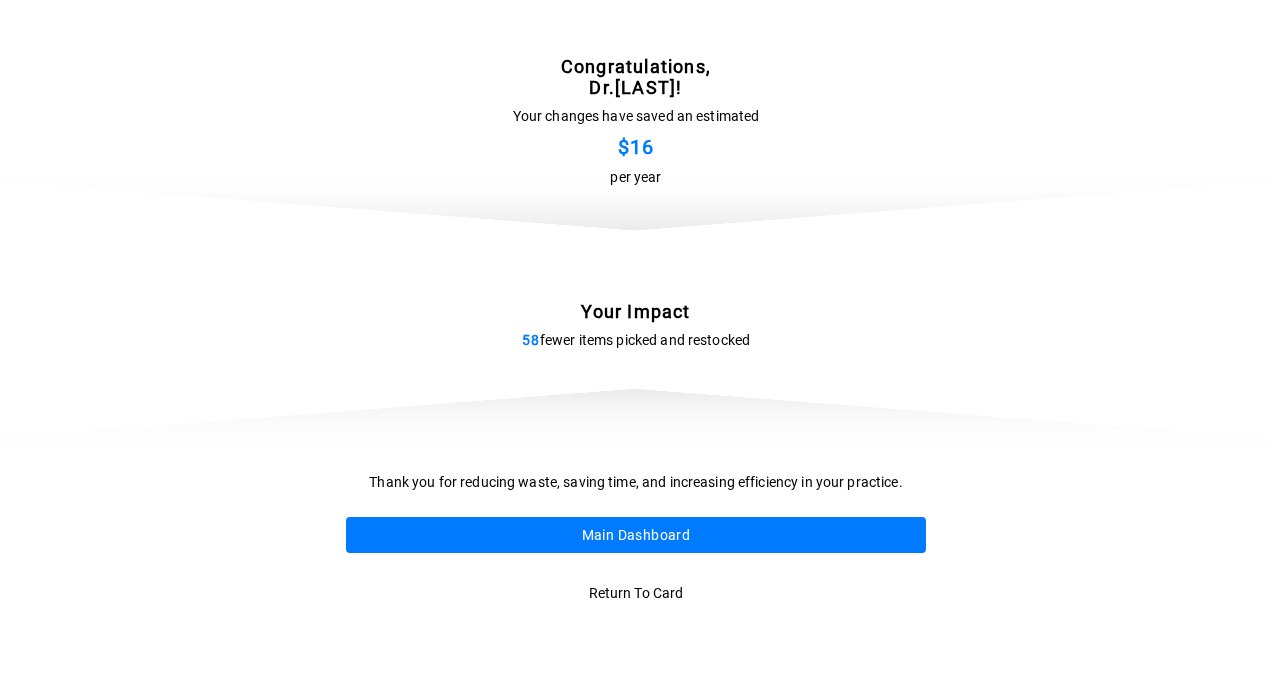 click on "Main Dashboard" at bounding box center [636, 535] 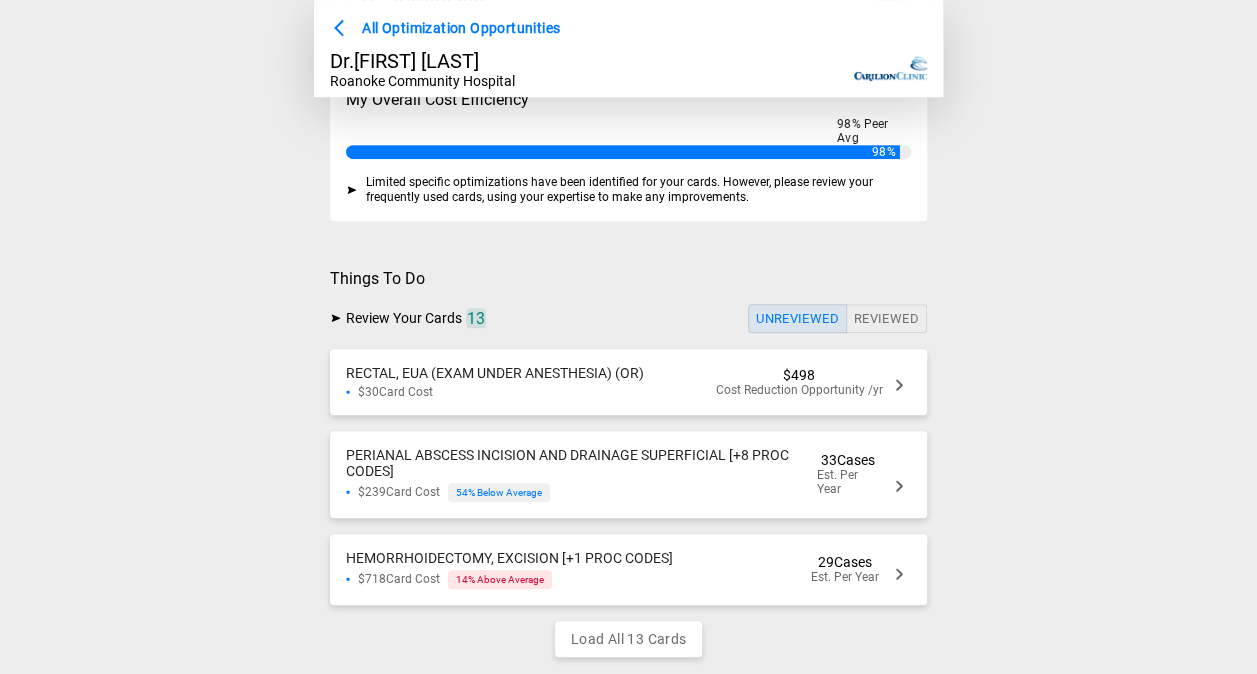 scroll, scrollTop: 350, scrollLeft: 0, axis: vertical 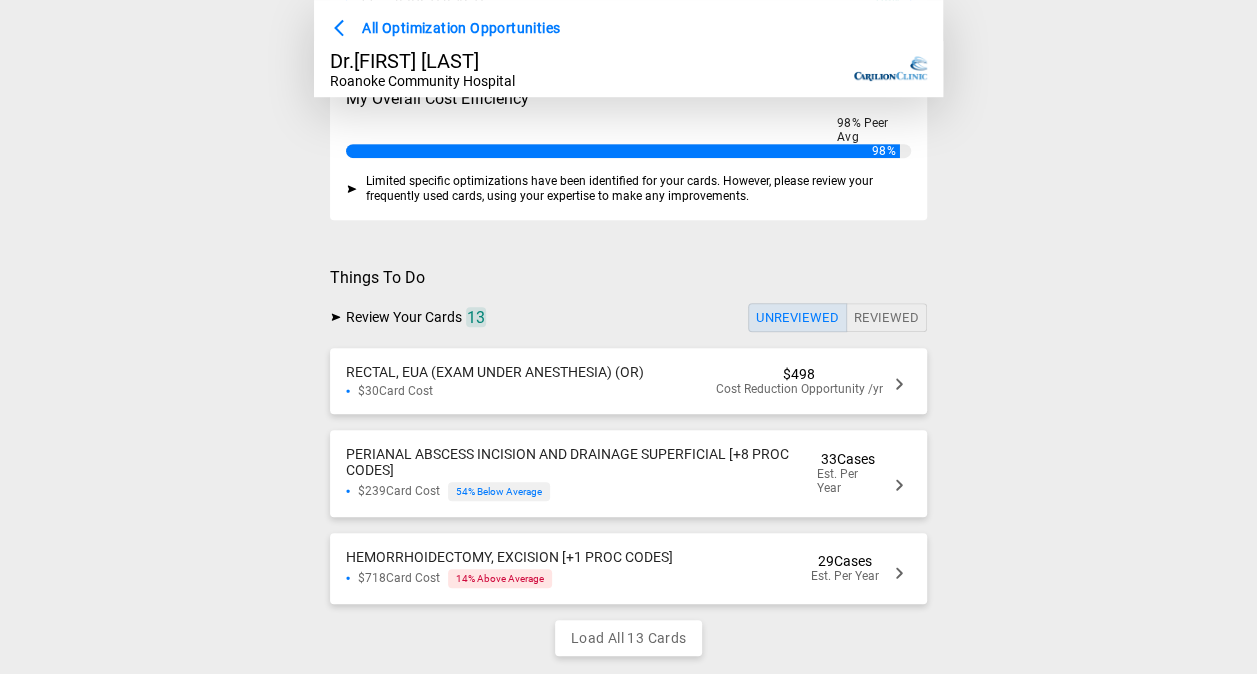 click on "RECTAL, EUA (EXAM UNDER ANESTHESIA) (OR) $30  Card Cost $498 Cost Reduction Opportunity /yr" at bounding box center (628, 381) 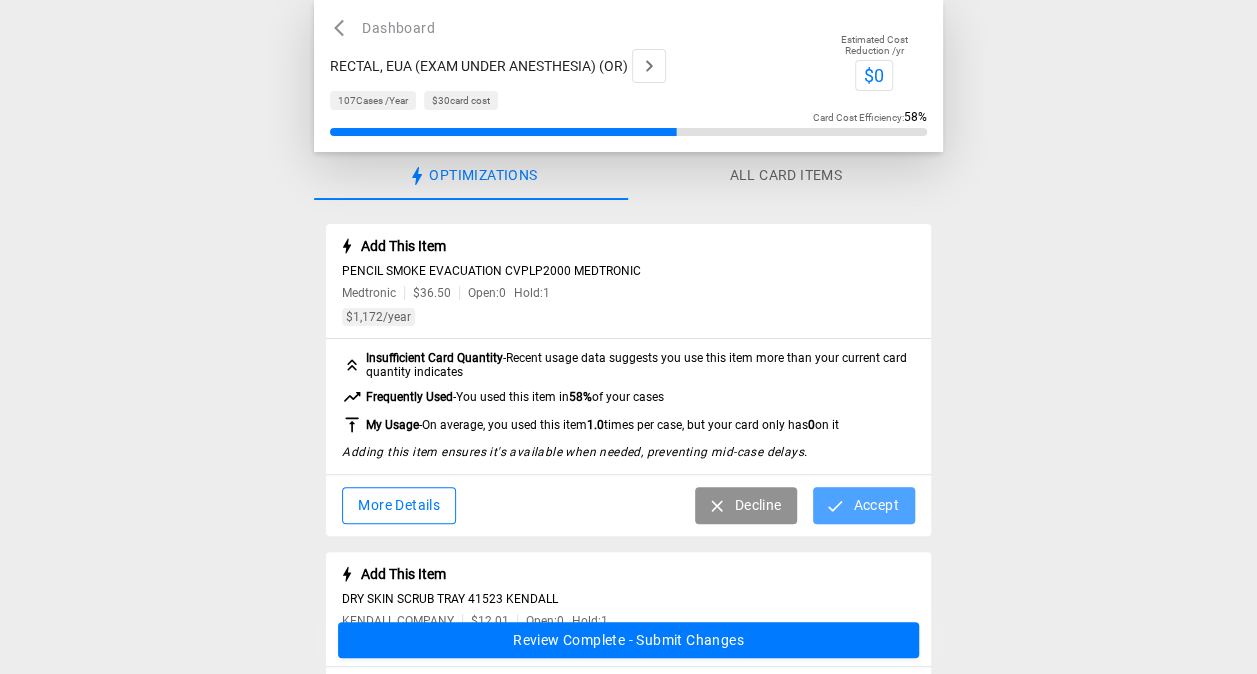 click on "Accept" at bounding box center [863, 505] 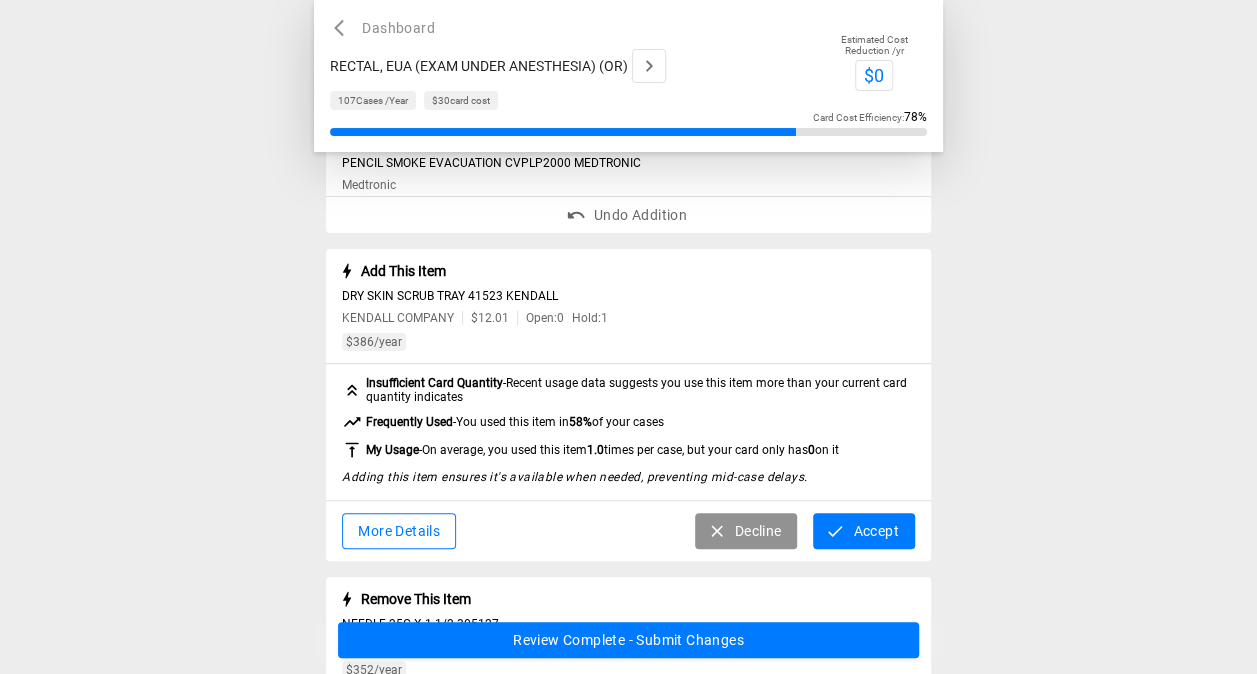 scroll, scrollTop: 138, scrollLeft: 0, axis: vertical 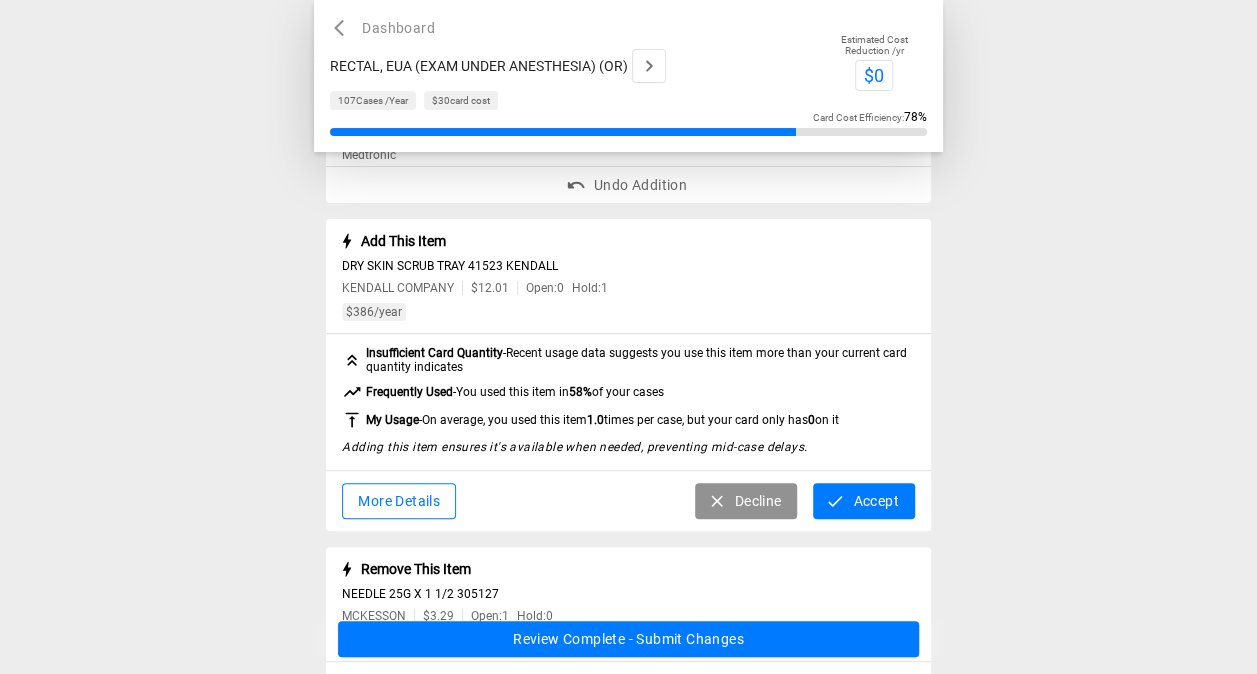 click on "Accept" at bounding box center [863, 501] 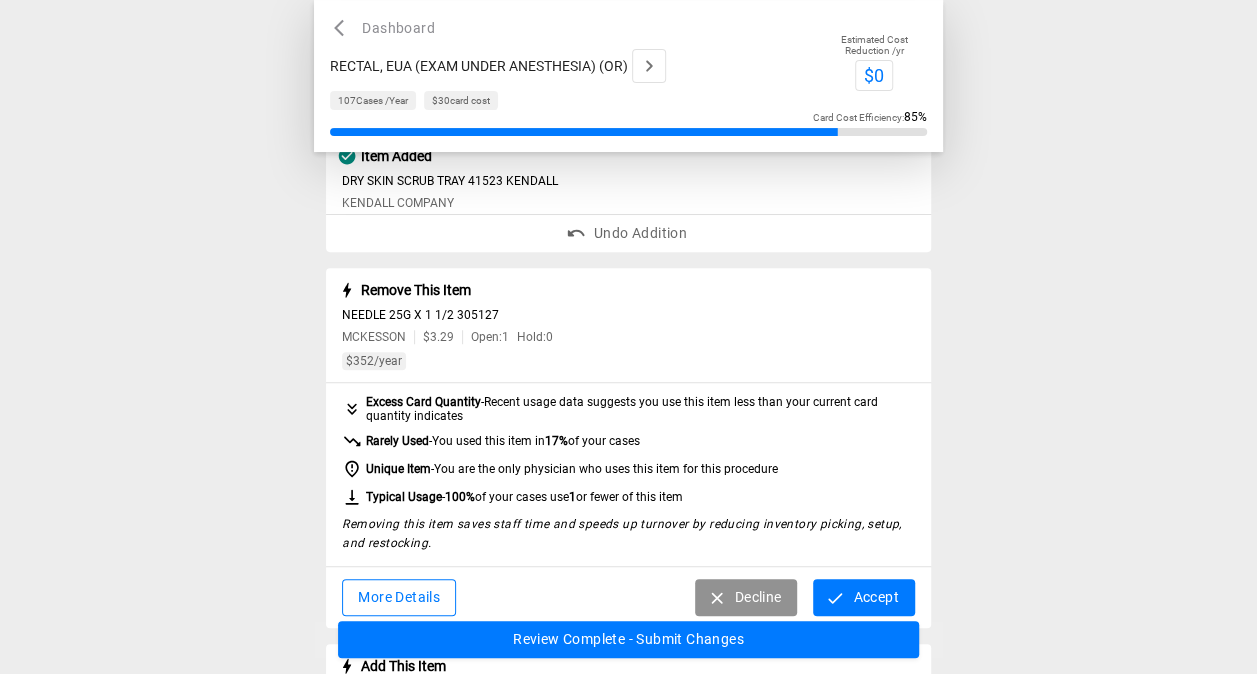 scroll, scrollTop: 238, scrollLeft: 0, axis: vertical 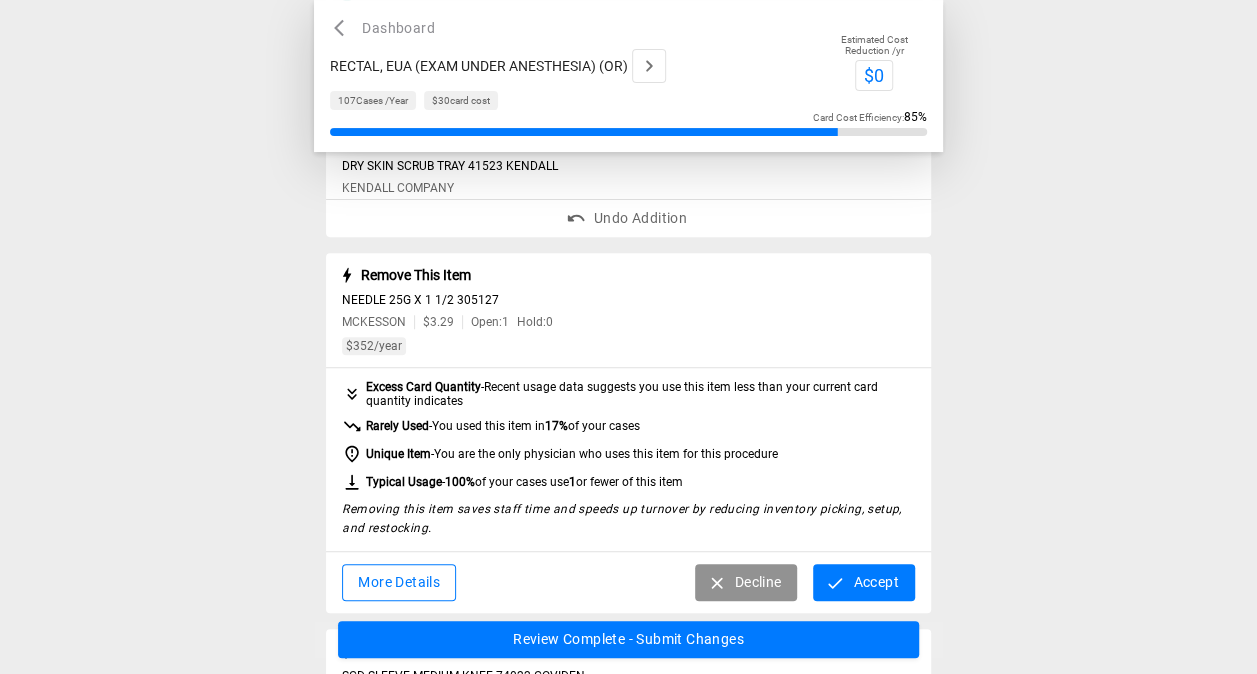 click on "Accept" at bounding box center [863, 582] 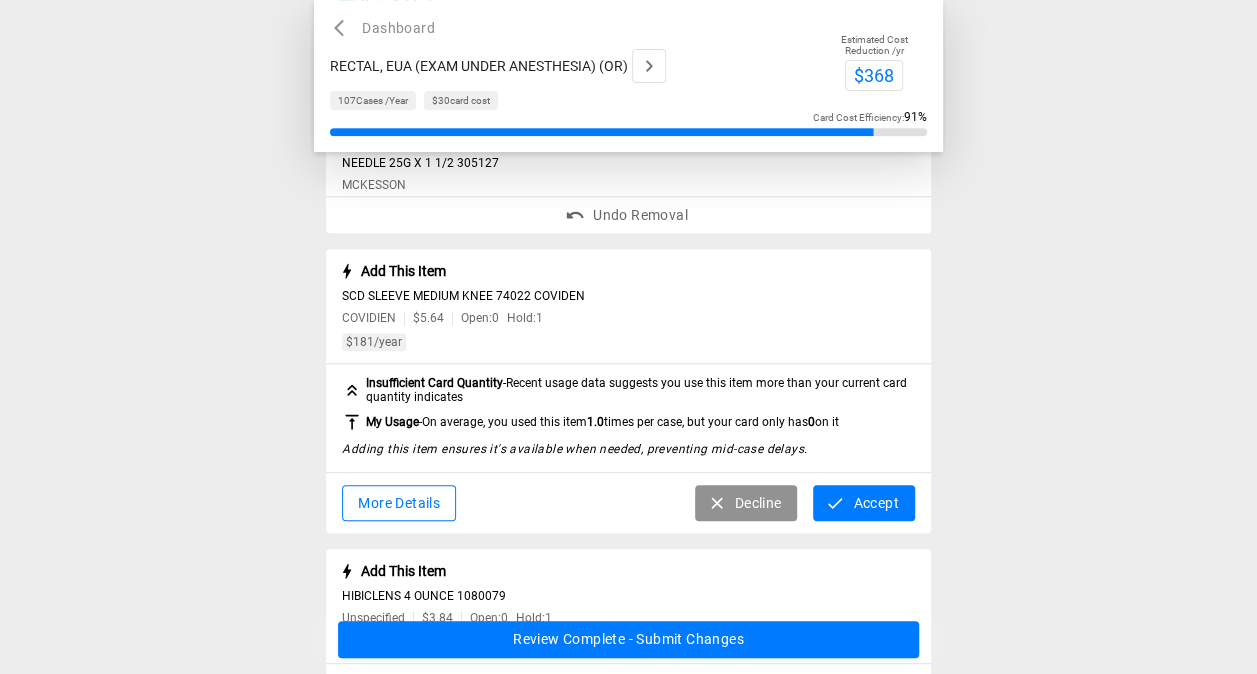scroll, scrollTop: 374, scrollLeft: 0, axis: vertical 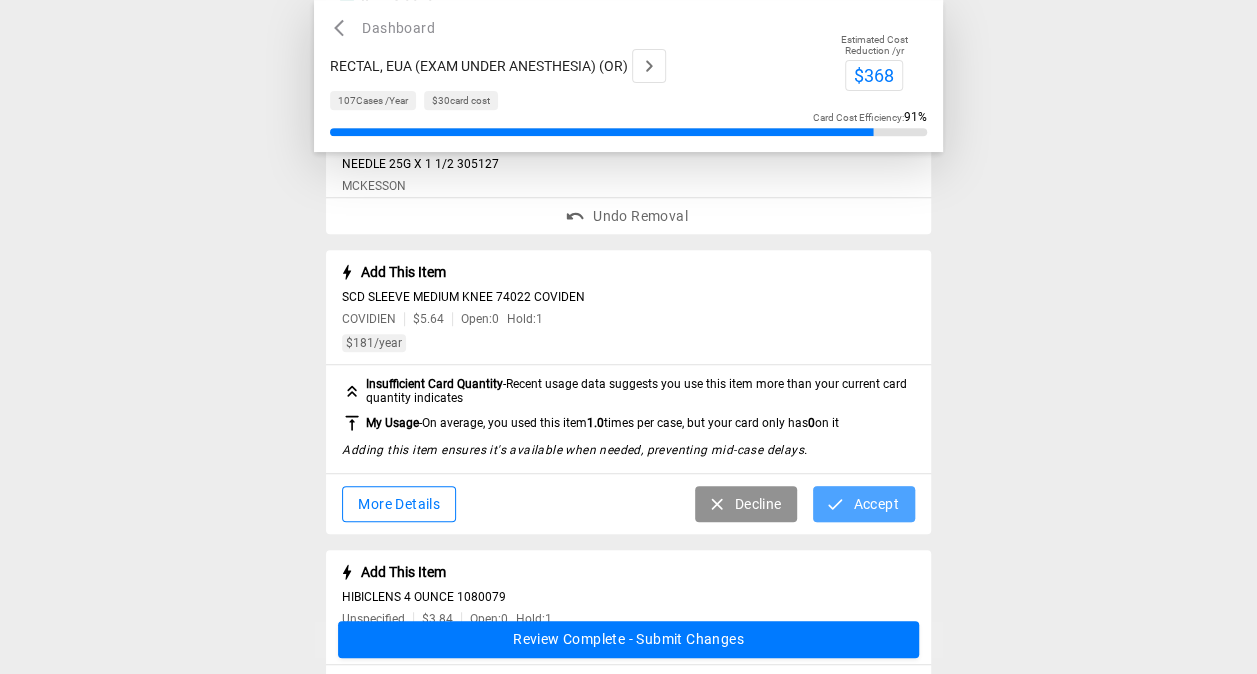 click on "Accept" at bounding box center (863, 504) 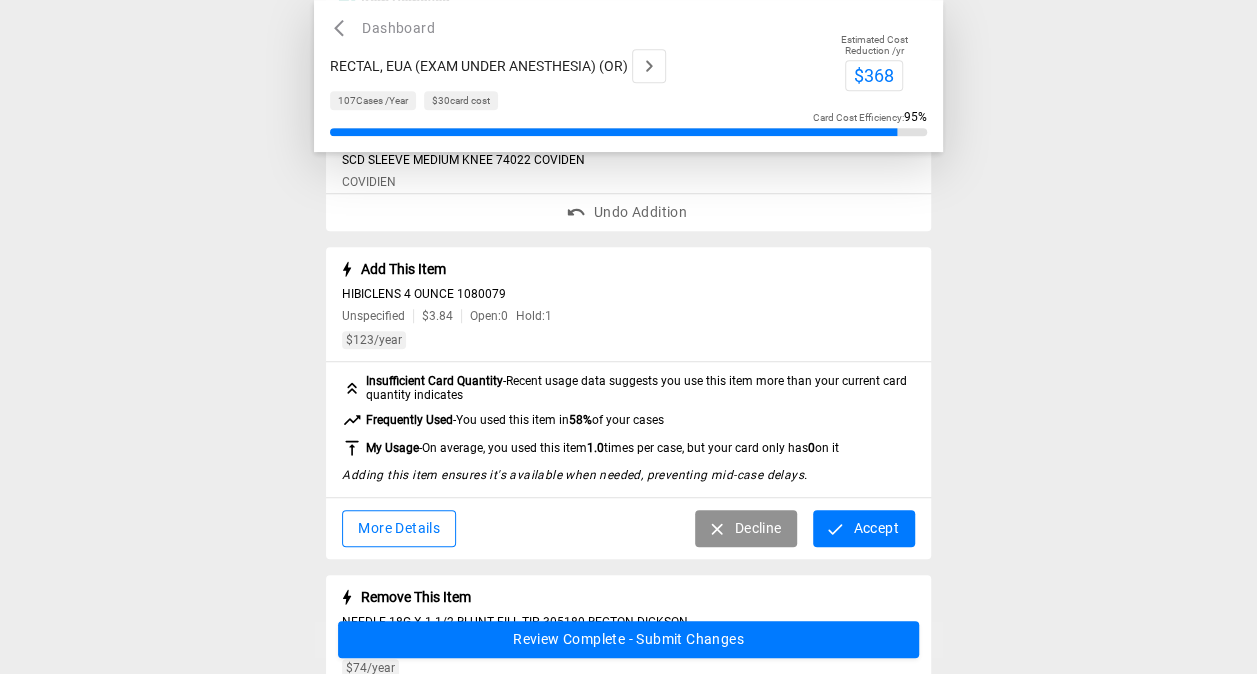 scroll, scrollTop: 514, scrollLeft: 0, axis: vertical 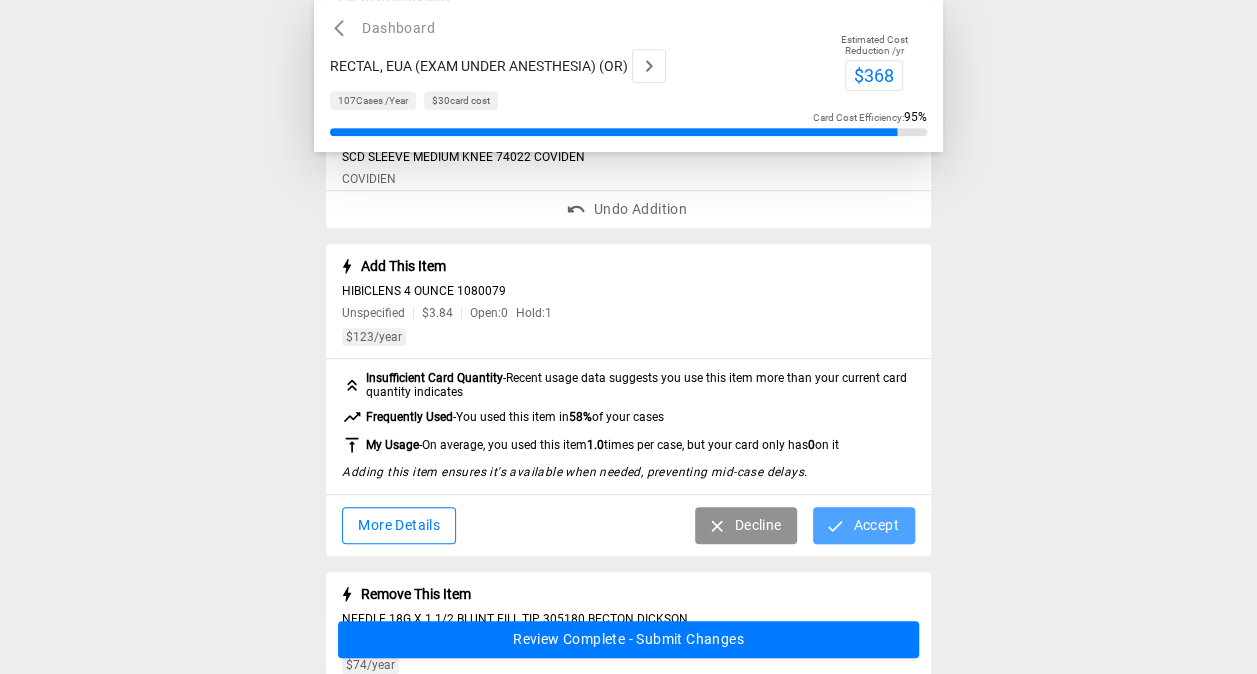 click on "Accept" at bounding box center (863, 525) 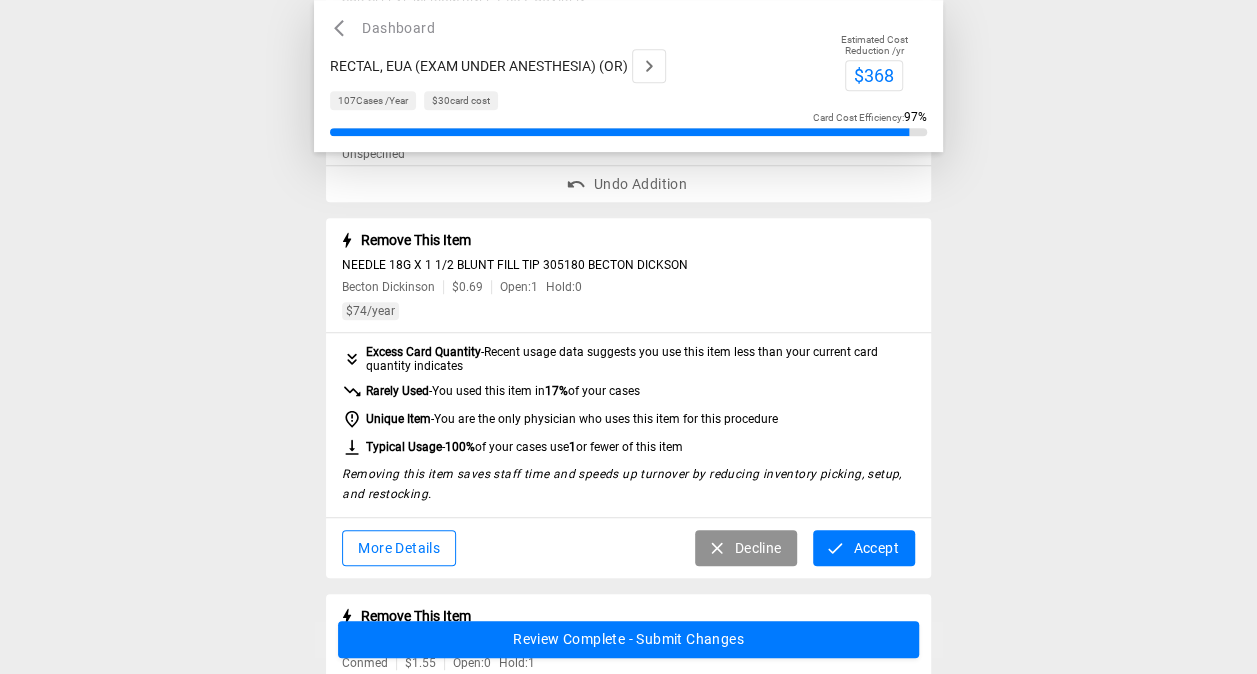scroll, scrollTop: 674, scrollLeft: 0, axis: vertical 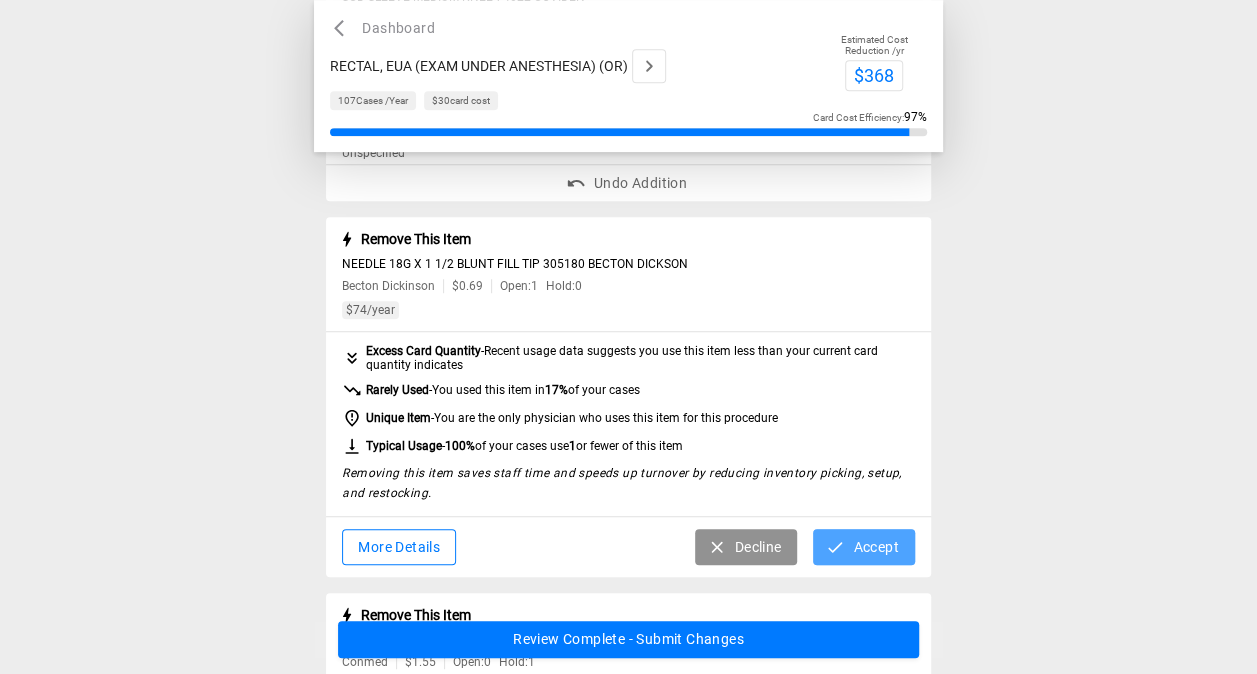 click on "Accept" at bounding box center [863, 547] 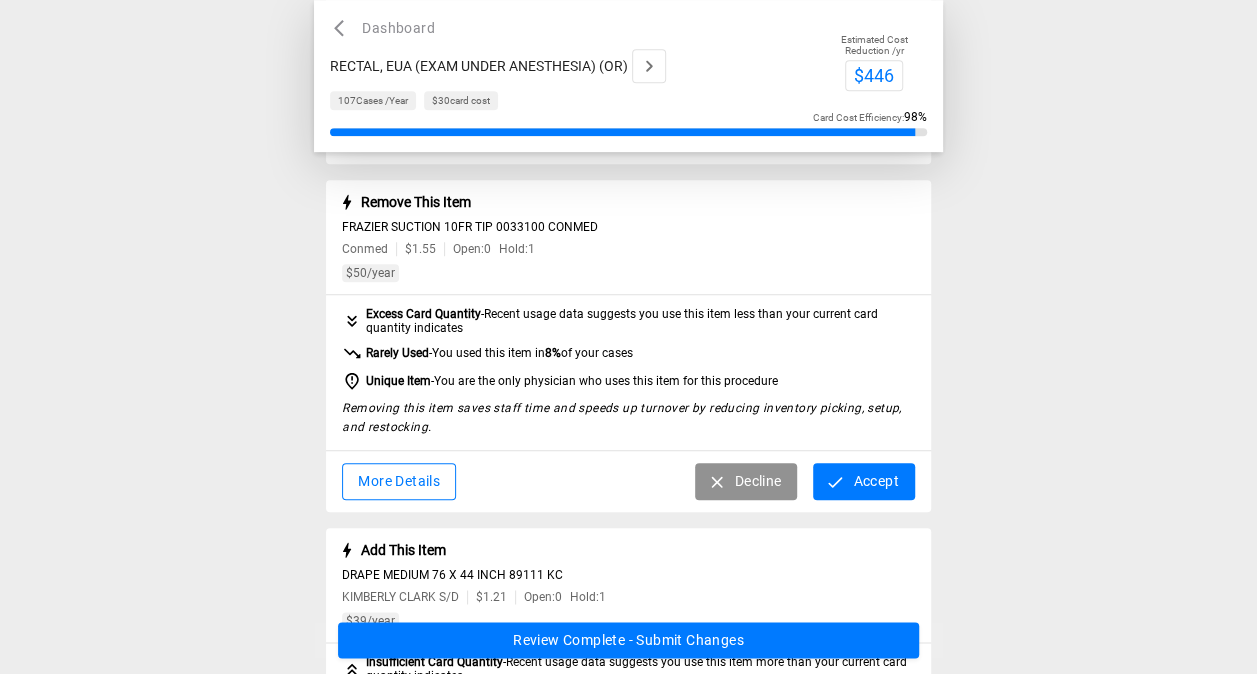 scroll, scrollTop: 844, scrollLeft: 0, axis: vertical 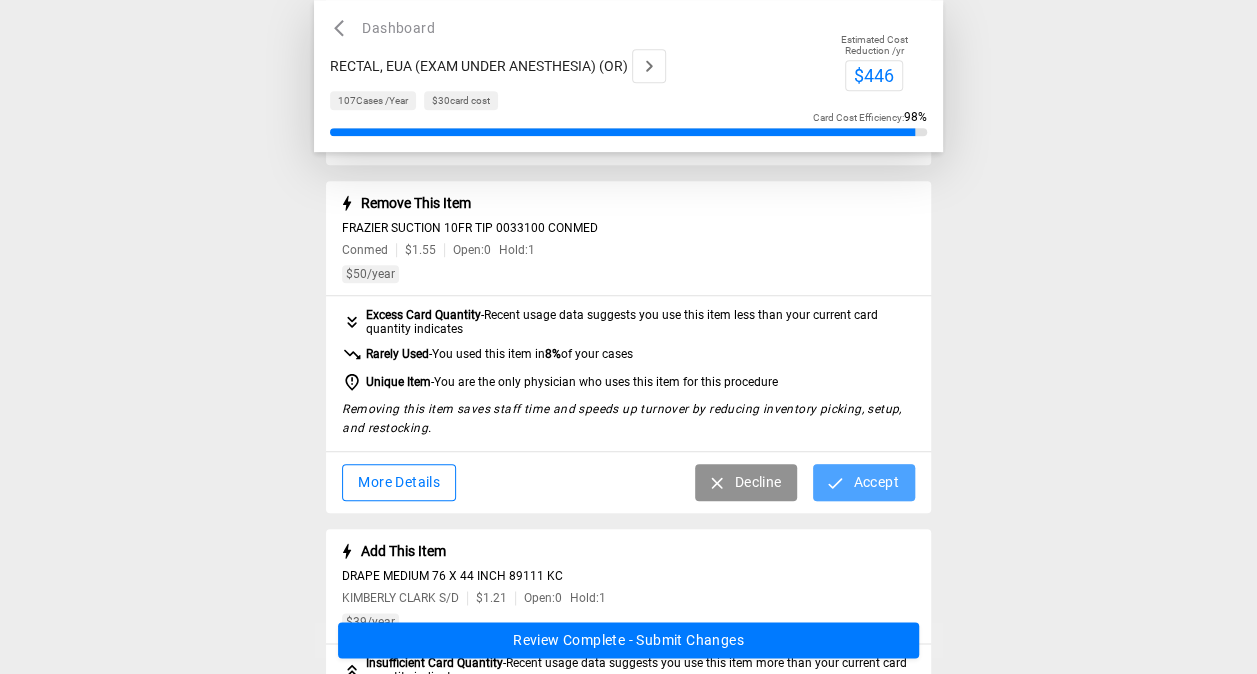 click on "Accept" at bounding box center (863, 482) 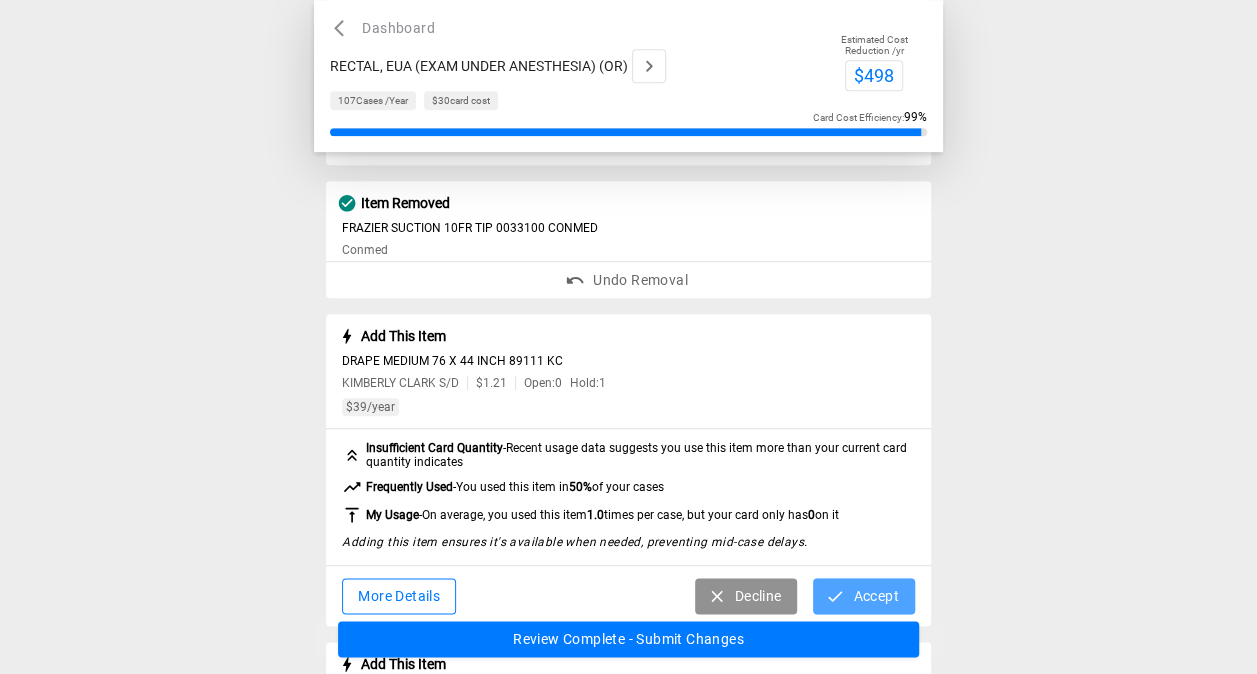 click on "Accept" at bounding box center [863, 596] 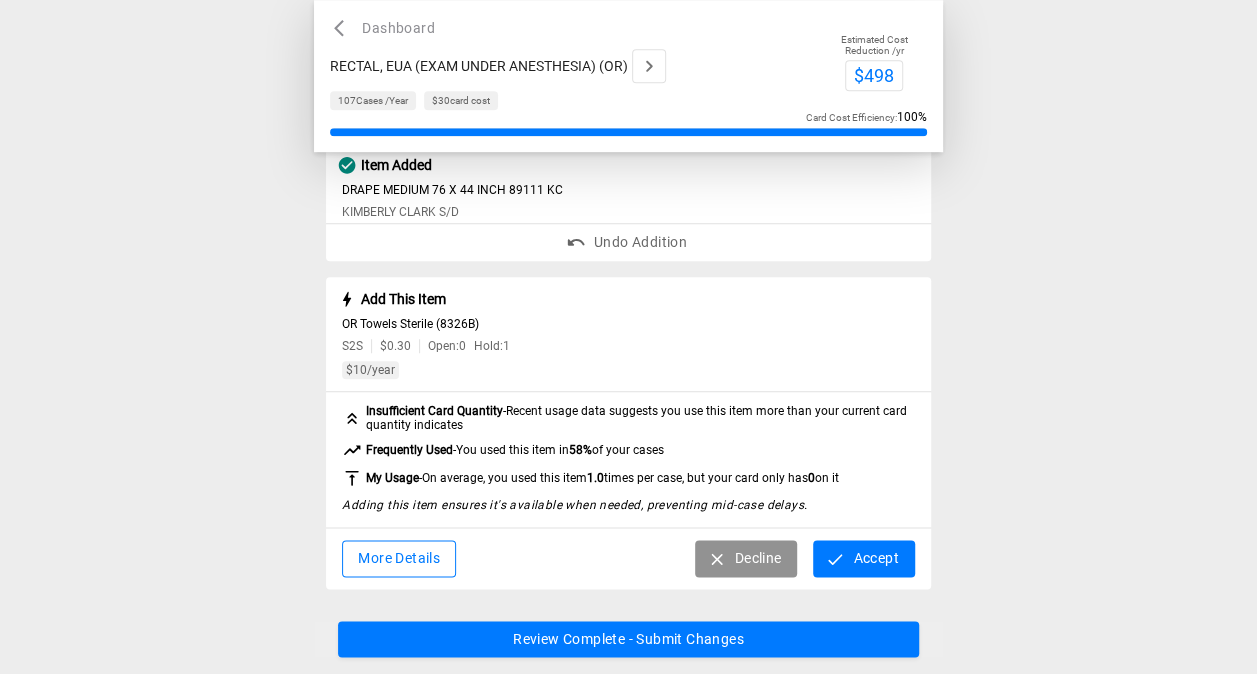 scroll, scrollTop: 1042, scrollLeft: 0, axis: vertical 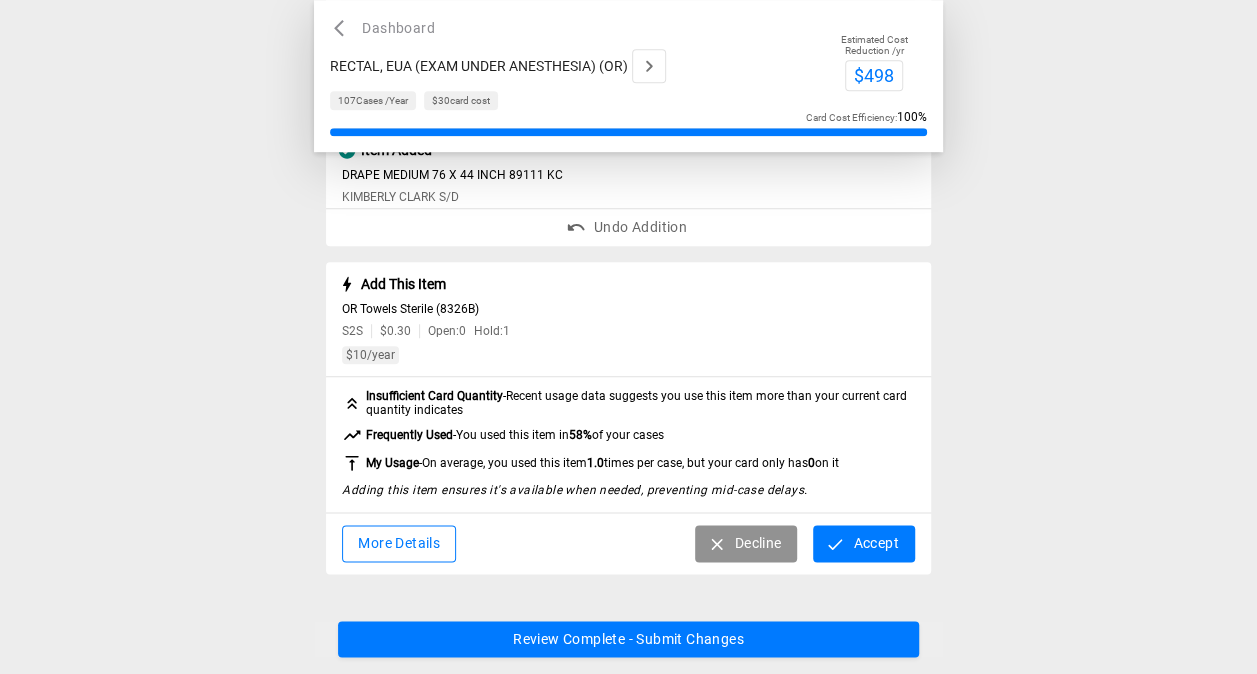 click on "Accept" at bounding box center (863, 543) 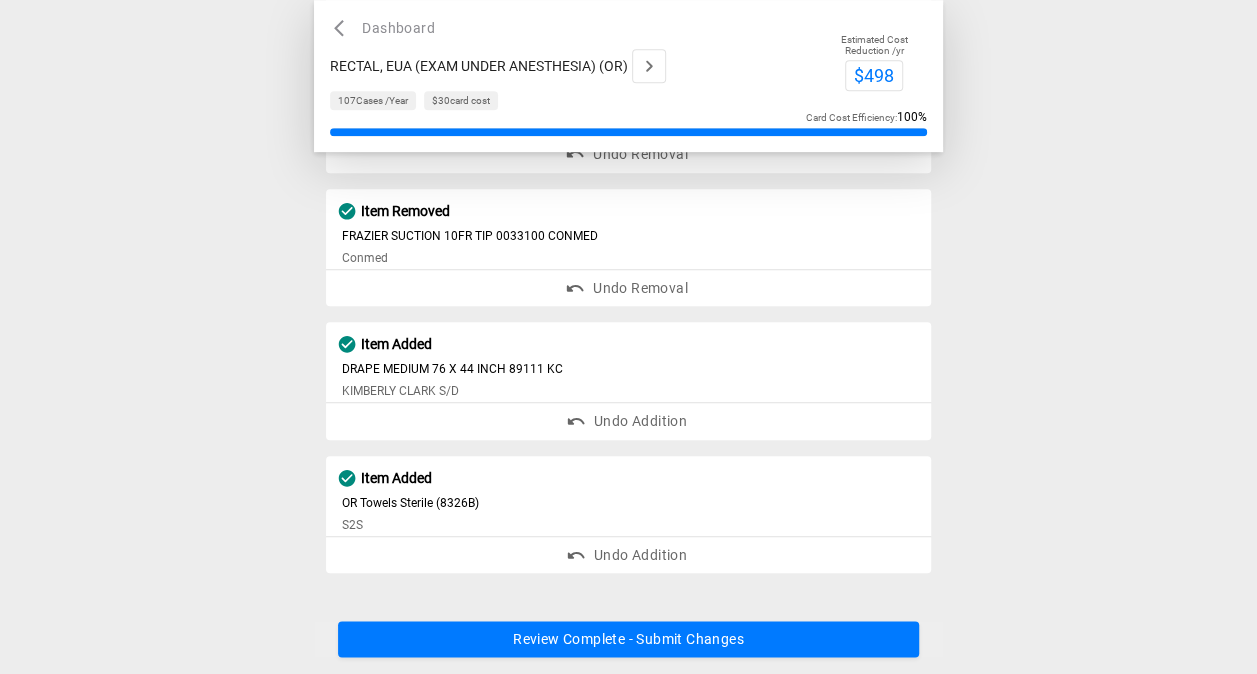 scroll, scrollTop: 846, scrollLeft: 0, axis: vertical 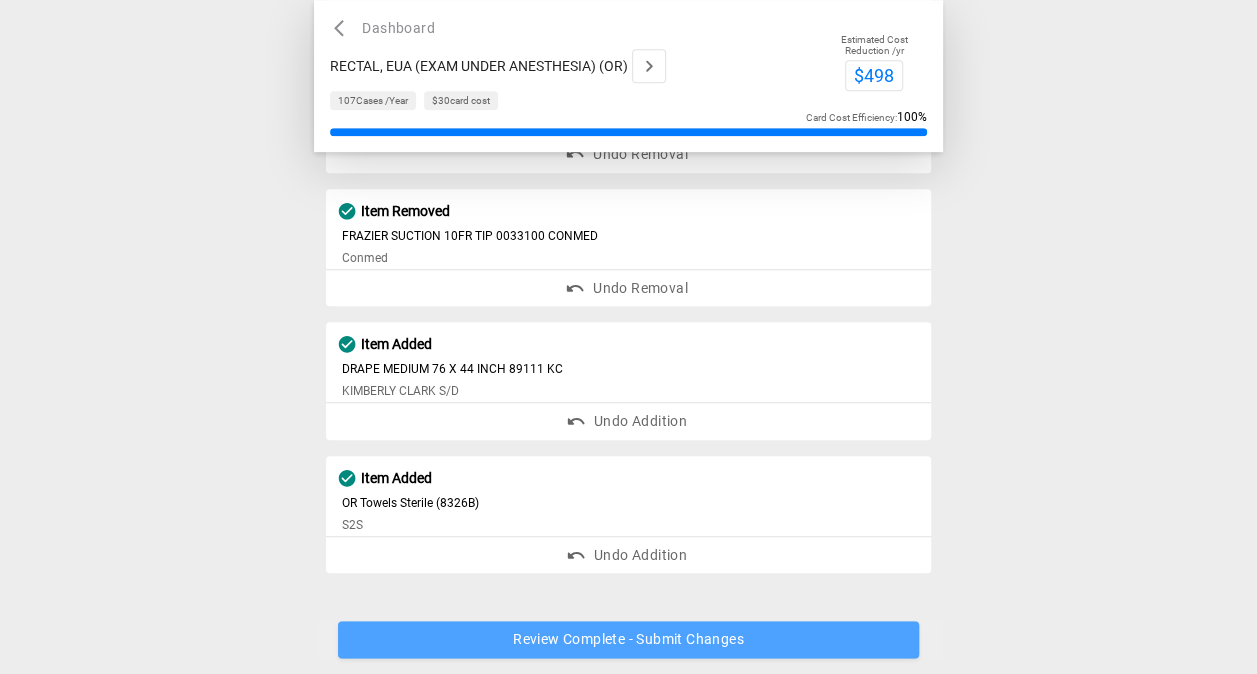 click on "Review Complete - Submit Changes" at bounding box center [628, 640] 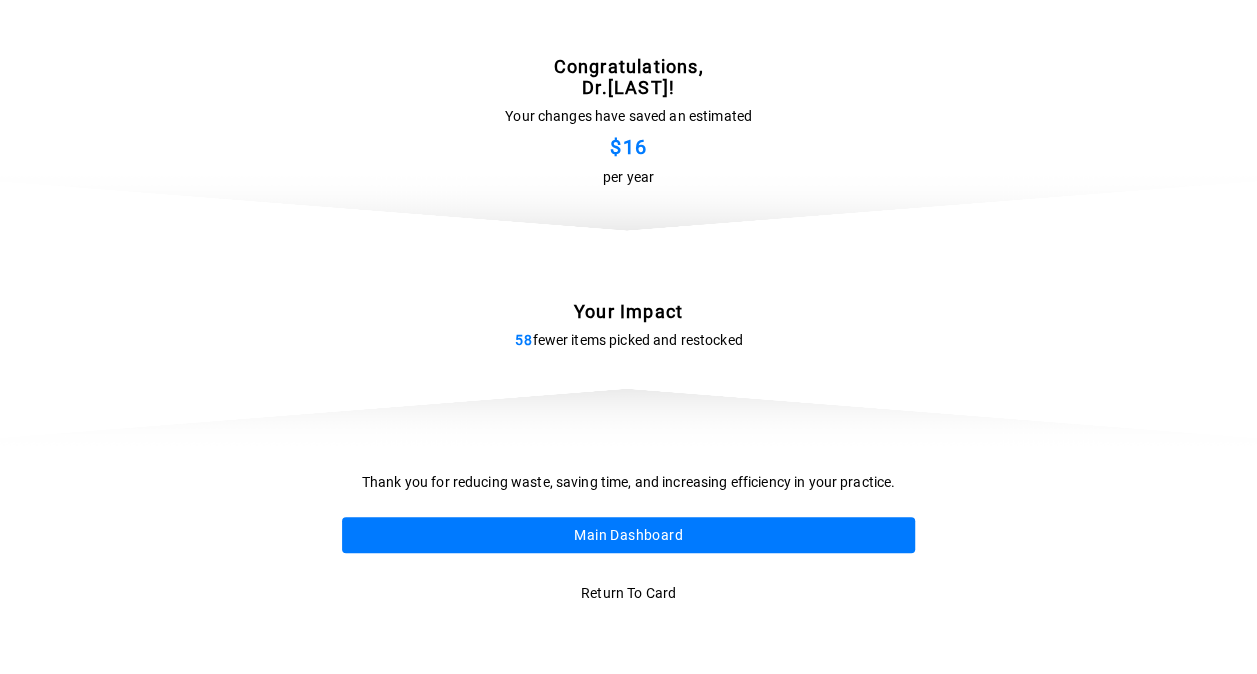 scroll, scrollTop: 0, scrollLeft: 0, axis: both 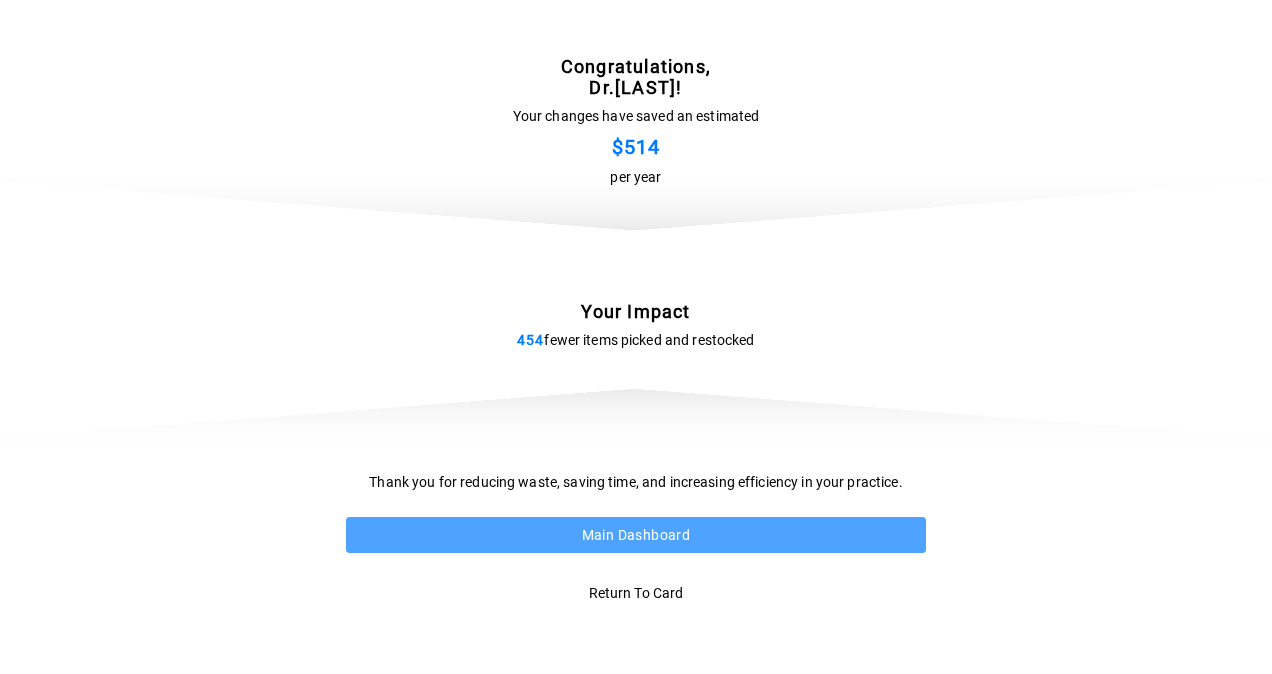 click on "Main Dashboard" at bounding box center (636, 535) 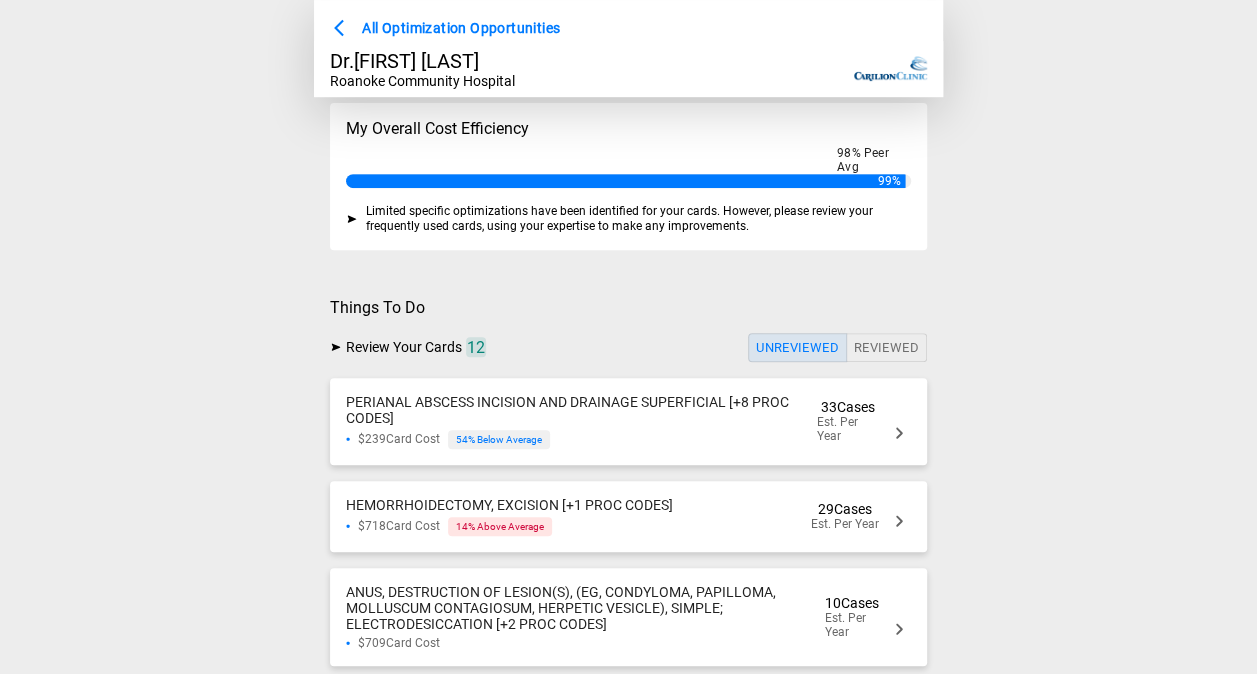 scroll, scrollTop: 322, scrollLeft: 0, axis: vertical 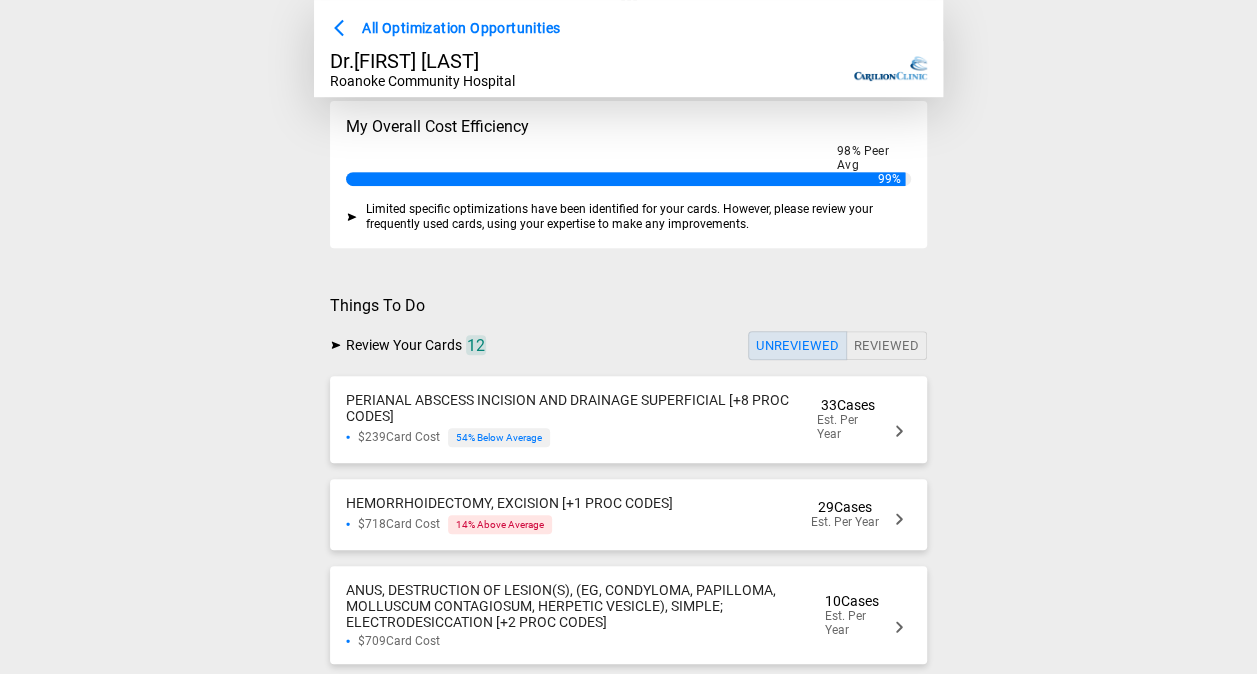 click on "HEMORRHOIDECTOMY, EXCISION [+1 PROC CODES]" at bounding box center [509, 503] 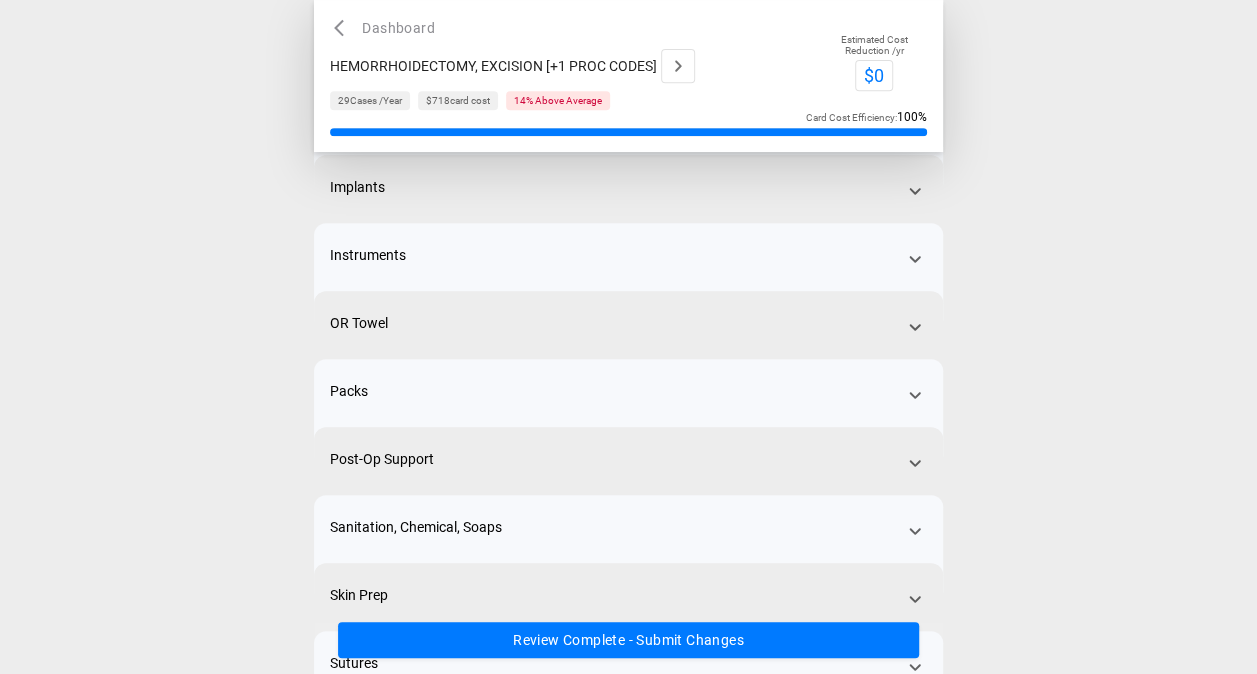 scroll, scrollTop: 0, scrollLeft: 0, axis: both 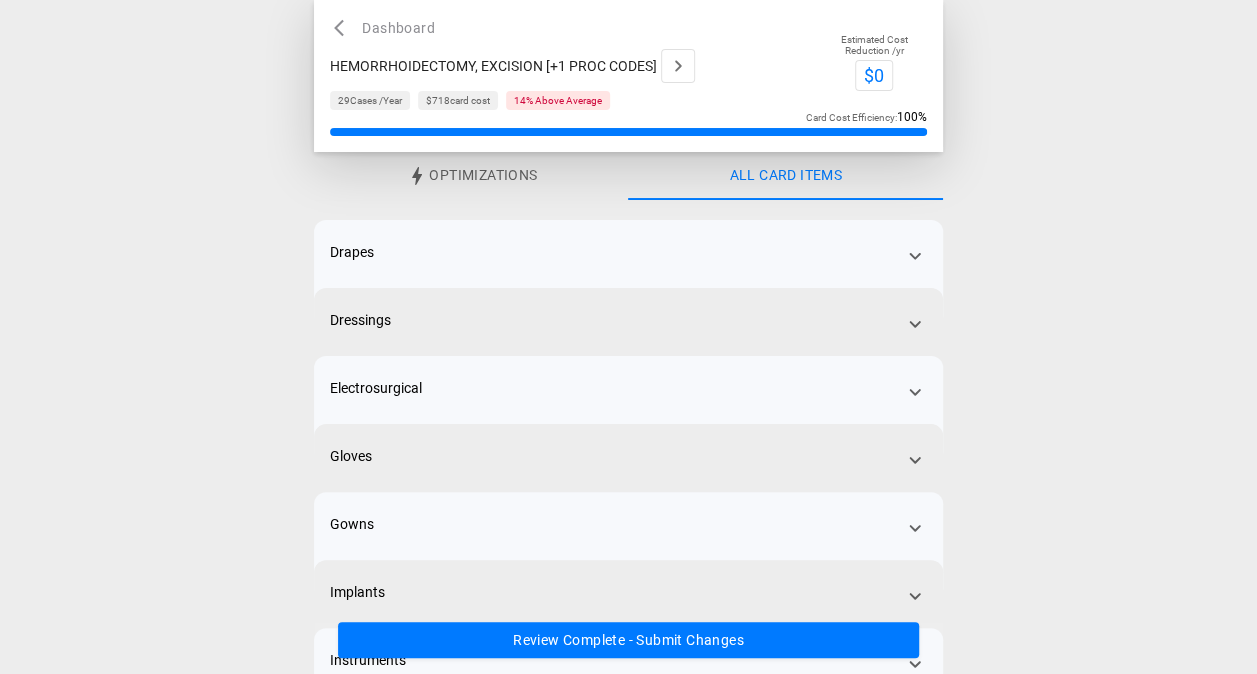 click on "HEMORRHOIDECTOMY, EXCISION [+1 PROC CODES]" at bounding box center [563, 66] 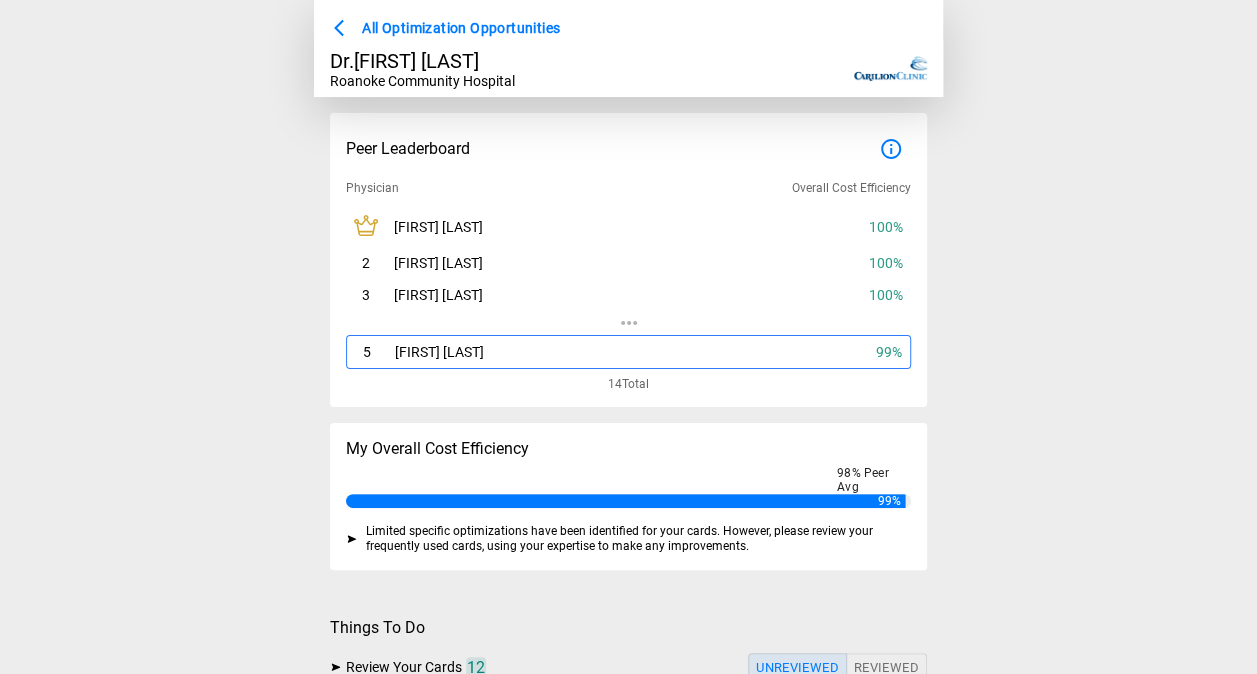 scroll, scrollTop: 322, scrollLeft: 0, axis: vertical 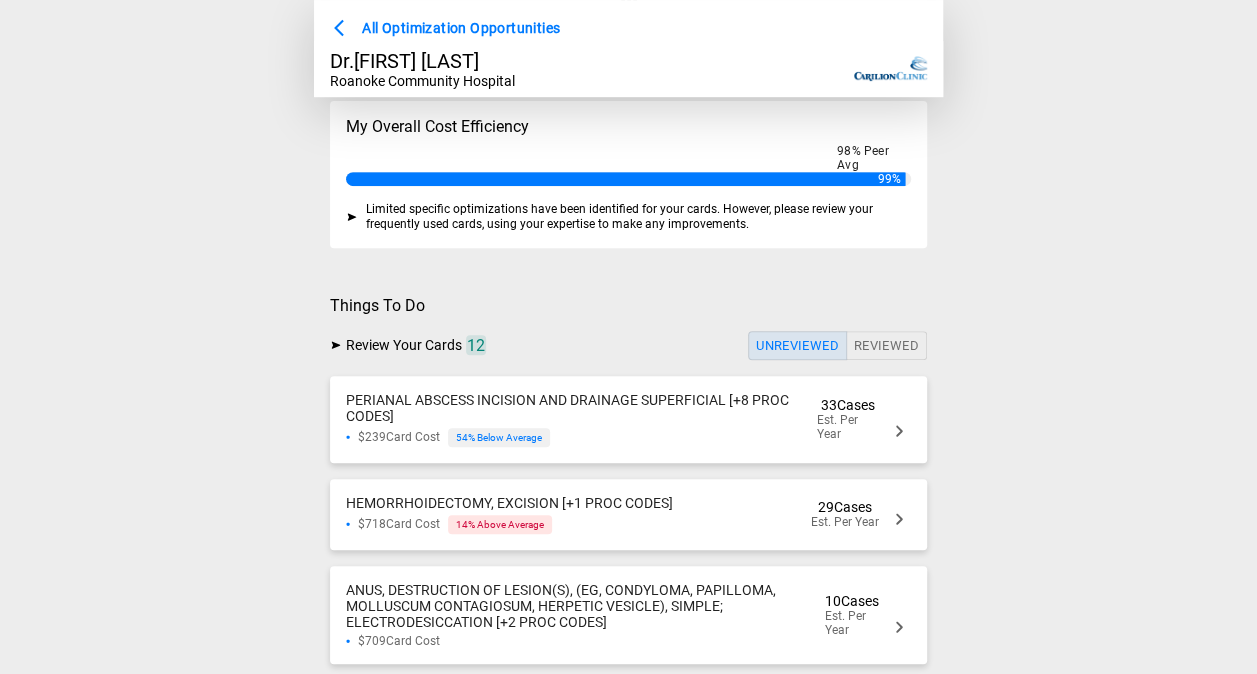 click on "PERIANAL ABSCESS INCISION AND DRAINAGE SUPERFICIAL [+8 PROC CODES]" at bounding box center [579, 408] 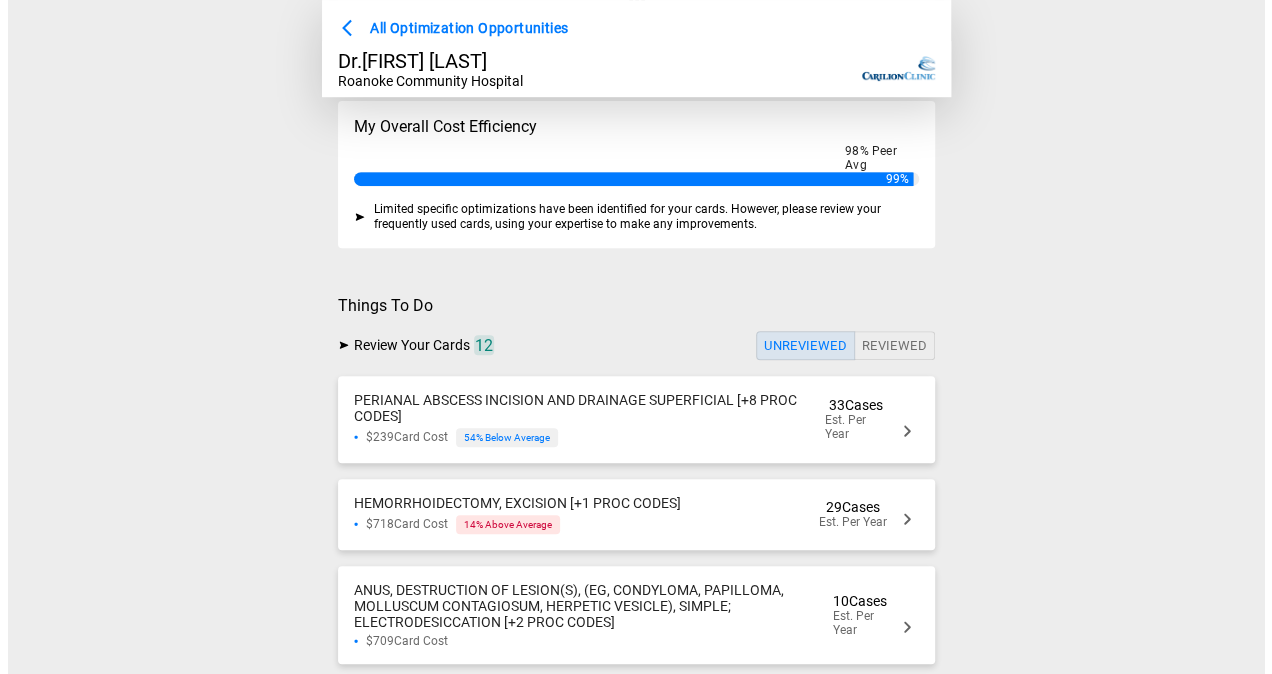 scroll, scrollTop: 0, scrollLeft: 0, axis: both 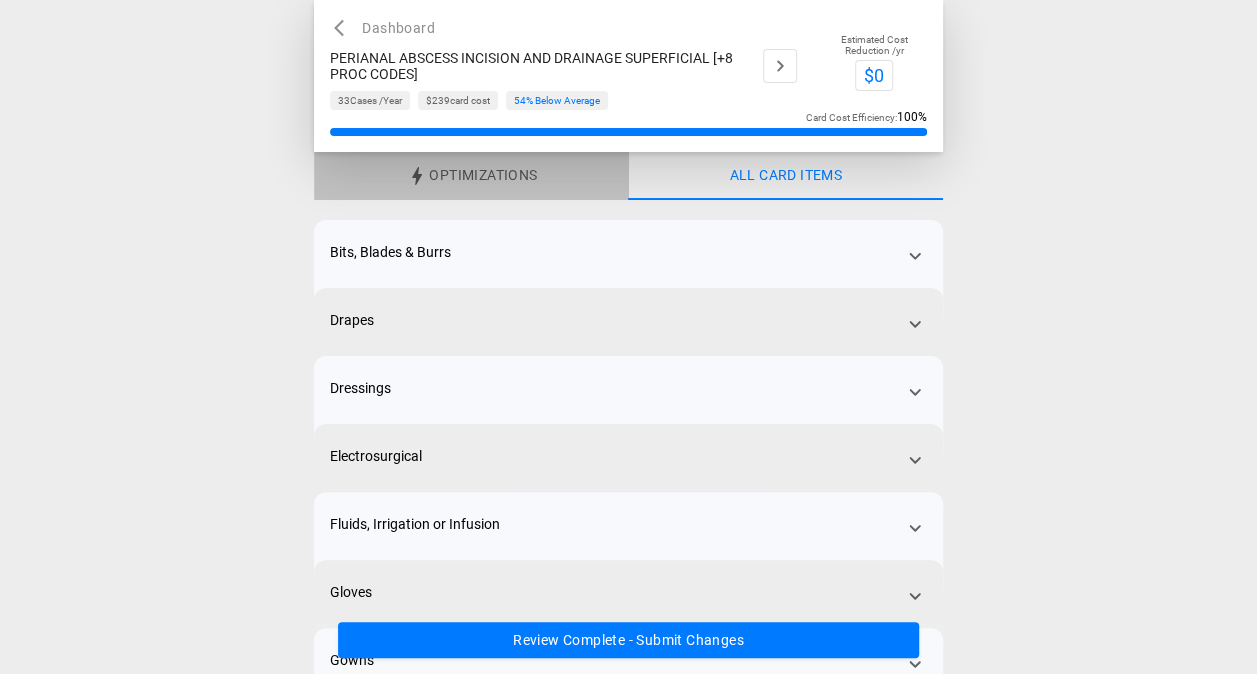click on "Optimizations" at bounding box center (483, 176) 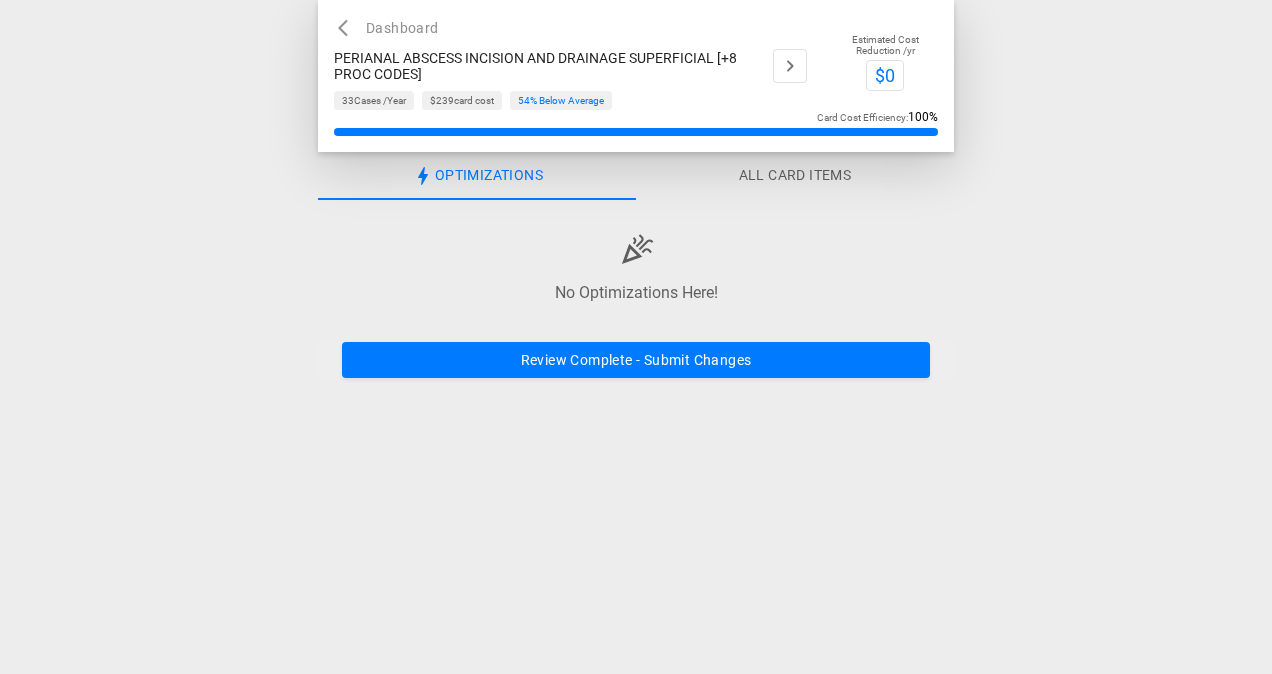 click on "Dashboard" at bounding box center (390, 28) 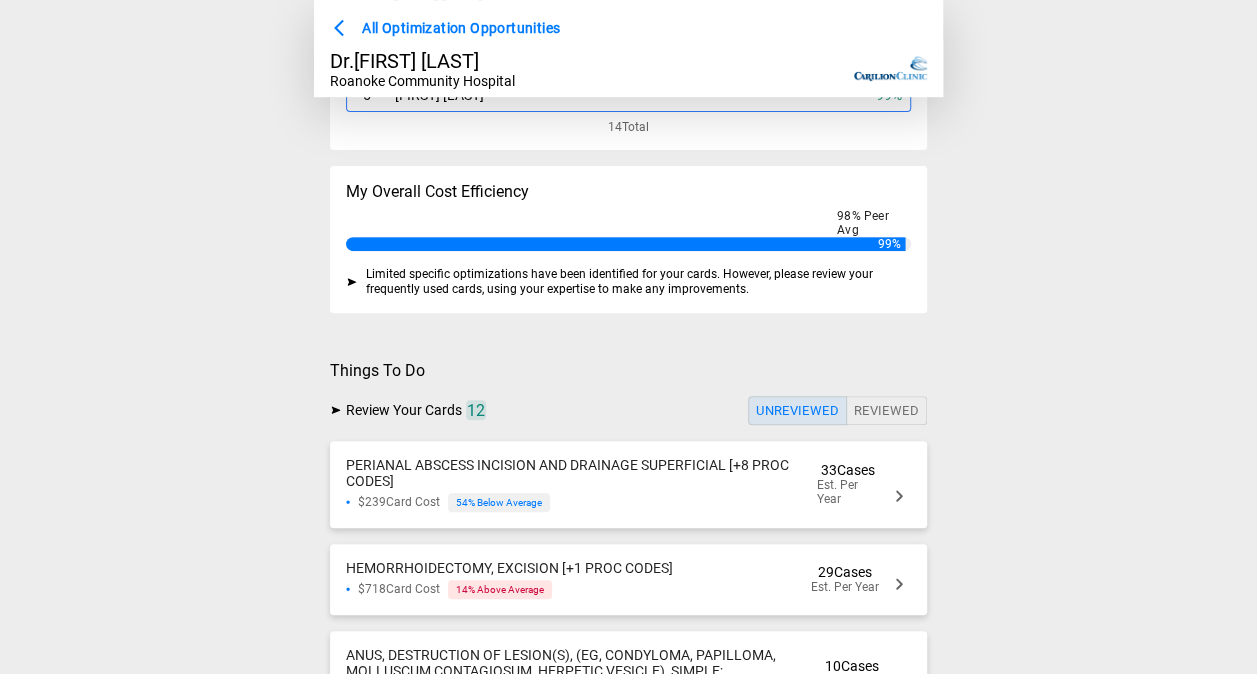 scroll, scrollTop: 260, scrollLeft: 0, axis: vertical 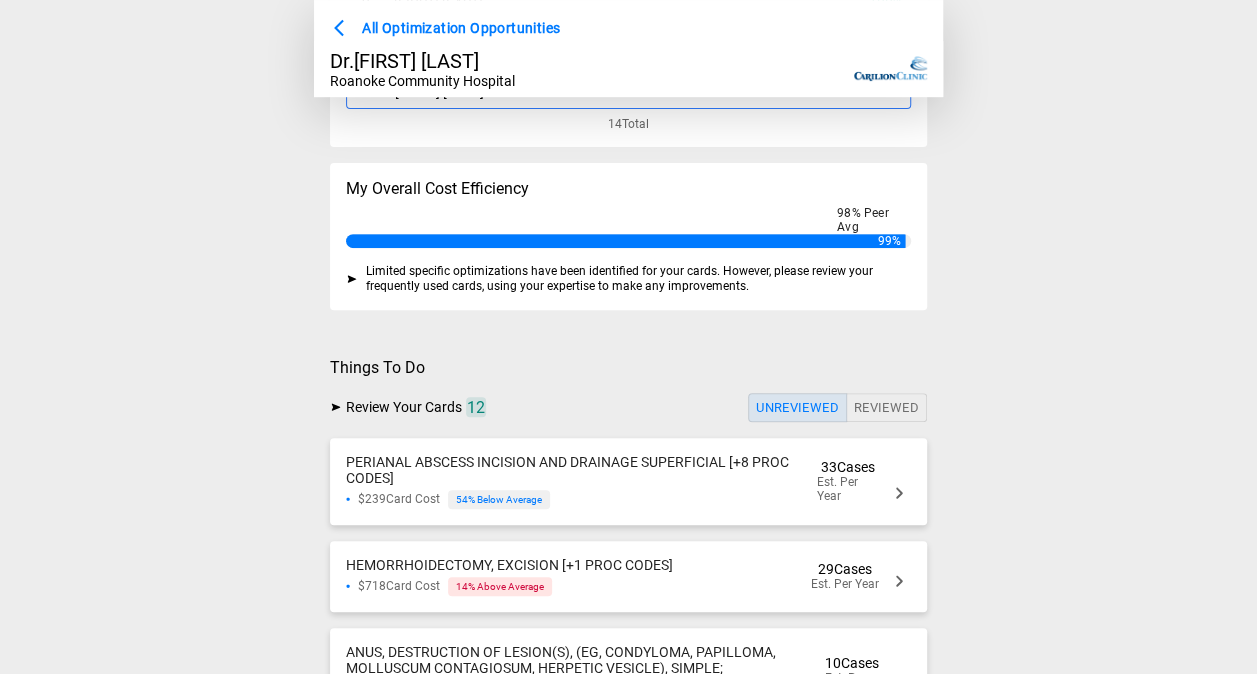 click on "PERIANAL ABSCESS INCISION AND DRAINAGE SUPERFICIAL [+8 PROC CODES]" at bounding box center (567, 470) 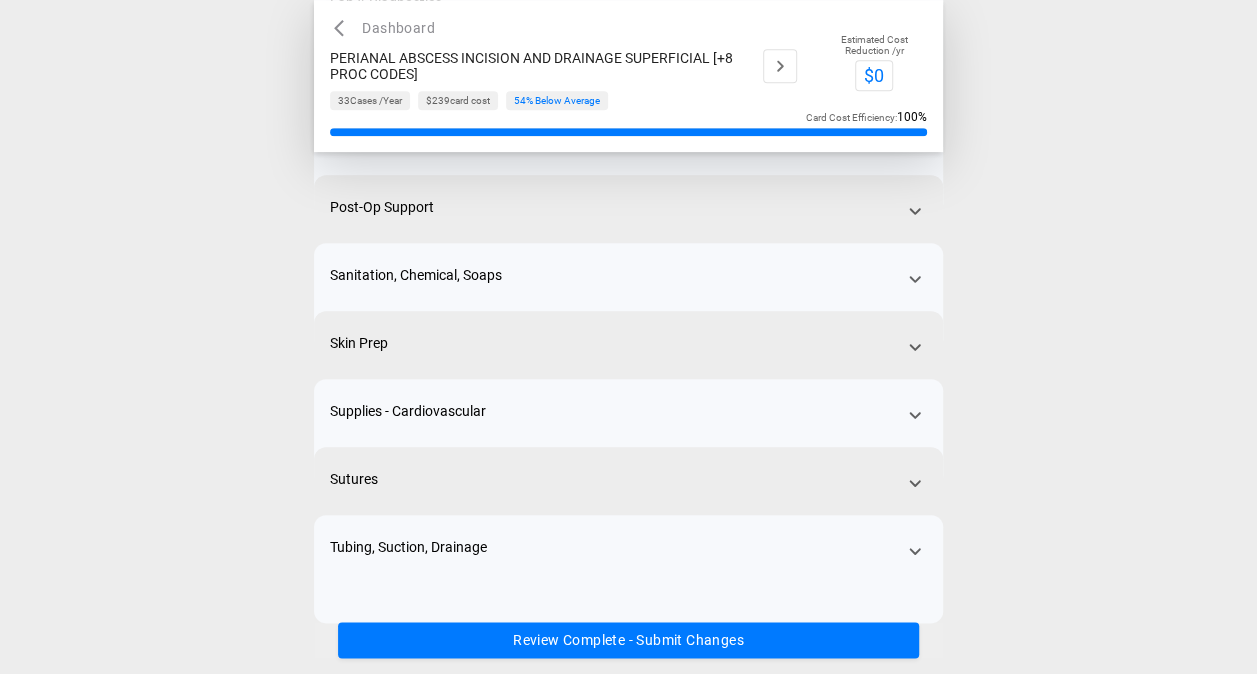 scroll, scrollTop: 819, scrollLeft: 0, axis: vertical 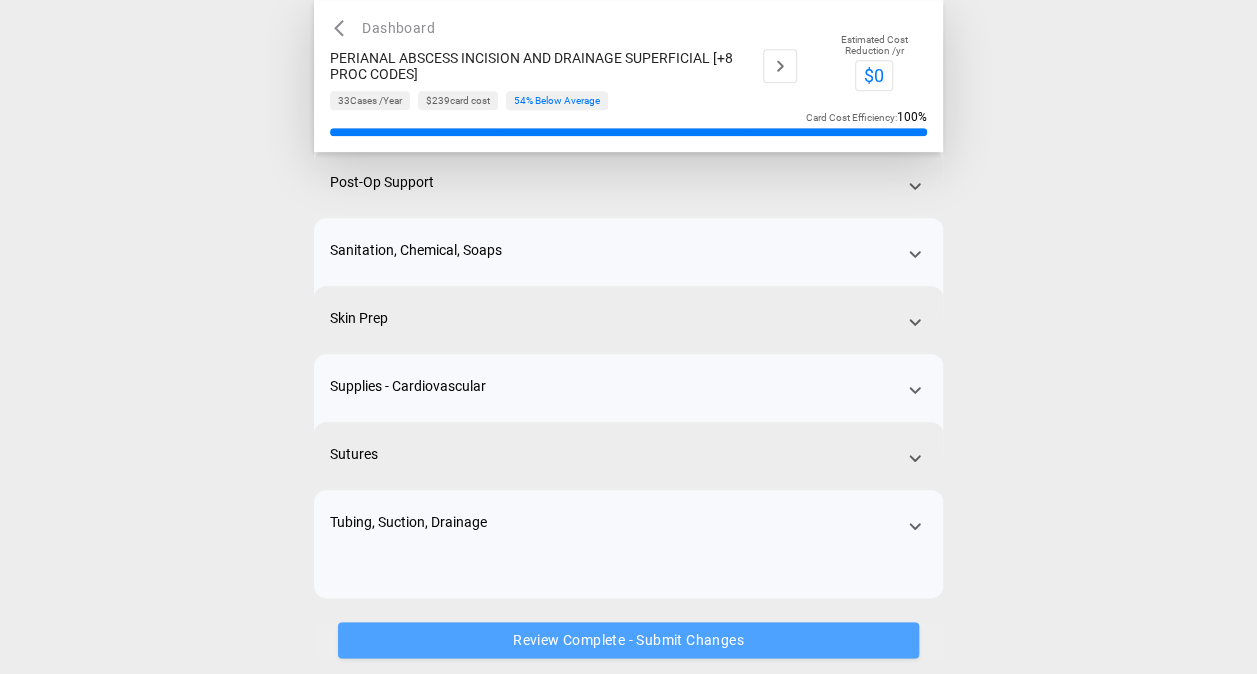 click on "Review Complete - Submit Changes" at bounding box center (628, 640) 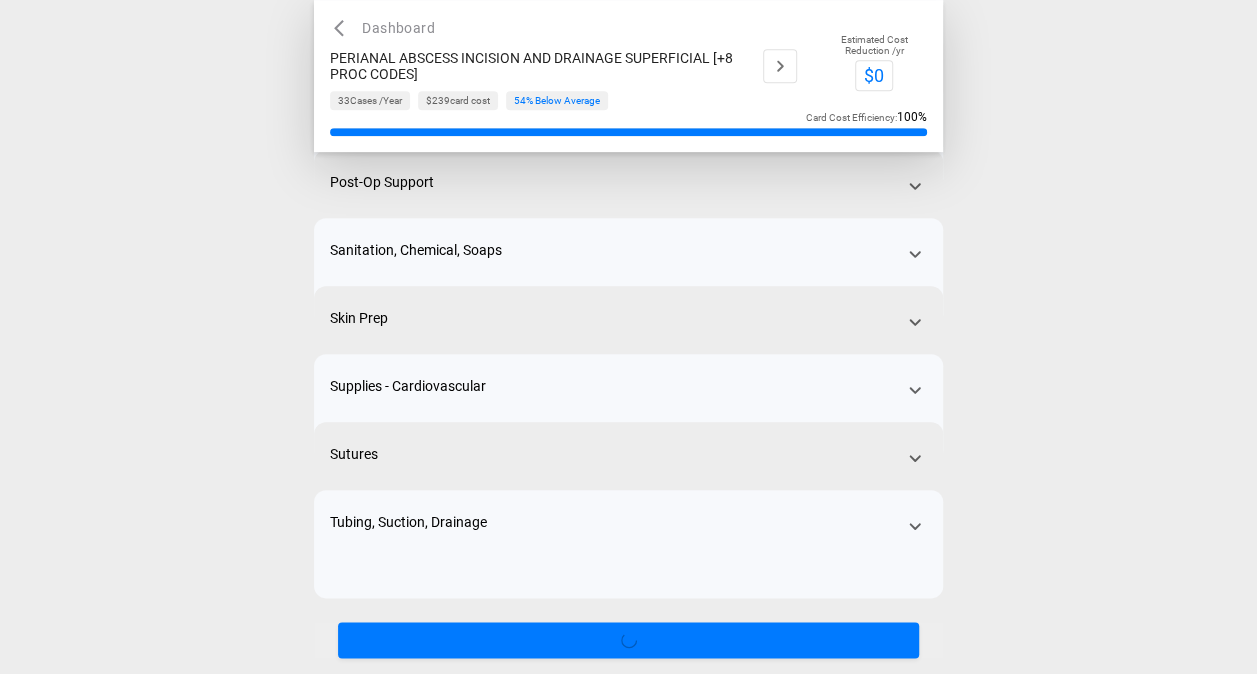 scroll, scrollTop: 0, scrollLeft: 0, axis: both 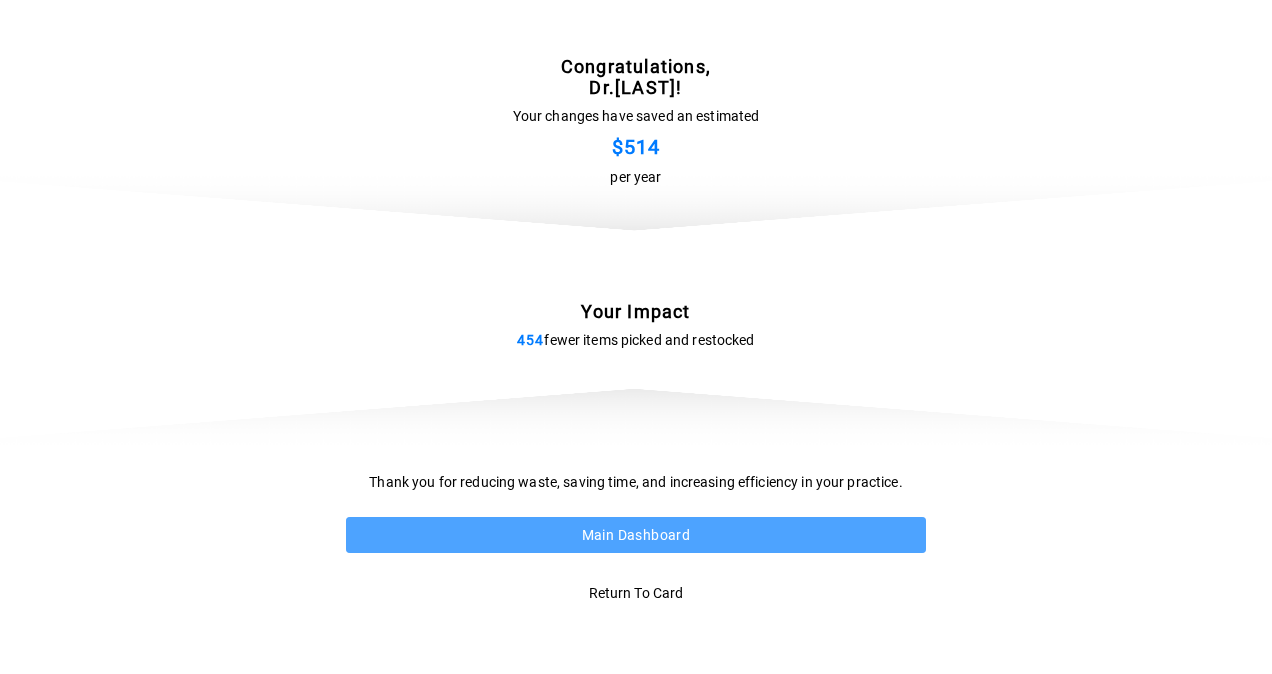 click on "Main Dashboard" at bounding box center [636, 535] 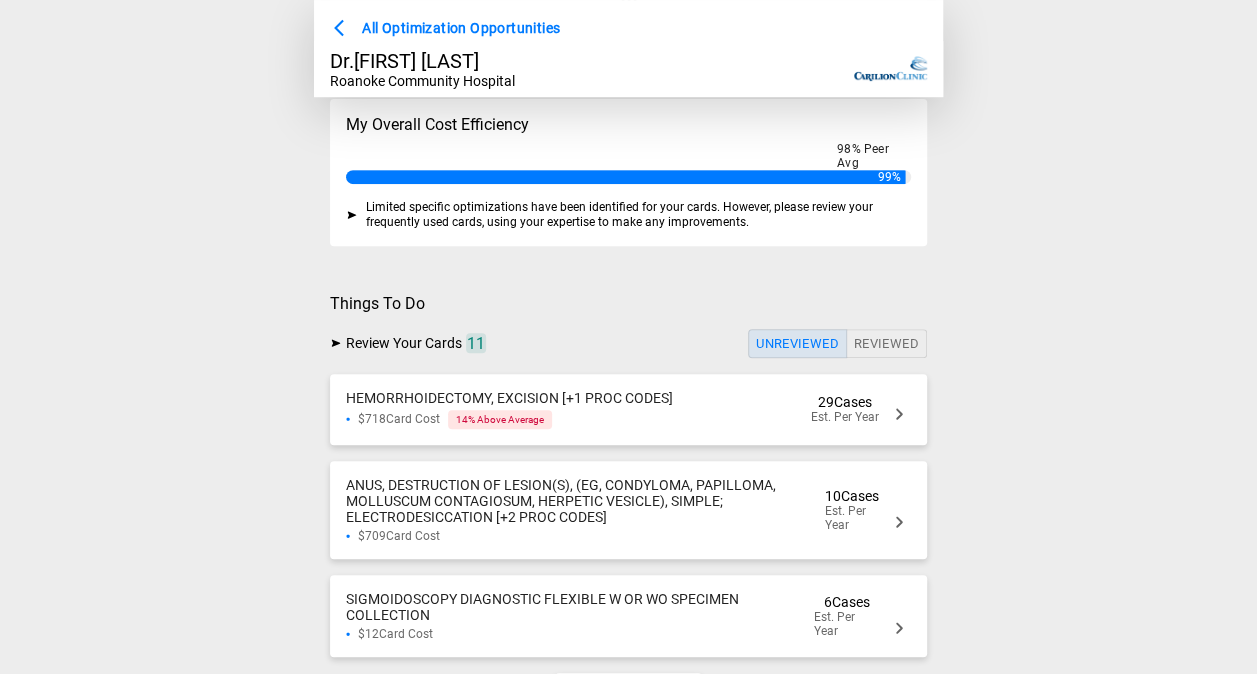 scroll, scrollTop: 325, scrollLeft: 0, axis: vertical 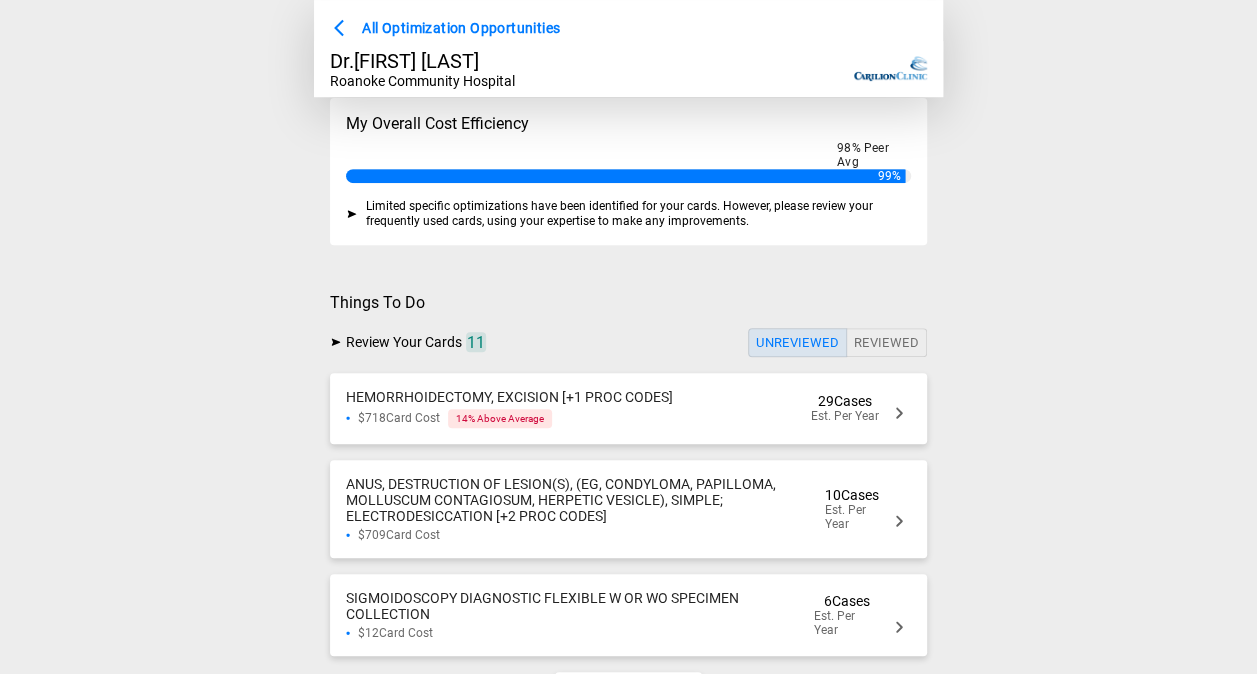 click 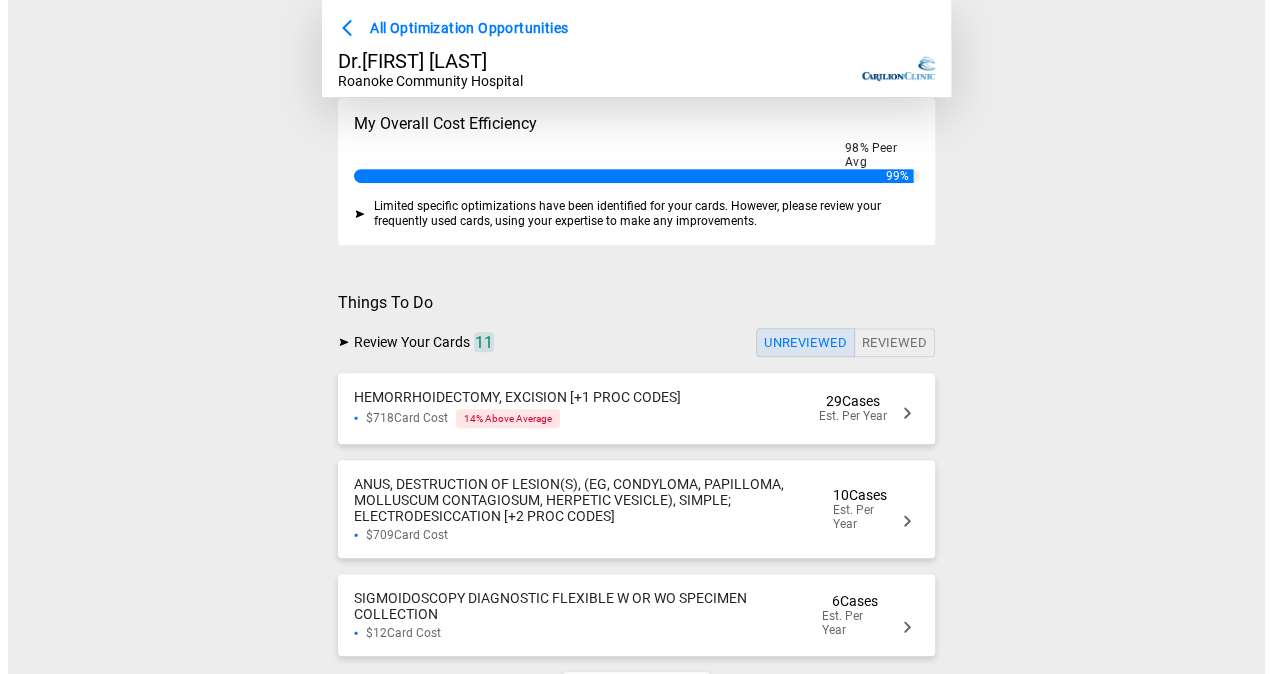 scroll, scrollTop: 0, scrollLeft: 0, axis: both 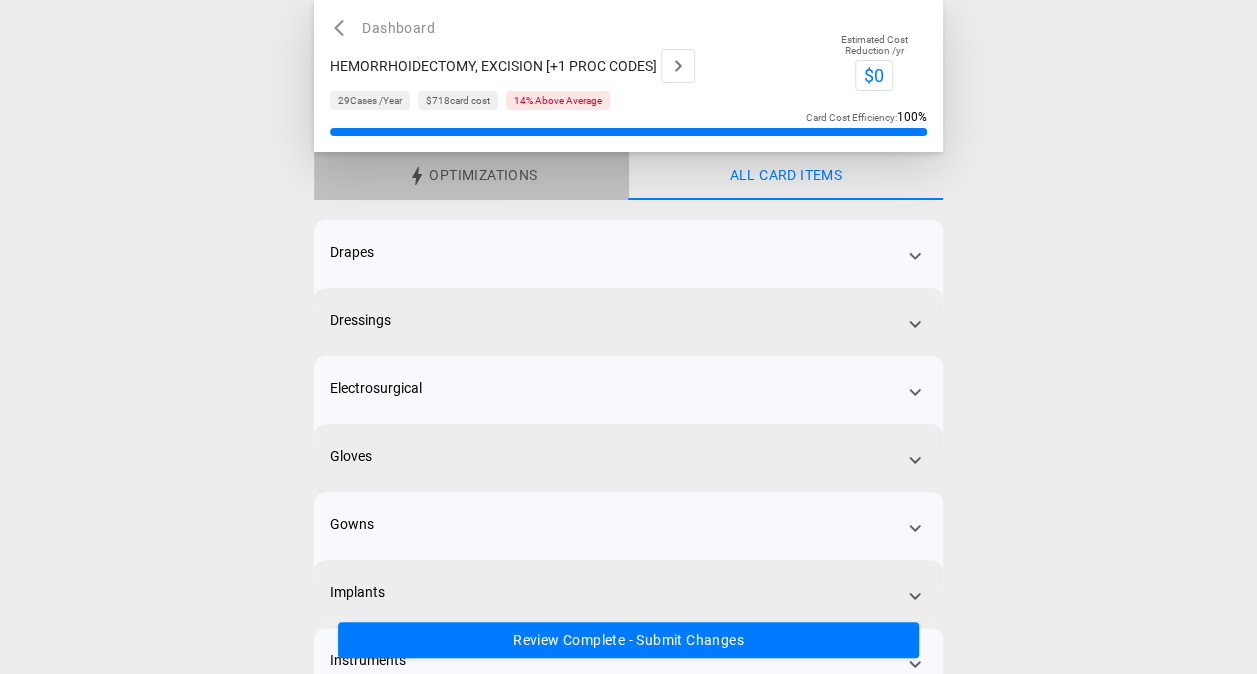 click on "Optimizations" at bounding box center (483, 176) 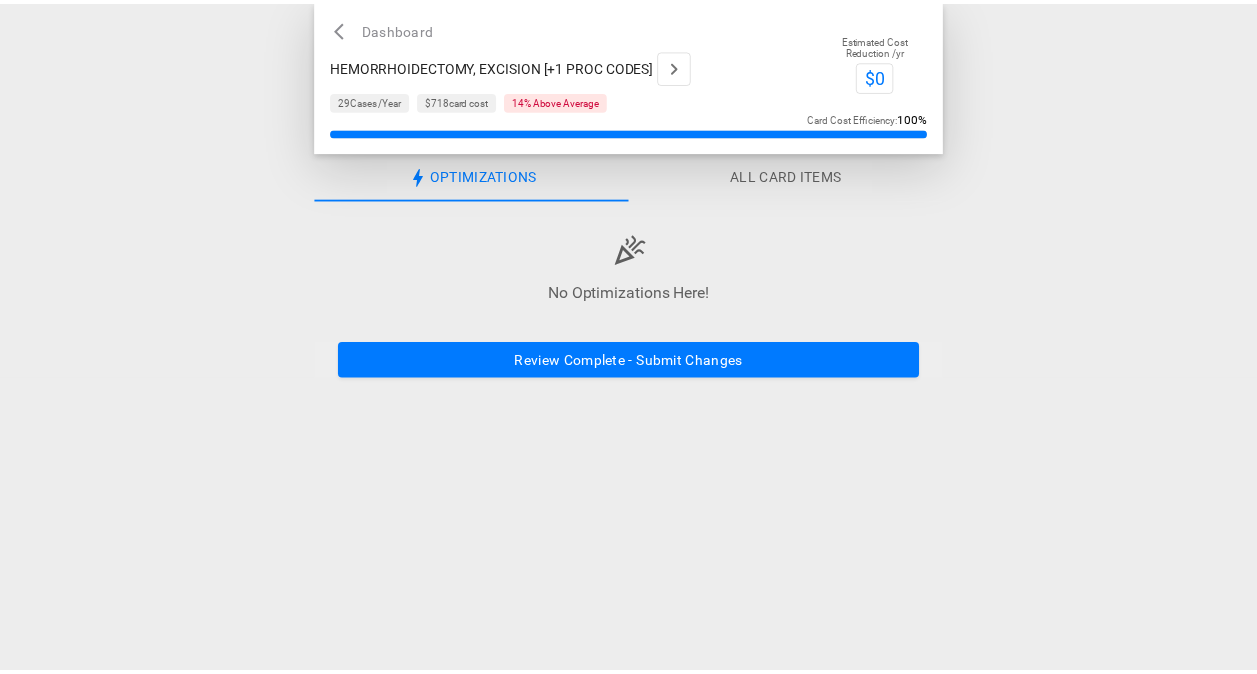 scroll, scrollTop: 0, scrollLeft: 0, axis: both 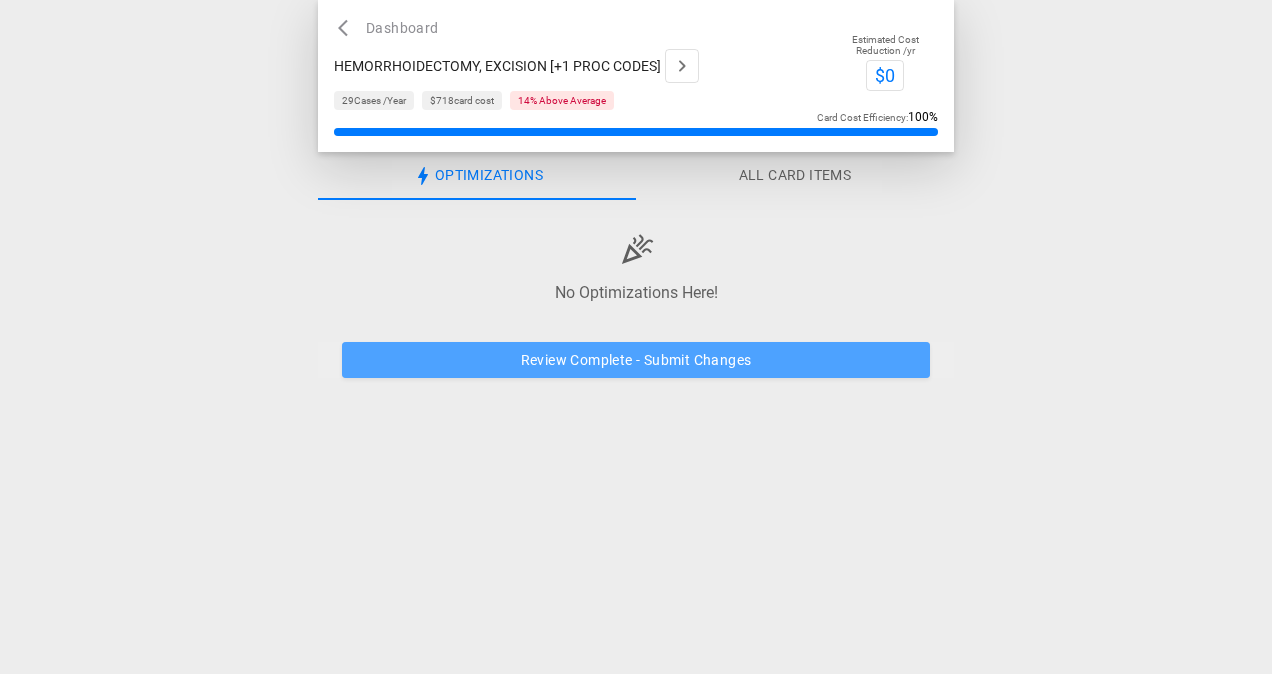click on "Review Complete - Submit Changes" at bounding box center (636, 360) 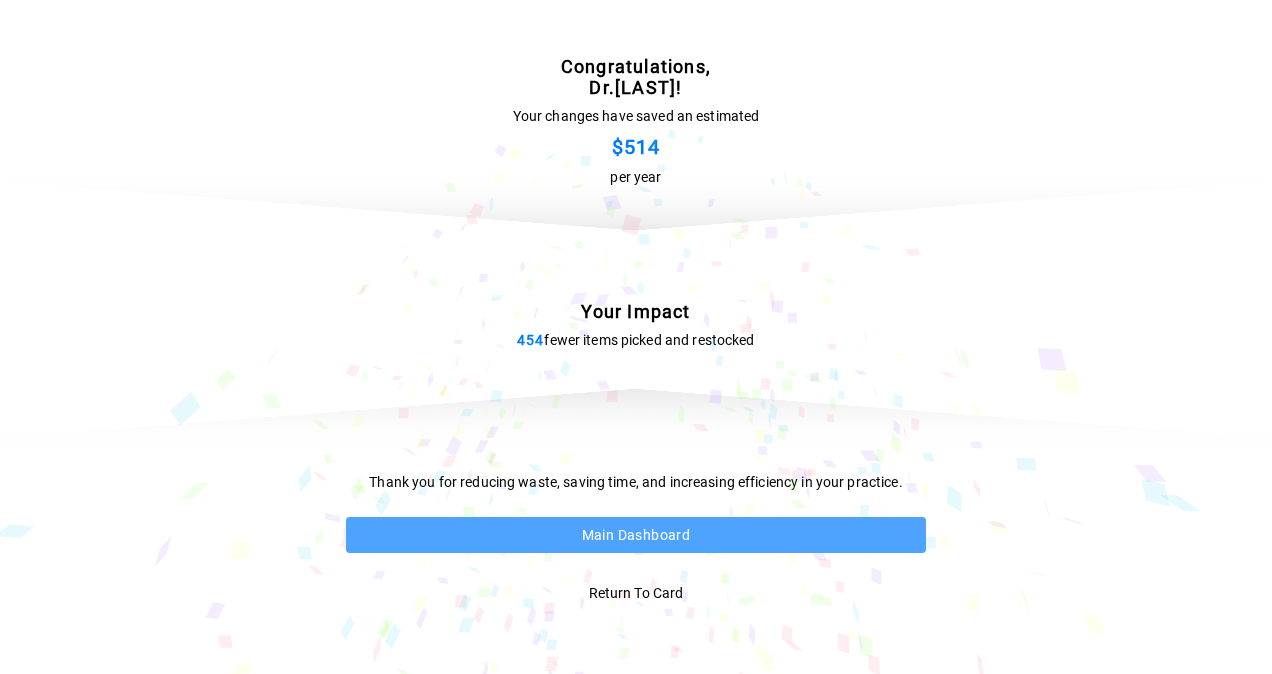 click on "Main Dashboard" at bounding box center [636, 535] 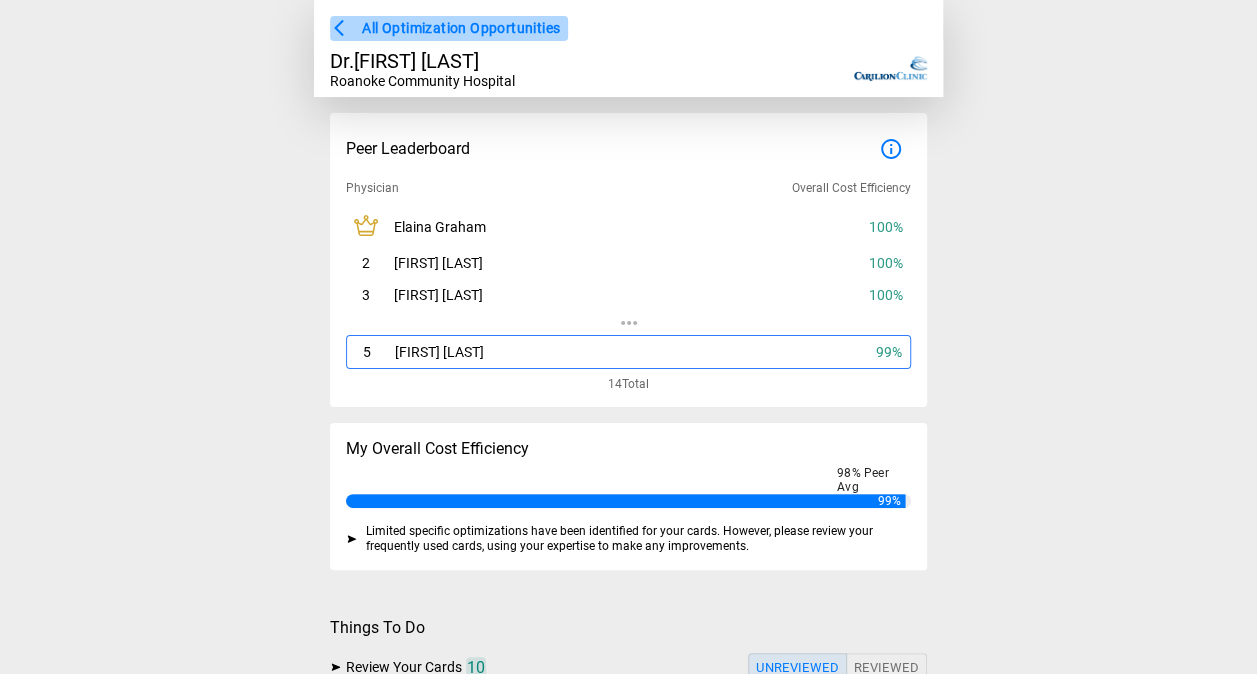 click on "All Optimization Opportunities" at bounding box center [461, 28] 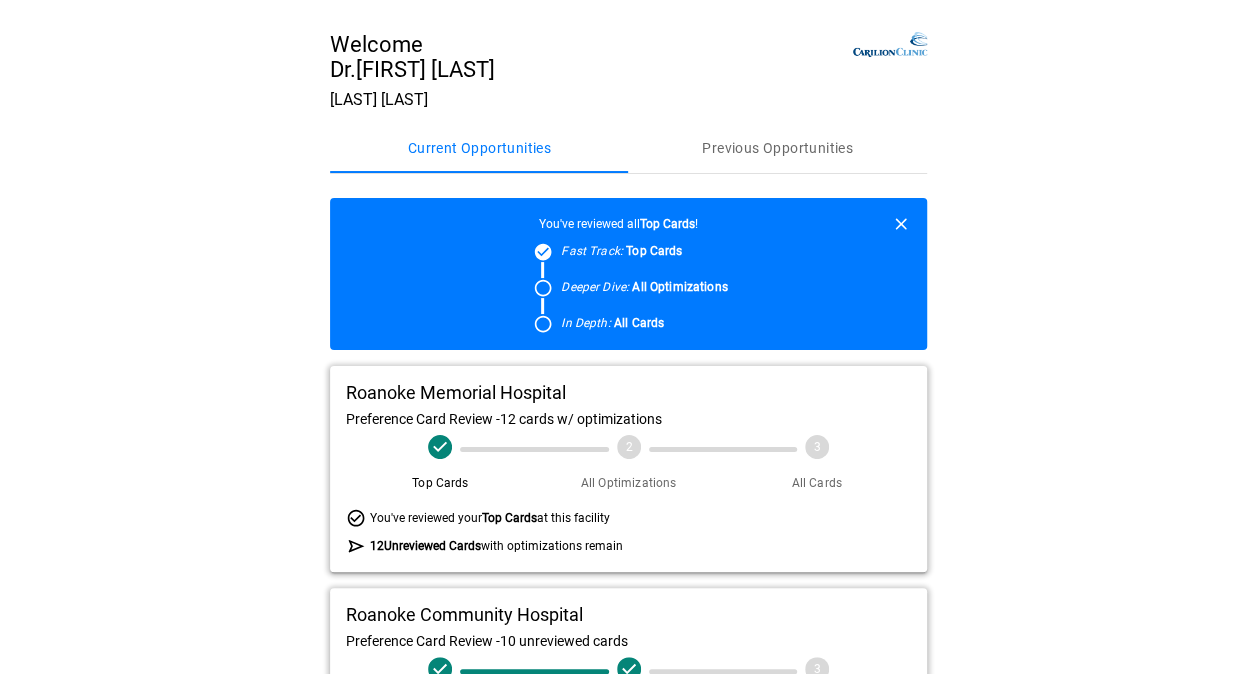 scroll, scrollTop: 165, scrollLeft: 0, axis: vertical 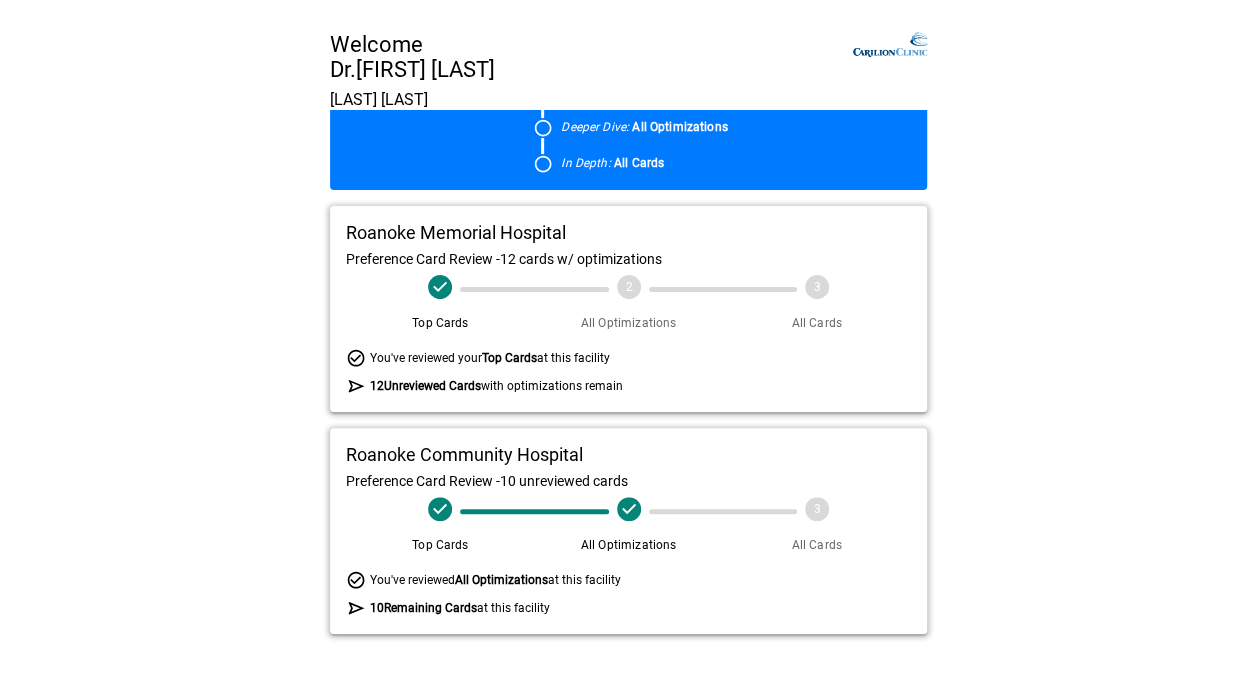 click on "All Optimizations" at bounding box center [628, 315] 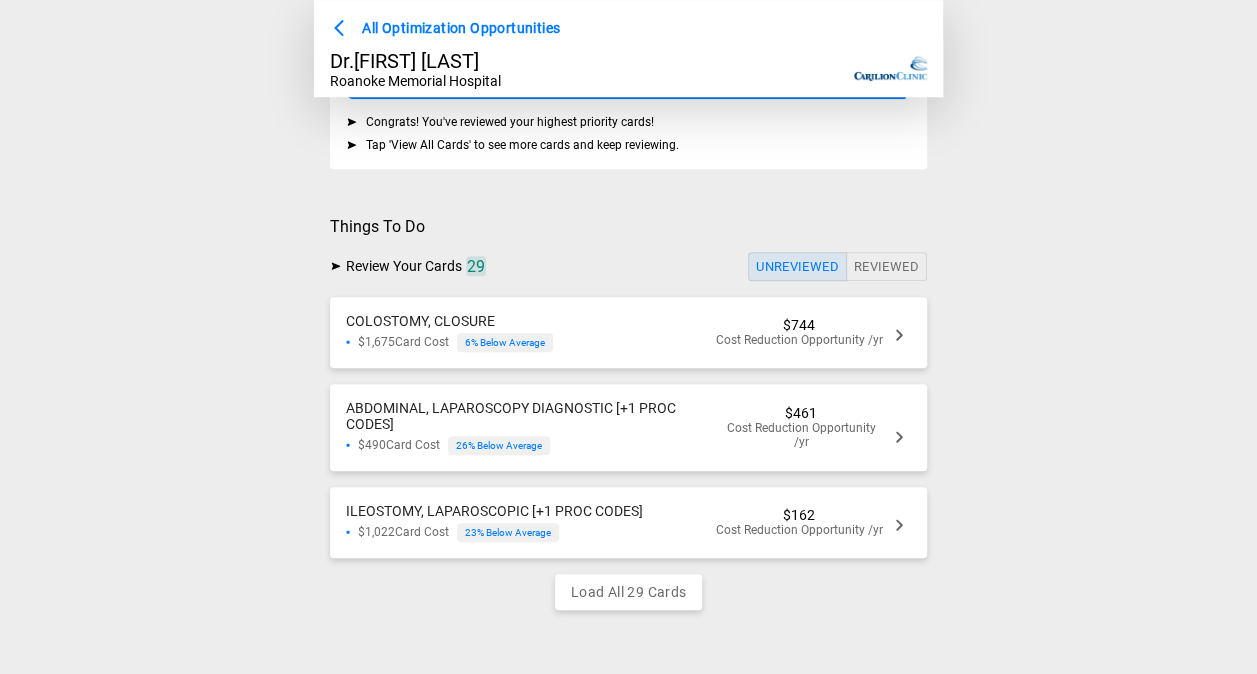 scroll, scrollTop: 420, scrollLeft: 0, axis: vertical 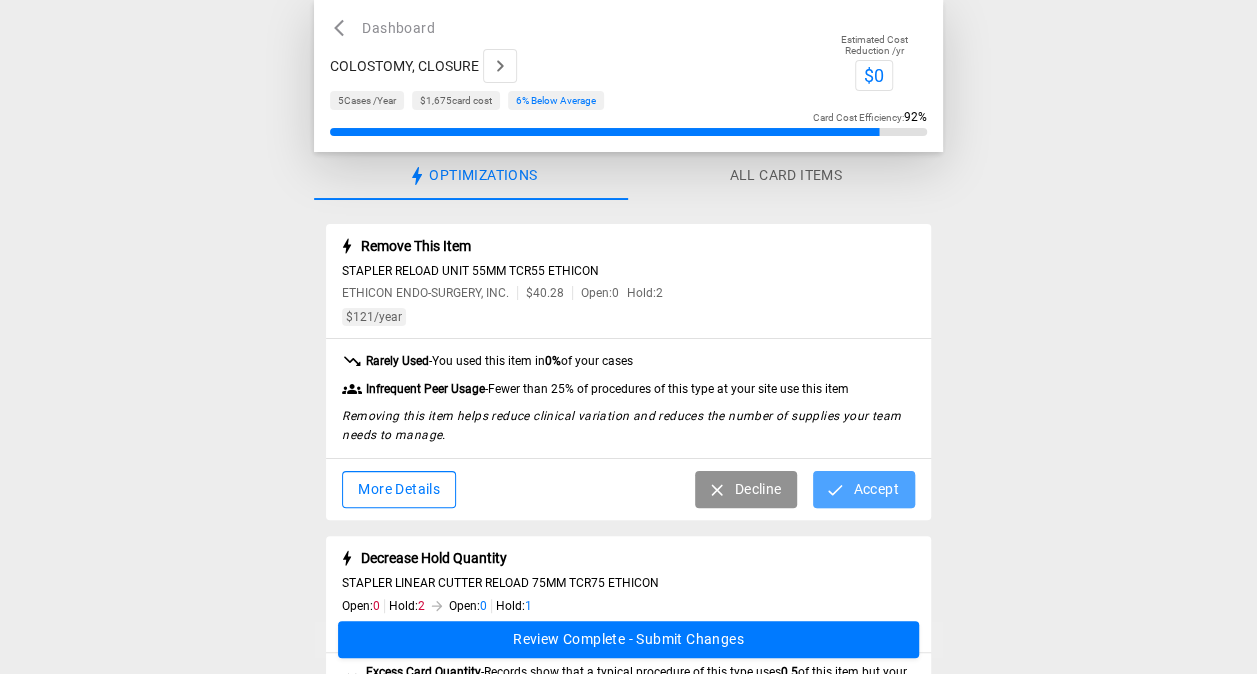 click on "Accept" at bounding box center (863, 489) 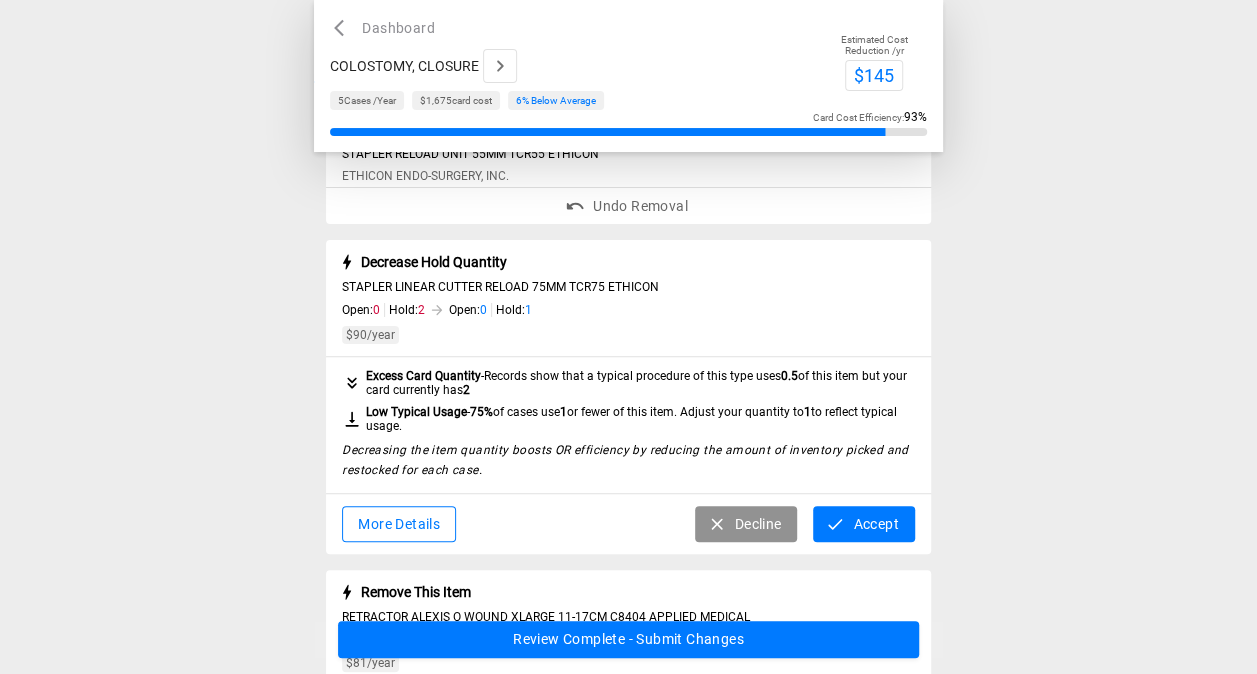 scroll, scrollTop: 118, scrollLeft: 0, axis: vertical 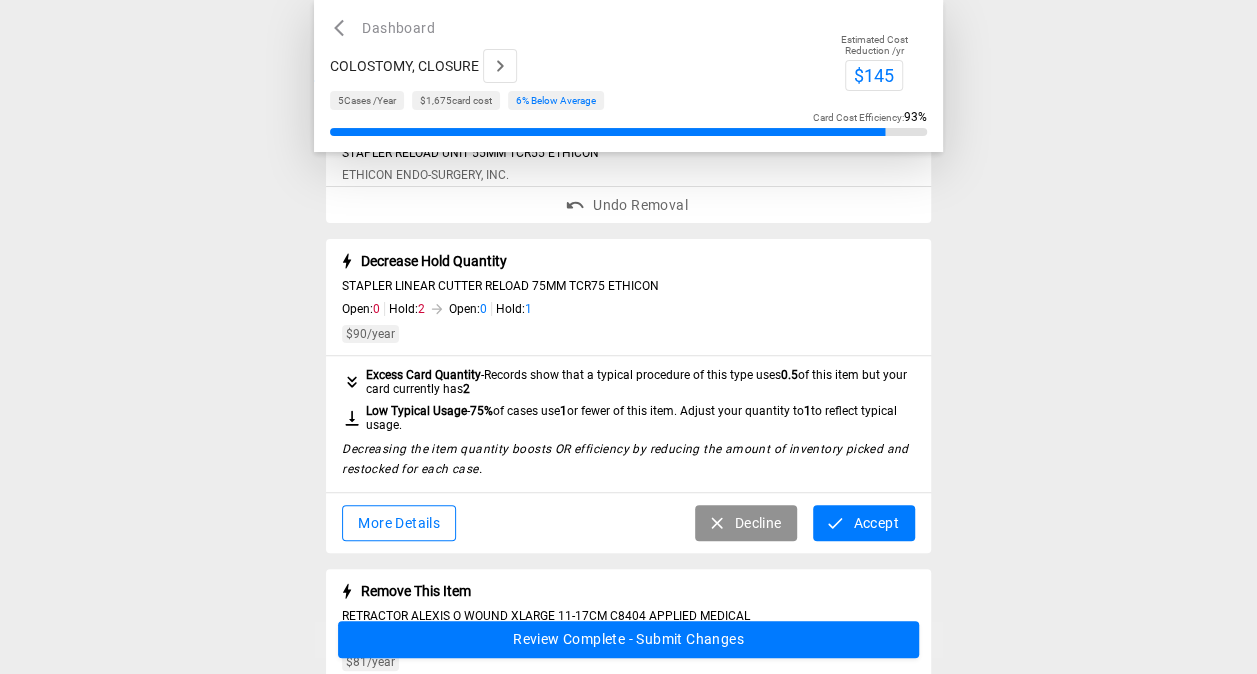 click on "Accept" at bounding box center (863, 523) 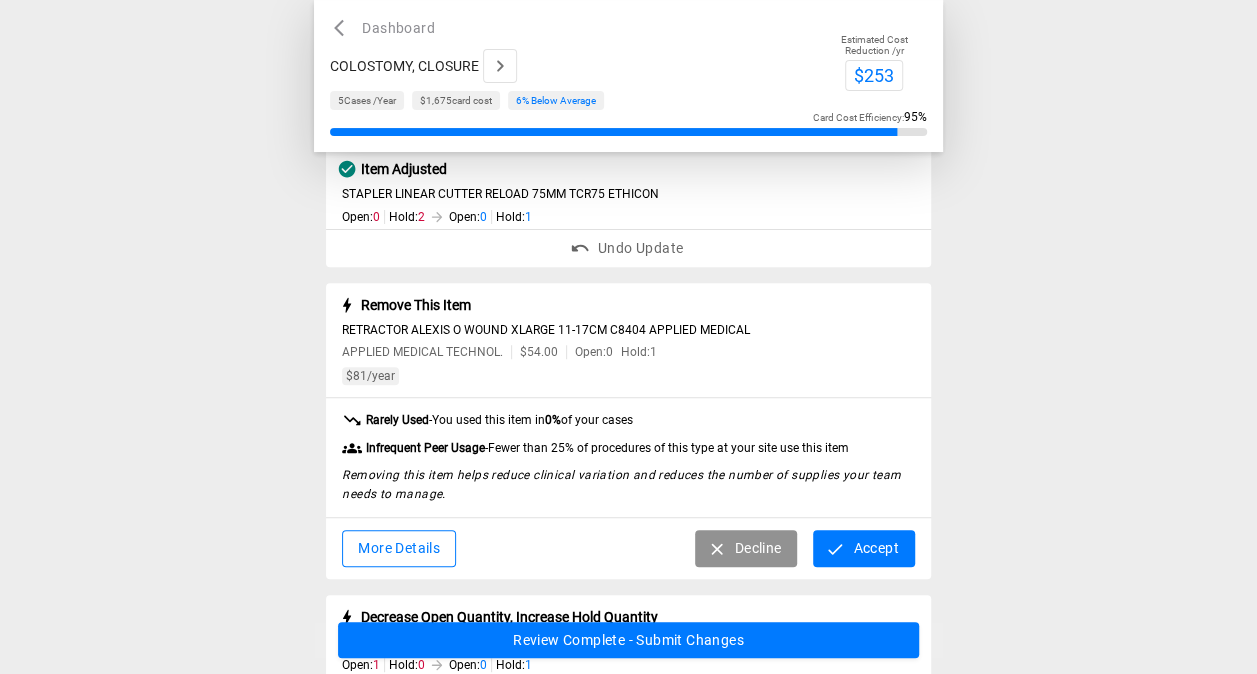 scroll, scrollTop: 209, scrollLeft: 0, axis: vertical 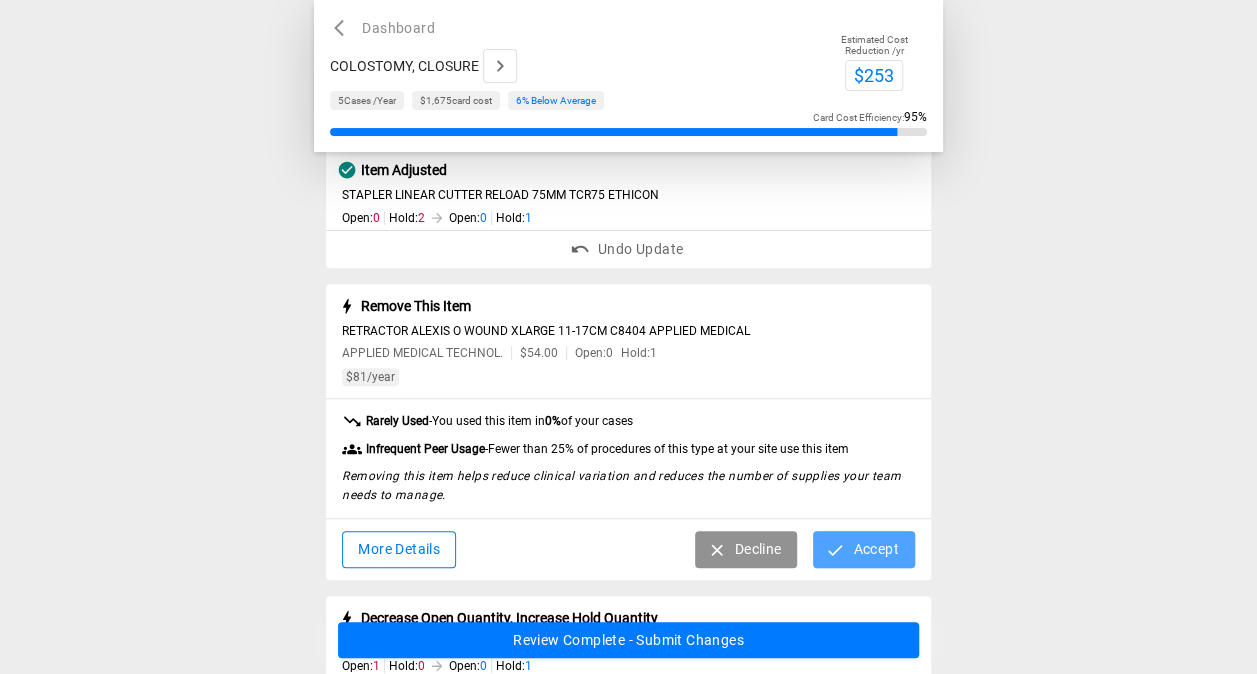 click on "Accept" at bounding box center (863, 549) 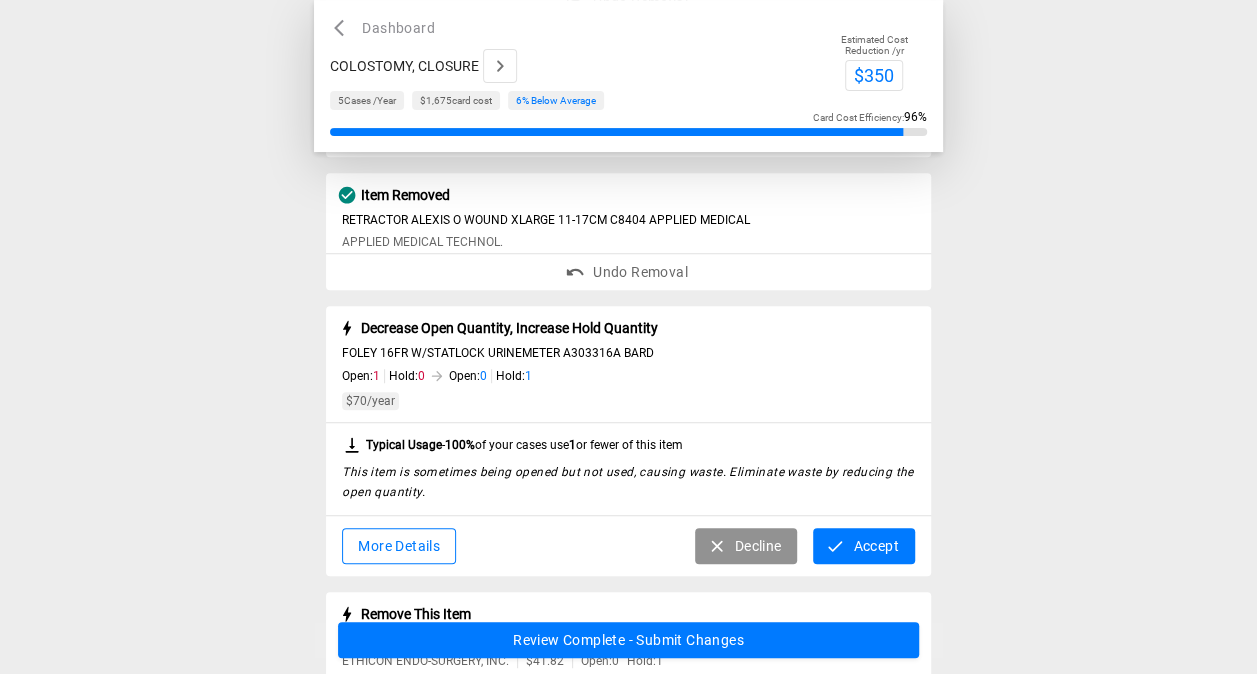 scroll, scrollTop: 319, scrollLeft: 0, axis: vertical 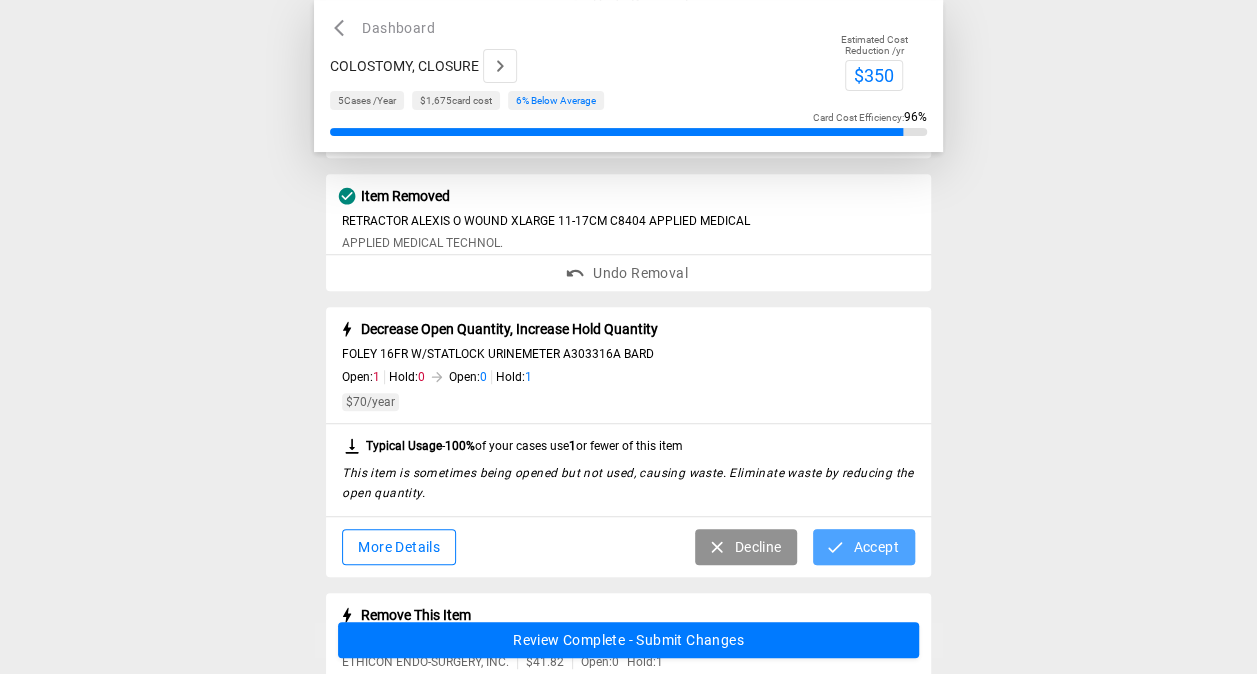 click on "Accept" at bounding box center (863, 547) 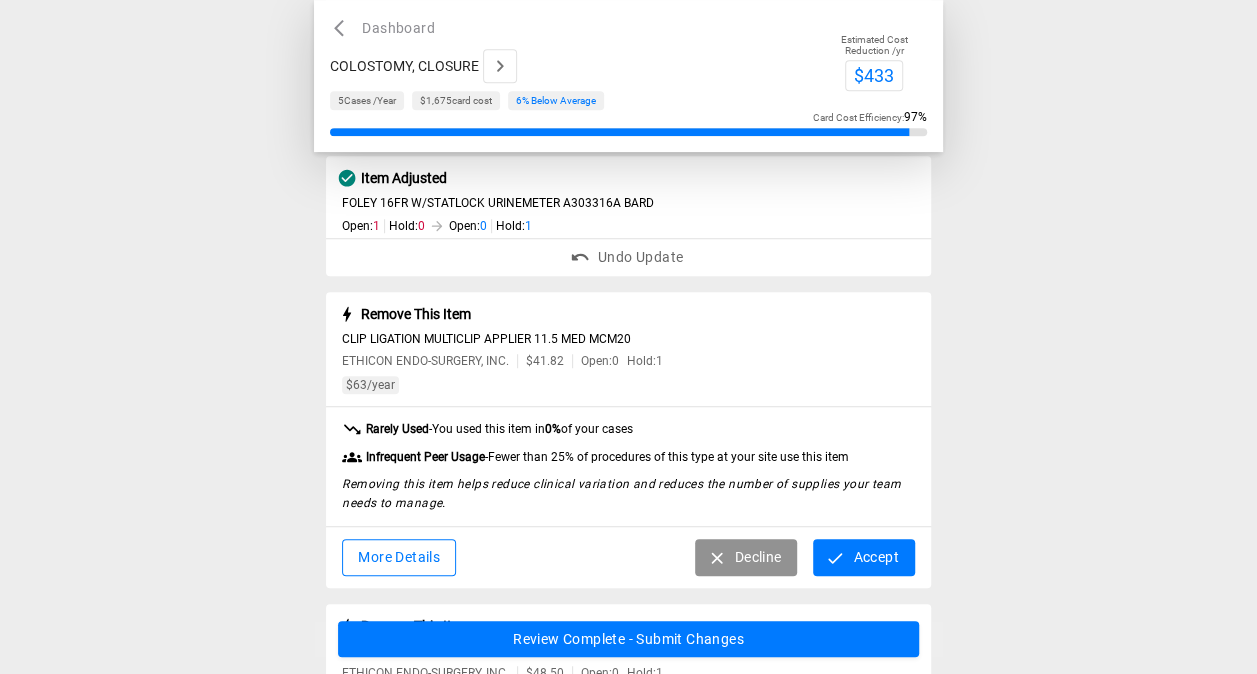 scroll, scrollTop: 475, scrollLeft: 0, axis: vertical 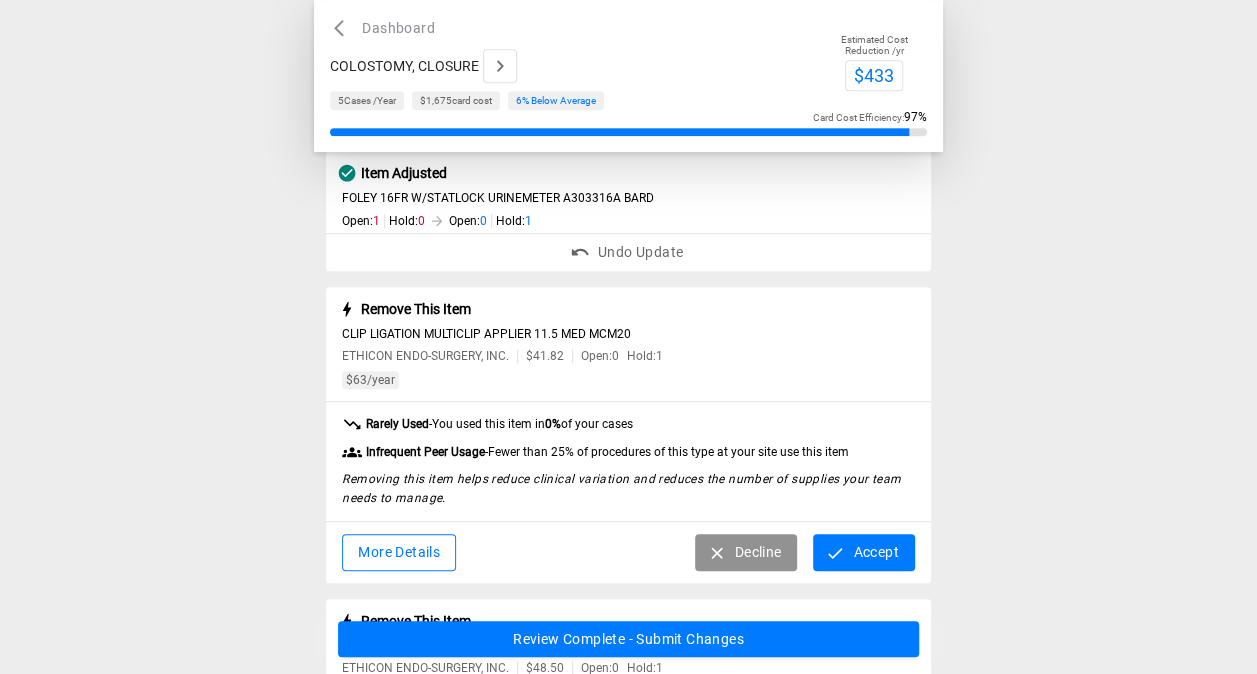 click on "Accept" at bounding box center [863, 552] 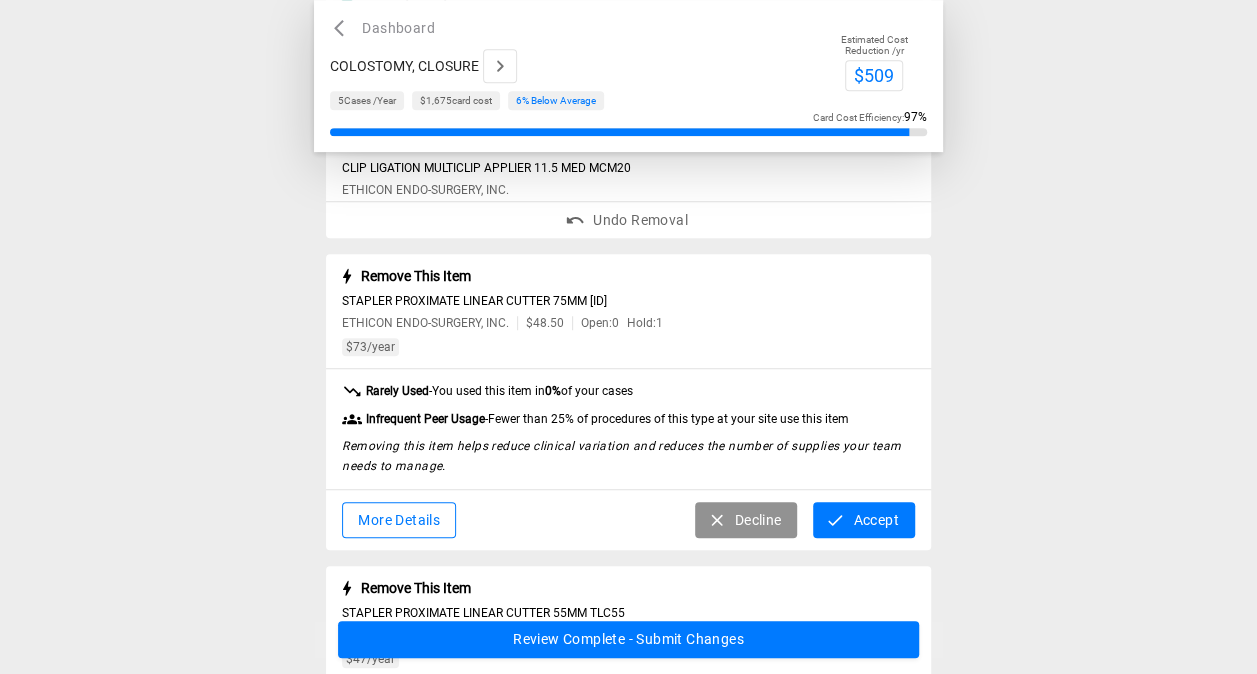 scroll, scrollTop: 643, scrollLeft: 0, axis: vertical 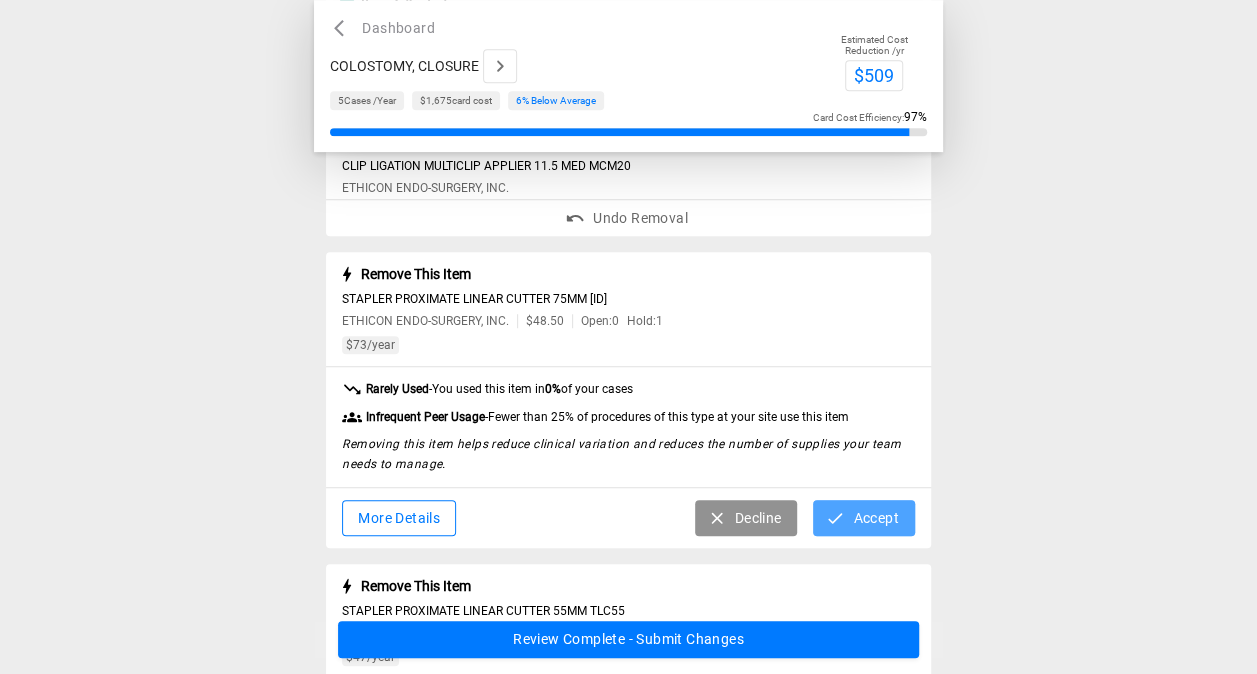 click on "Accept" at bounding box center (863, 518) 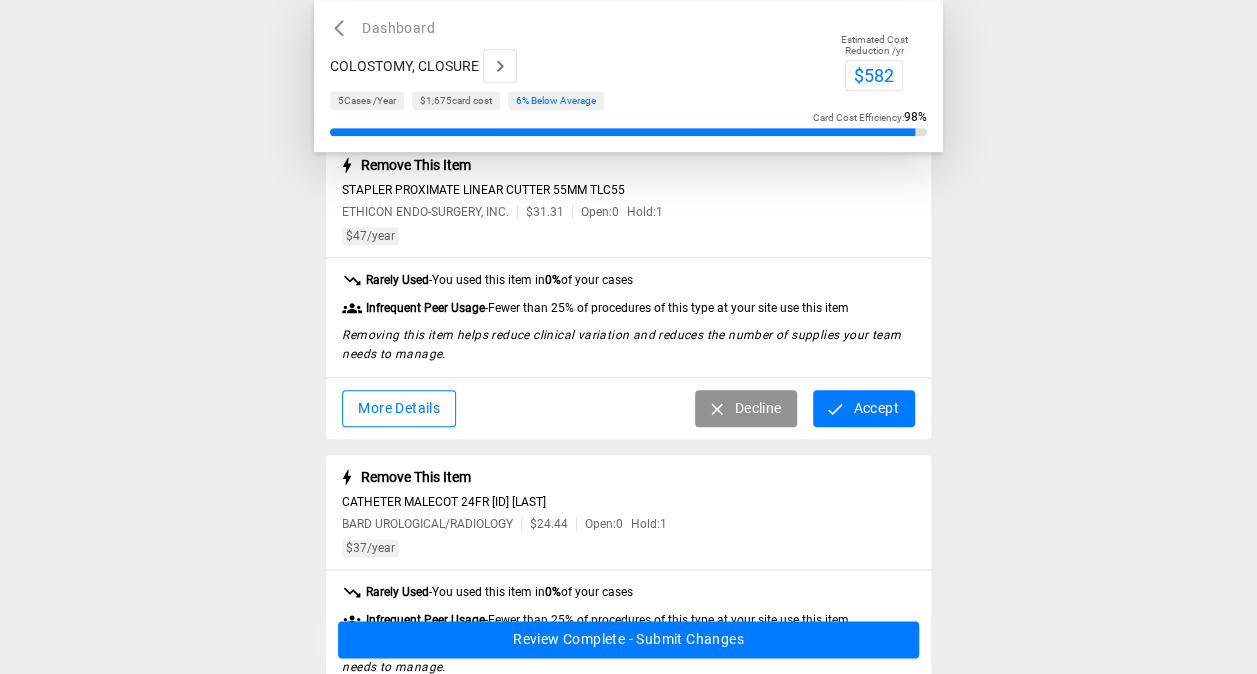 scroll, scrollTop: 887, scrollLeft: 0, axis: vertical 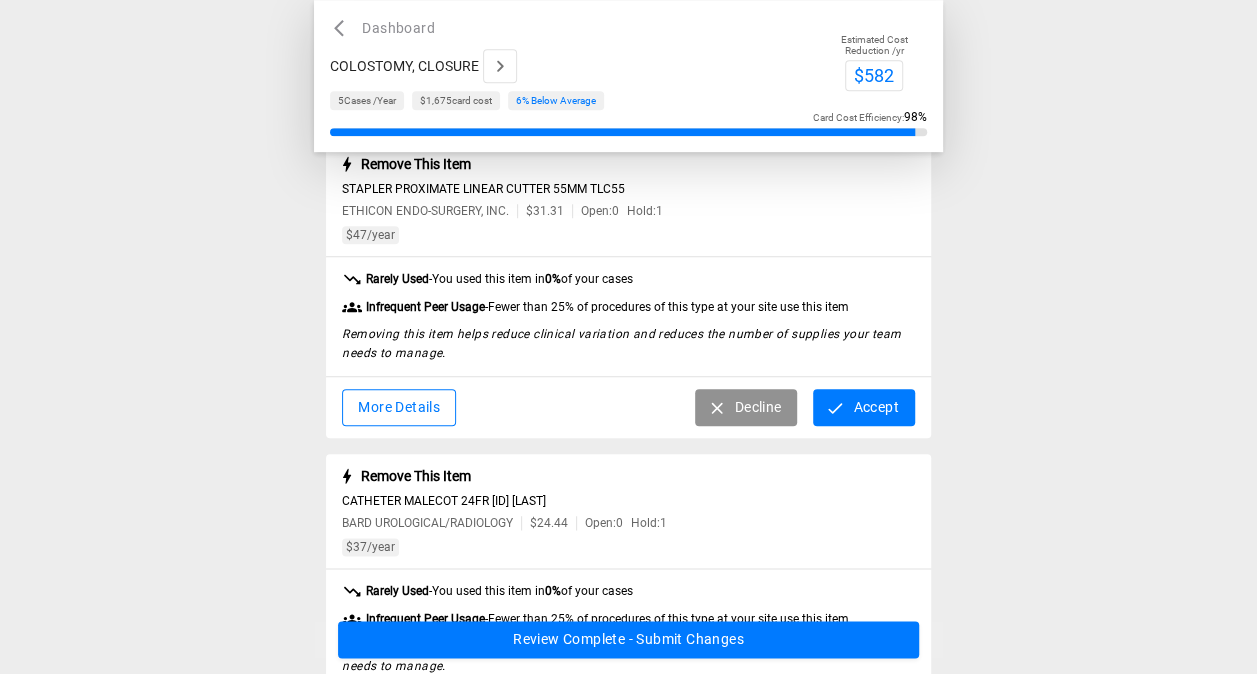 click on "Accept" at bounding box center (863, 407) 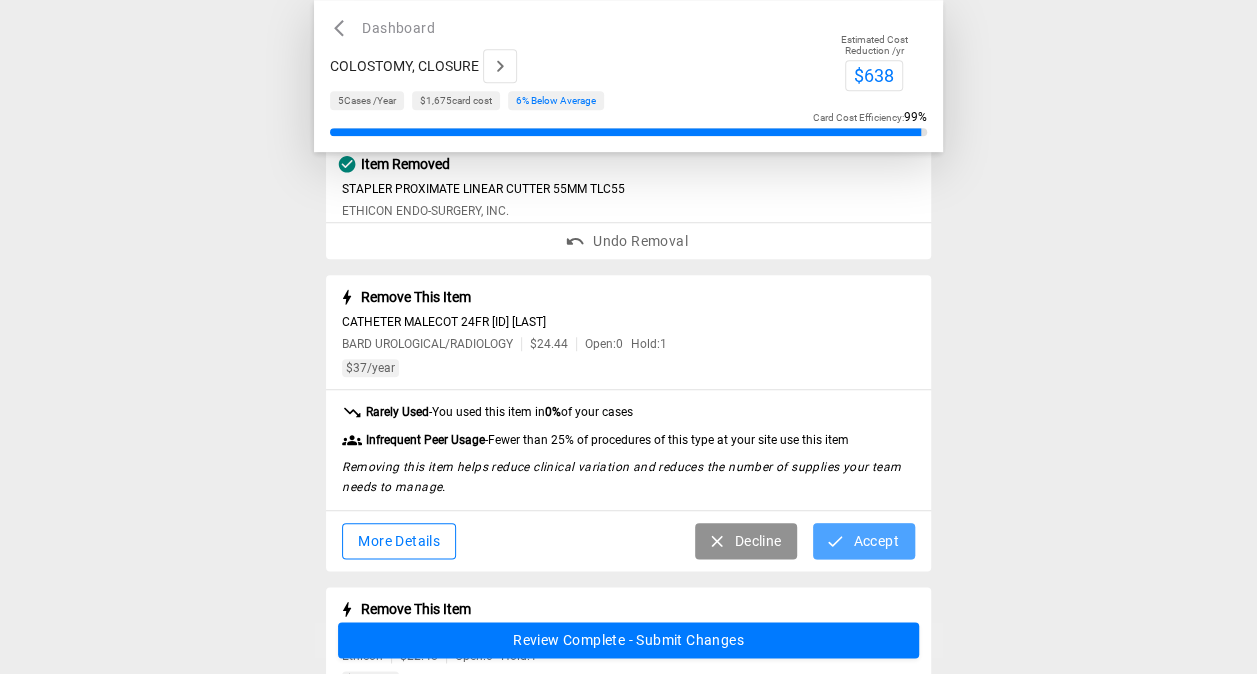click on "Accept" at bounding box center [863, 541] 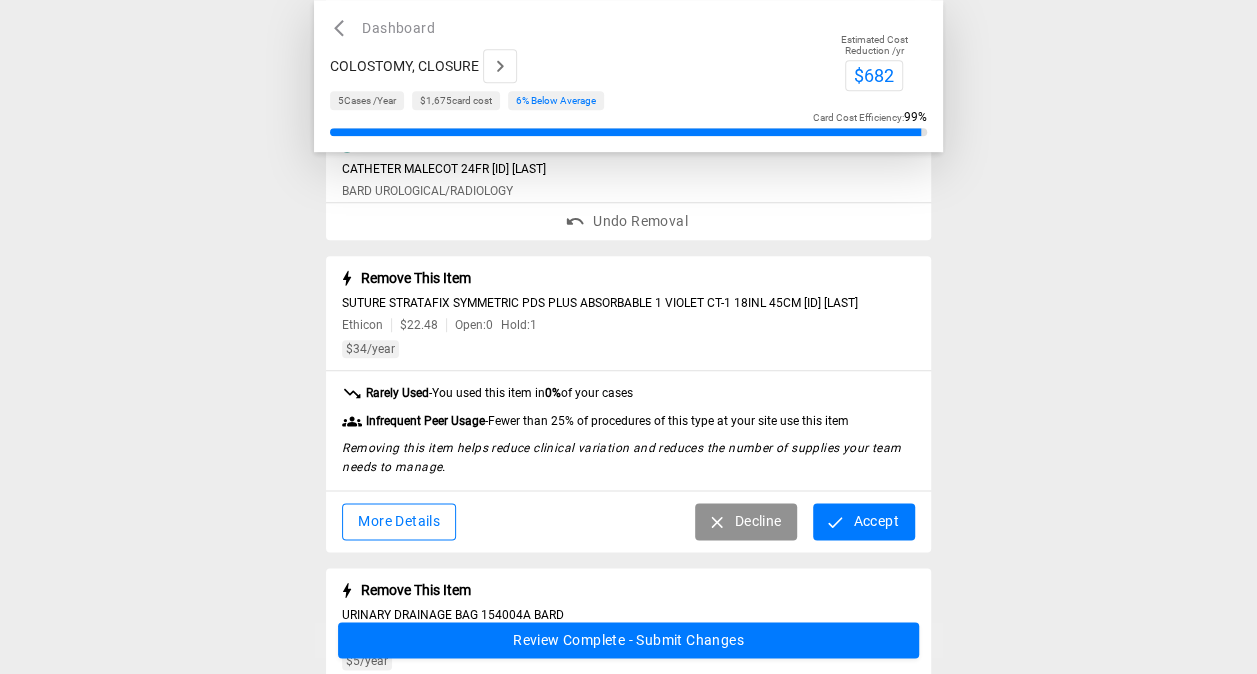 scroll, scrollTop: 1039, scrollLeft: 0, axis: vertical 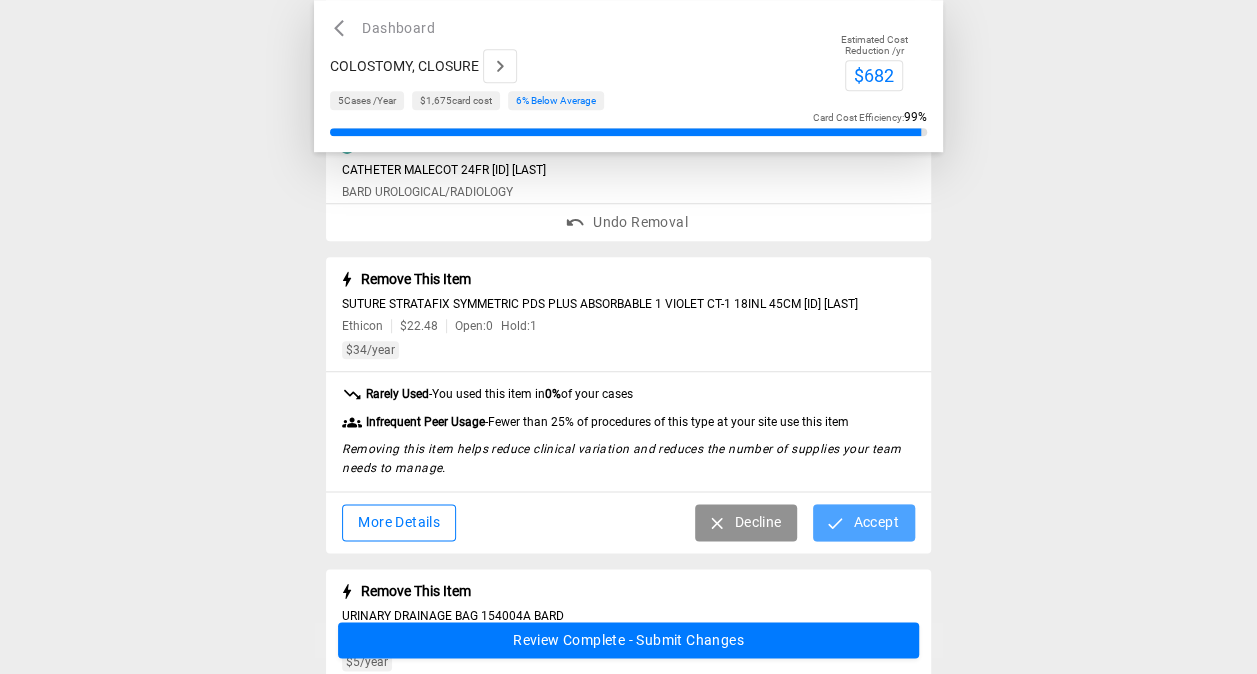 click on "Accept" at bounding box center (863, 522) 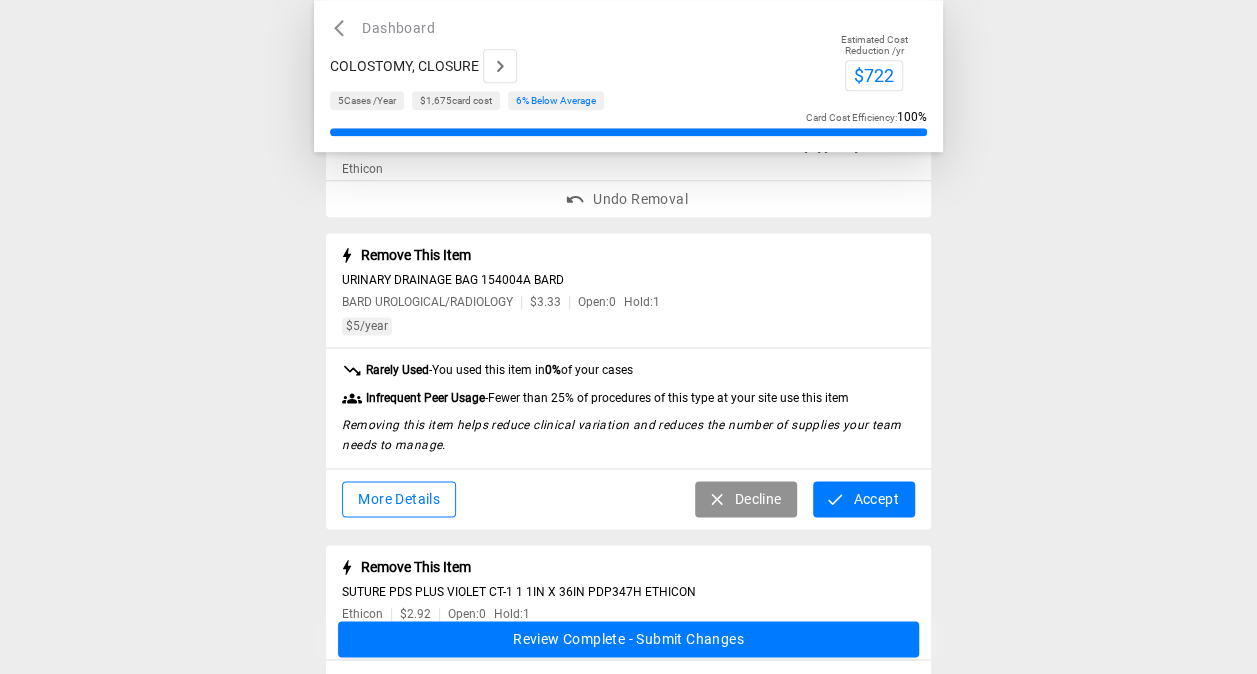 scroll, scrollTop: 1207, scrollLeft: 0, axis: vertical 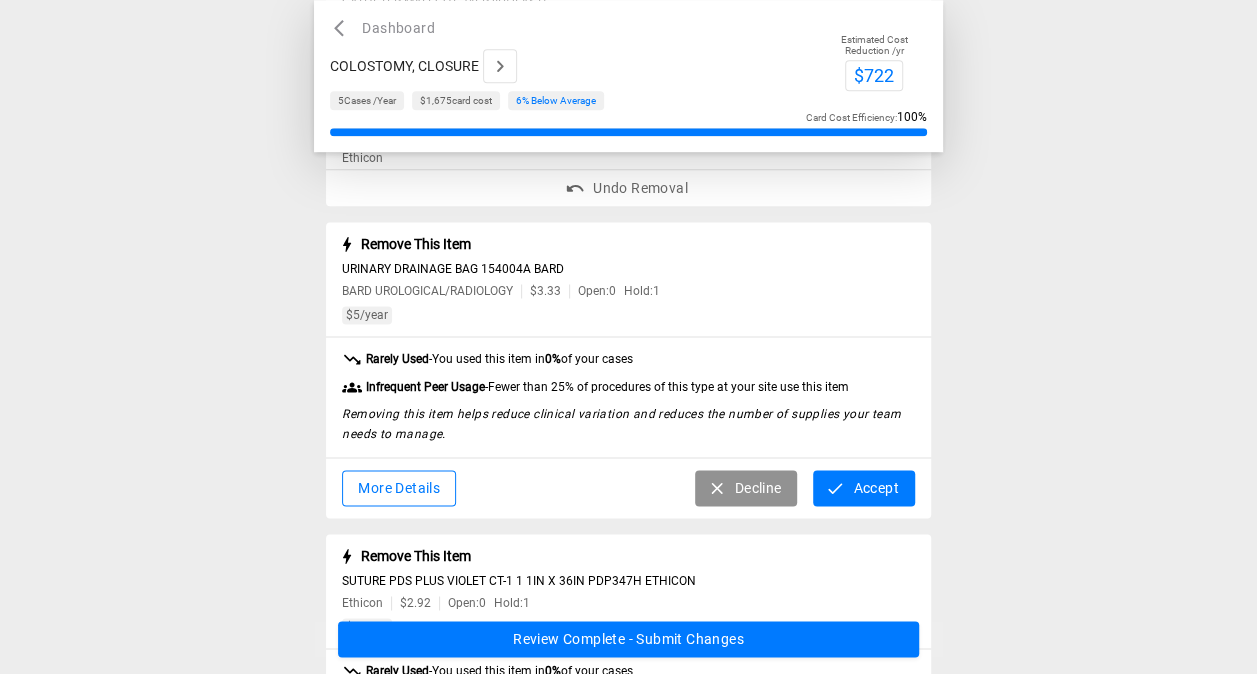 click on "Accept" at bounding box center [863, 488] 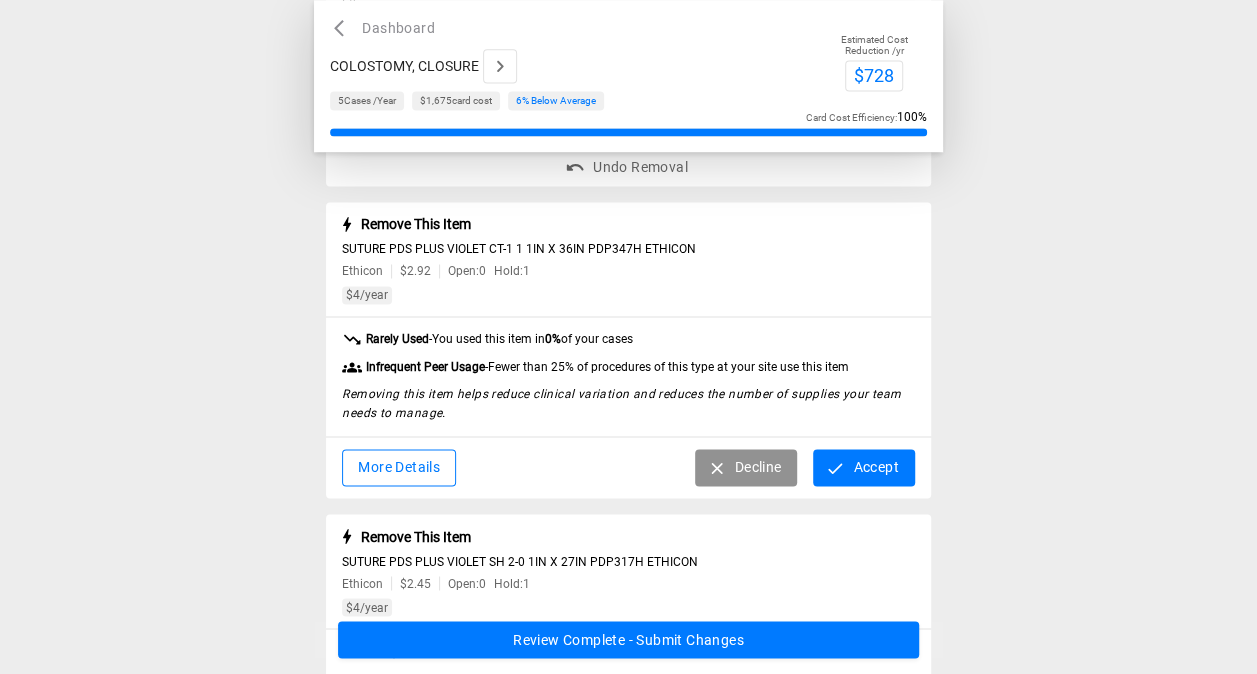 scroll, scrollTop: 1386, scrollLeft: 0, axis: vertical 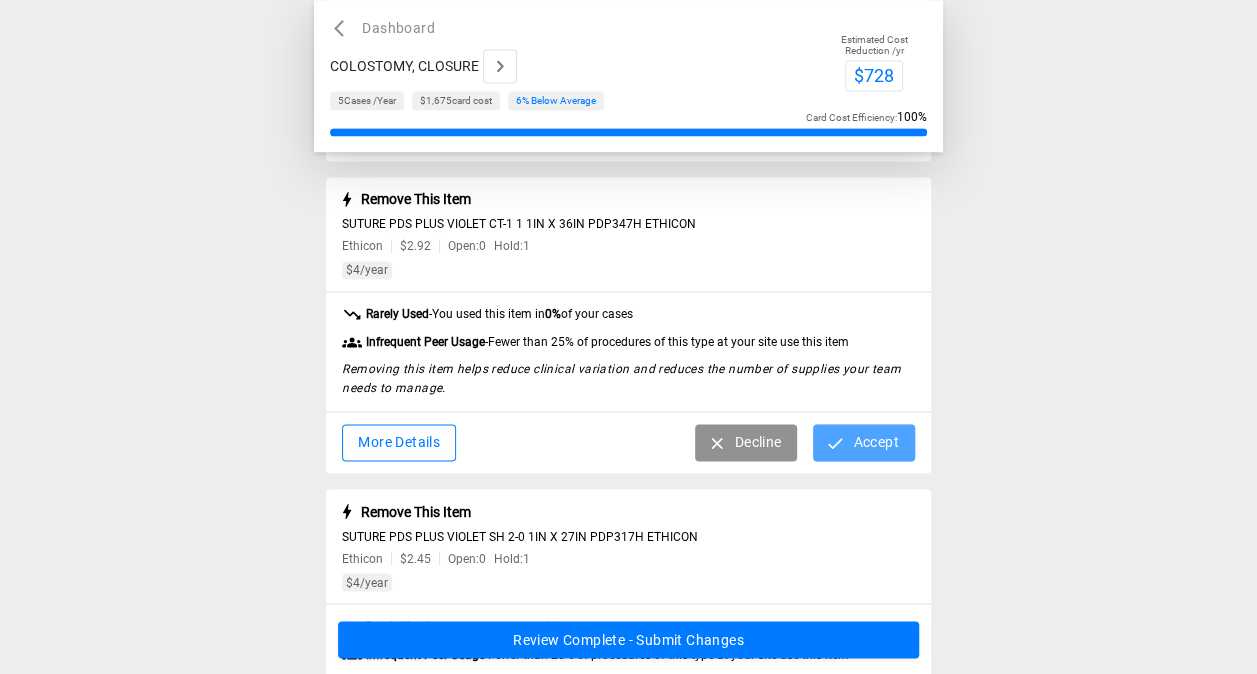 click on "Accept" at bounding box center (863, 442) 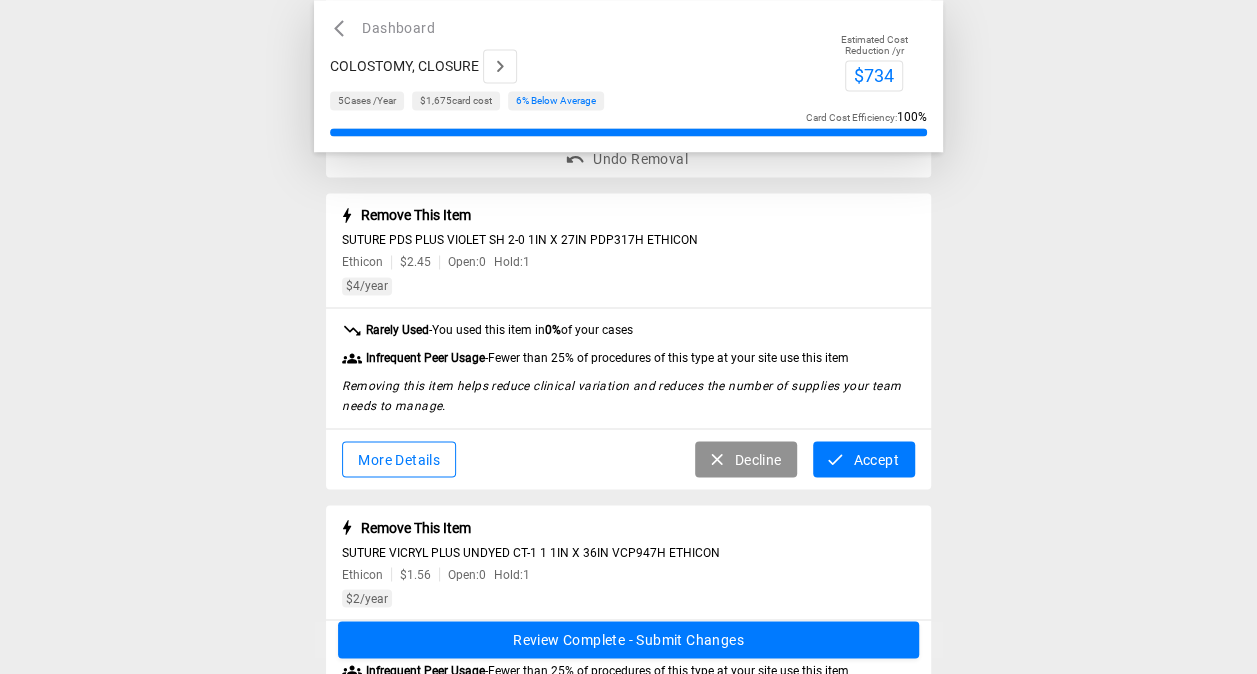 scroll, scrollTop: 1505, scrollLeft: 0, axis: vertical 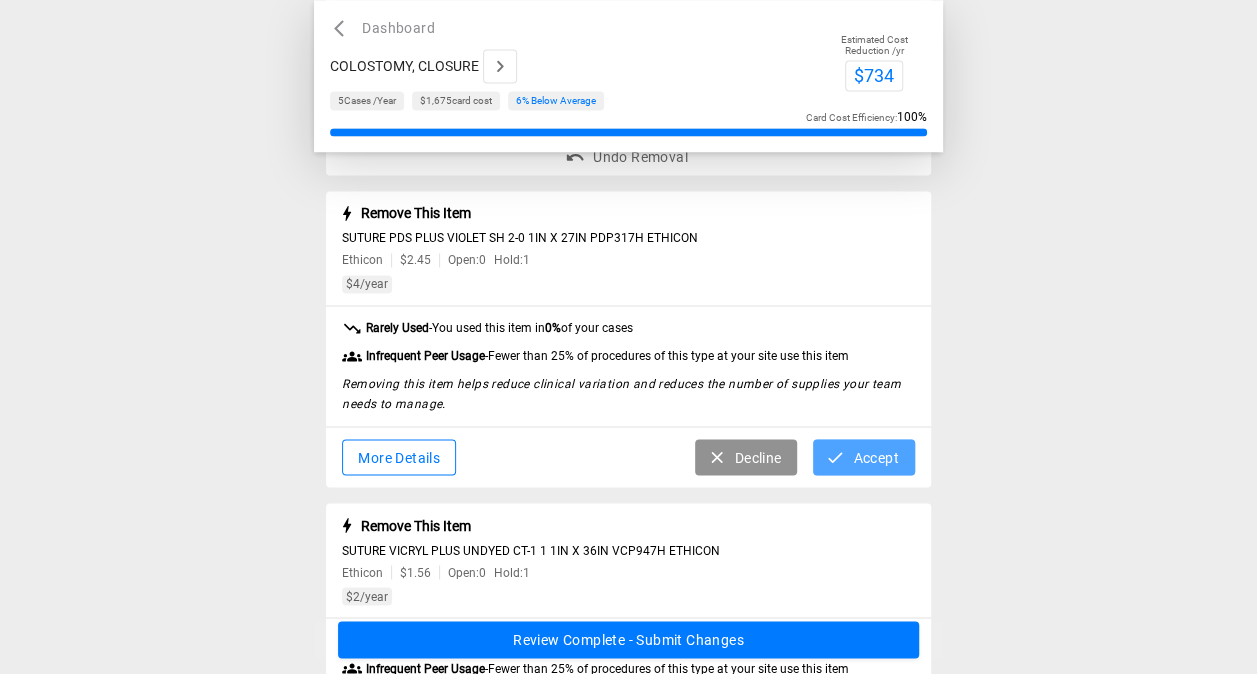 click on "Accept" at bounding box center [863, 457] 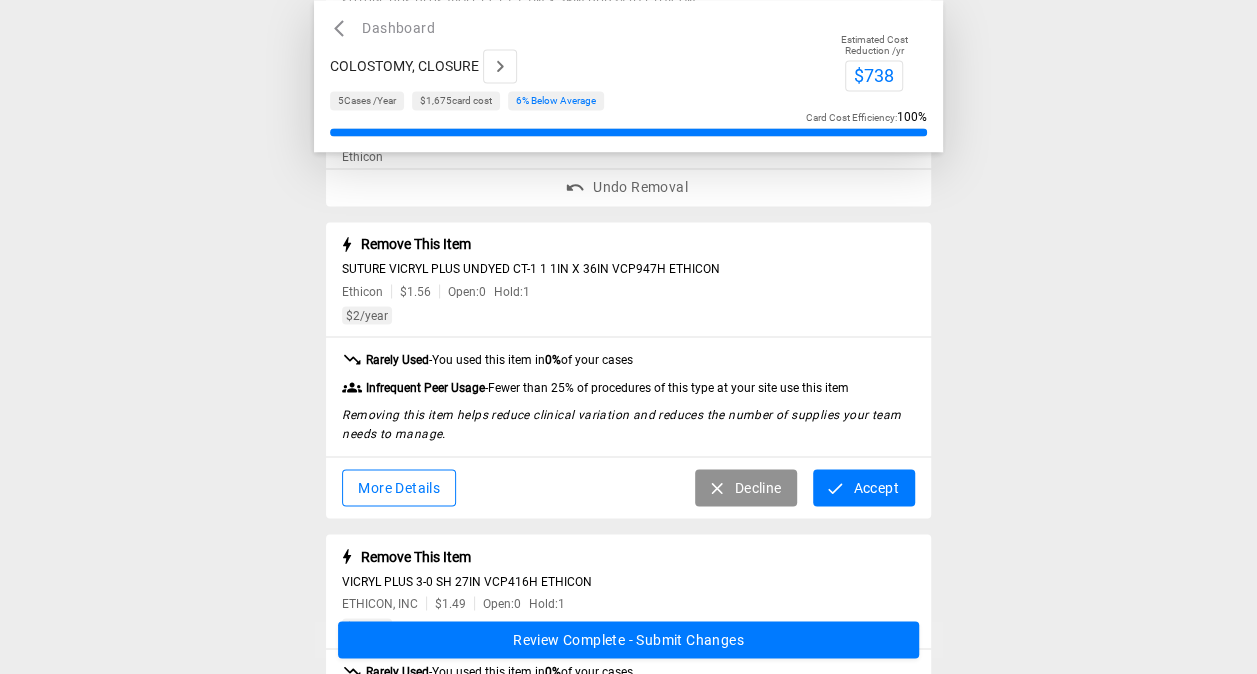 scroll, scrollTop: 1611, scrollLeft: 0, axis: vertical 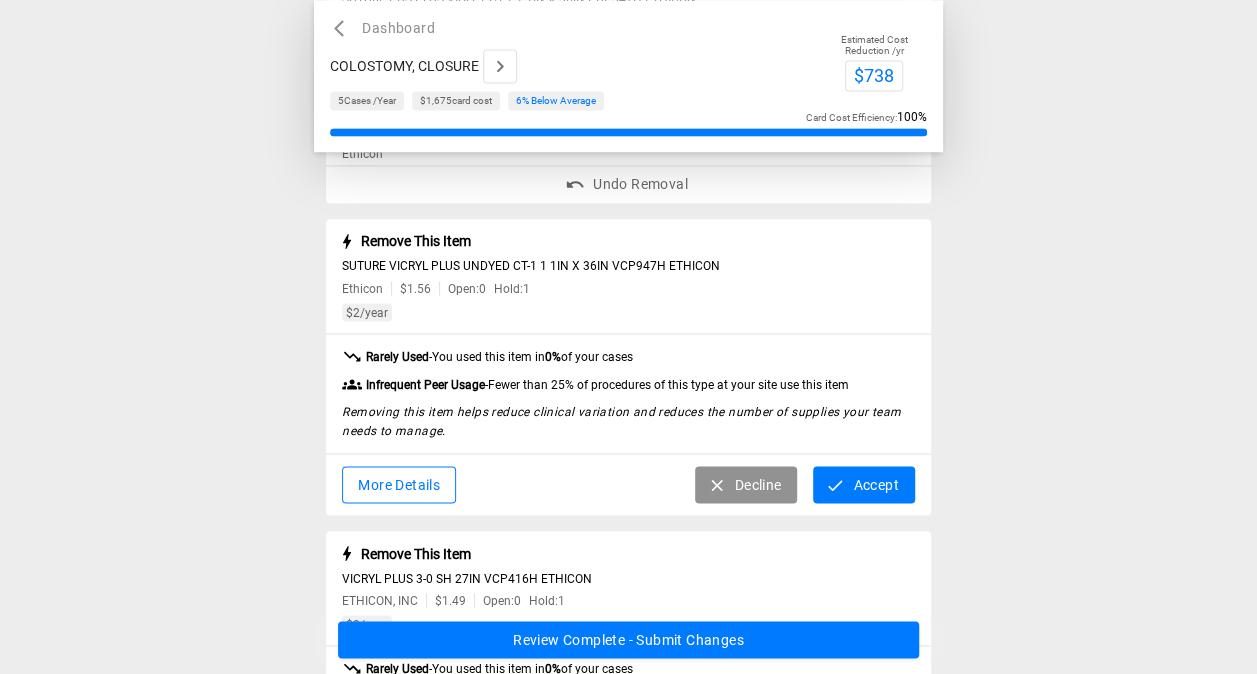 click on "Accept" at bounding box center [863, 484] 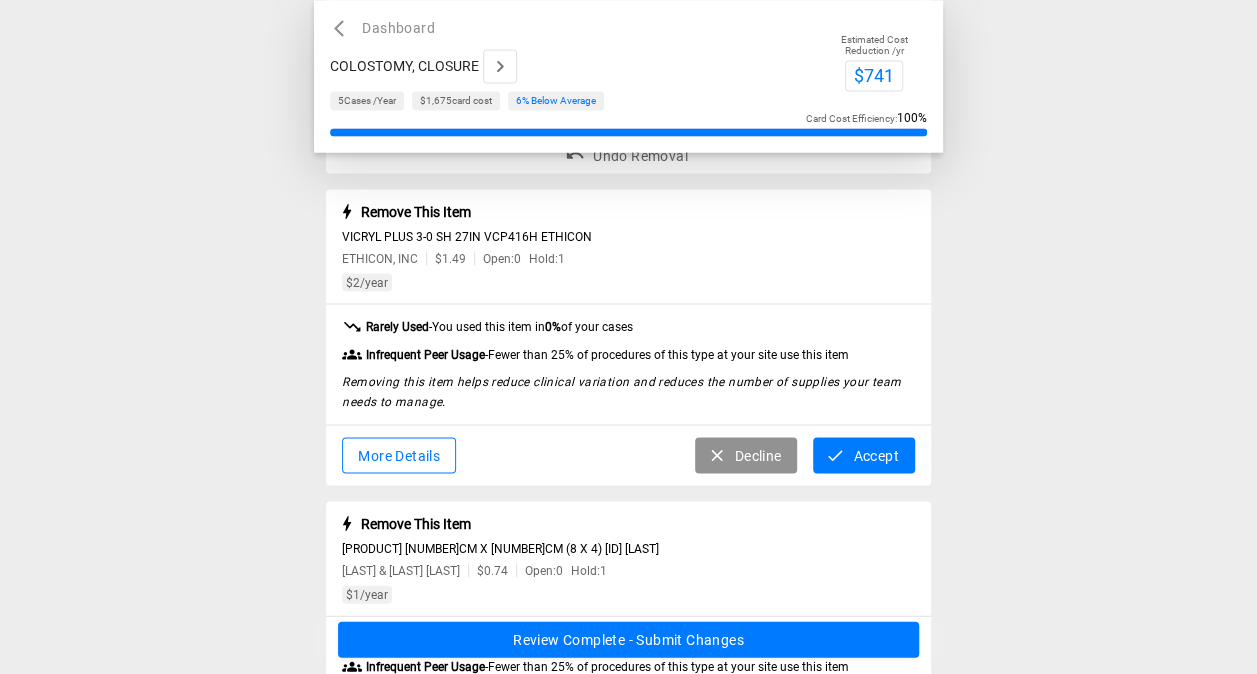 scroll, scrollTop: 1797, scrollLeft: 0, axis: vertical 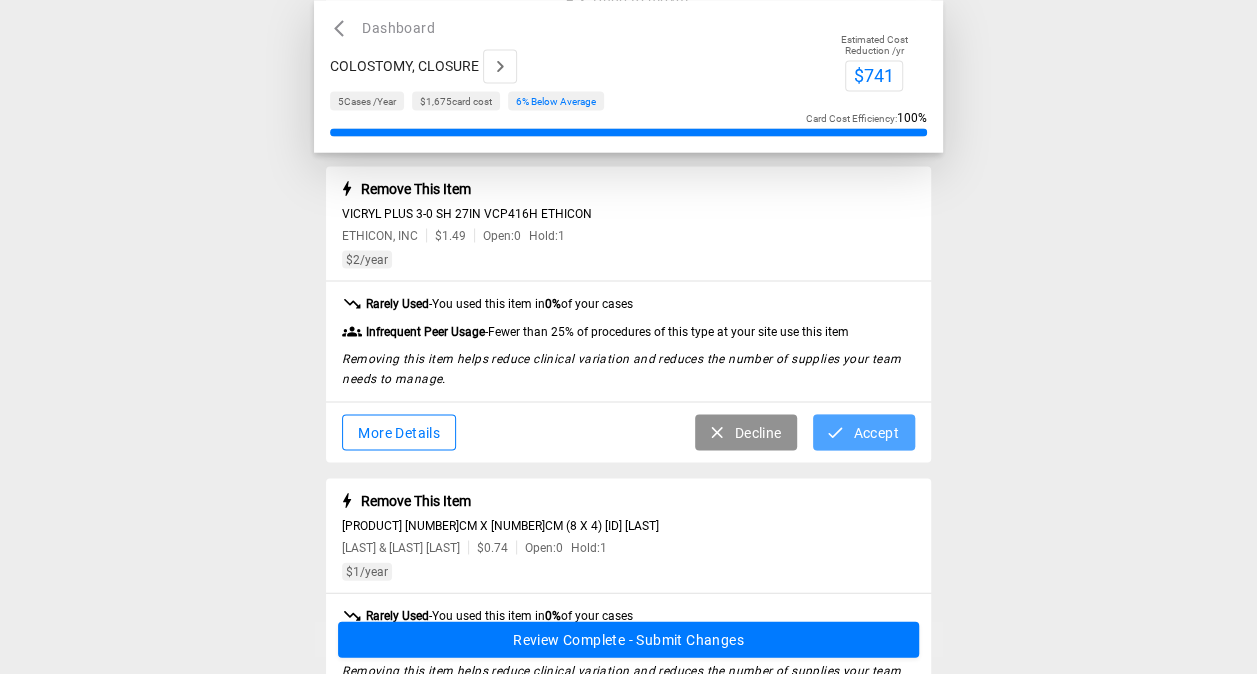 click on "Accept" at bounding box center [863, 432] 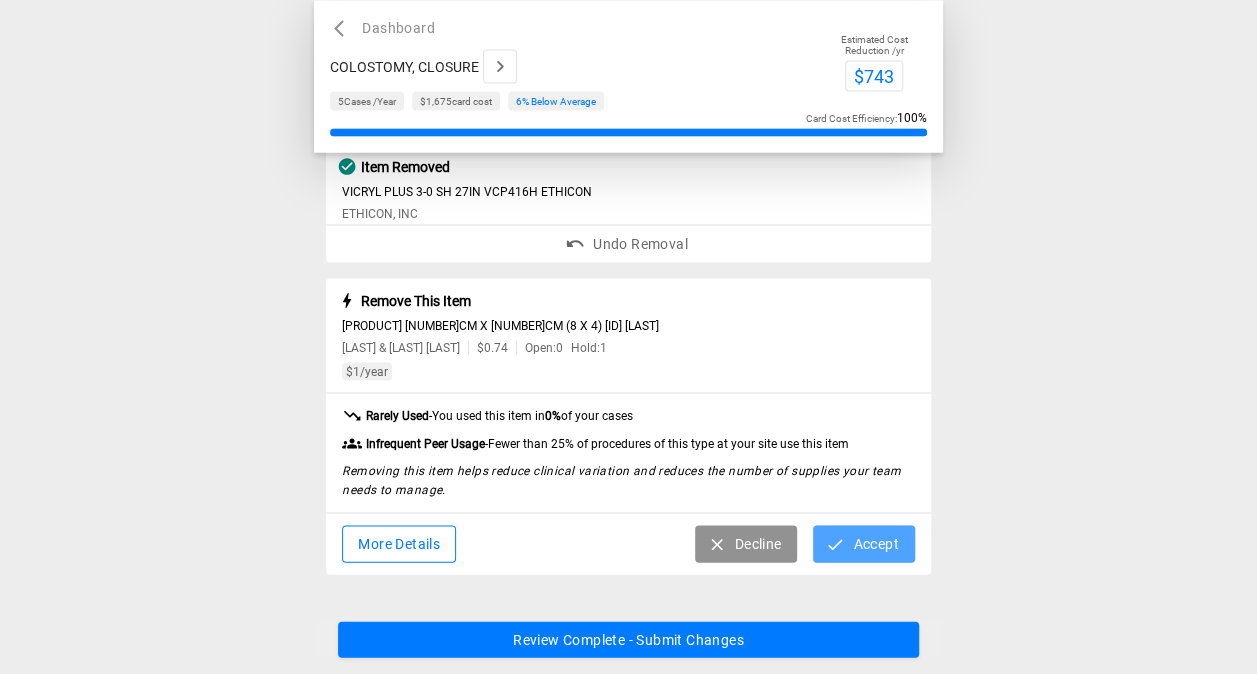 click on "Accept" at bounding box center [863, 543] 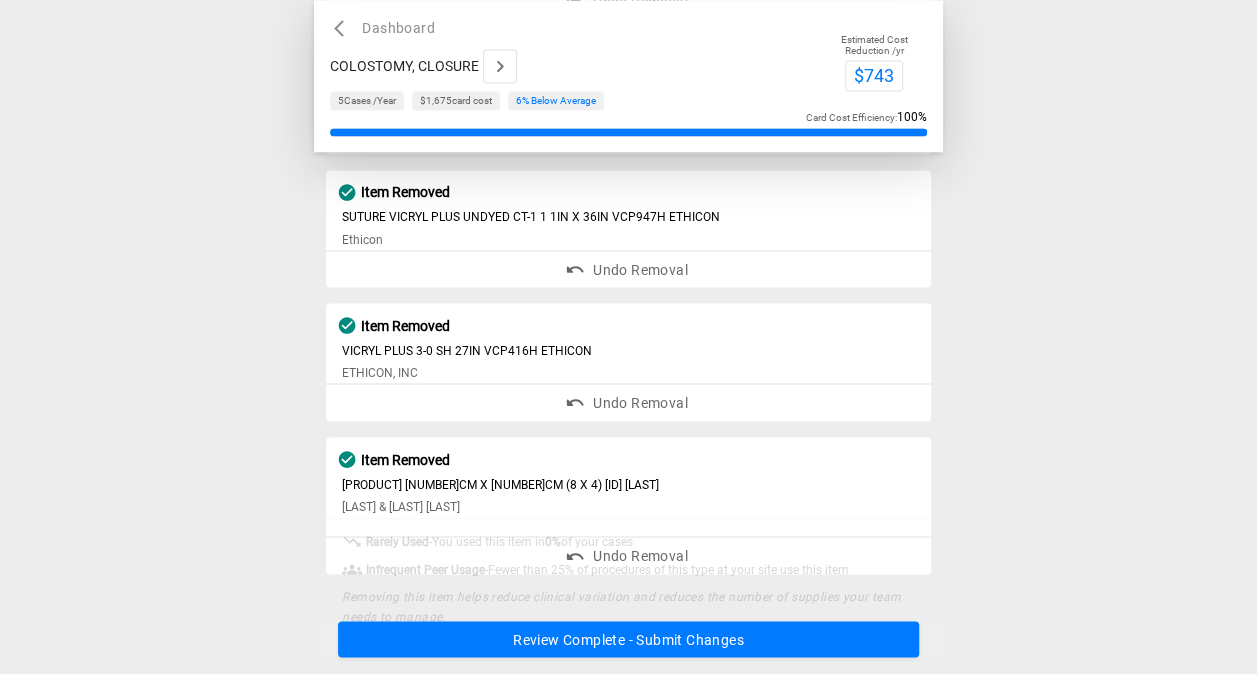 scroll, scrollTop: 1670, scrollLeft: 0, axis: vertical 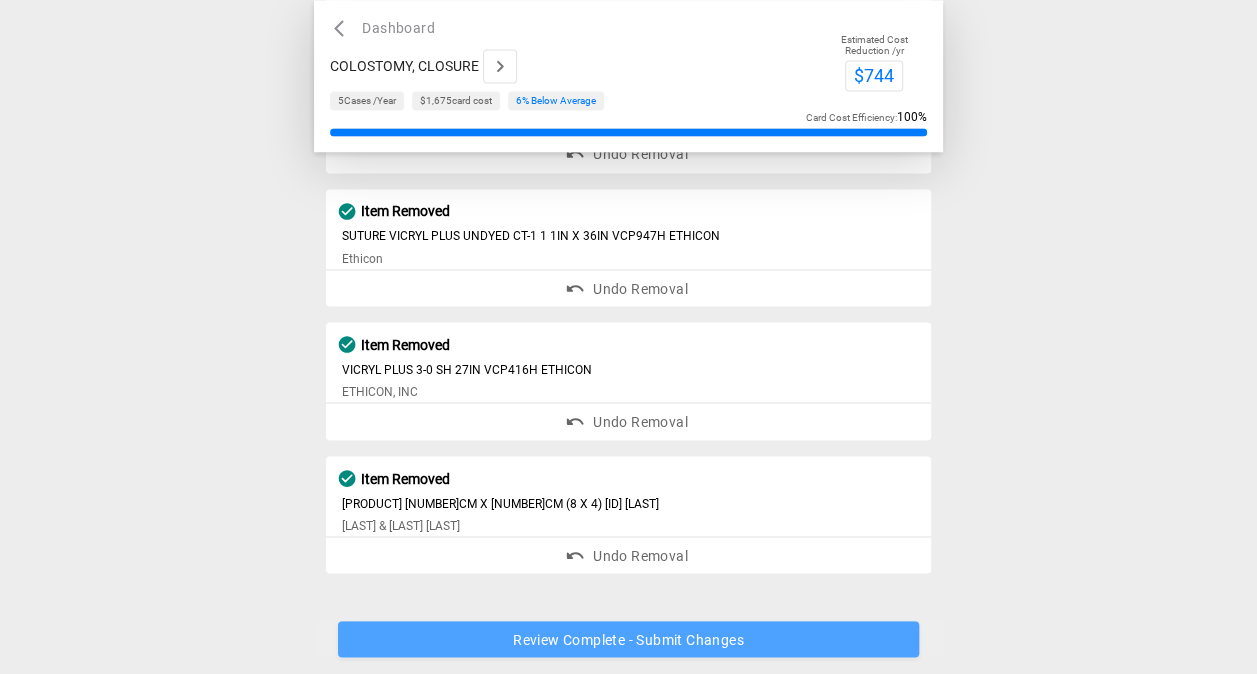 click on "Review Complete - Submit Changes" at bounding box center (628, 640) 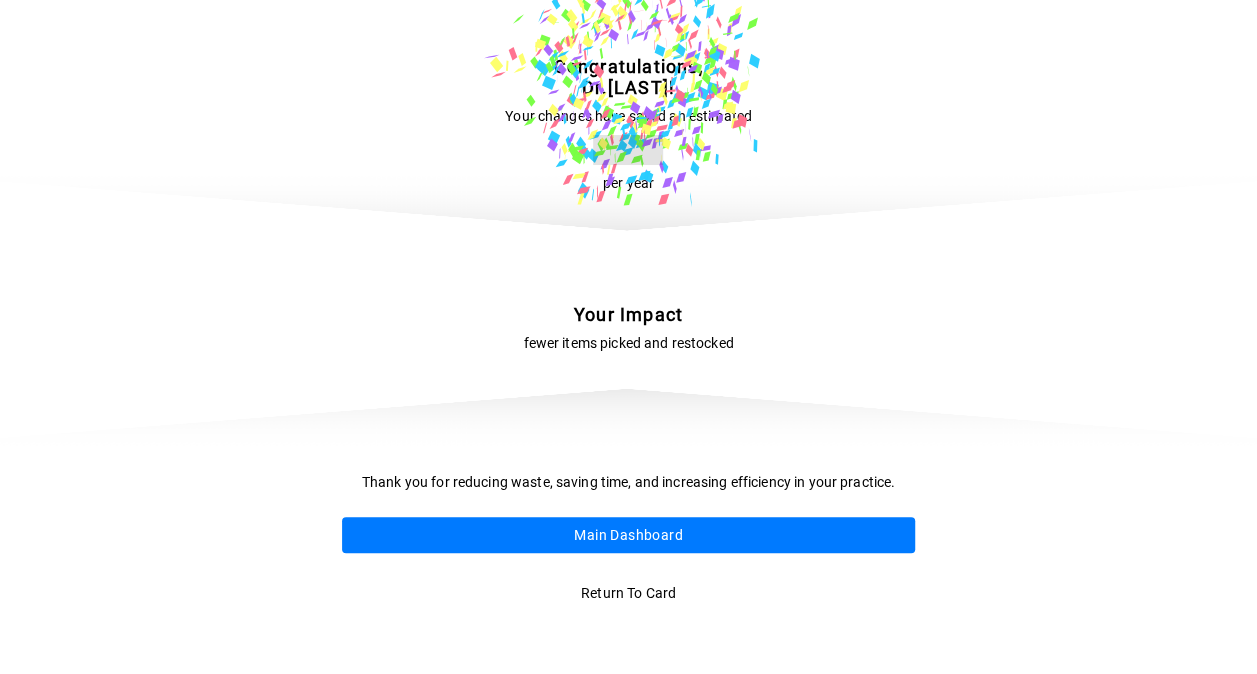 scroll, scrollTop: 0, scrollLeft: 0, axis: both 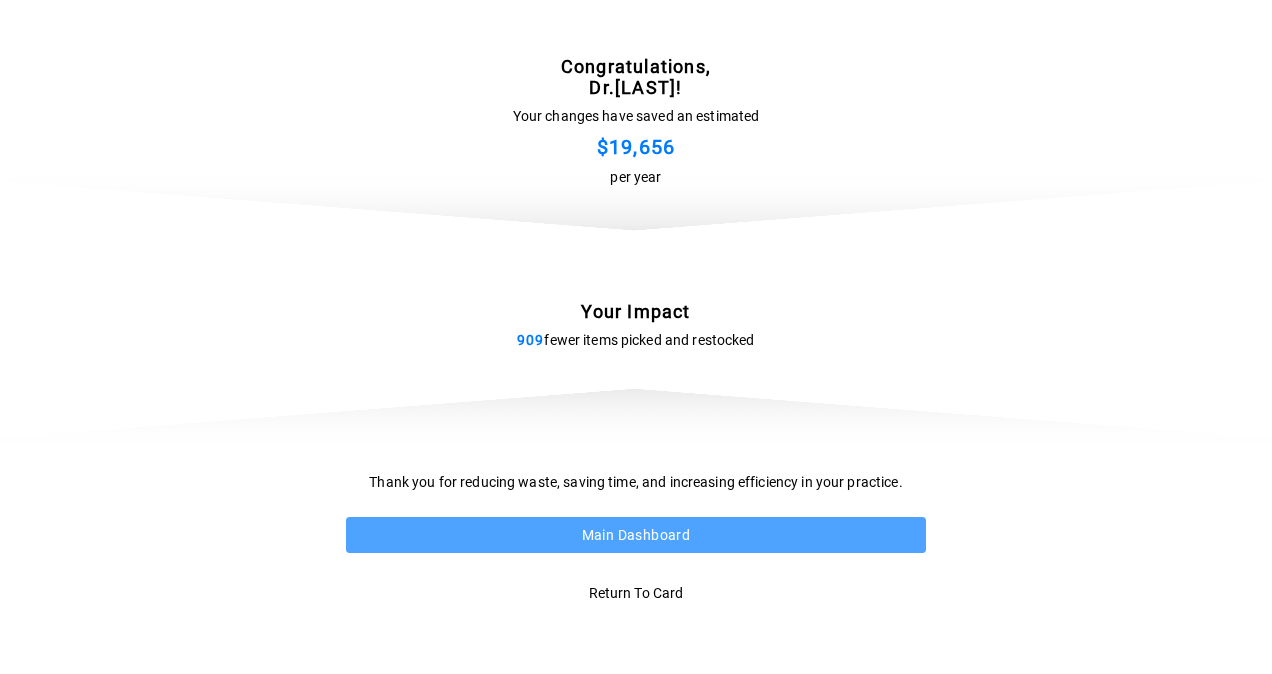 click on "Main Dashboard" at bounding box center [636, 535] 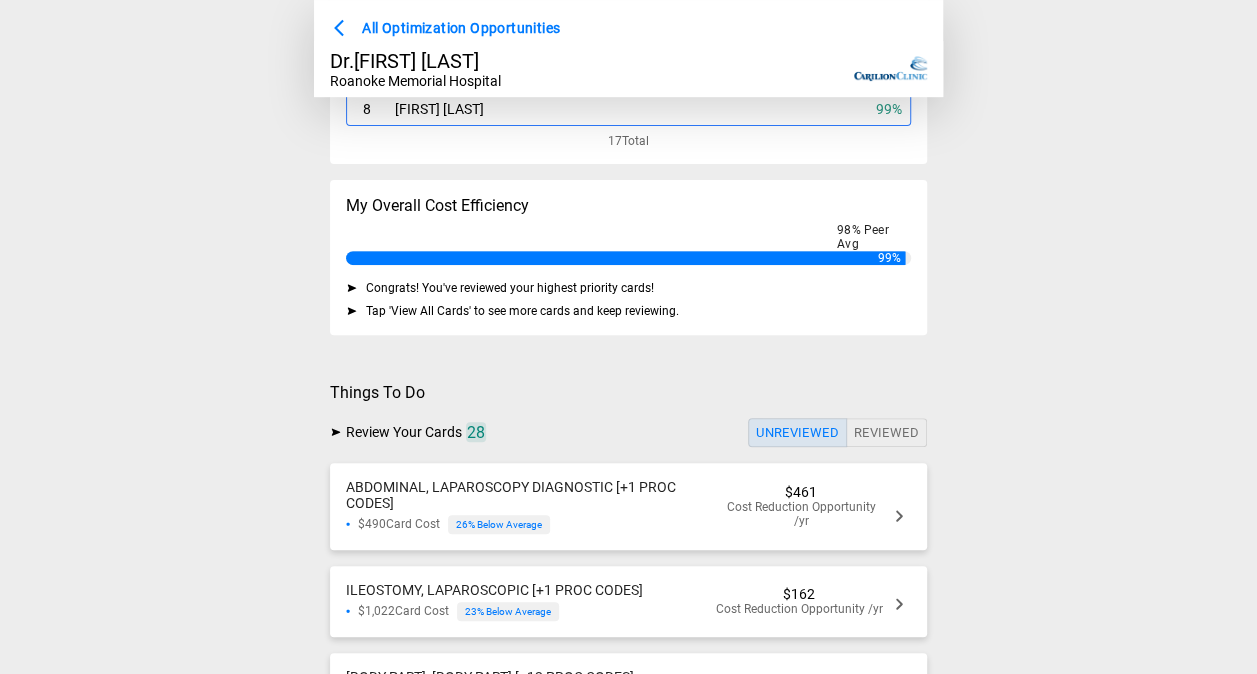 scroll, scrollTop: 244, scrollLeft: 0, axis: vertical 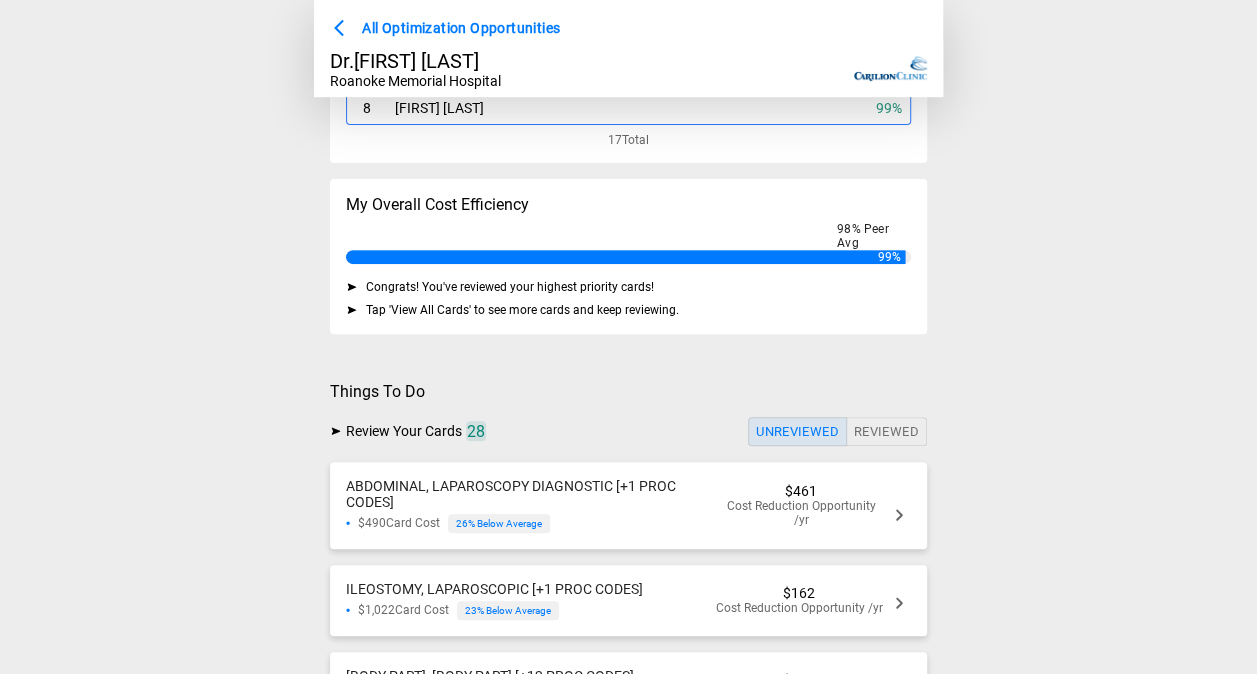 click on "ABDOMINAL, LAPAROSCOPY DIAGNOSTIC [+1 PROC CODES]" at bounding box center [532, 494] 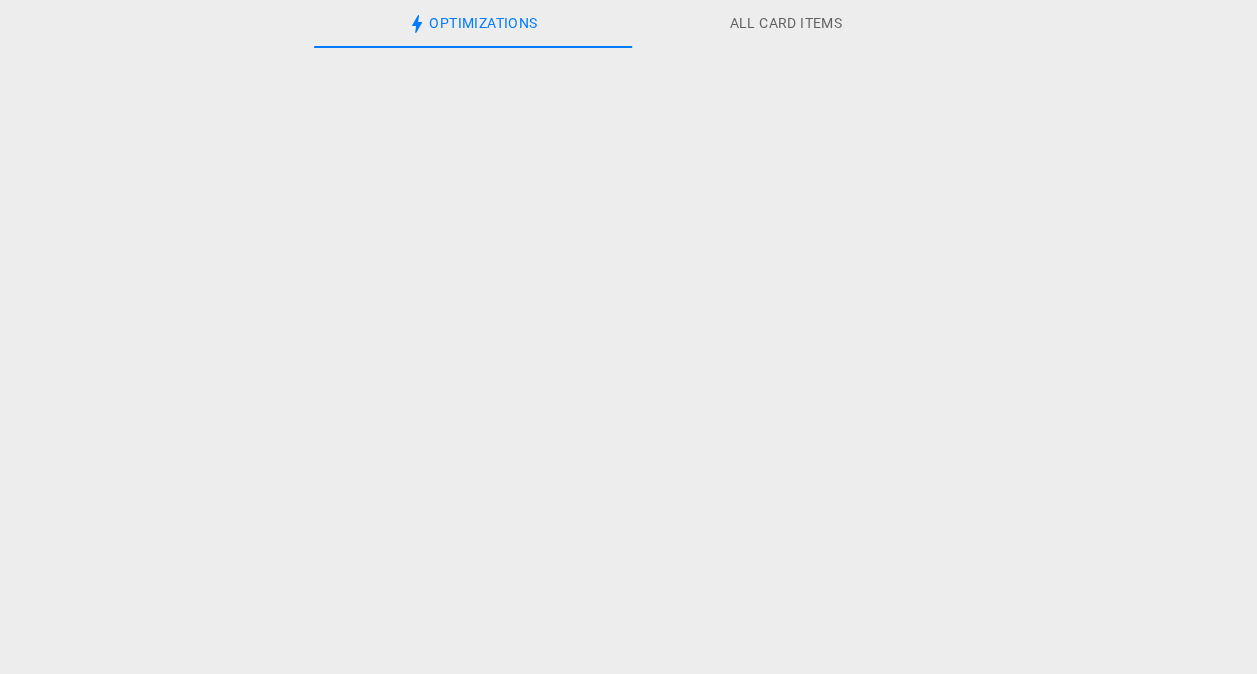 scroll, scrollTop: 0, scrollLeft: 0, axis: both 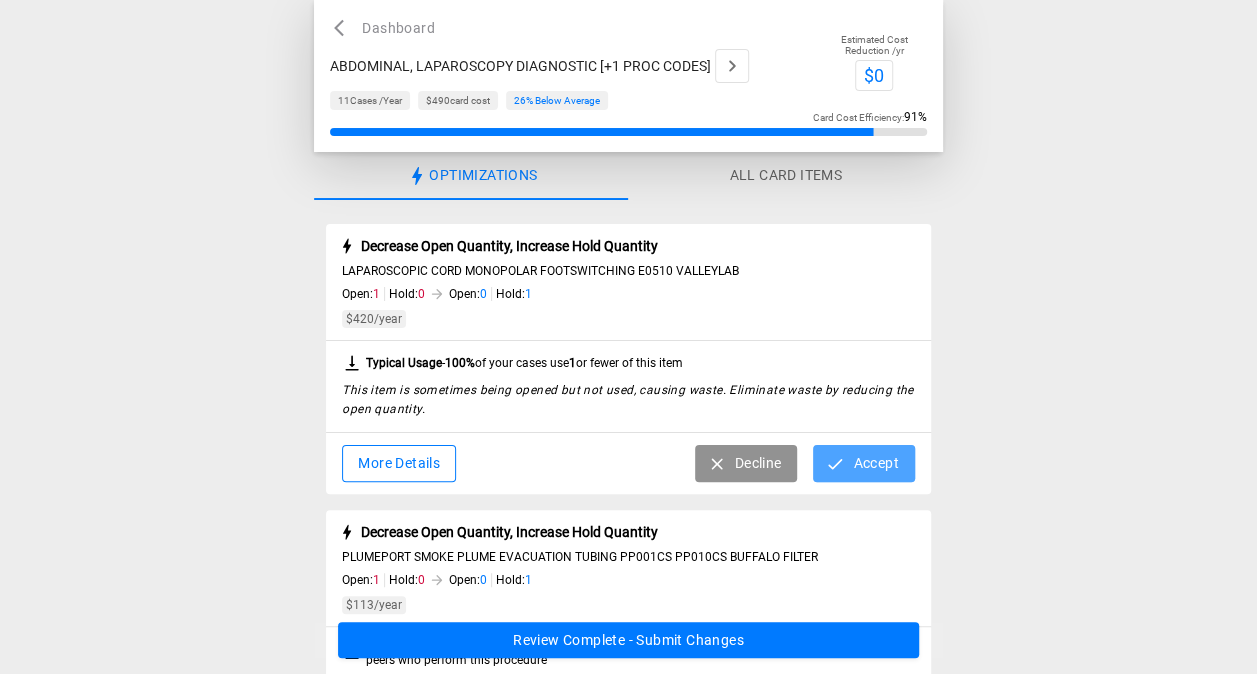 click on "Accept" at bounding box center (863, 463) 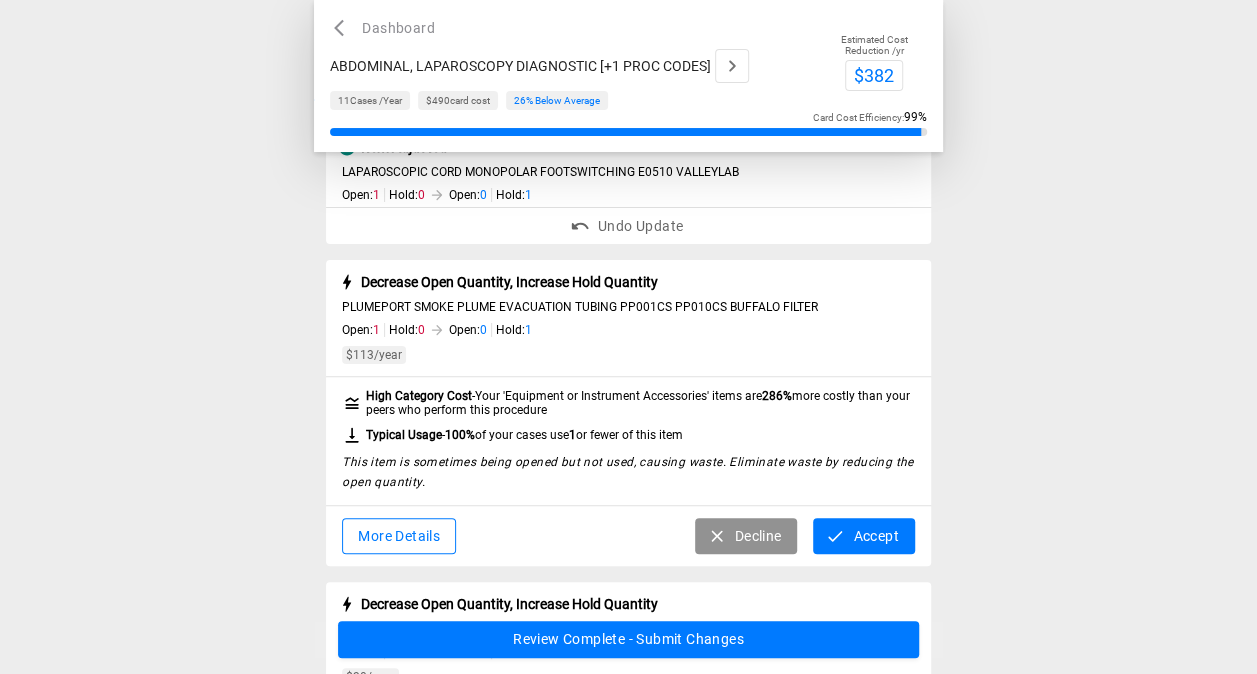 scroll, scrollTop: 117, scrollLeft: 0, axis: vertical 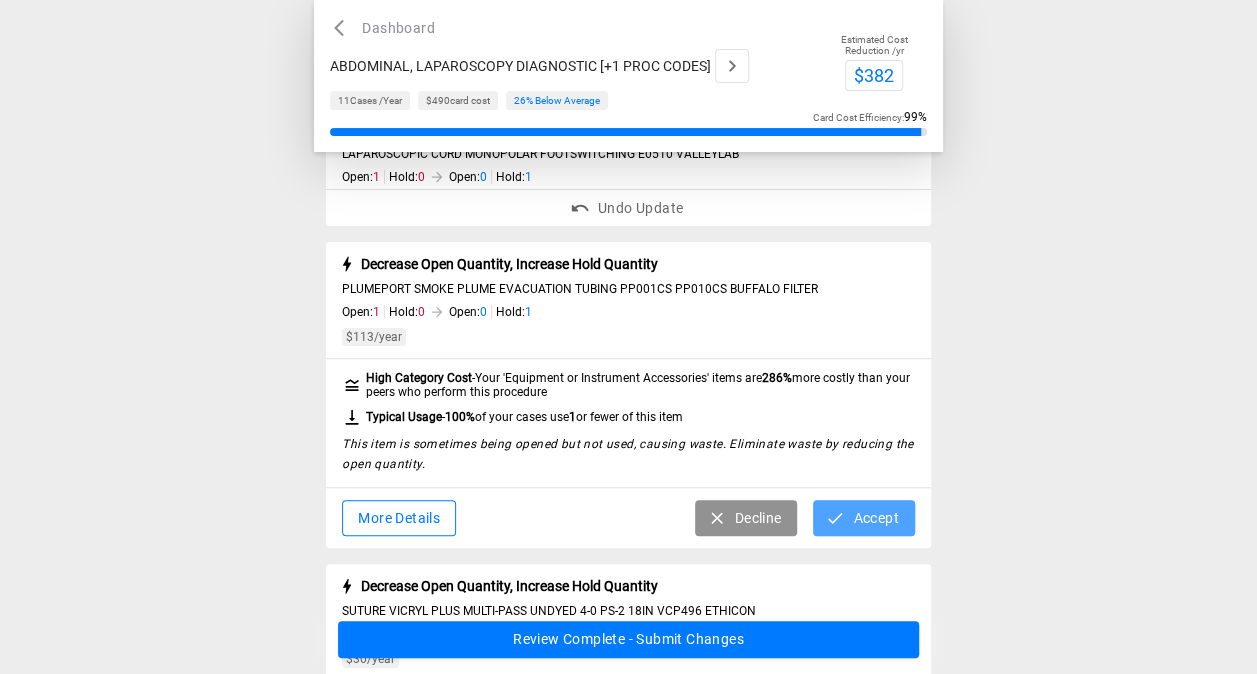 click on "Accept" at bounding box center [863, 518] 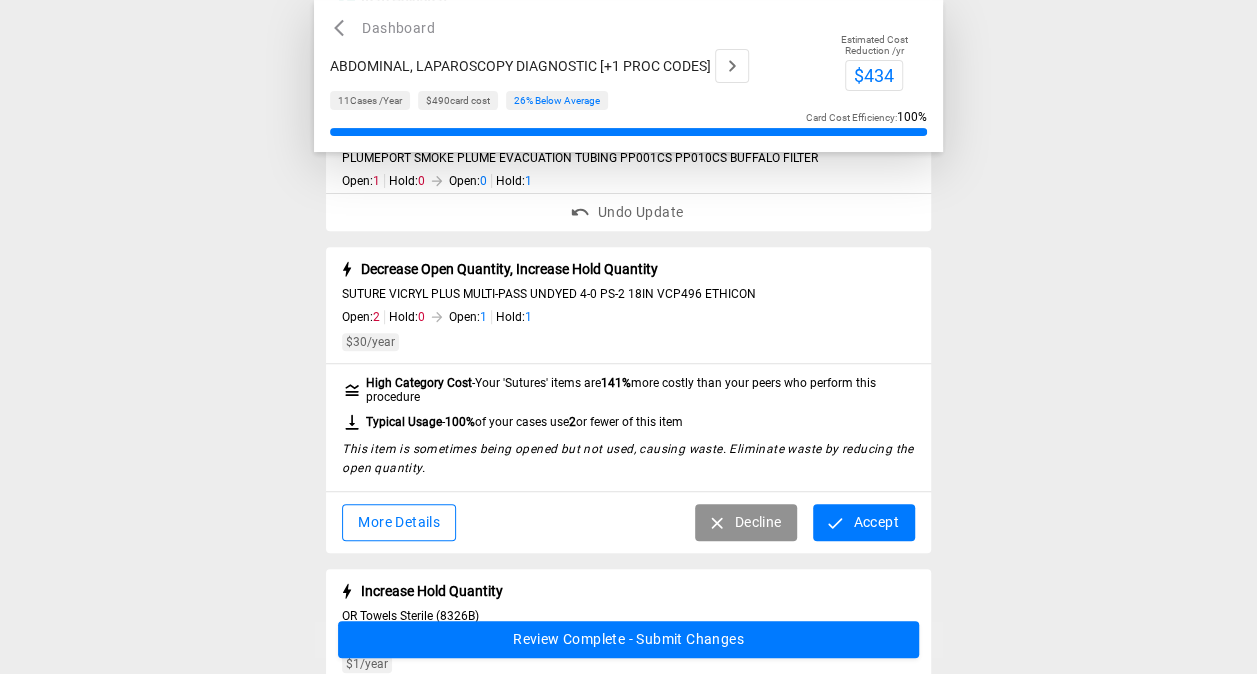 scroll, scrollTop: 246, scrollLeft: 0, axis: vertical 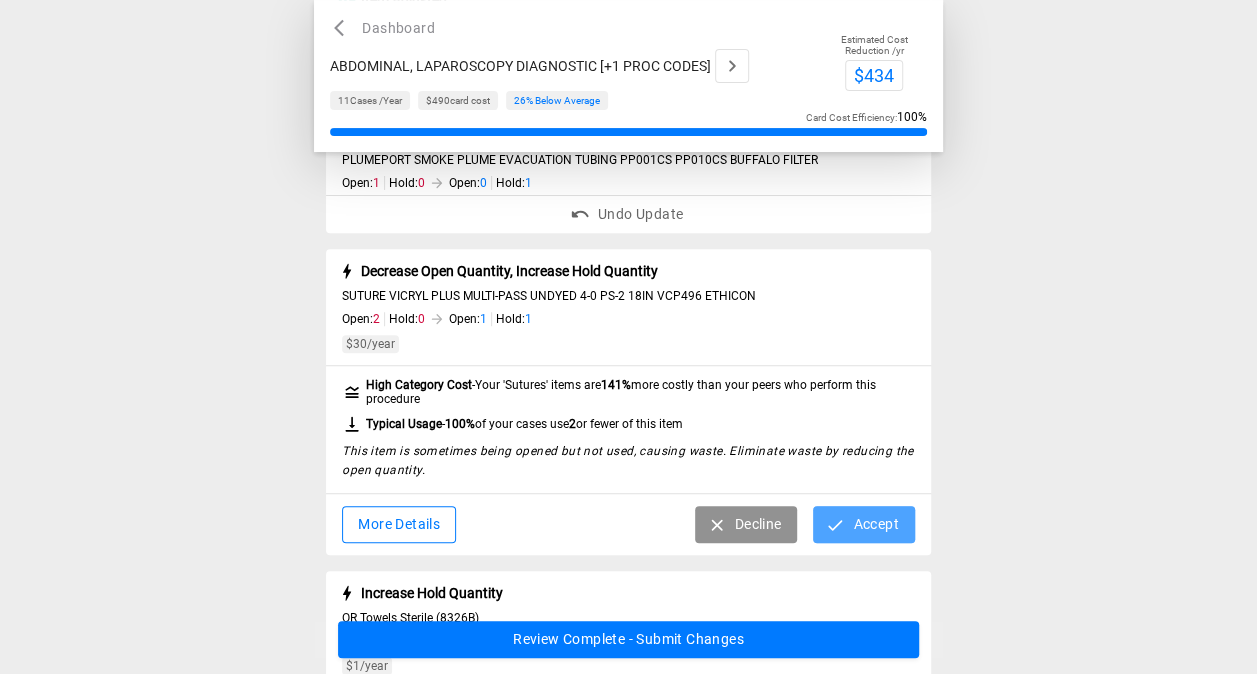 click on "Accept" at bounding box center [863, 524] 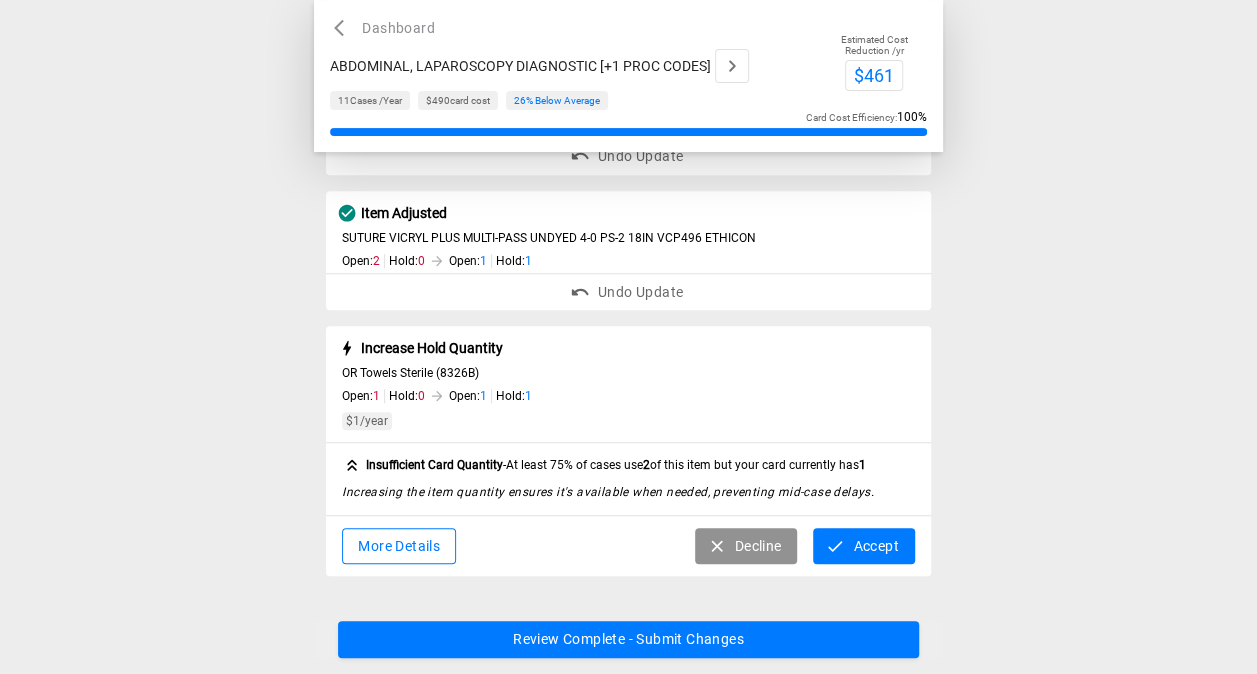scroll, scrollTop: 309, scrollLeft: 0, axis: vertical 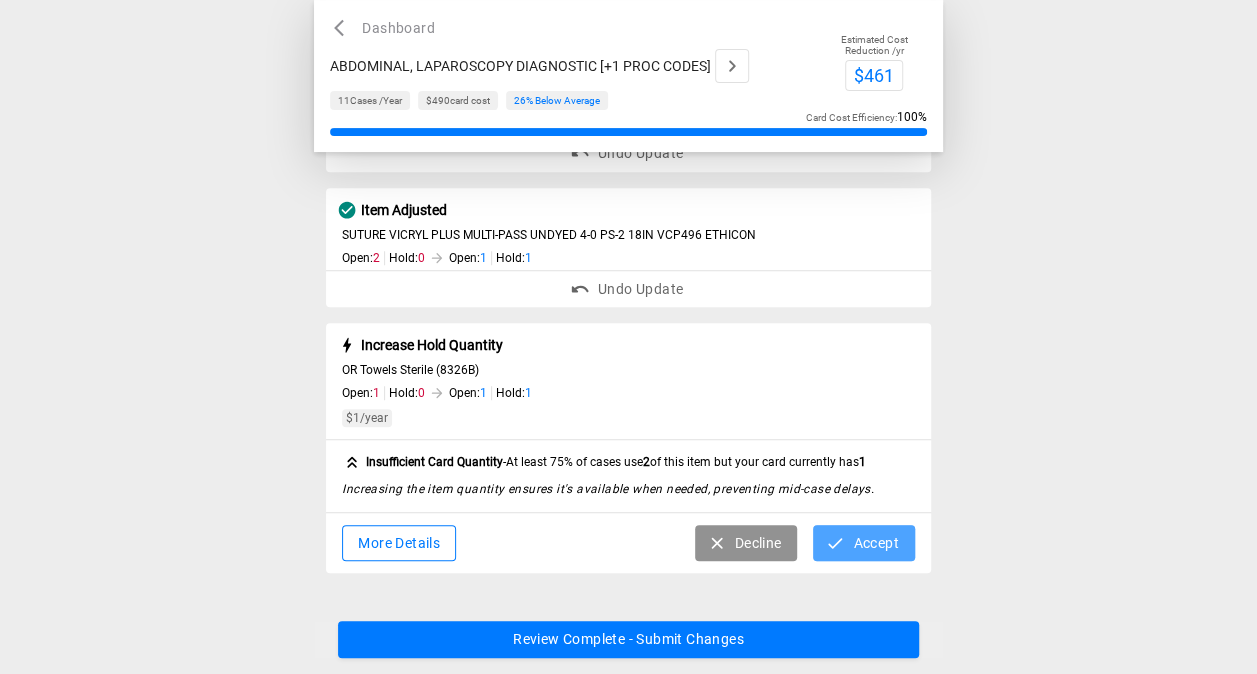 click on "Accept" at bounding box center [863, 543] 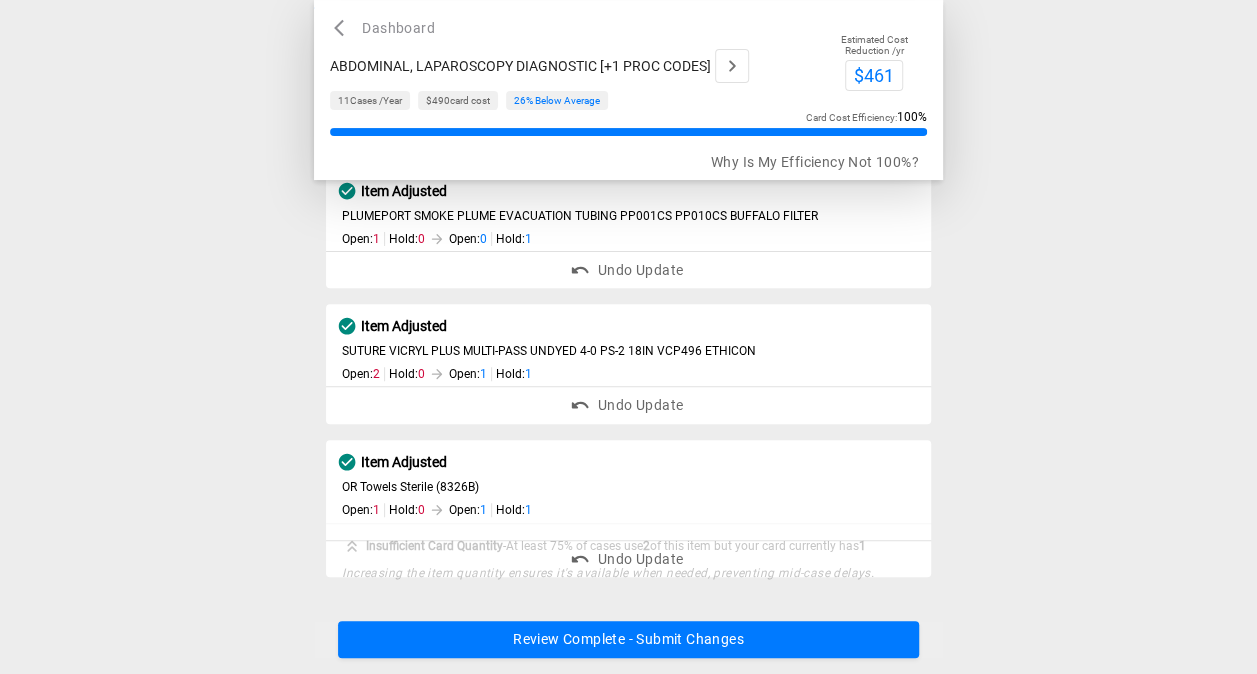 scroll, scrollTop: 178, scrollLeft: 0, axis: vertical 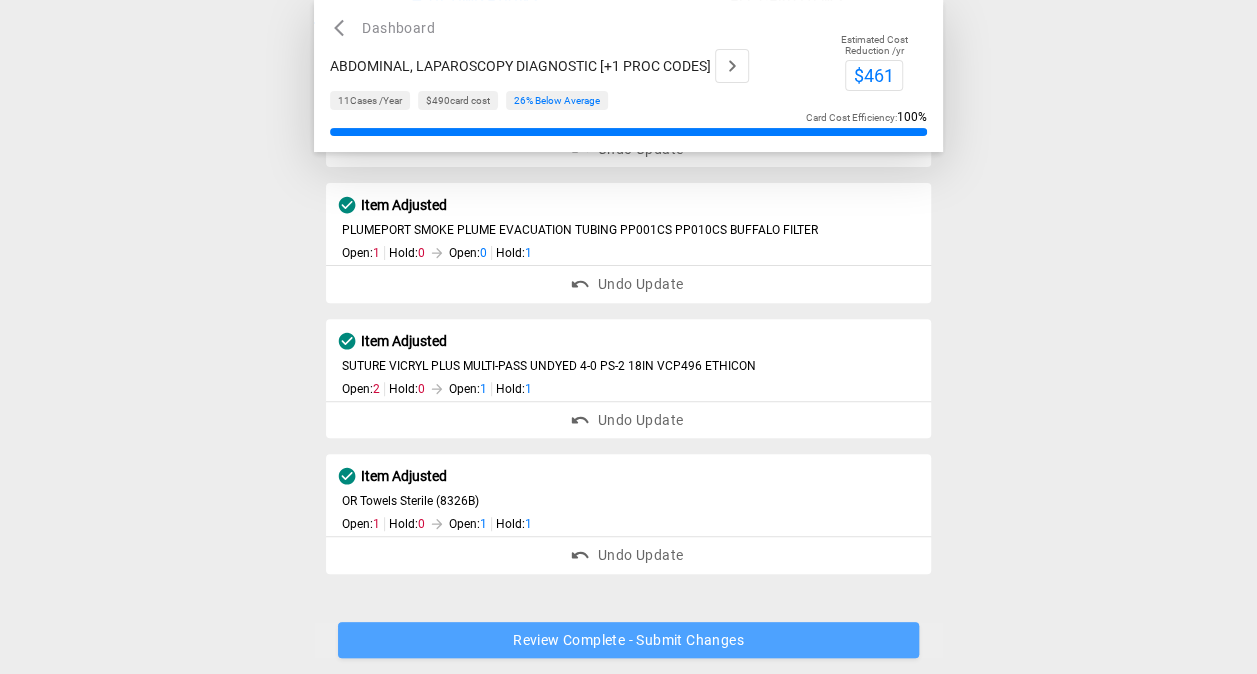 click on "Review Complete - Submit Changes" at bounding box center (628, 640) 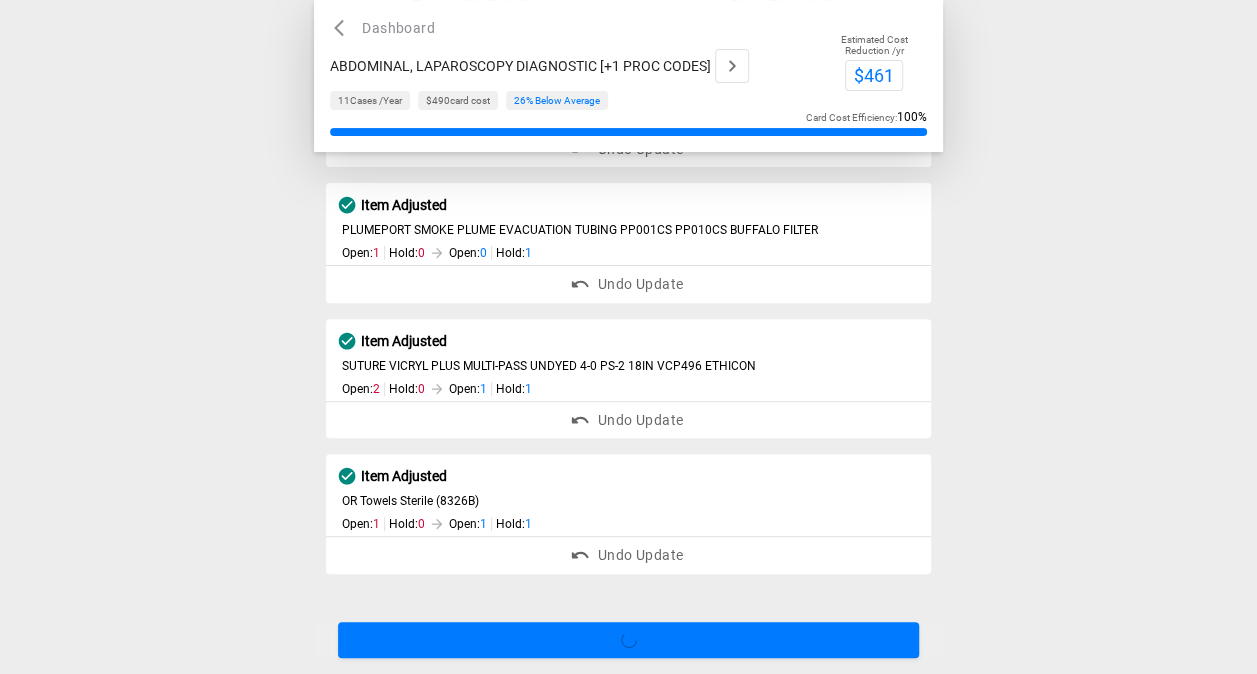 scroll, scrollTop: 0, scrollLeft: 0, axis: both 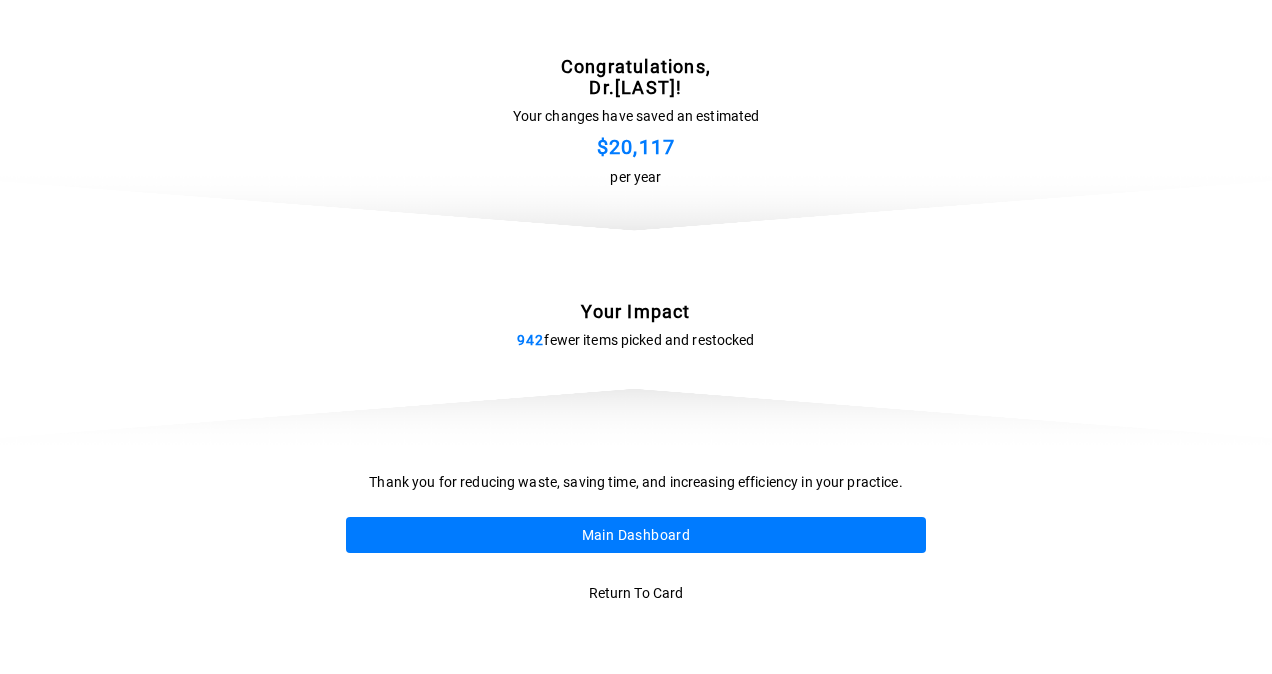 click on "Main Dashboard" at bounding box center (636, 535) 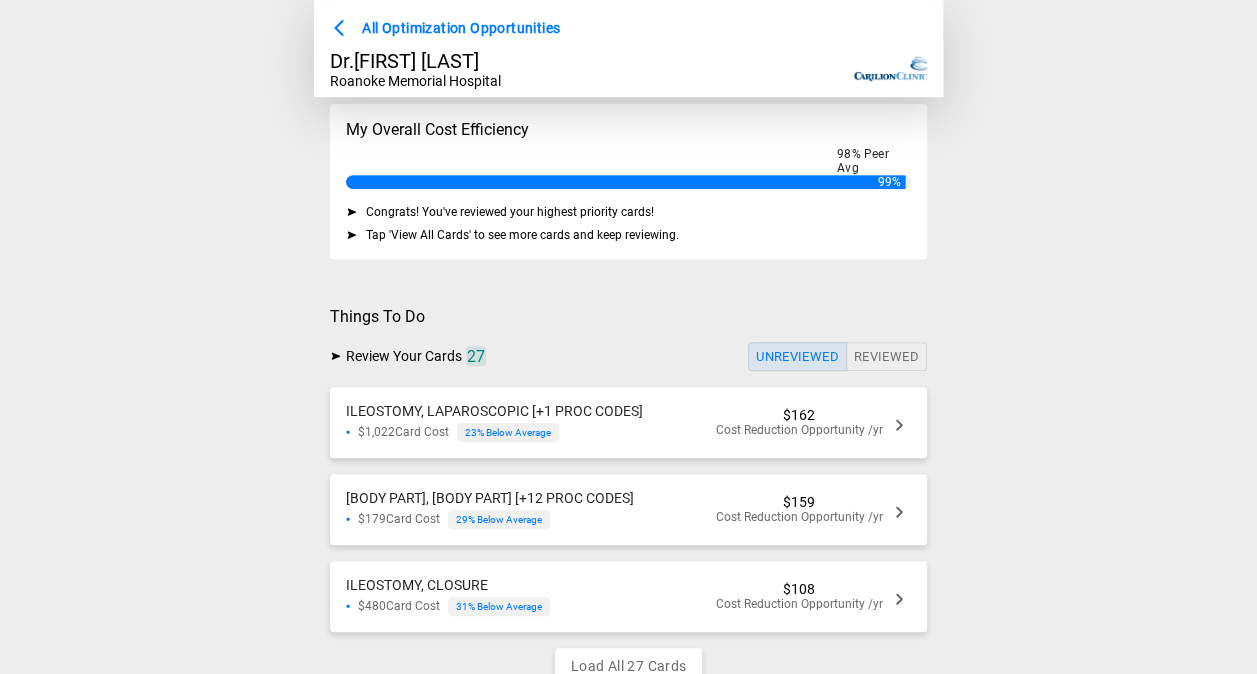 scroll, scrollTop: 326, scrollLeft: 0, axis: vertical 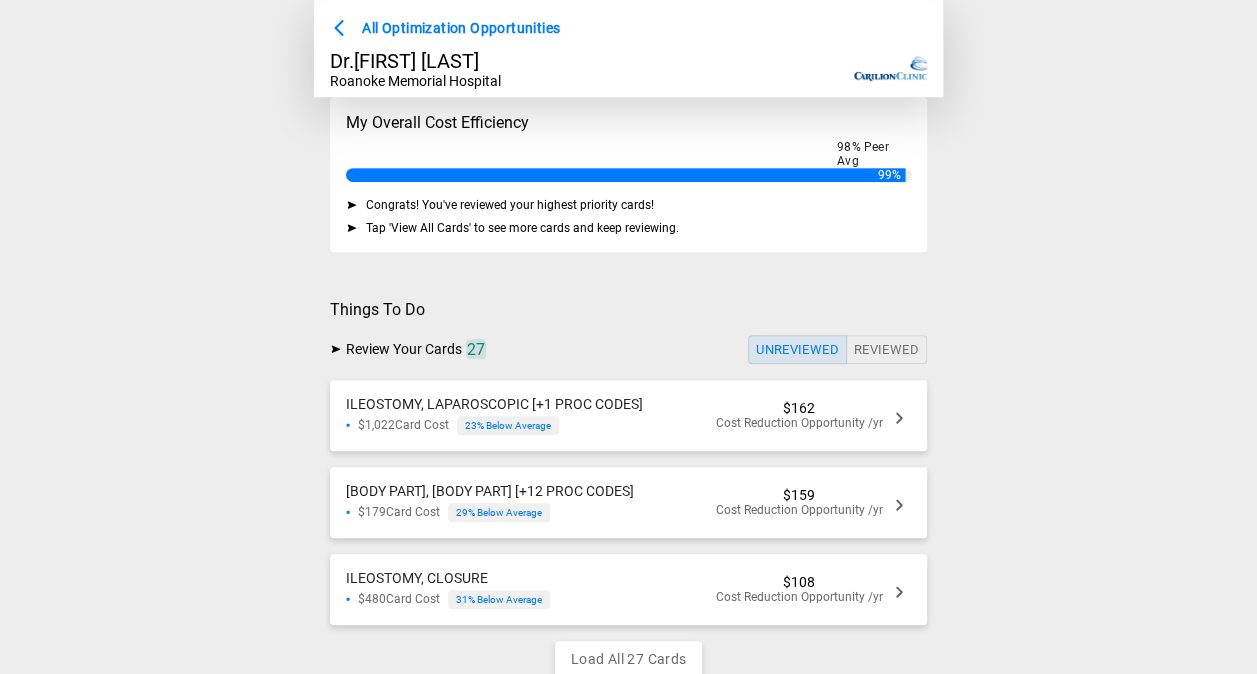 click on "ILEOSTOMY, LAPAROSCOPIC [+1 PROC CODES] $1,022  Card Cost 23 % Below Average $162 Cost Reduction Opportunity /yr" at bounding box center (628, 415) 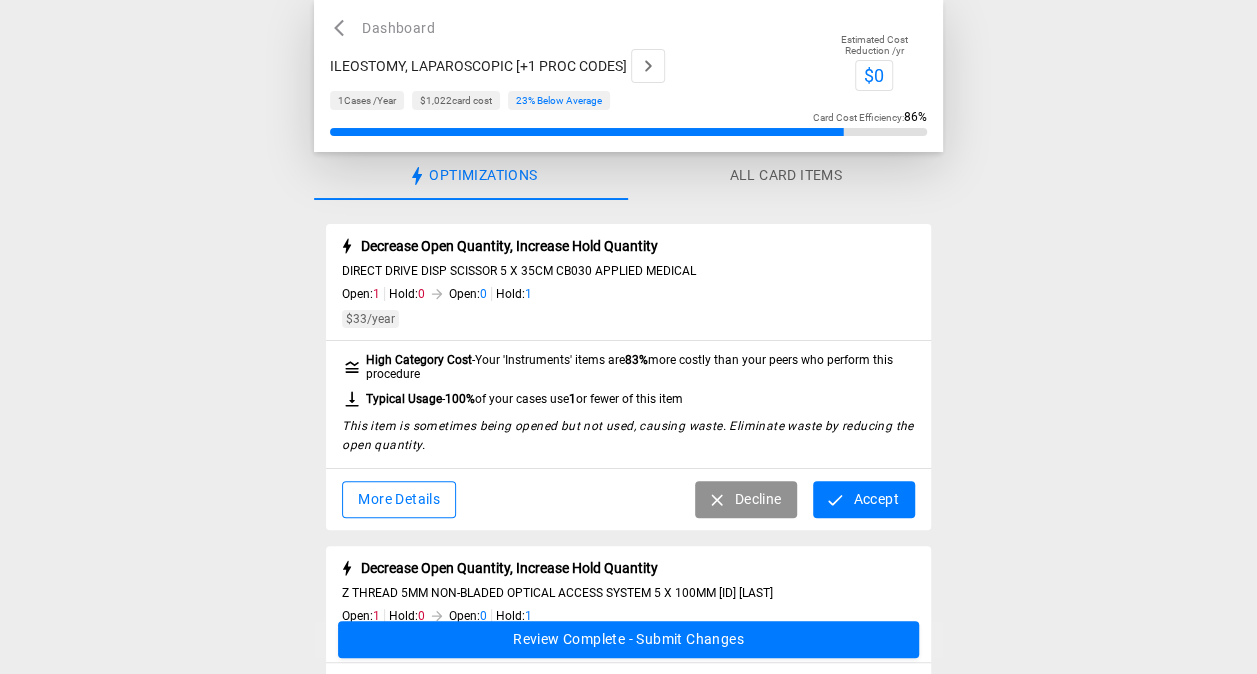 click on "Accept" at bounding box center (863, 499) 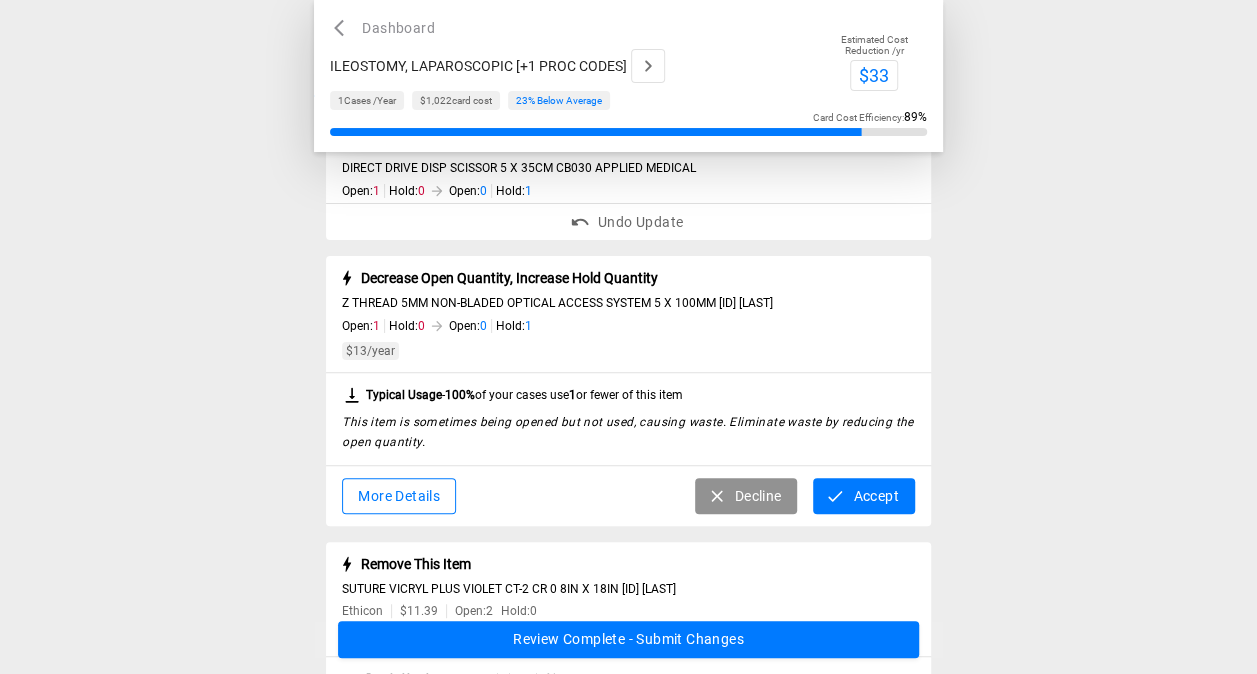 scroll, scrollTop: 108, scrollLeft: 0, axis: vertical 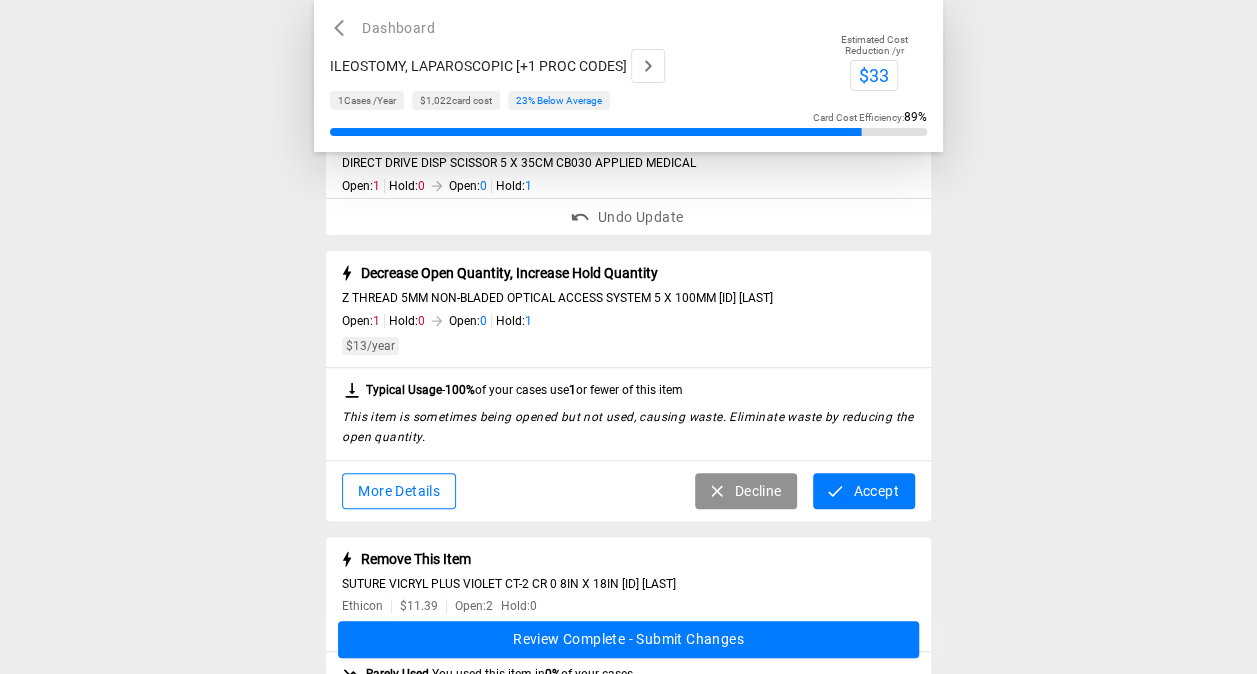 click on "Accept" at bounding box center [863, 491] 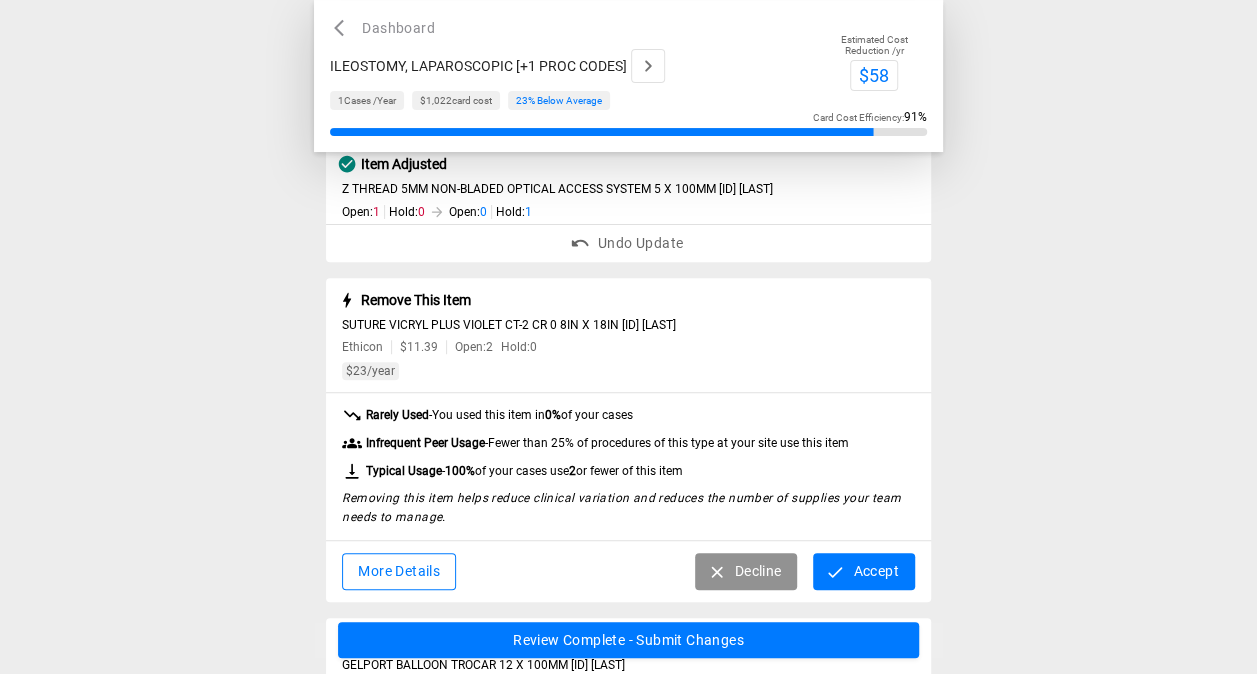 scroll, scrollTop: 222, scrollLeft: 0, axis: vertical 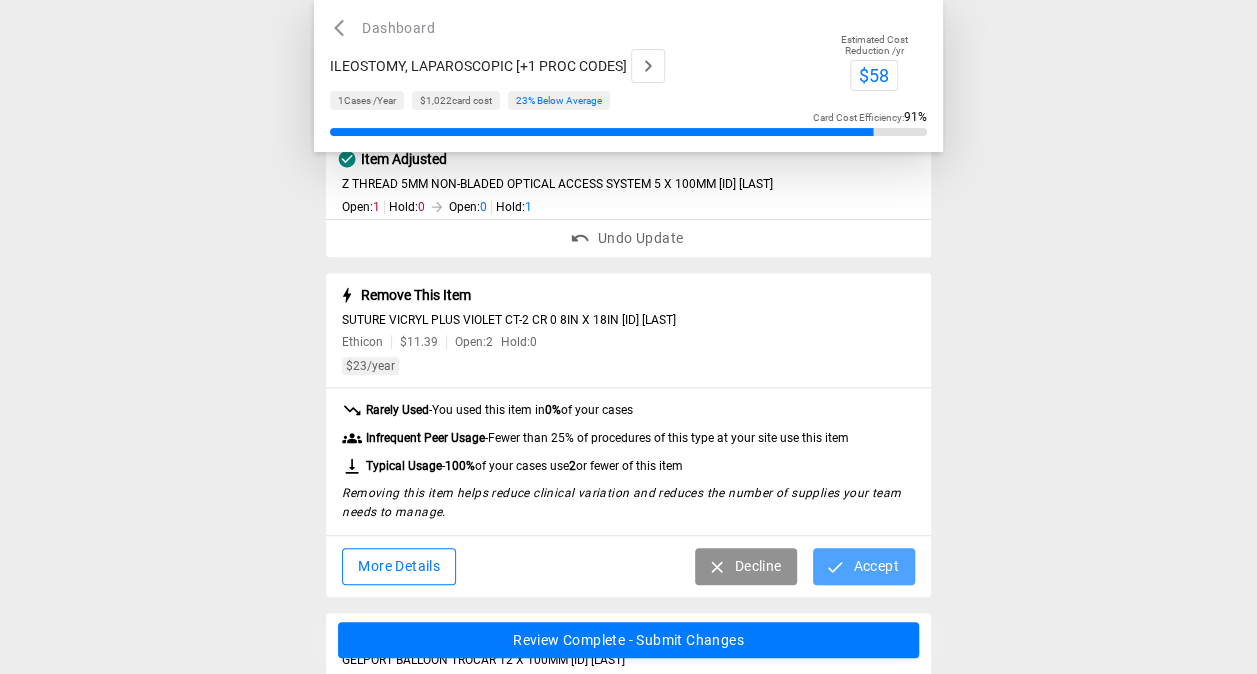 click on "Accept" at bounding box center [863, 566] 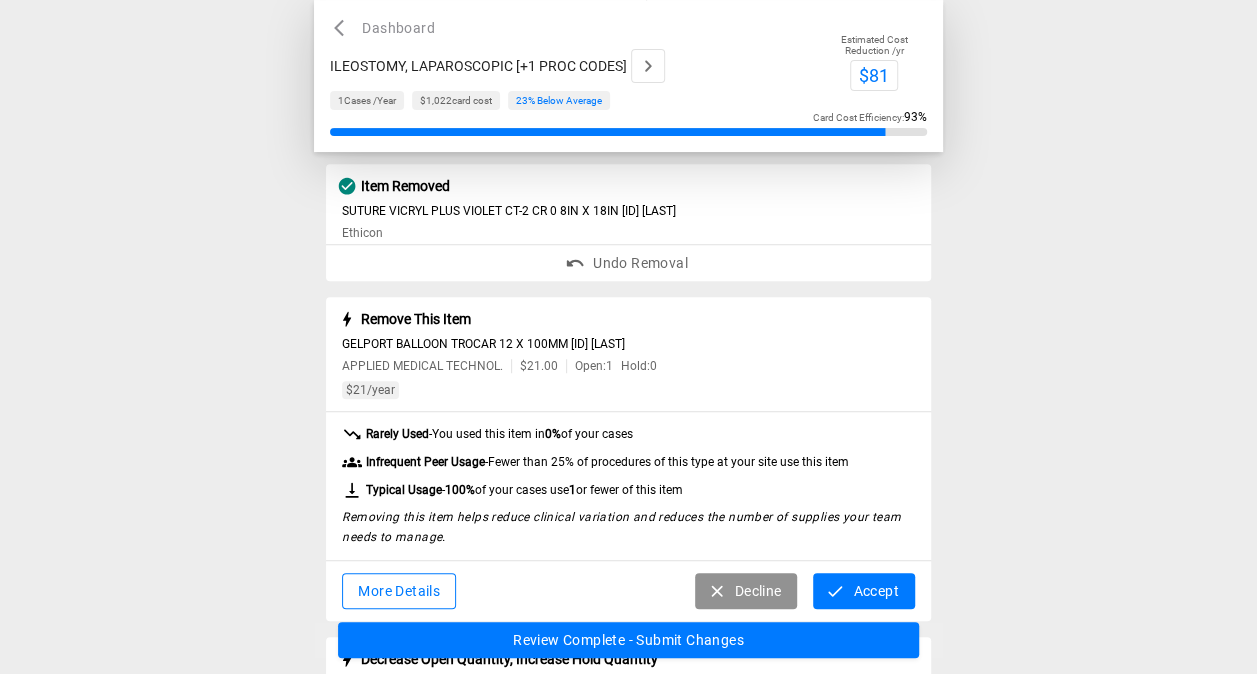 scroll, scrollTop: 344, scrollLeft: 0, axis: vertical 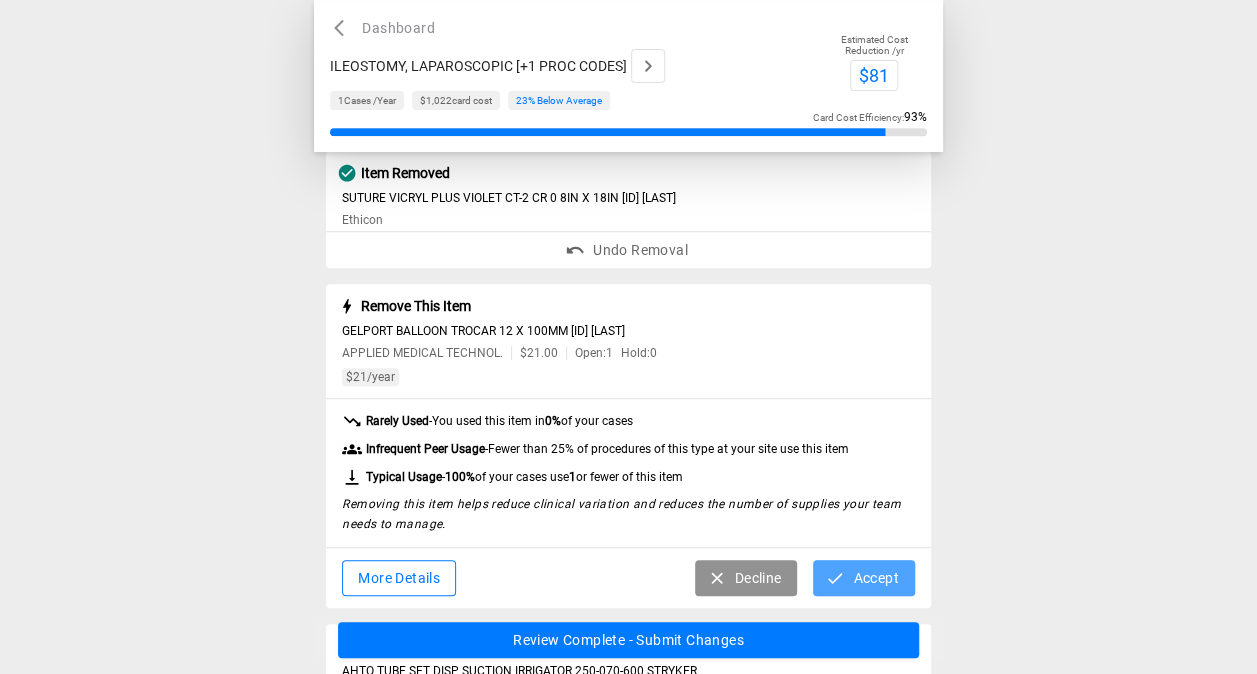 click on "Accept" at bounding box center (863, 578) 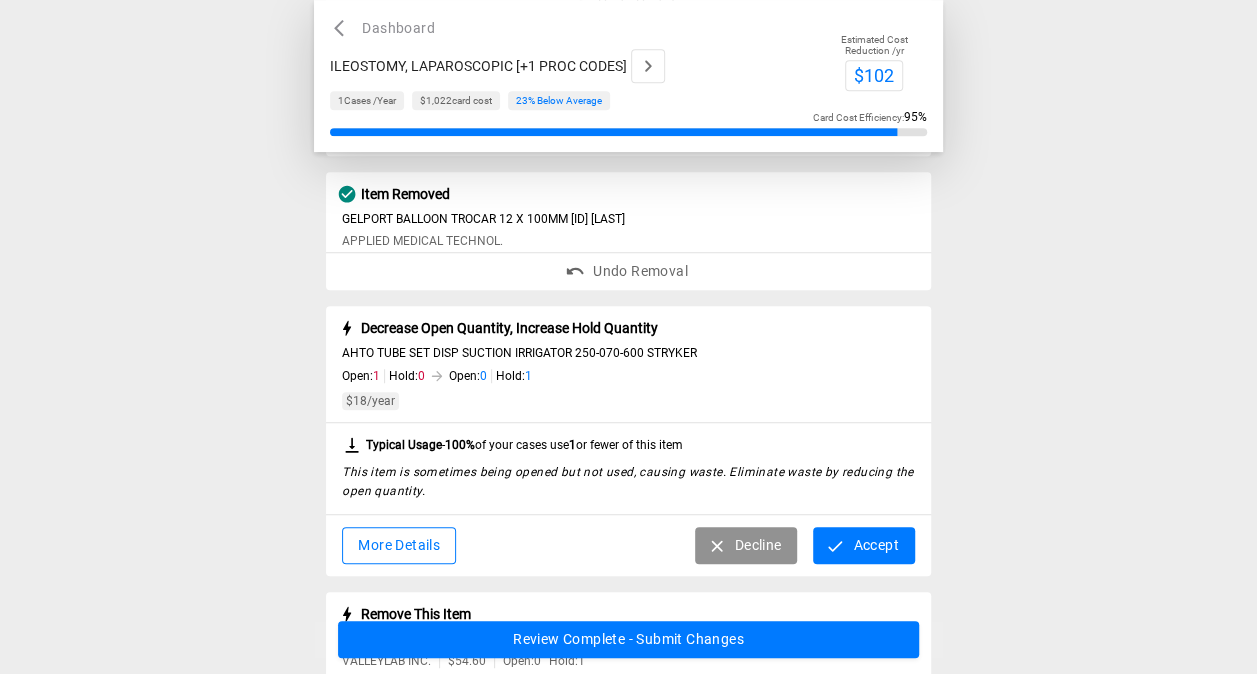 scroll, scrollTop: 462, scrollLeft: 0, axis: vertical 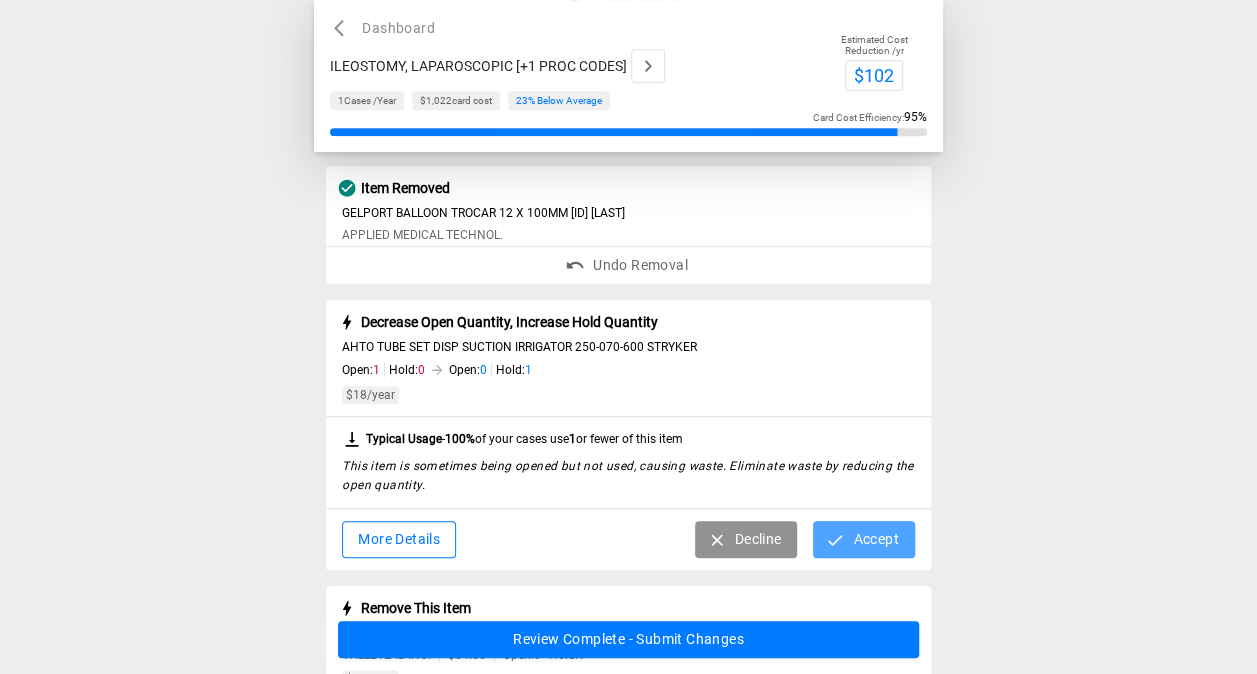 click on "Accept" at bounding box center (863, 539) 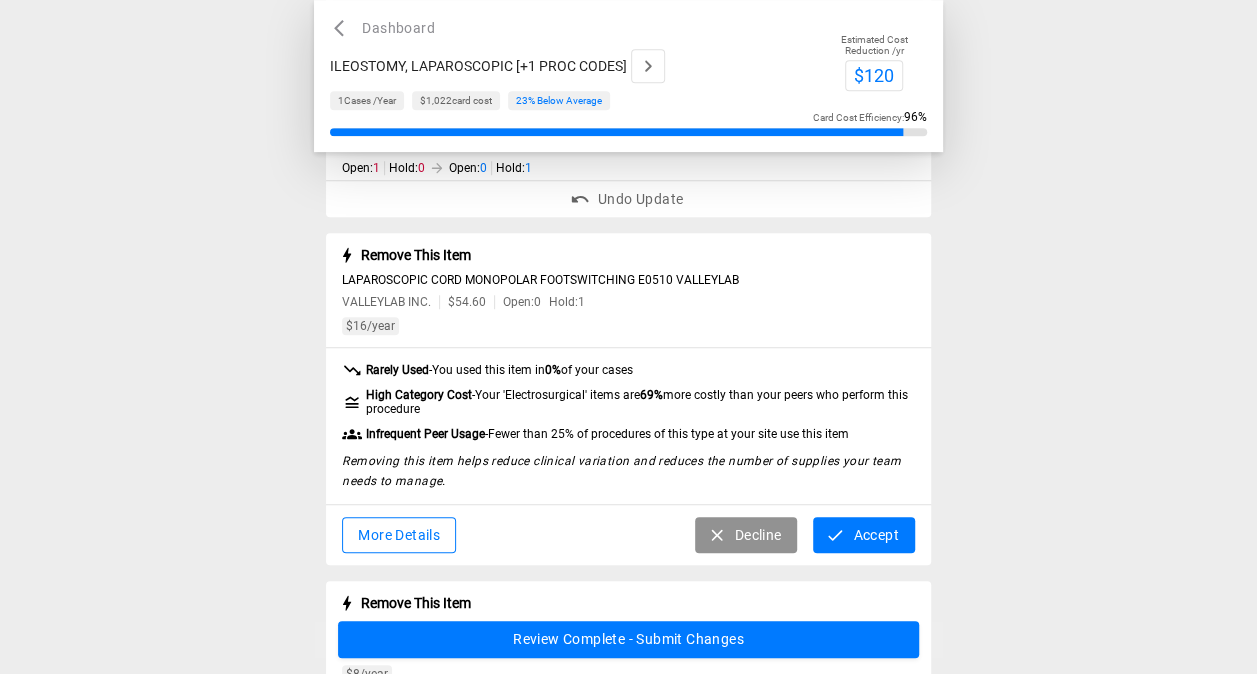 scroll, scrollTop: 667, scrollLeft: 0, axis: vertical 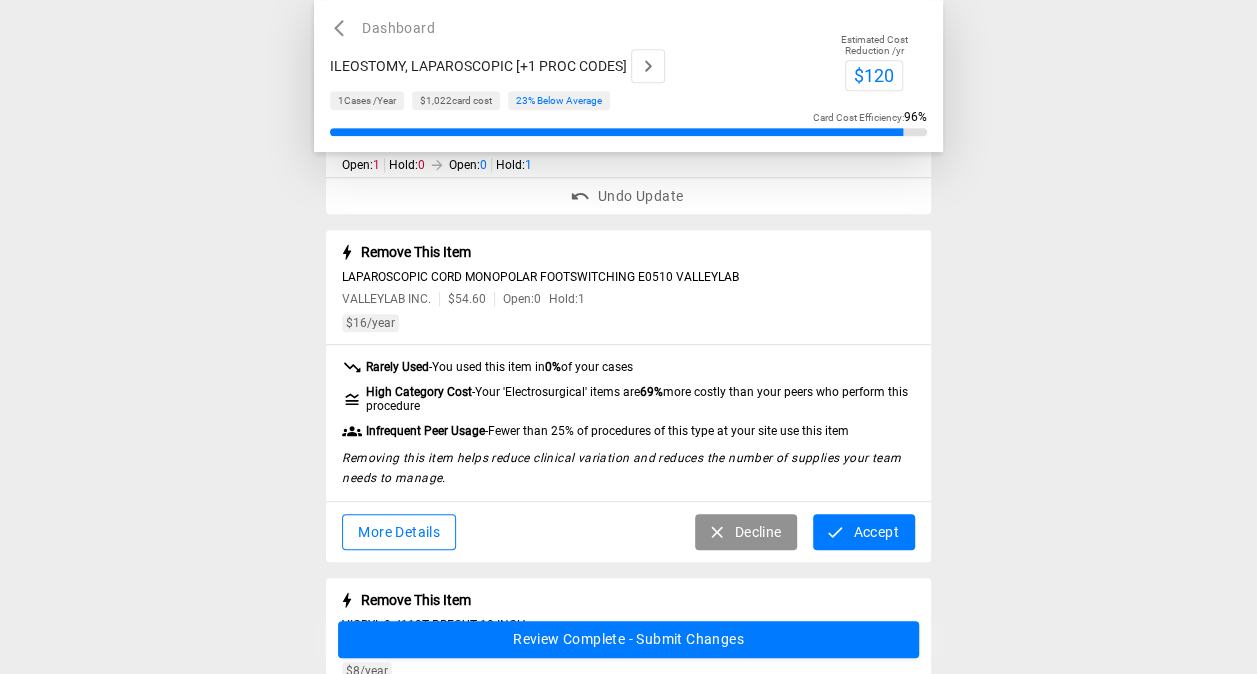 click on "Accept" at bounding box center (863, 532) 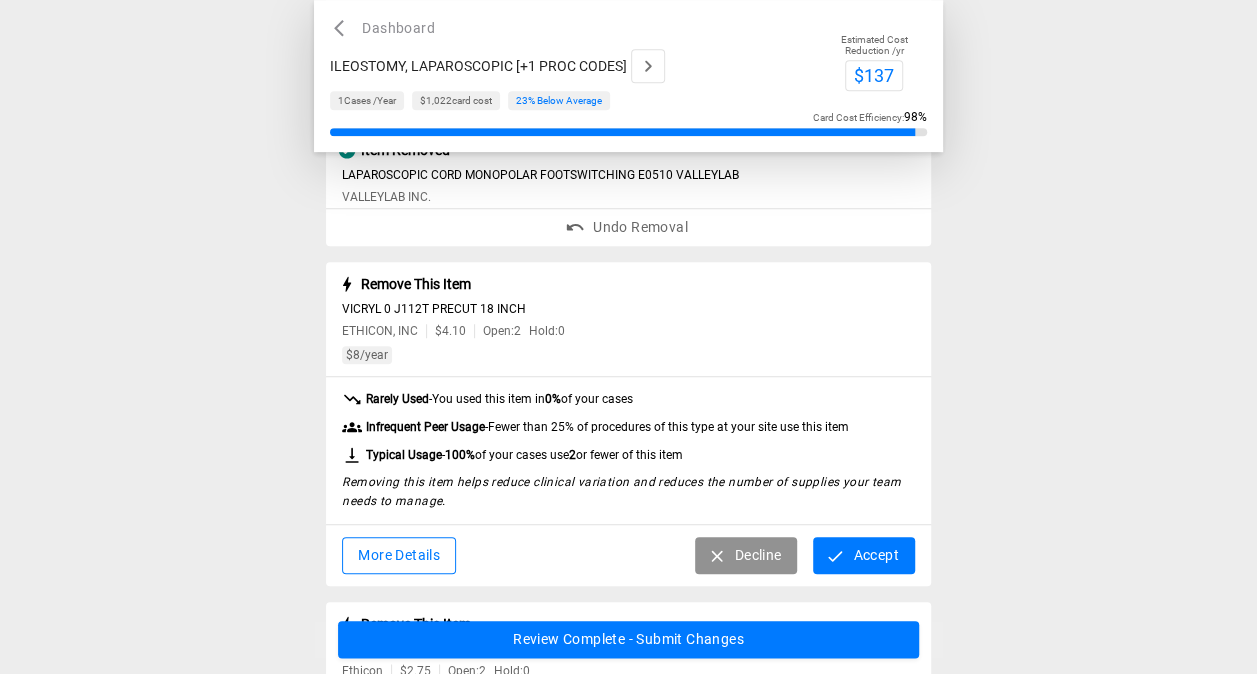 scroll, scrollTop: 790, scrollLeft: 0, axis: vertical 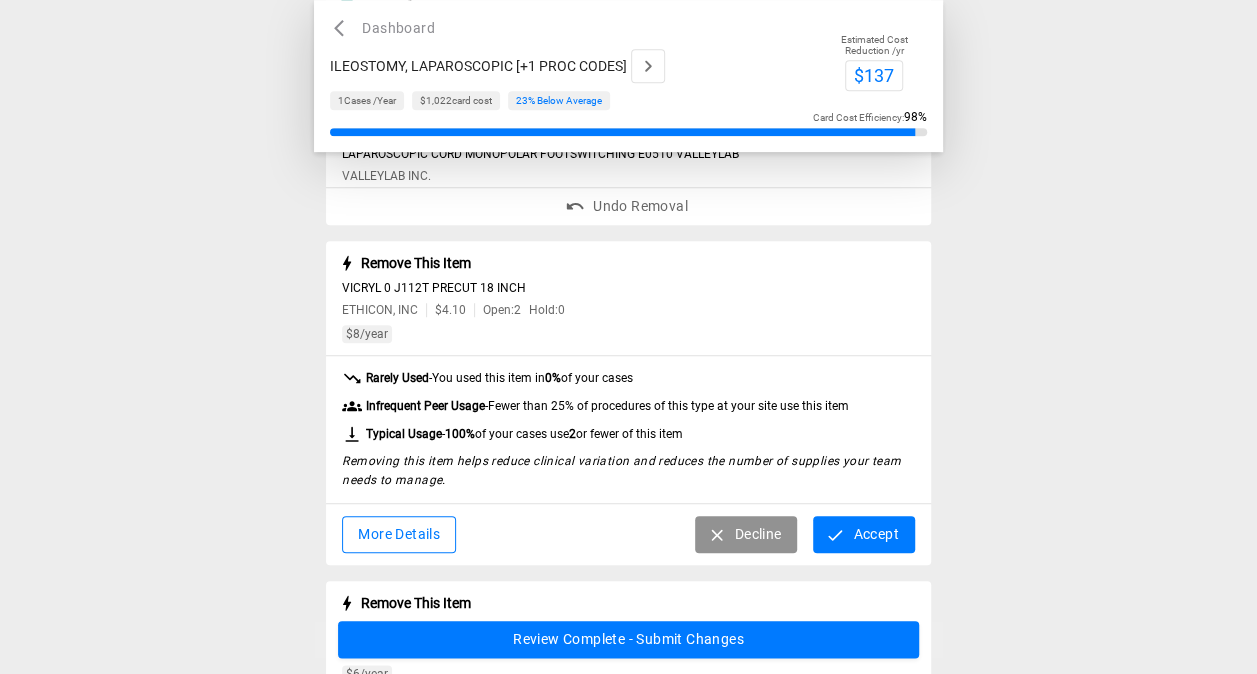 click on "Accept" at bounding box center [863, 534] 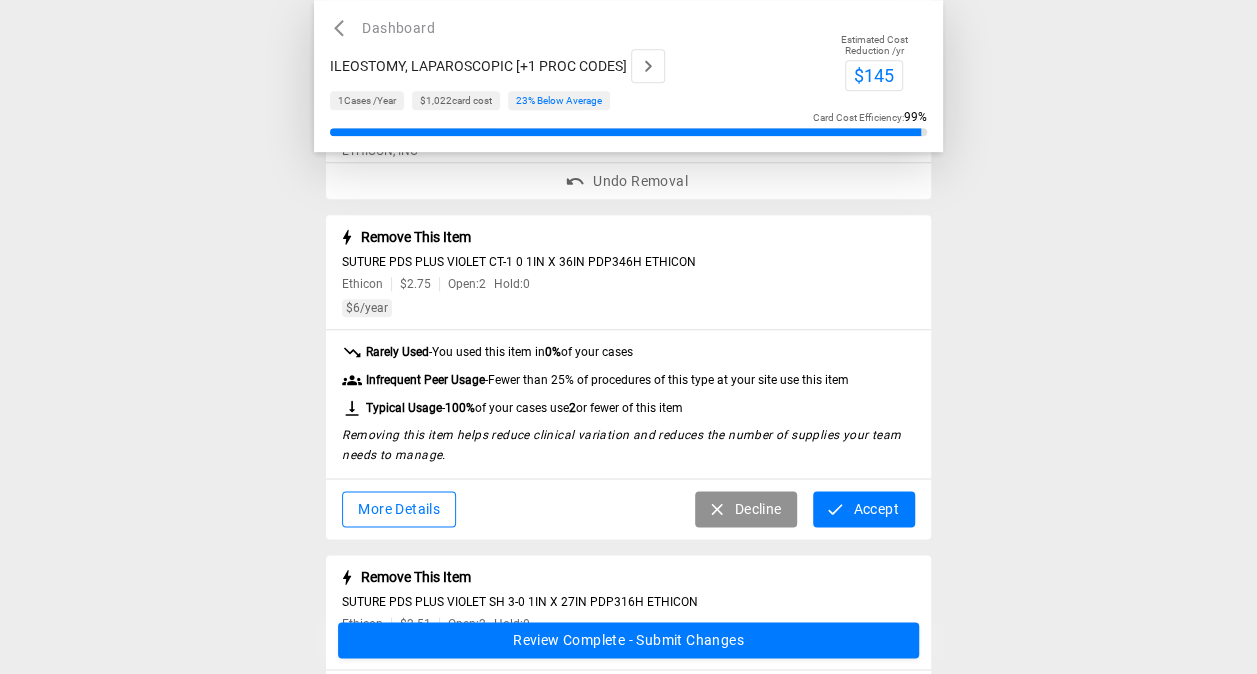 scroll, scrollTop: 961, scrollLeft: 0, axis: vertical 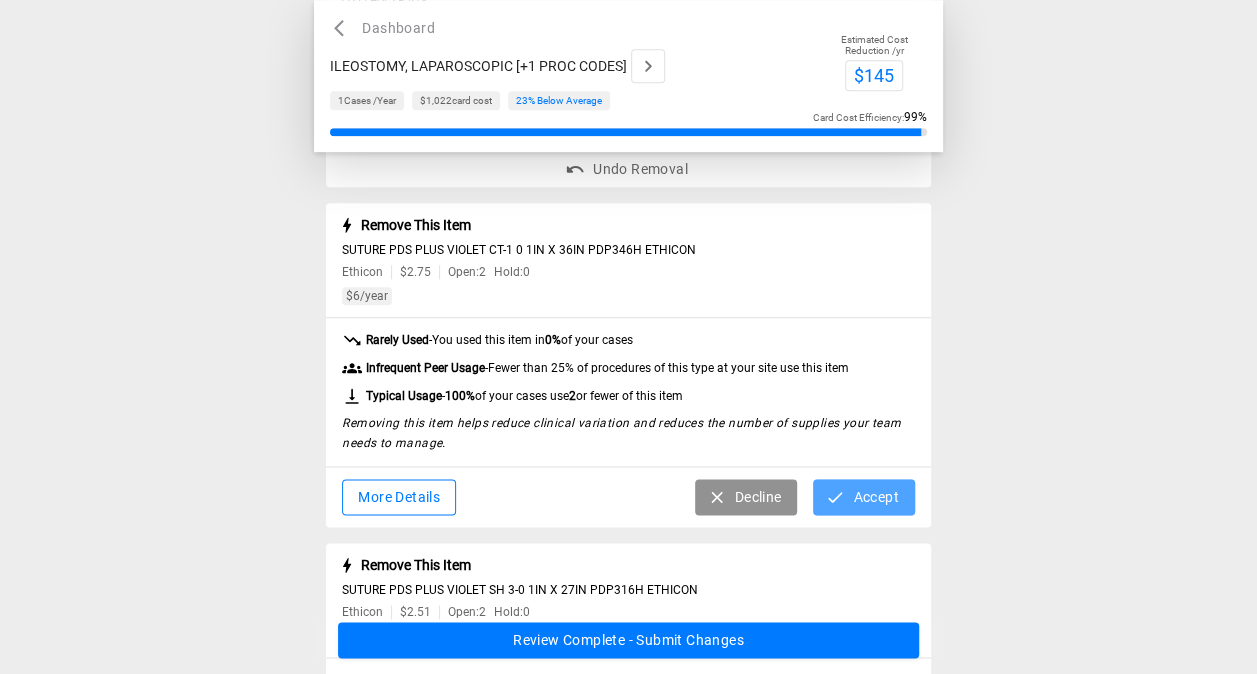 click on "Accept" at bounding box center (863, 497) 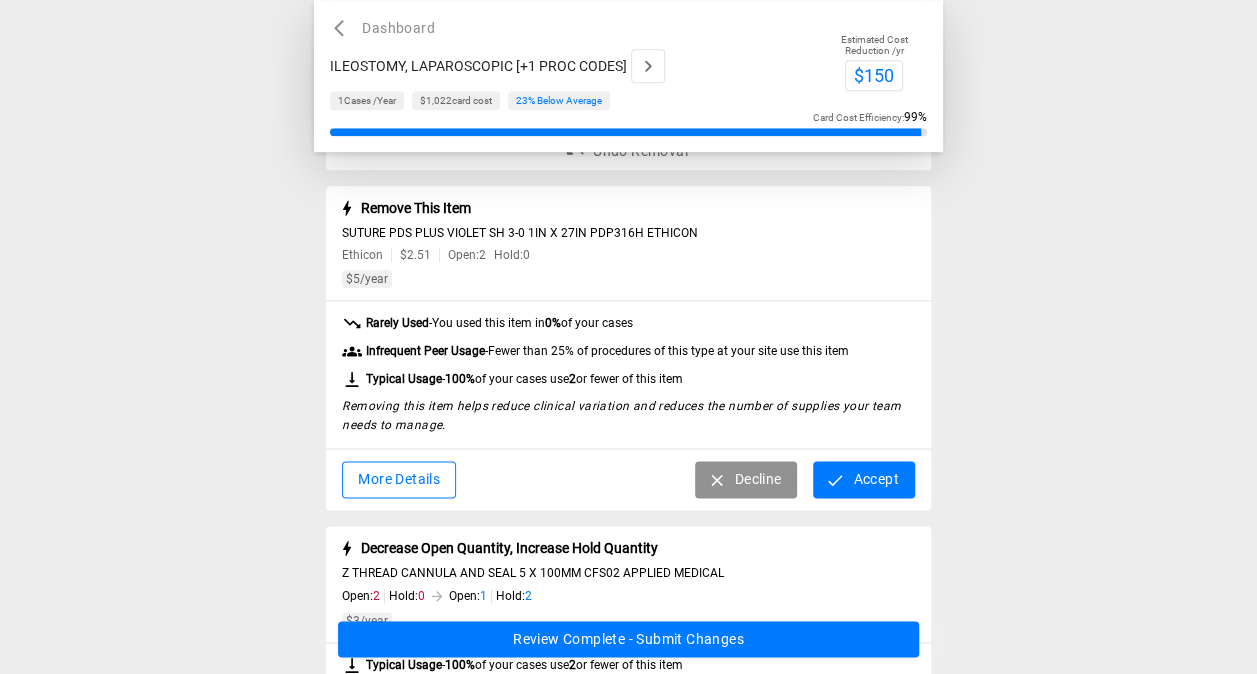 scroll, scrollTop: 1113, scrollLeft: 0, axis: vertical 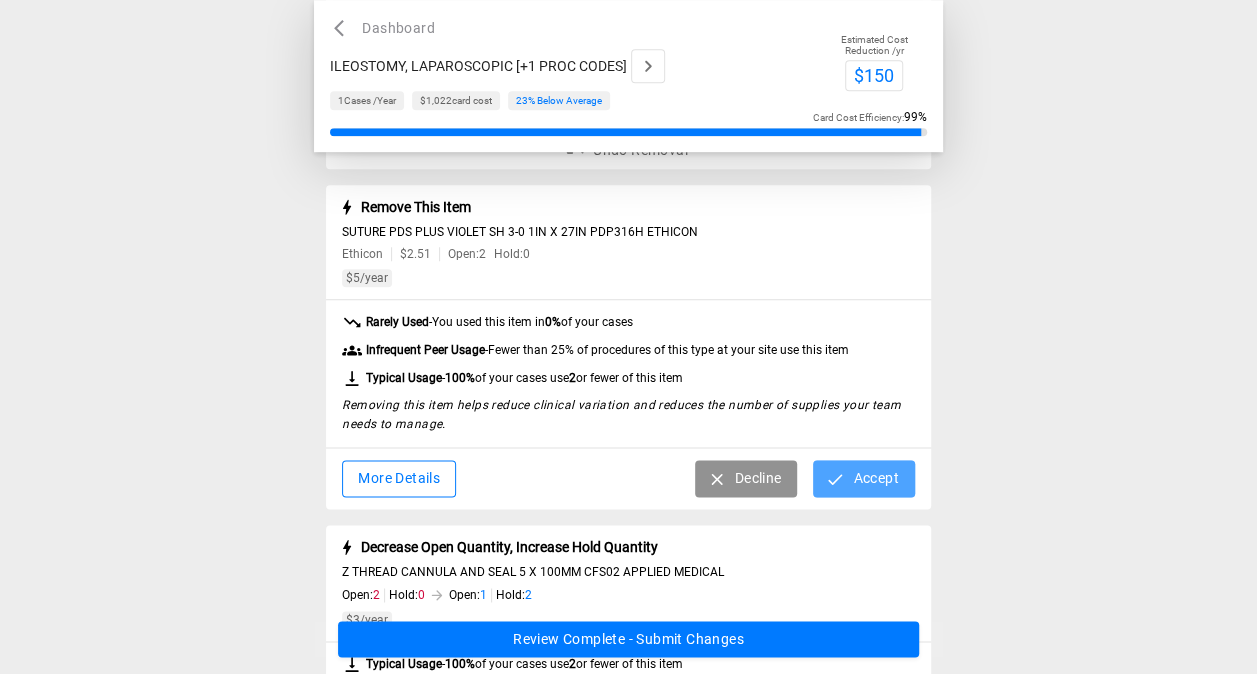 click on "Accept" at bounding box center [863, 478] 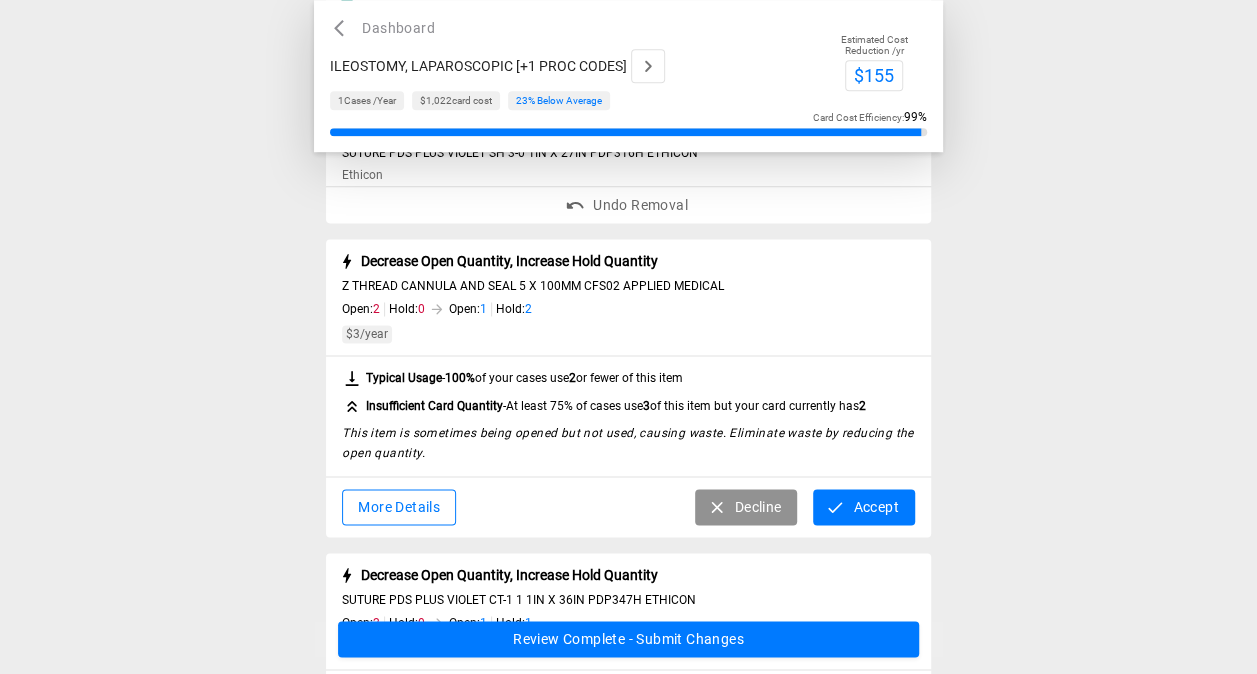 scroll, scrollTop: 1193, scrollLeft: 0, axis: vertical 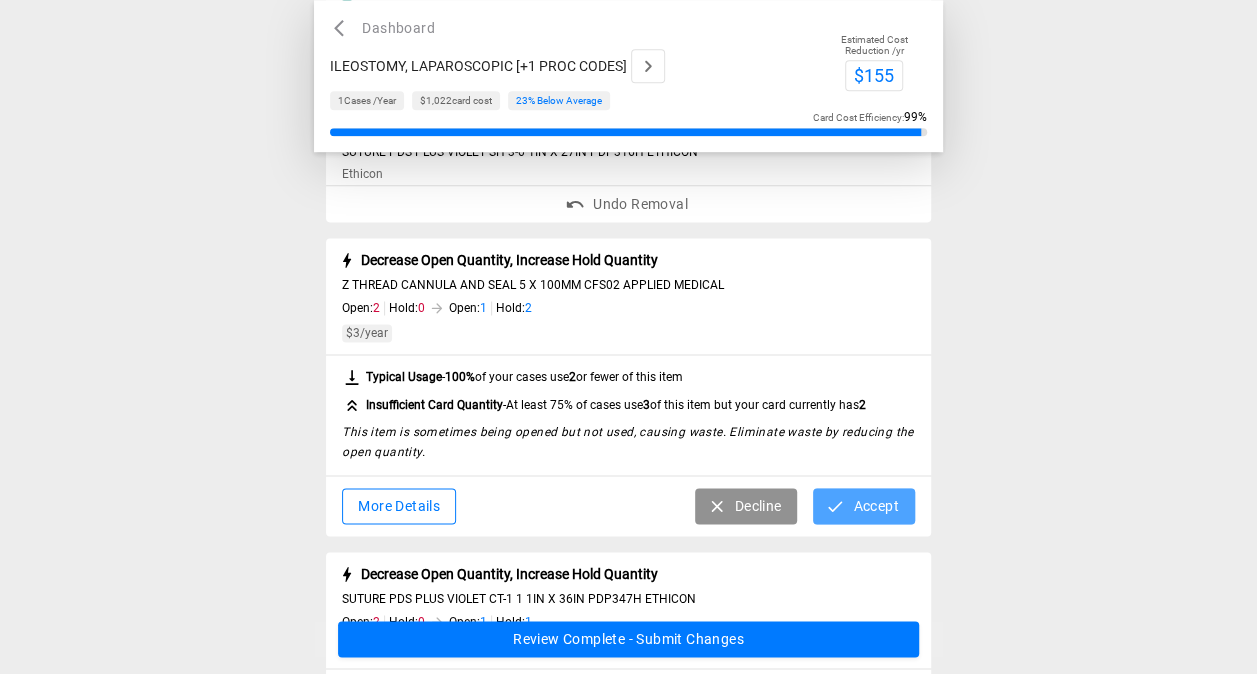 click on "Accept" at bounding box center [863, 506] 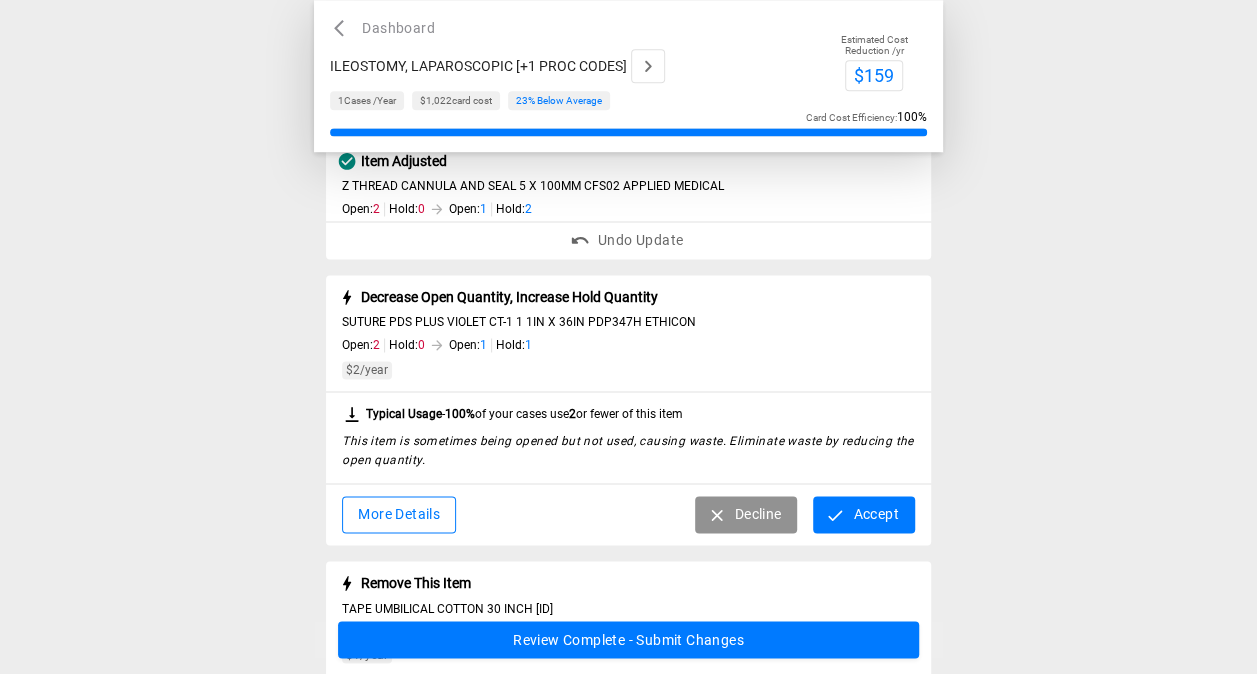 scroll, scrollTop: 1293, scrollLeft: 0, axis: vertical 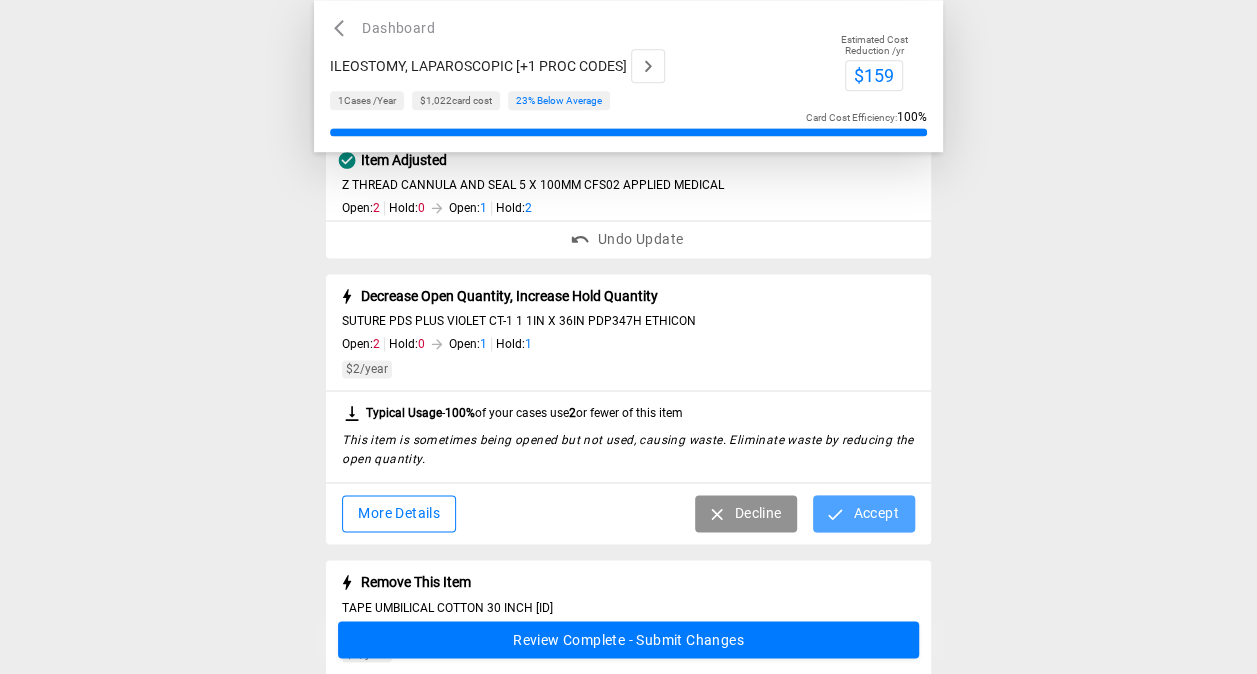 click on "Accept" at bounding box center (863, 513) 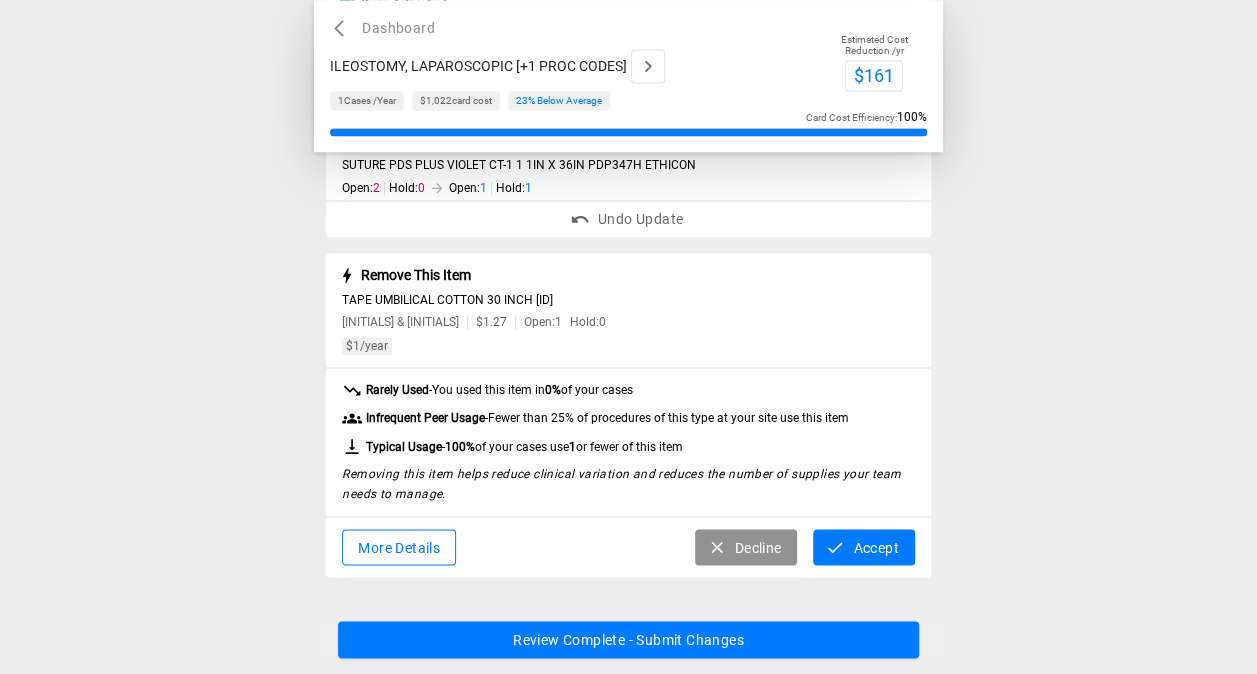 scroll, scrollTop: 1448, scrollLeft: 0, axis: vertical 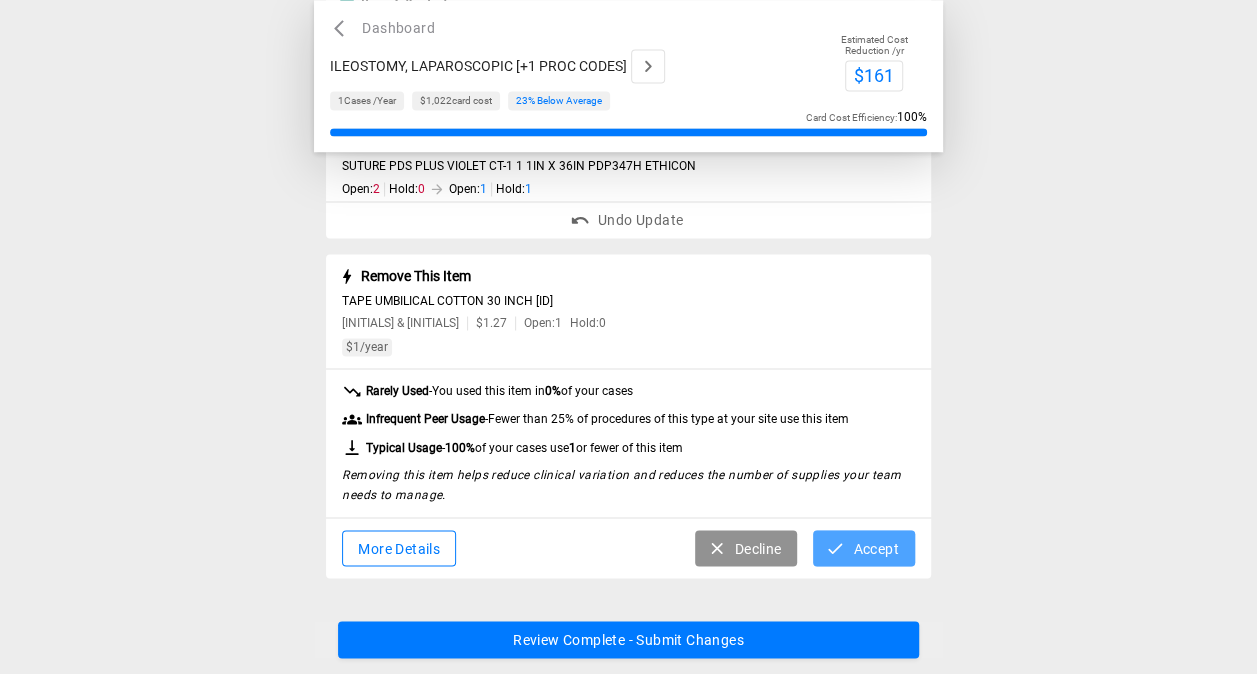 click on "Accept" at bounding box center (863, 548) 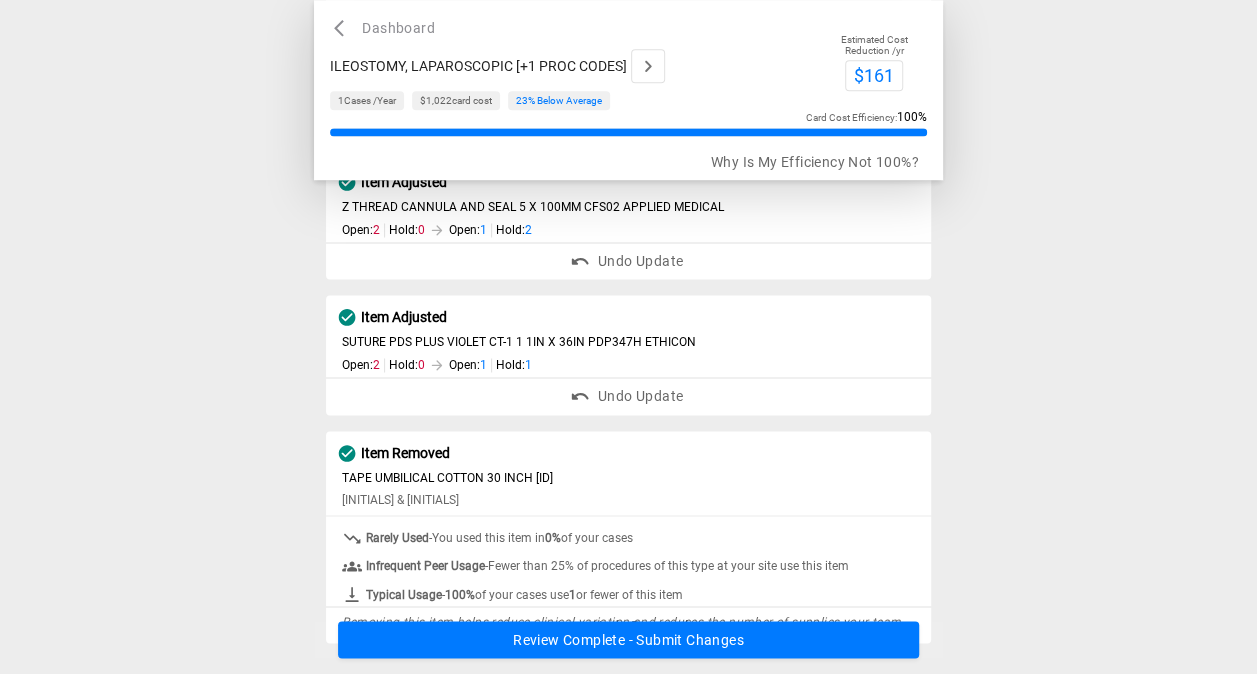 scroll, scrollTop: 1266, scrollLeft: 0, axis: vertical 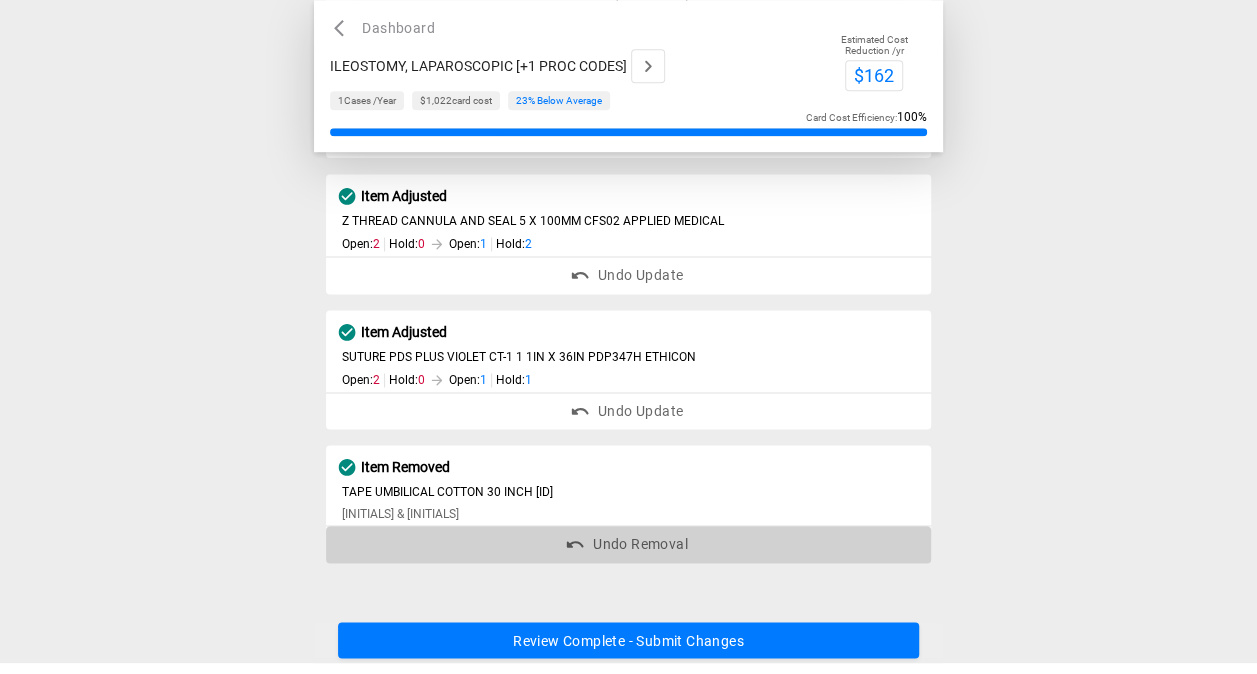 click on "Undo Removal" at bounding box center [628, 544] 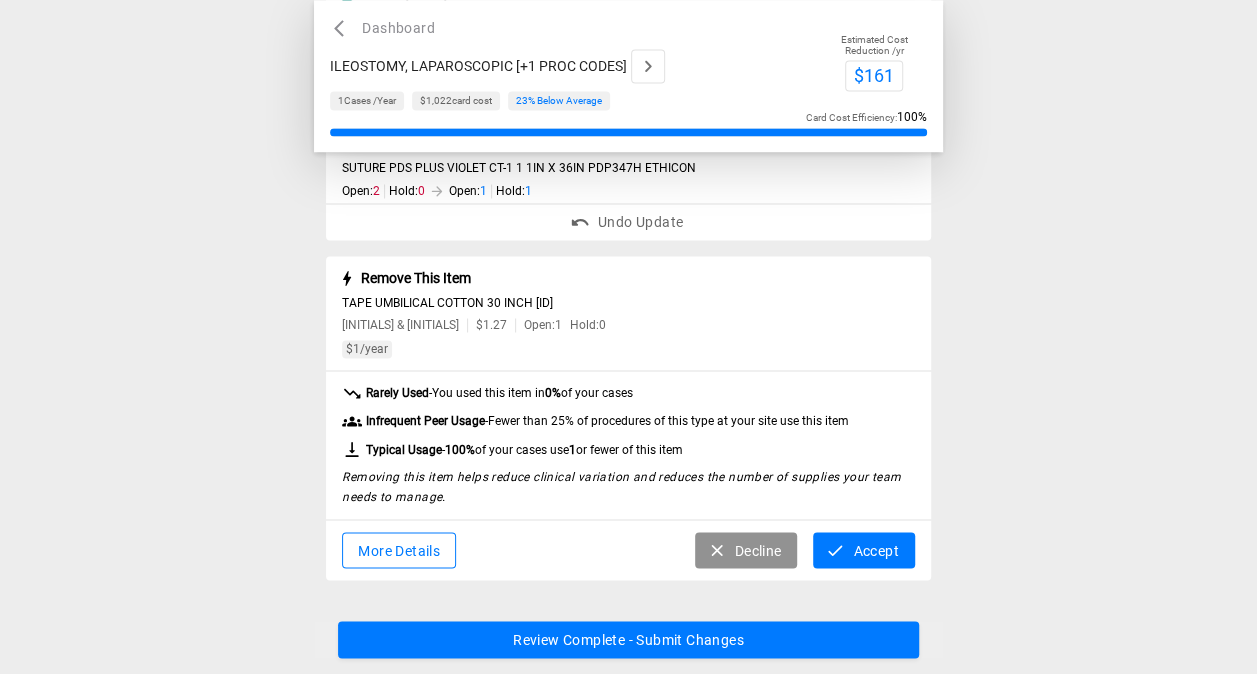 scroll, scrollTop: 1446, scrollLeft: 0, axis: vertical 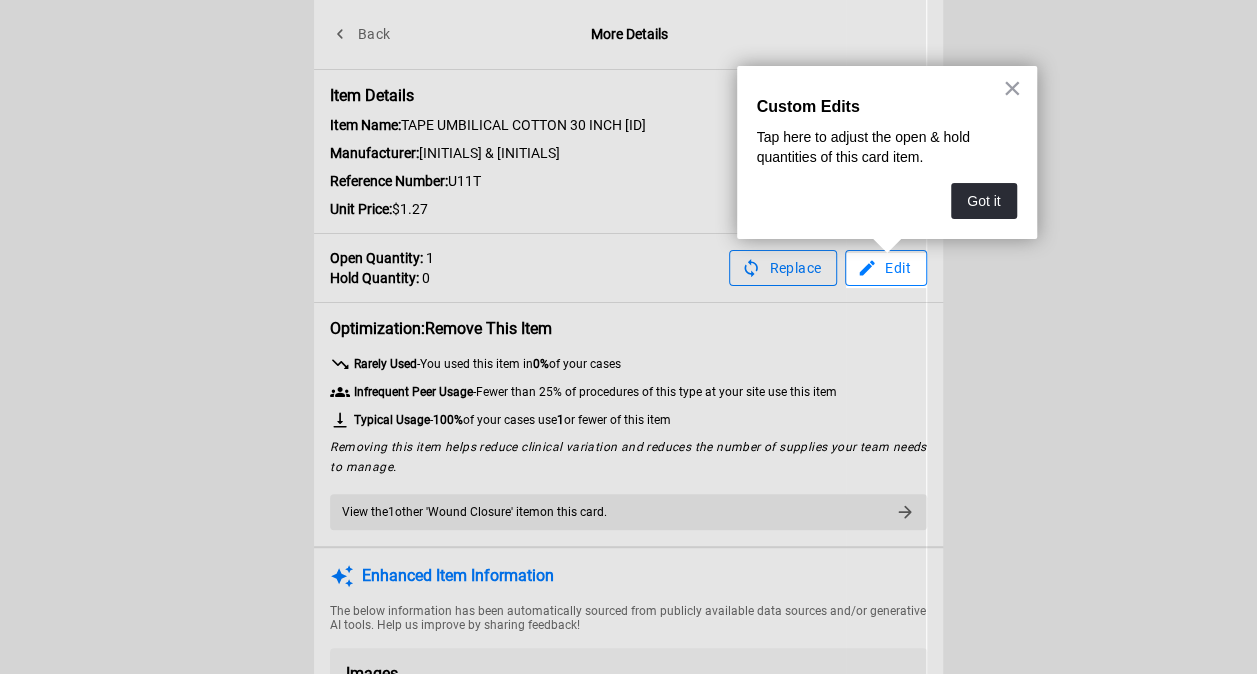 click on "Edit" at bounding box center [886, 268] 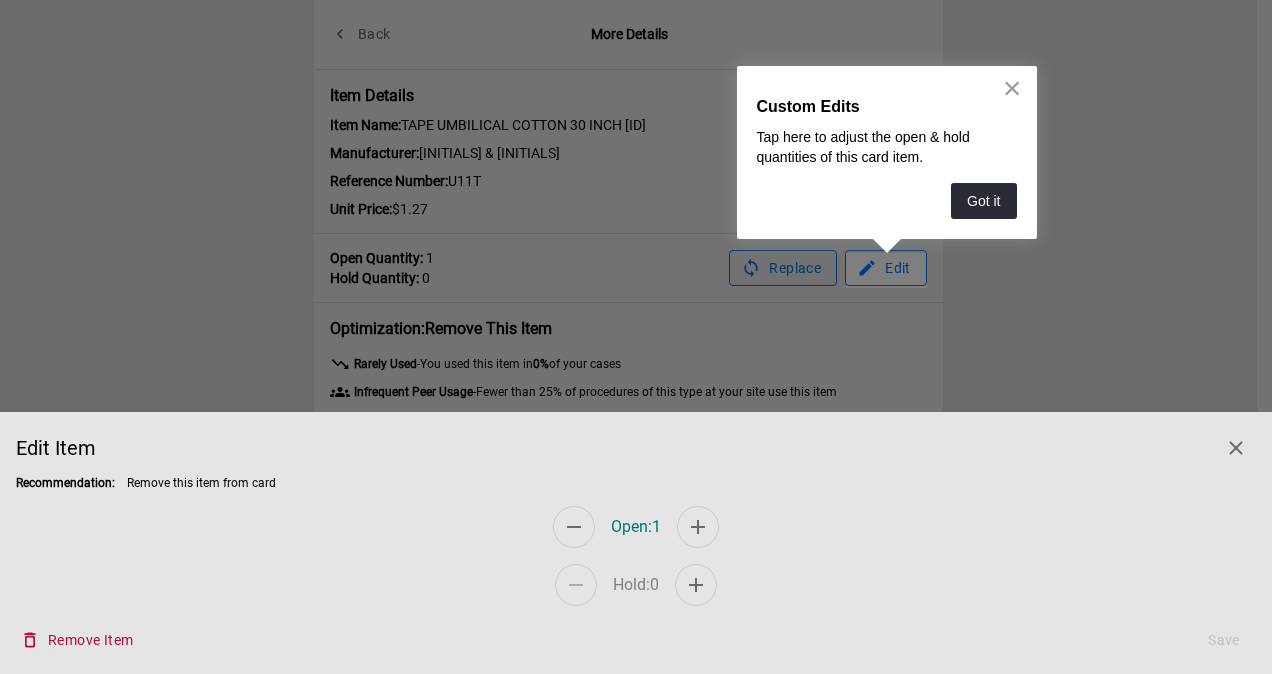 click at bounding box center [423, 337] 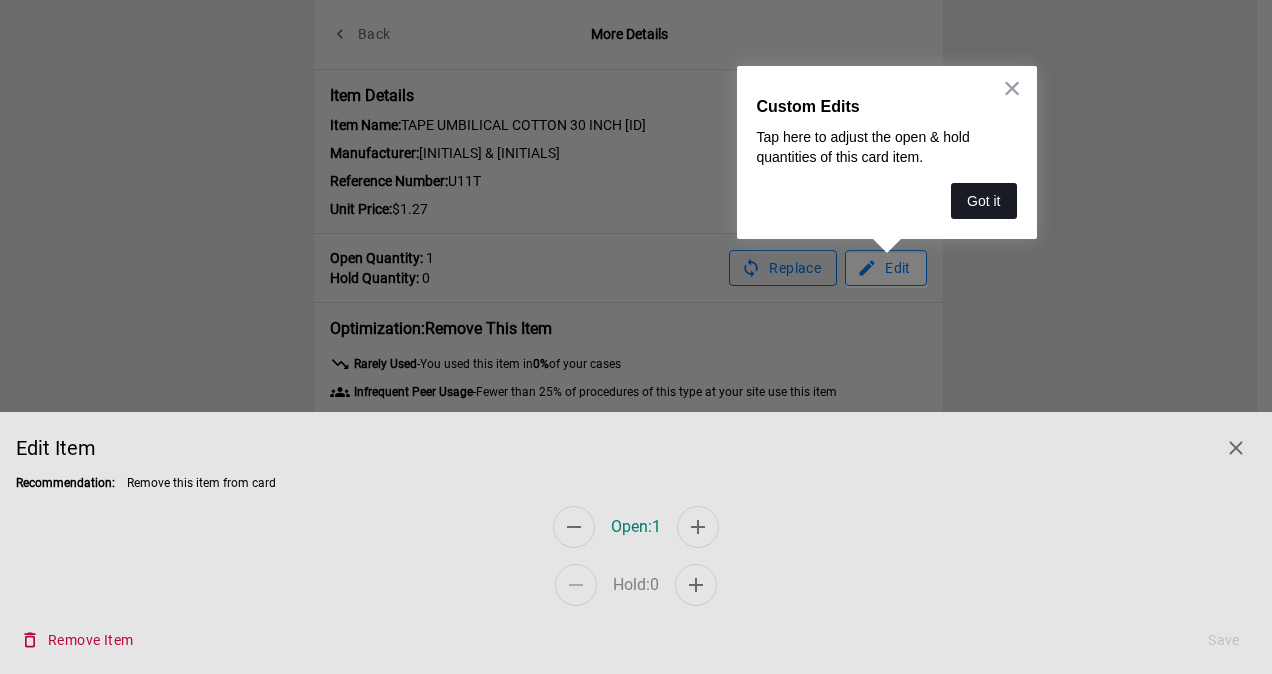 click on "Got it" at bounding box center [983, 201] 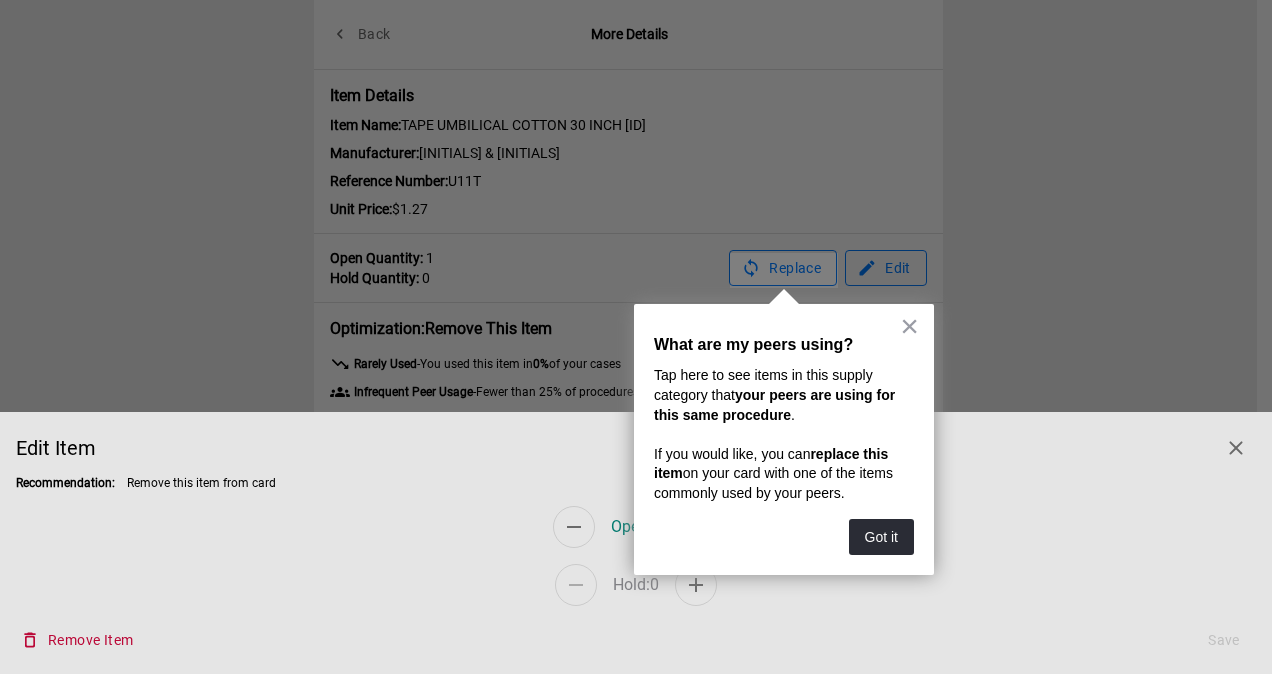 click on "Got it" at bounding box center (881, 537) 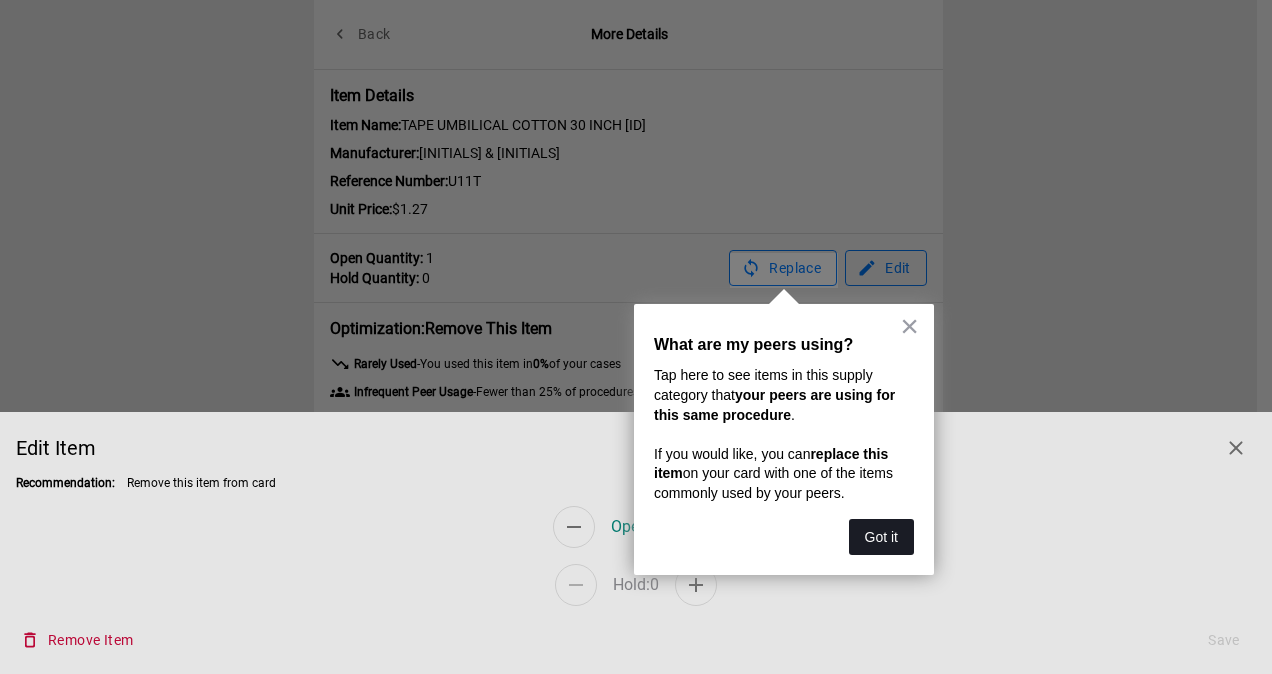 click on "Got it" at bounding box center [881, 537] 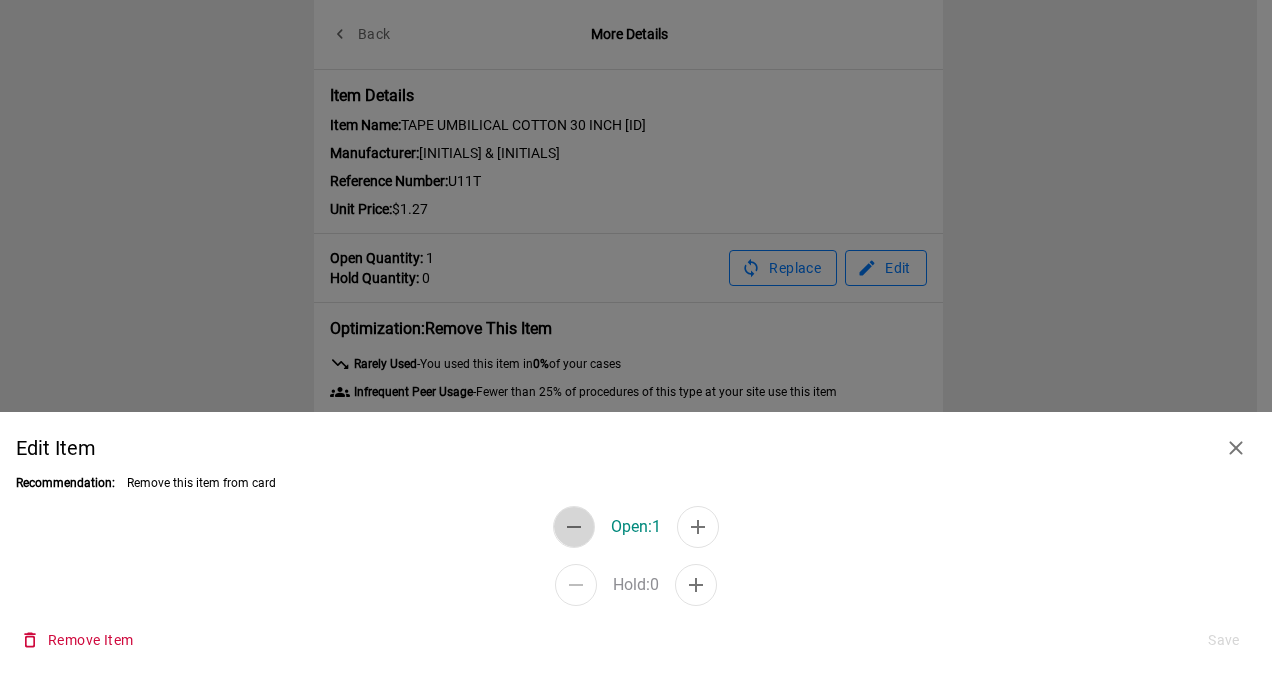 click 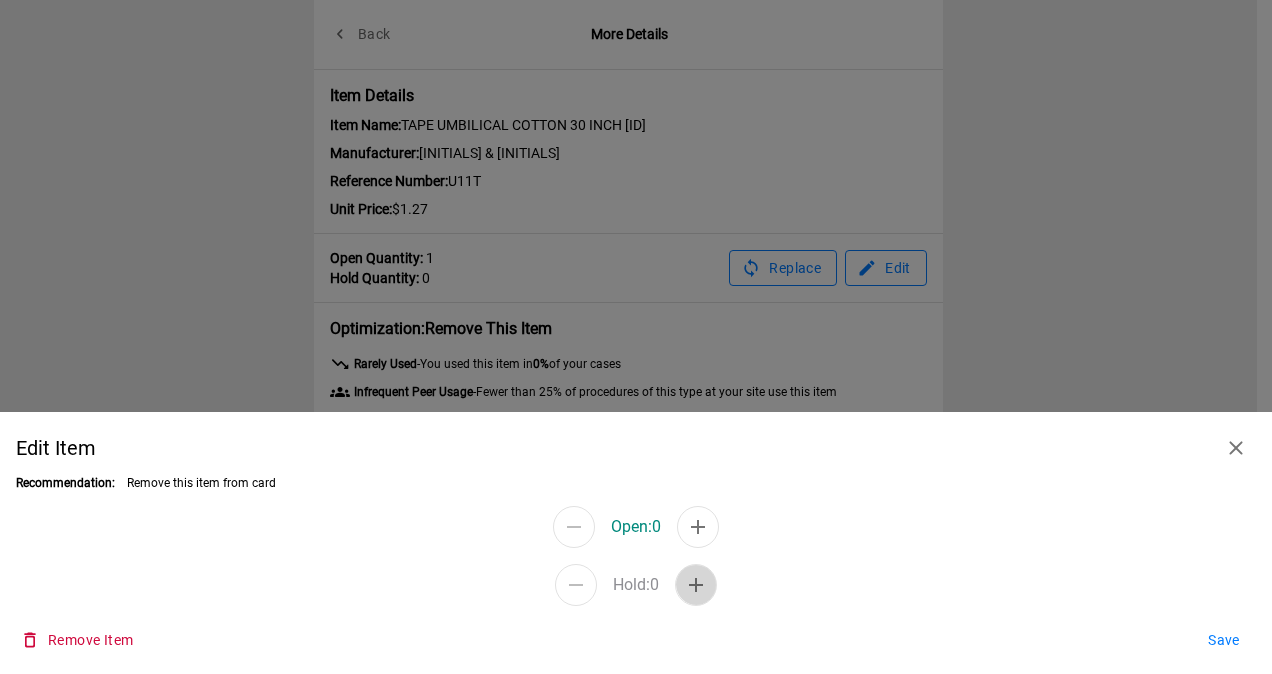 click 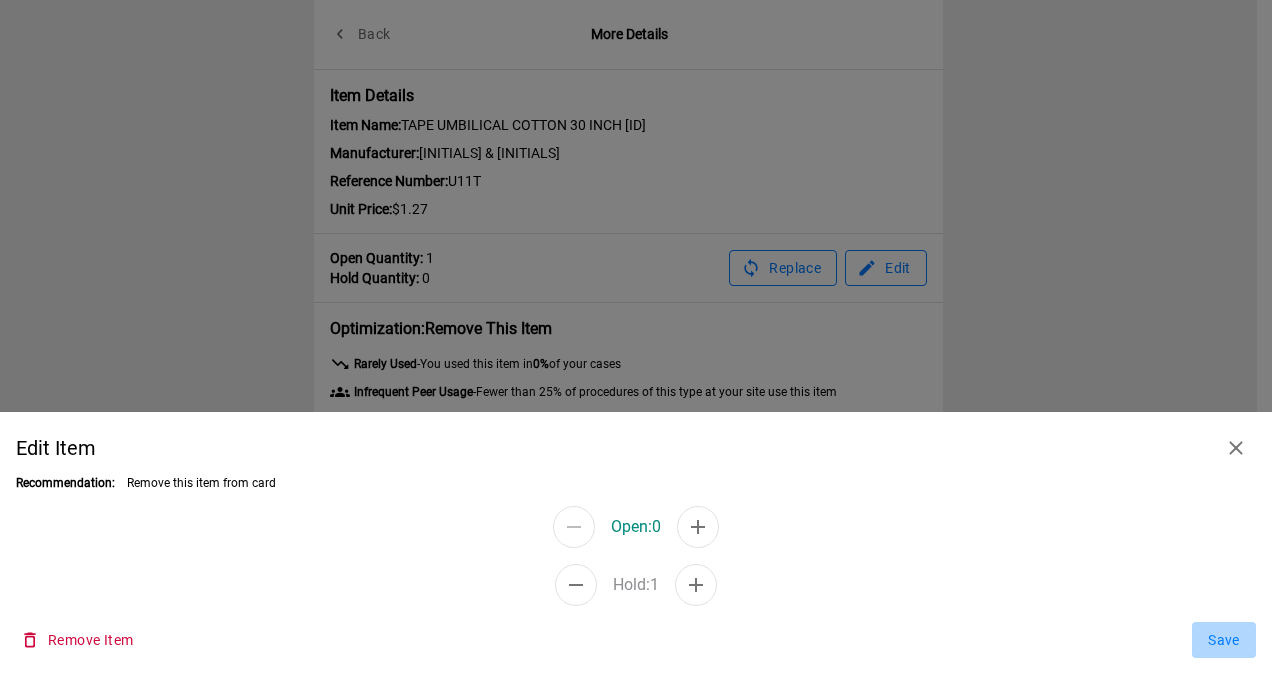 click on "Save" at bounding box center (1224, 640) 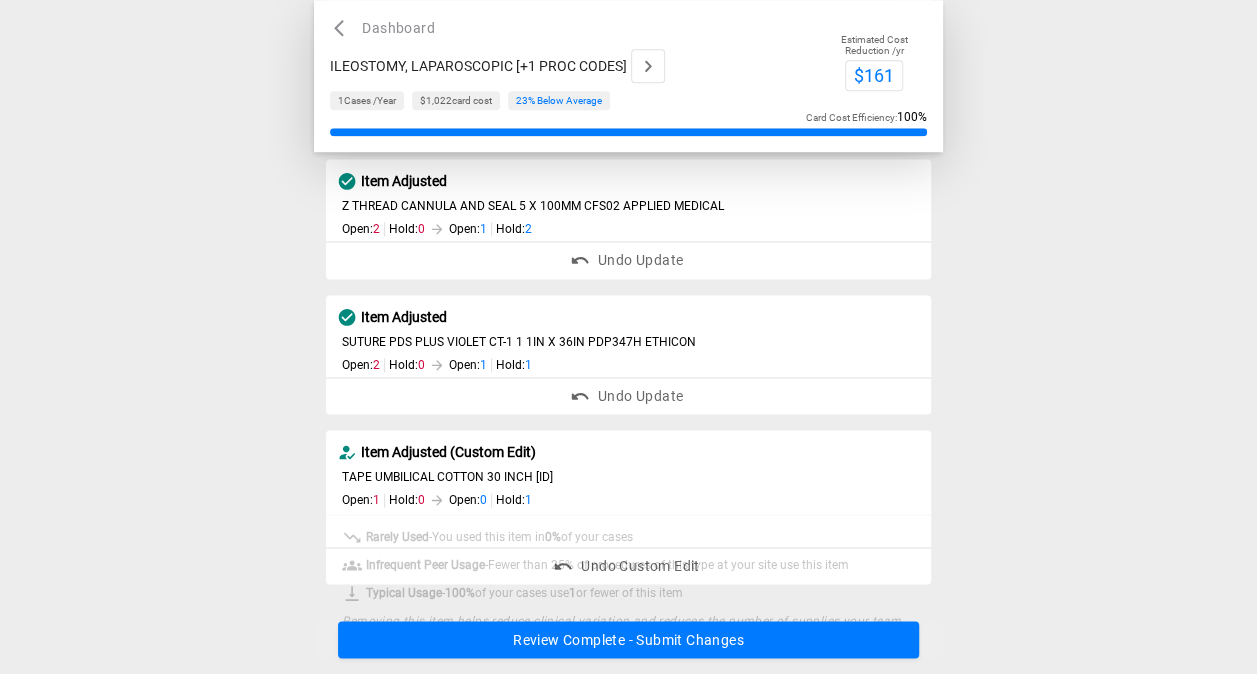 scroll, scrollTop: 1268, scrollLeft: 0, axis: vertical 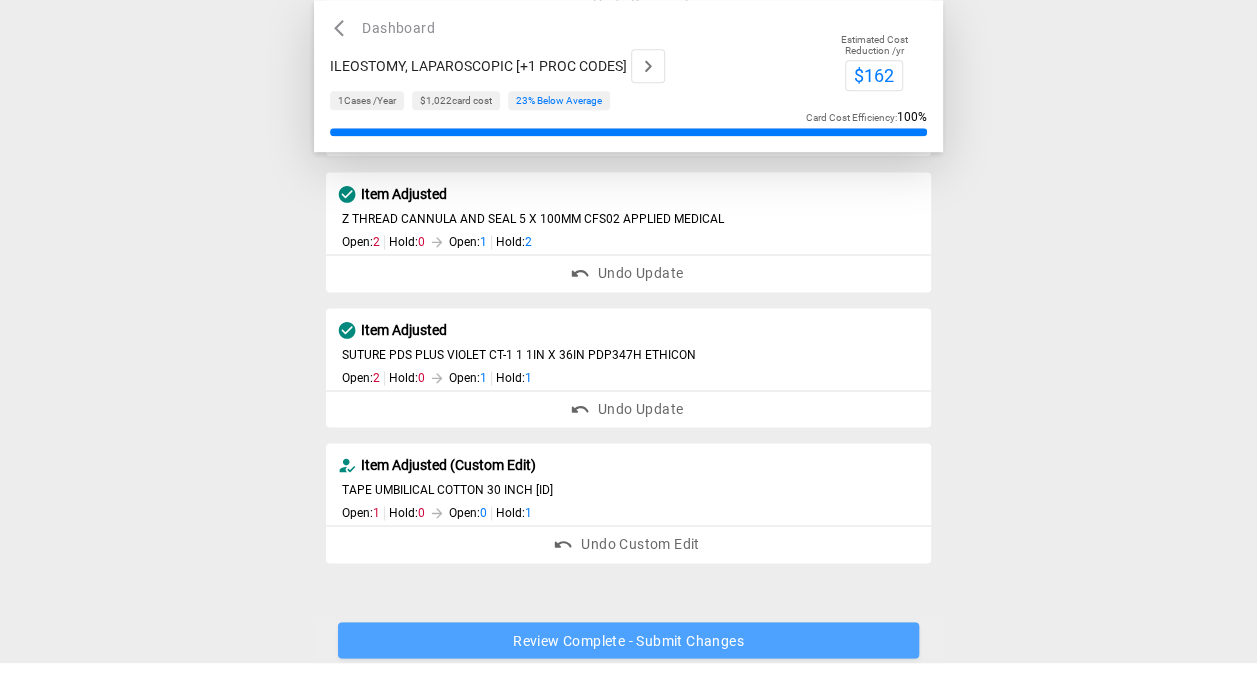 click on "Review Complete - Submit Changes" at bounding box center [628, 640] 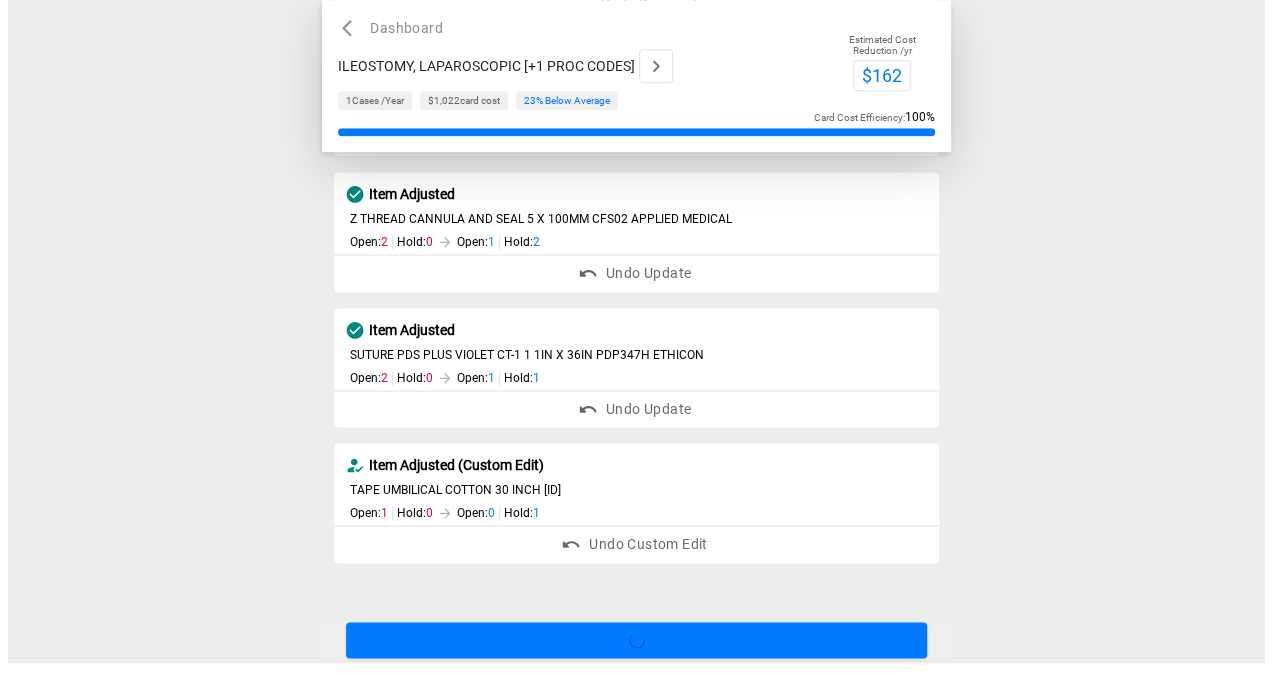 scroll, scrollTop: 0, scrollLeft: 0, axis: both 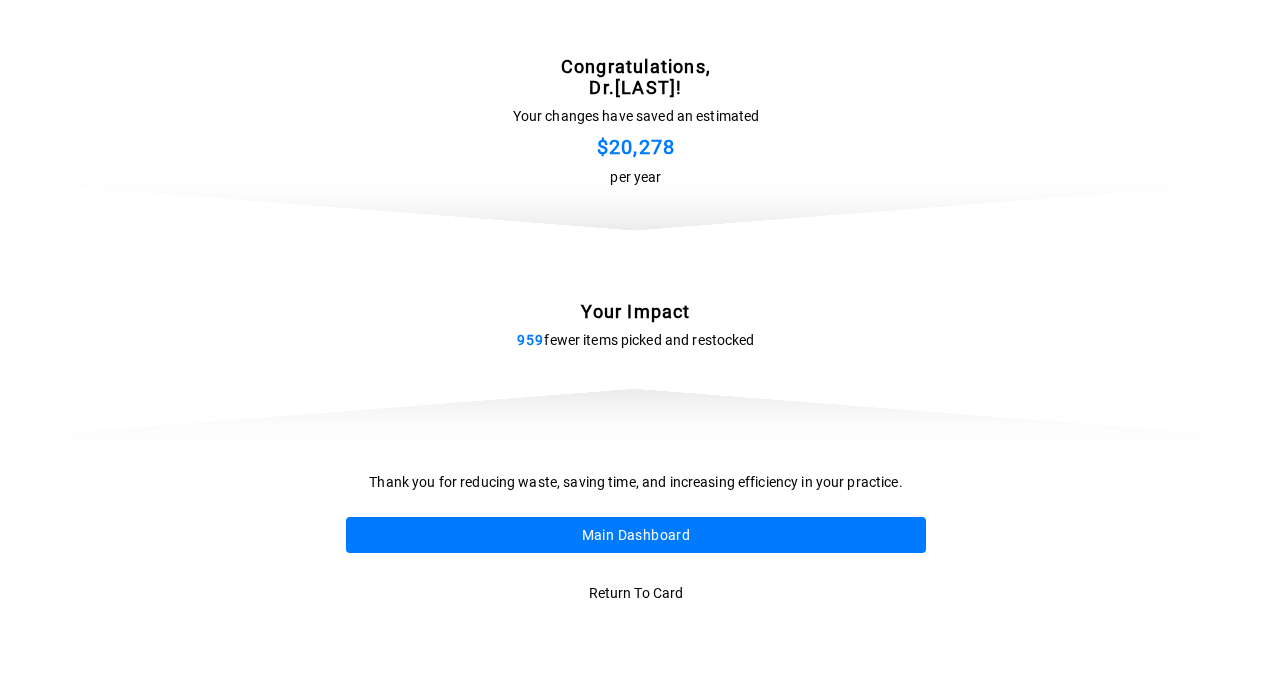 click on "Main Dashboard" at bounding box center [636, 535] 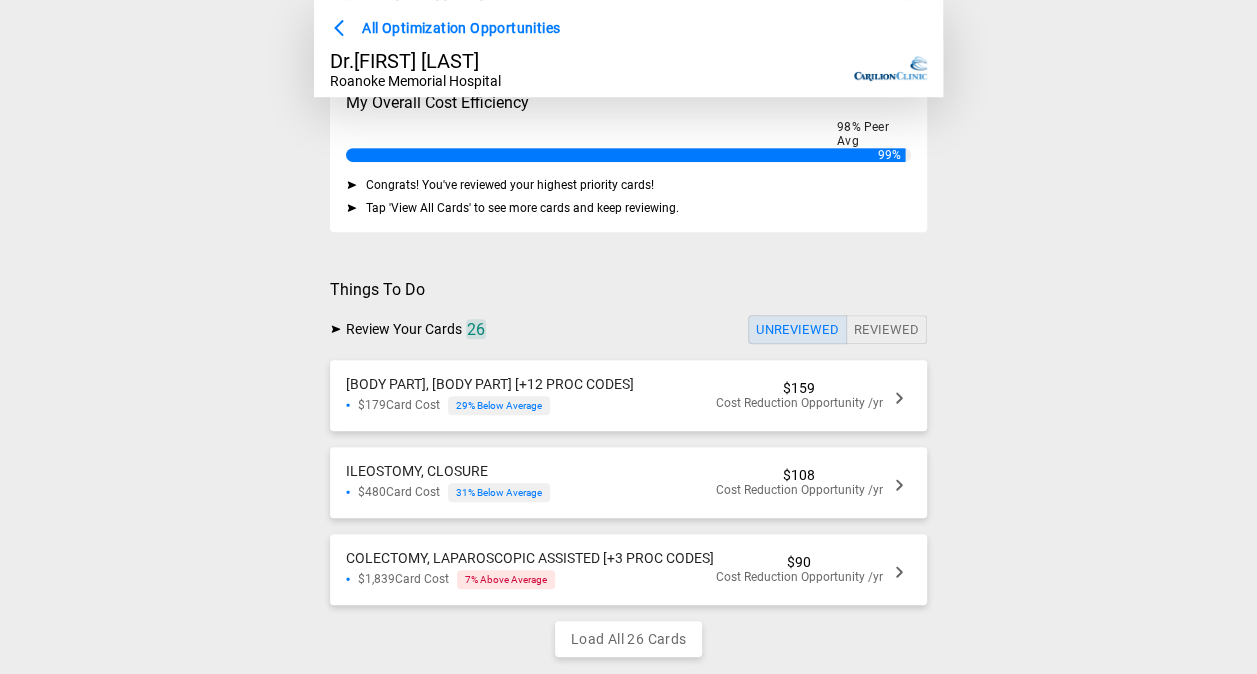 scroll, scrollTop: 403, scrollLeft: 0, axis: vertical 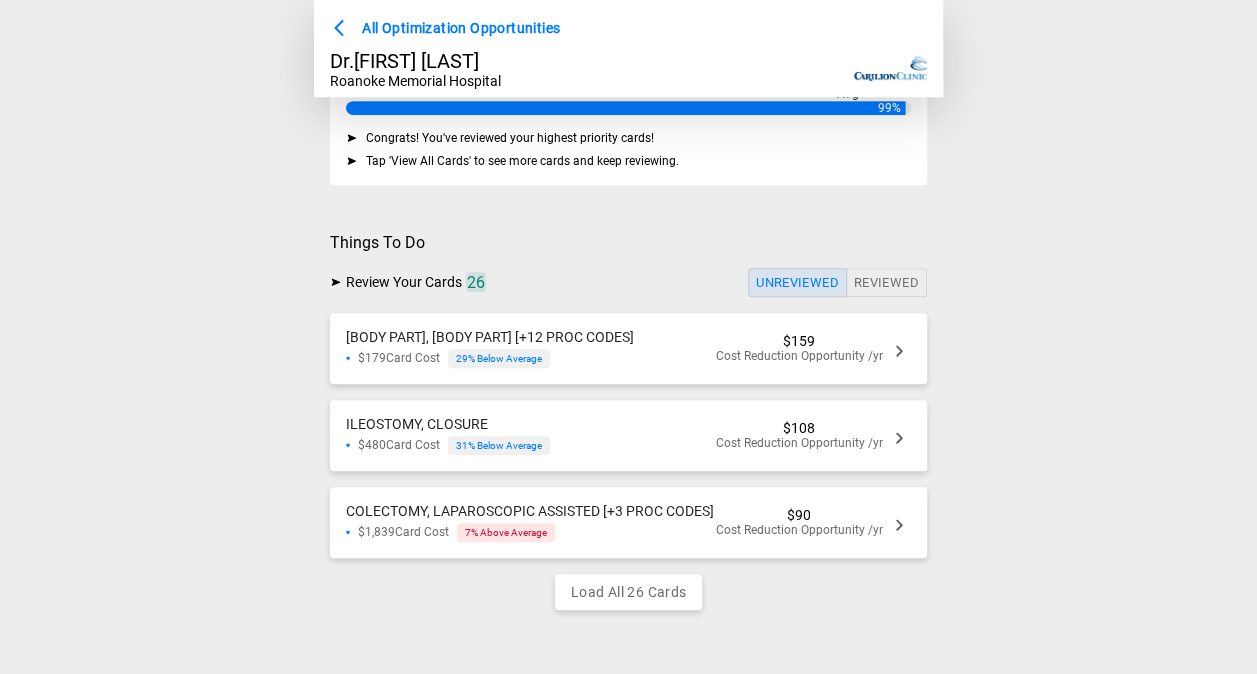 click on "ANAL, PLACEMENT OF SETON [+12 PROC CODES] $179  Card Cost 29 % Below Average $159 Cost Reduction Opportunity /yr" at bounding box center [628, 348] 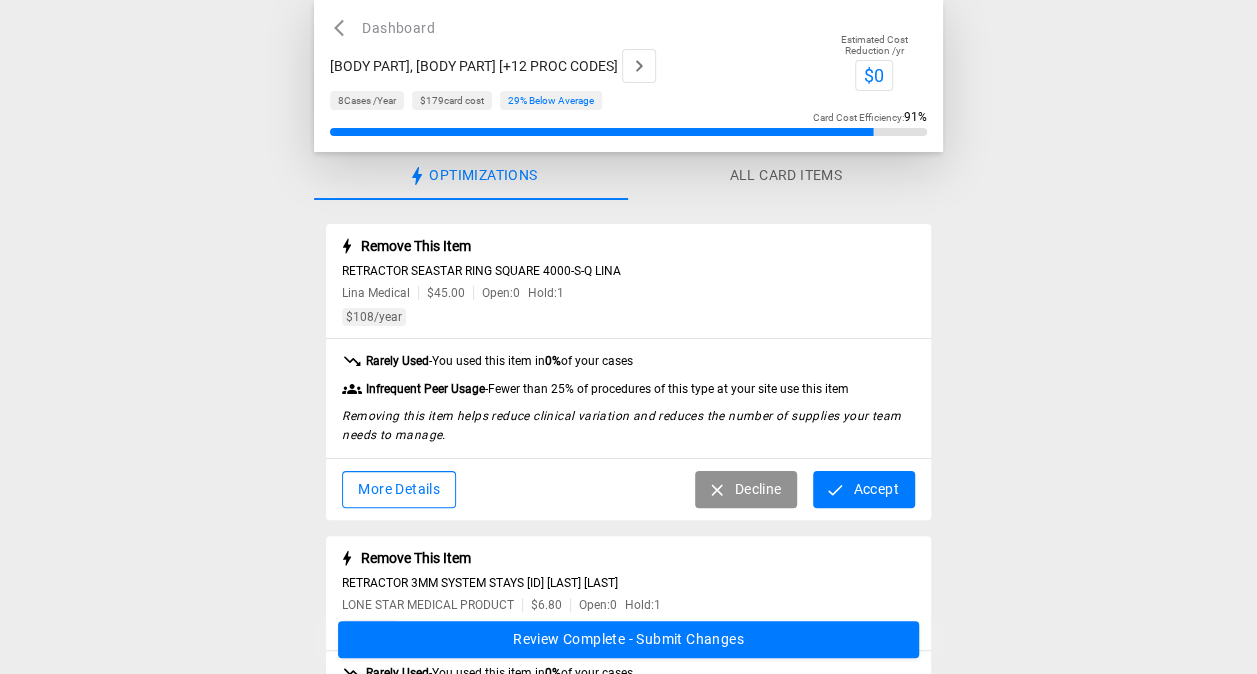 click on "Accept" at bounding box center (863, 489) 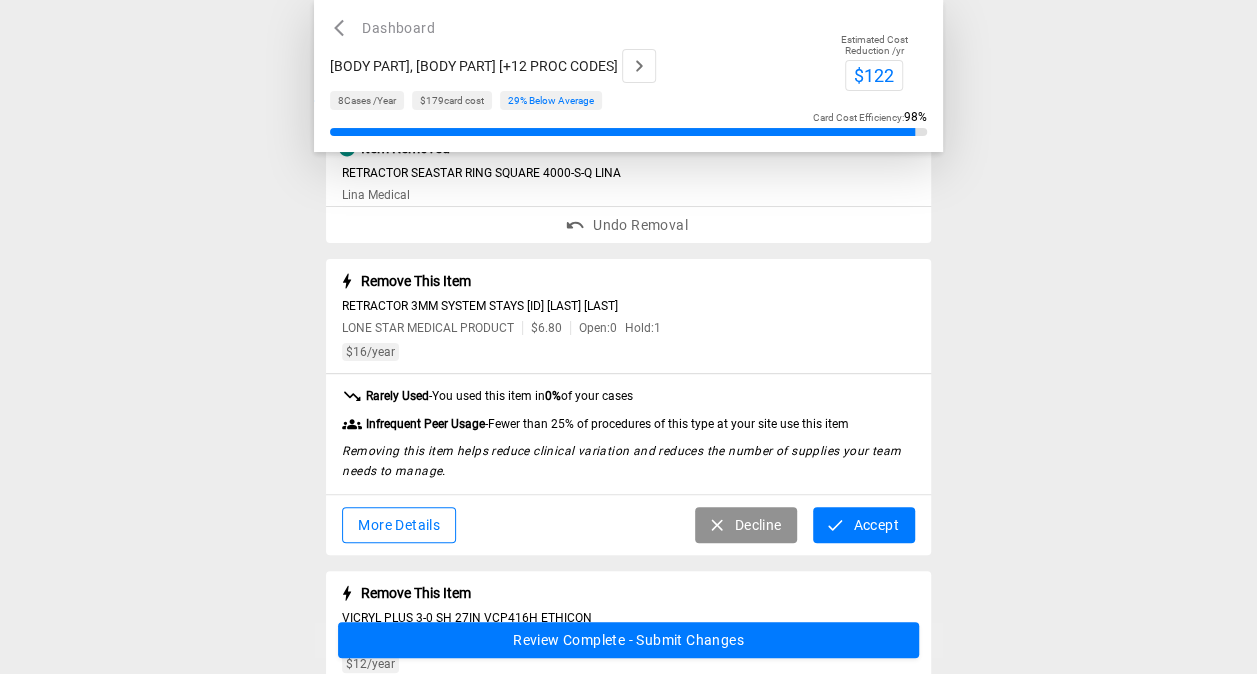 scroll, scrollTop: 99, scrollLeft: 0, axis: vertical 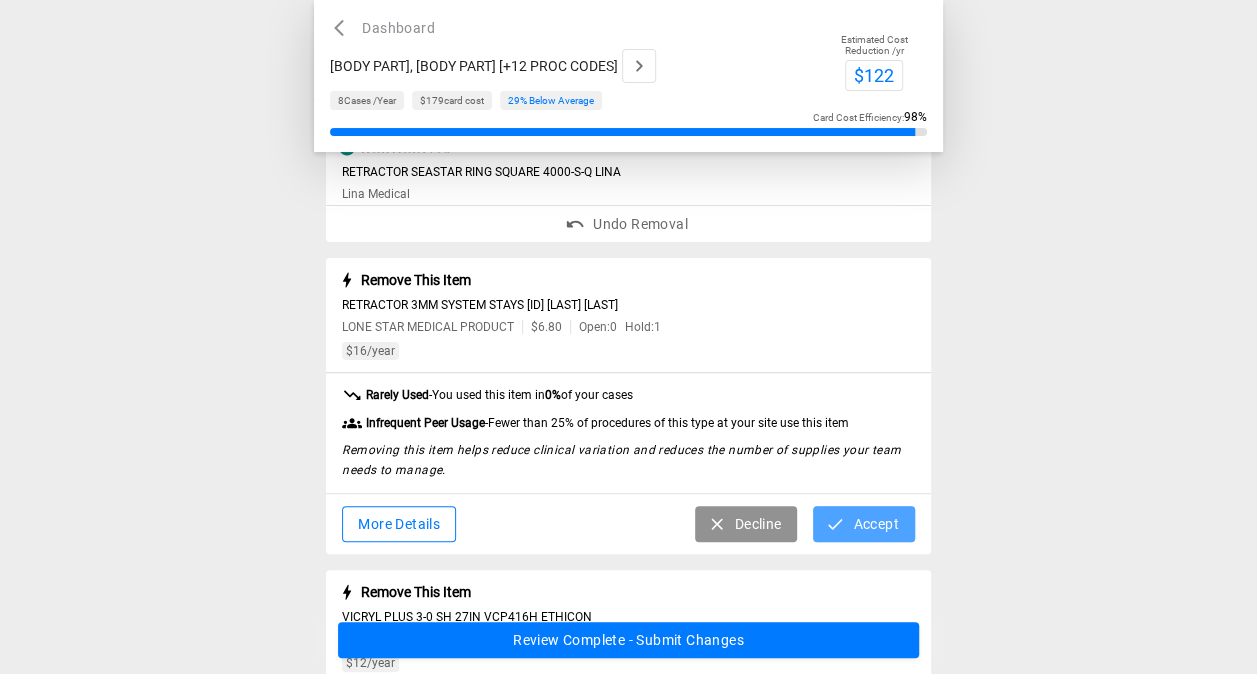 click on "Accept" at bounding box center [863, 524] 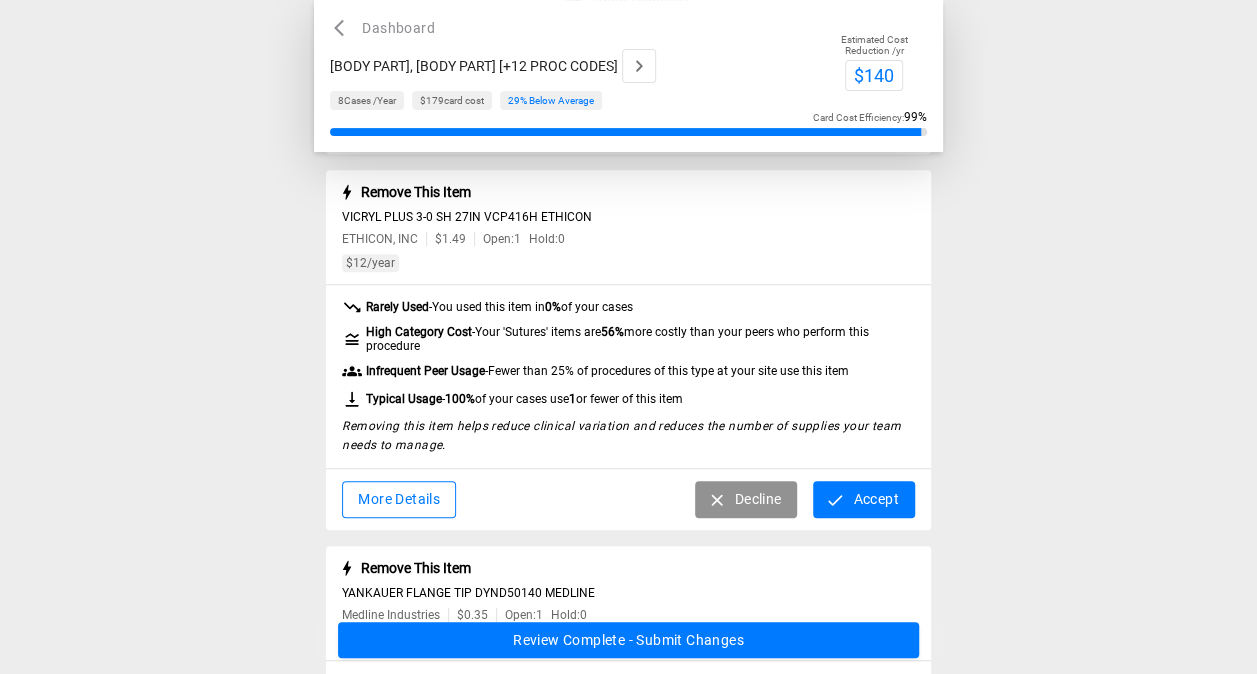 scroll, scrollTop: 320, scrollLeft: 0, axis: vertical 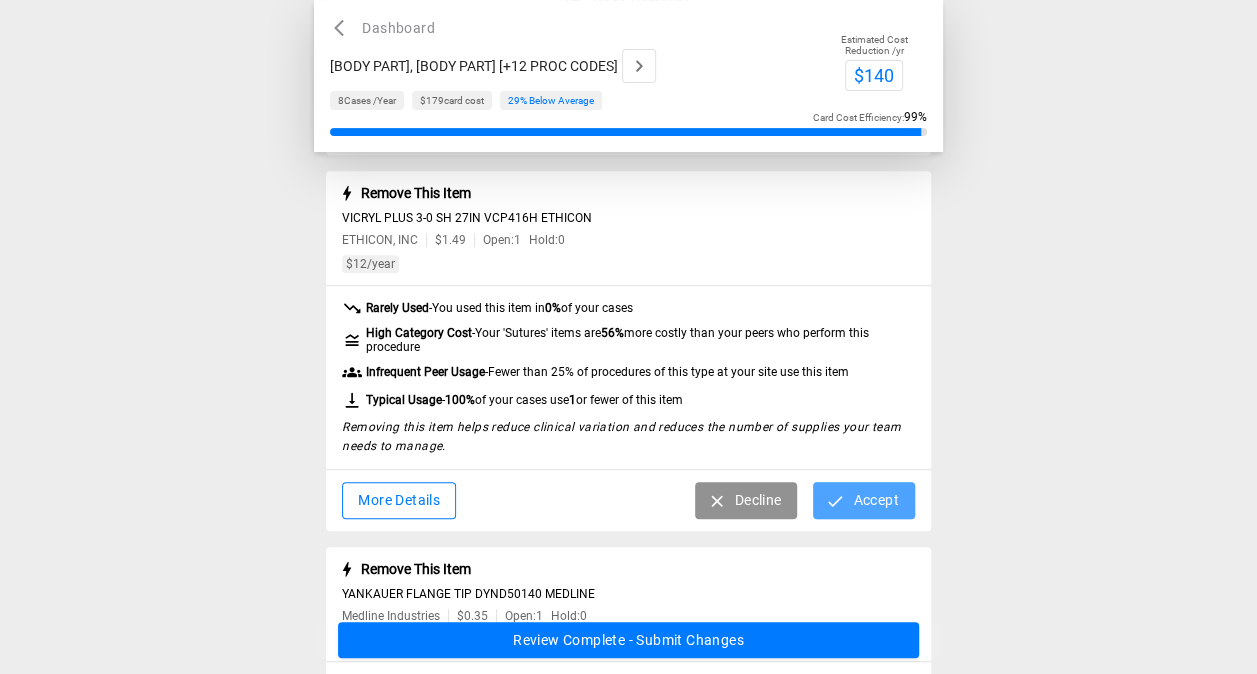 click on "Accept" at bounding box center (863, 500) 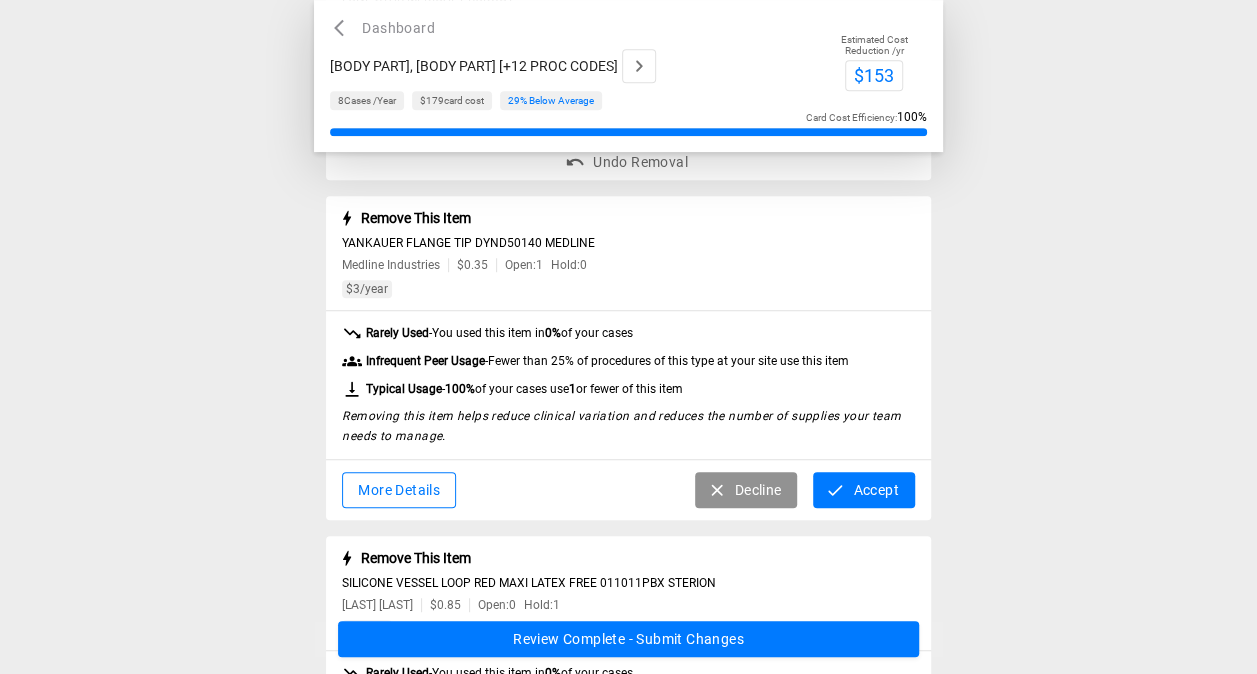 scroll, scrollTop: 442, scrollLeft: 0, axis: vertical 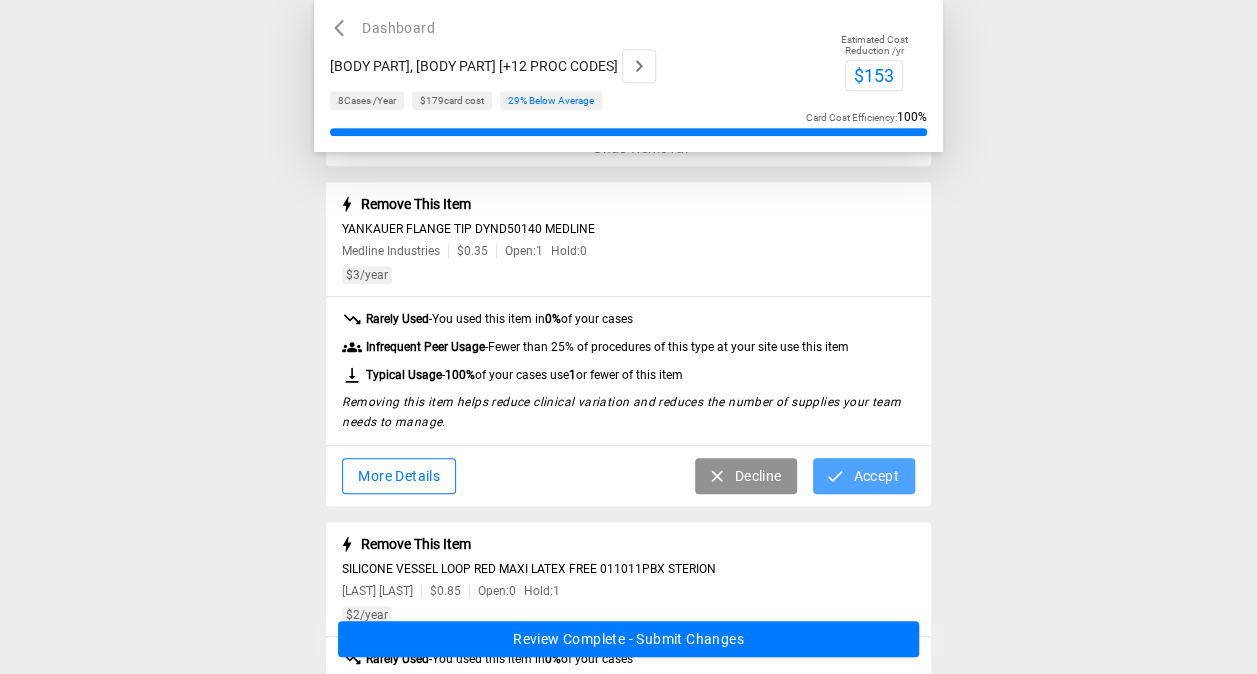 click on "Accept" at bounding box center [863, 476] 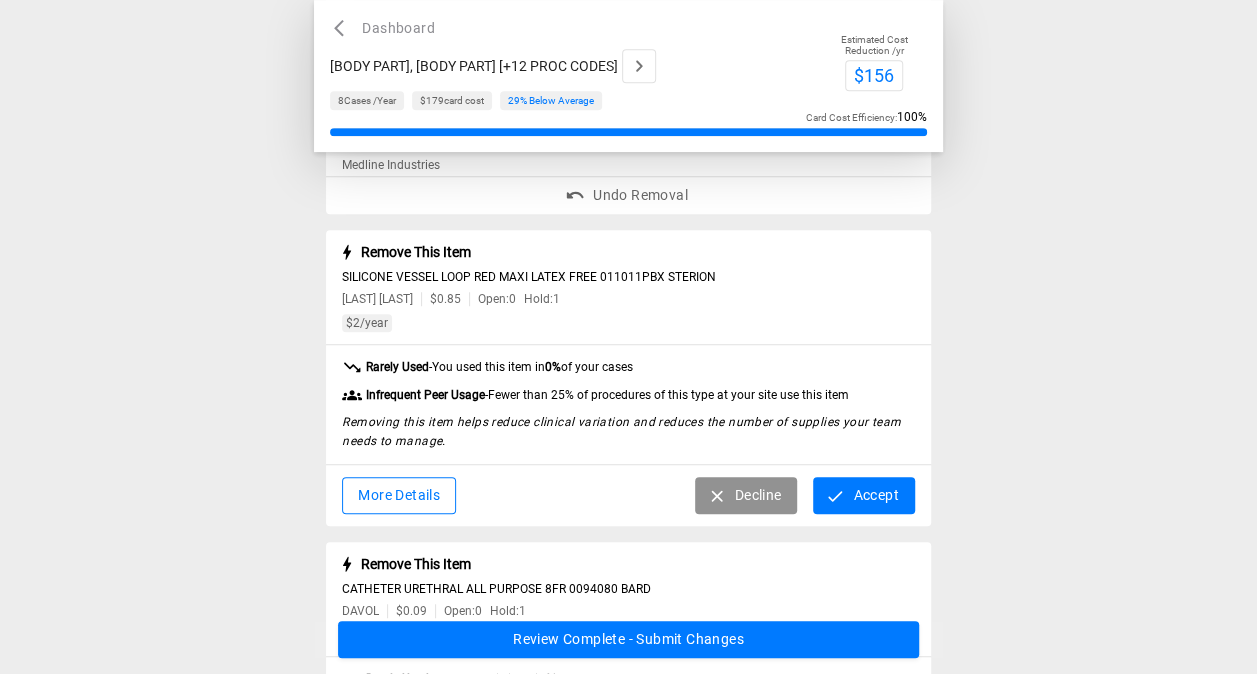 scroll, scrollTop: 529, scrollLeft: 0, axis: vertical 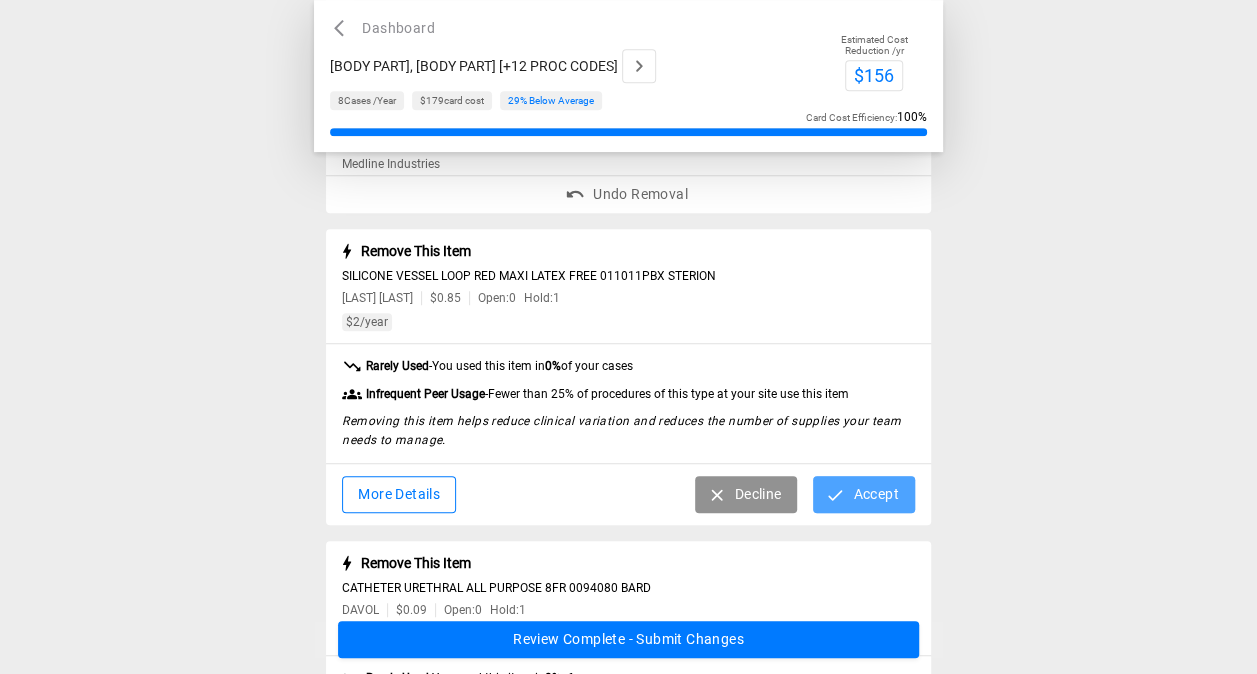 click on "Accept" at bounding box center [863, 494] 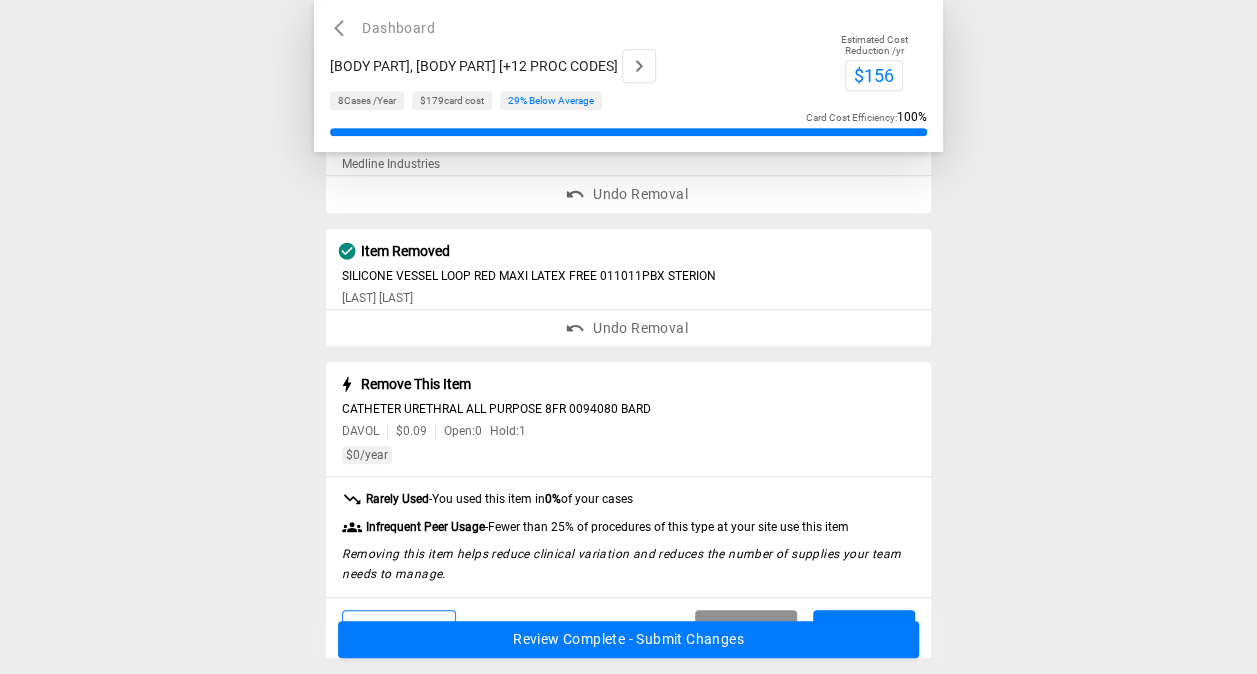 scroll, scrollTop: 621, scrollLeft: 0, axis: vertical 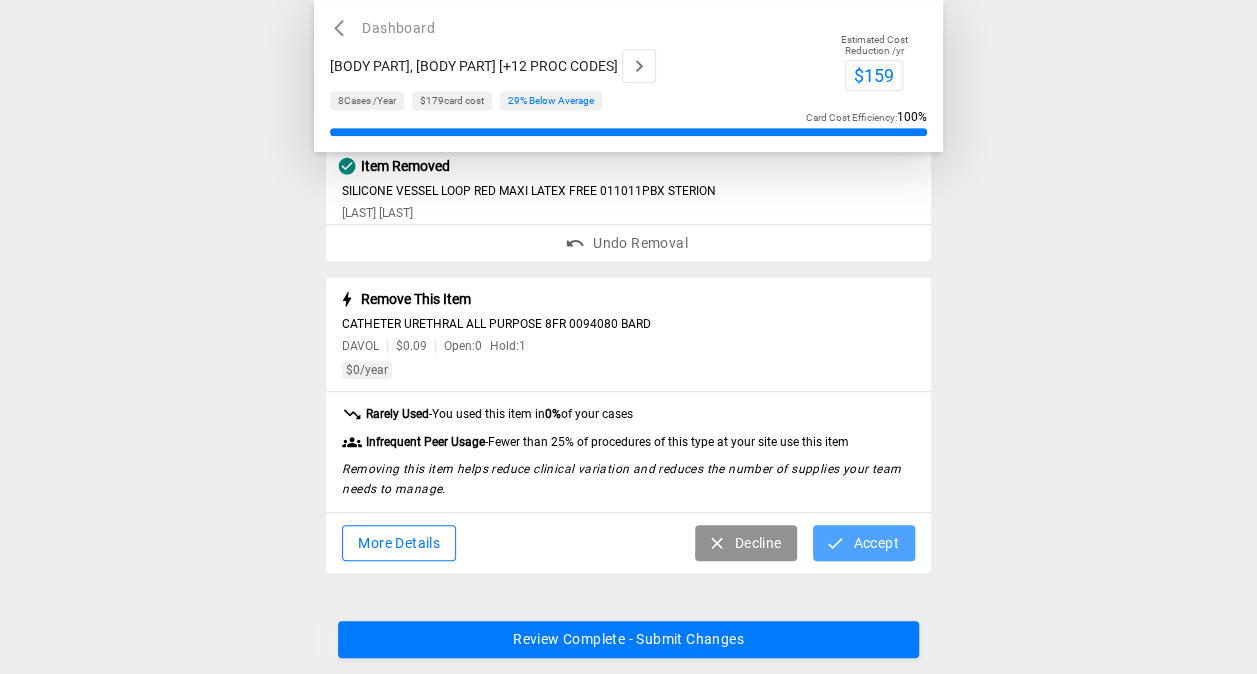 click on "Accept" at bounding box center (863, 543) 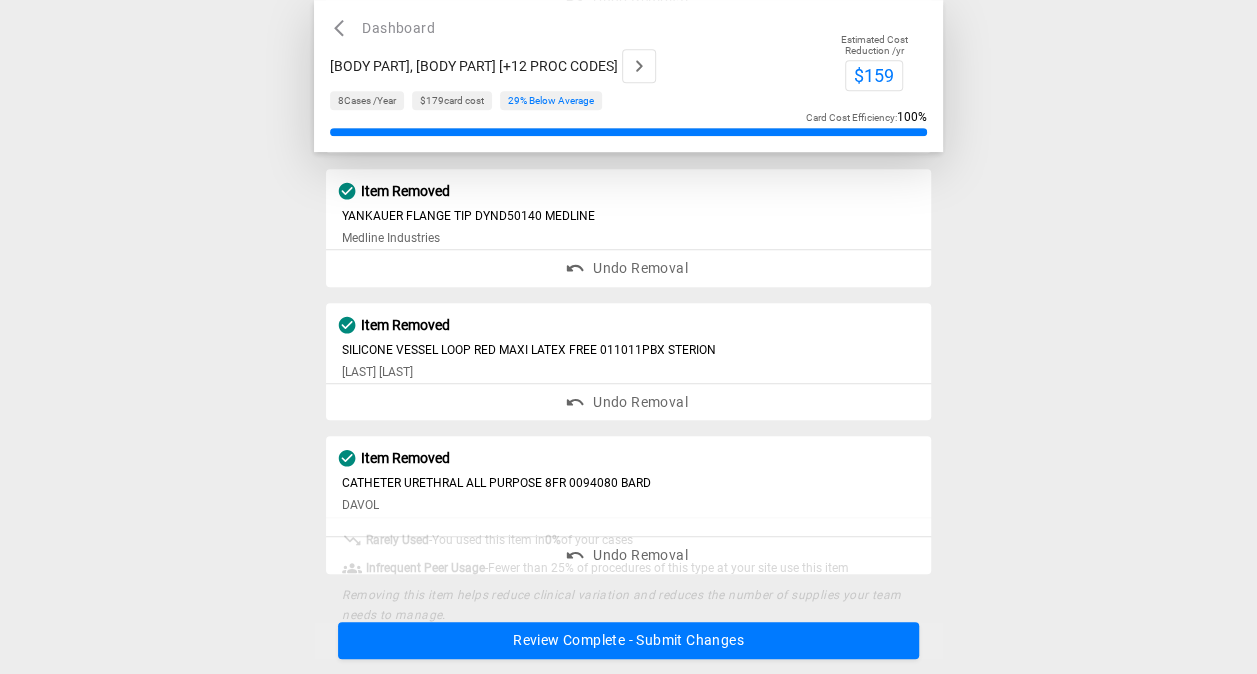 scroll, scrollTop: 442, scrollLeft: 0, axis: vertical 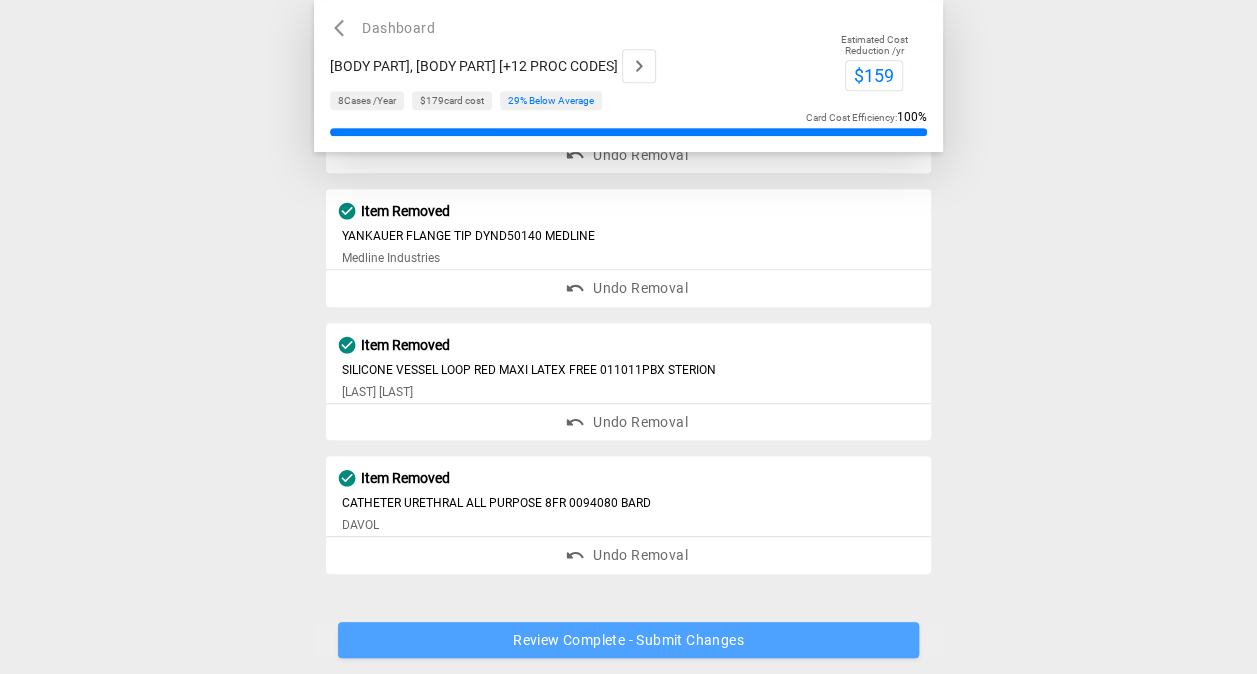 click on "Review Complete - Submit Changes" at bounding box center (628, 640) 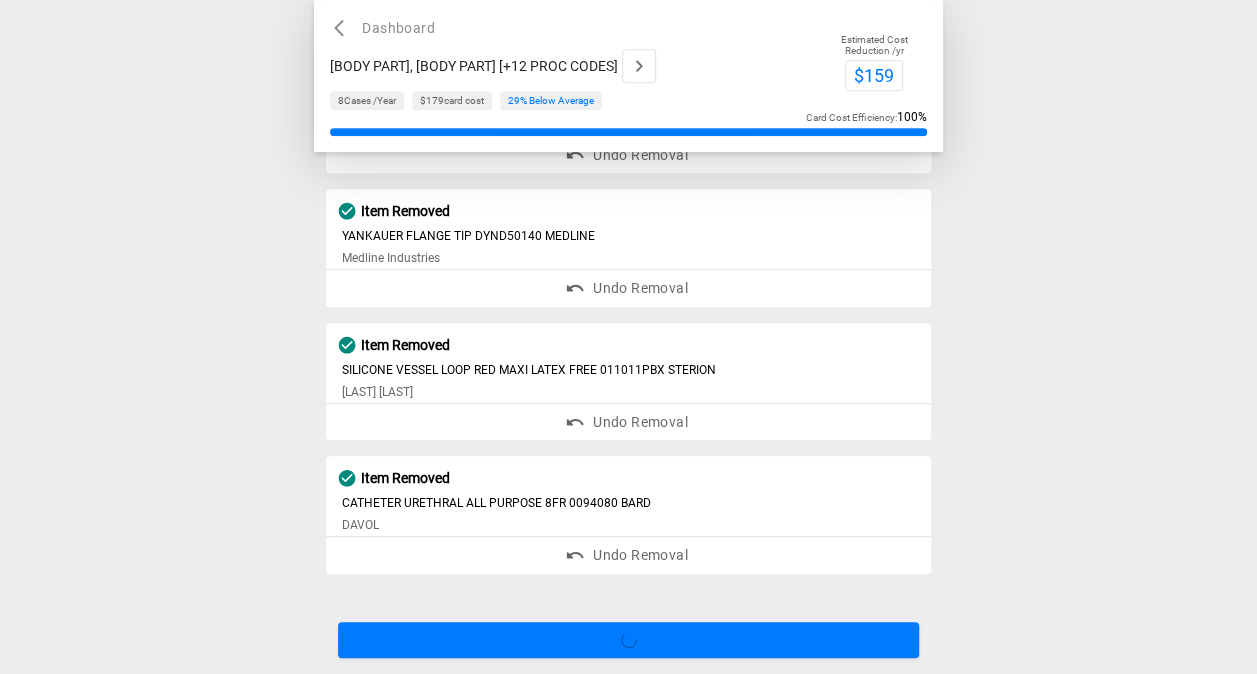 scroll, scrollTop: 0, scrollLeft: 0, axis: both 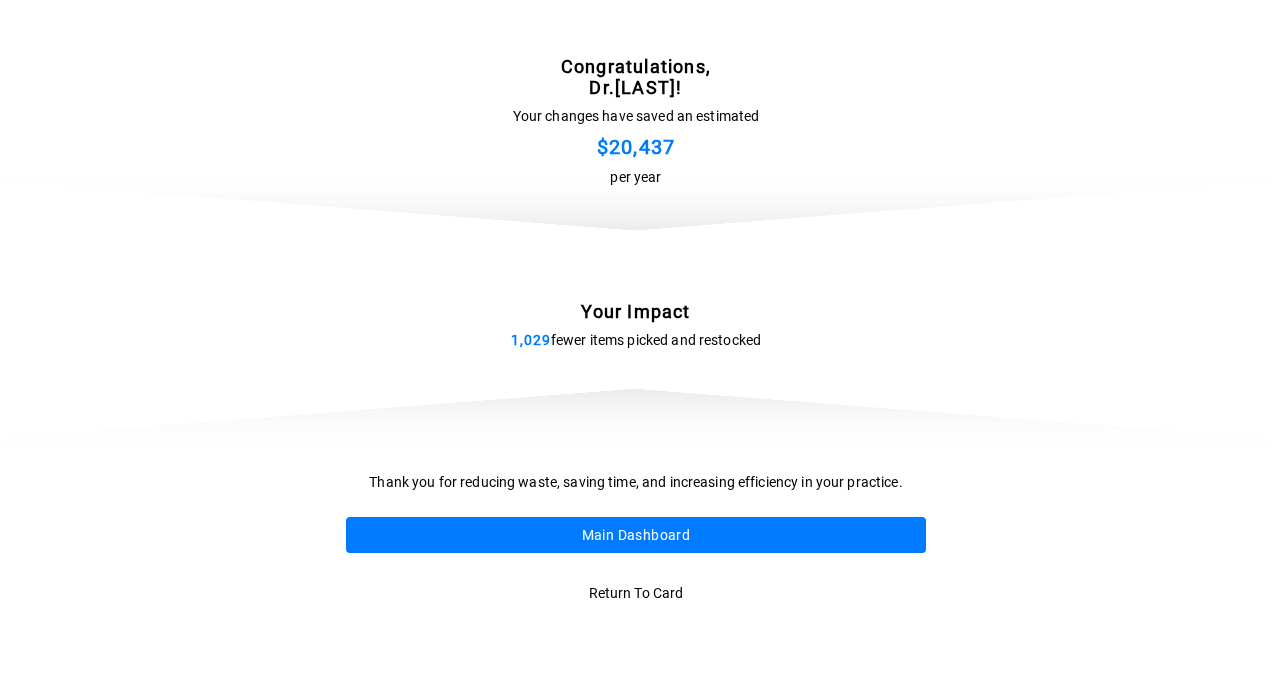 click on "Main Dashboard" at bounding box center [636, 535] 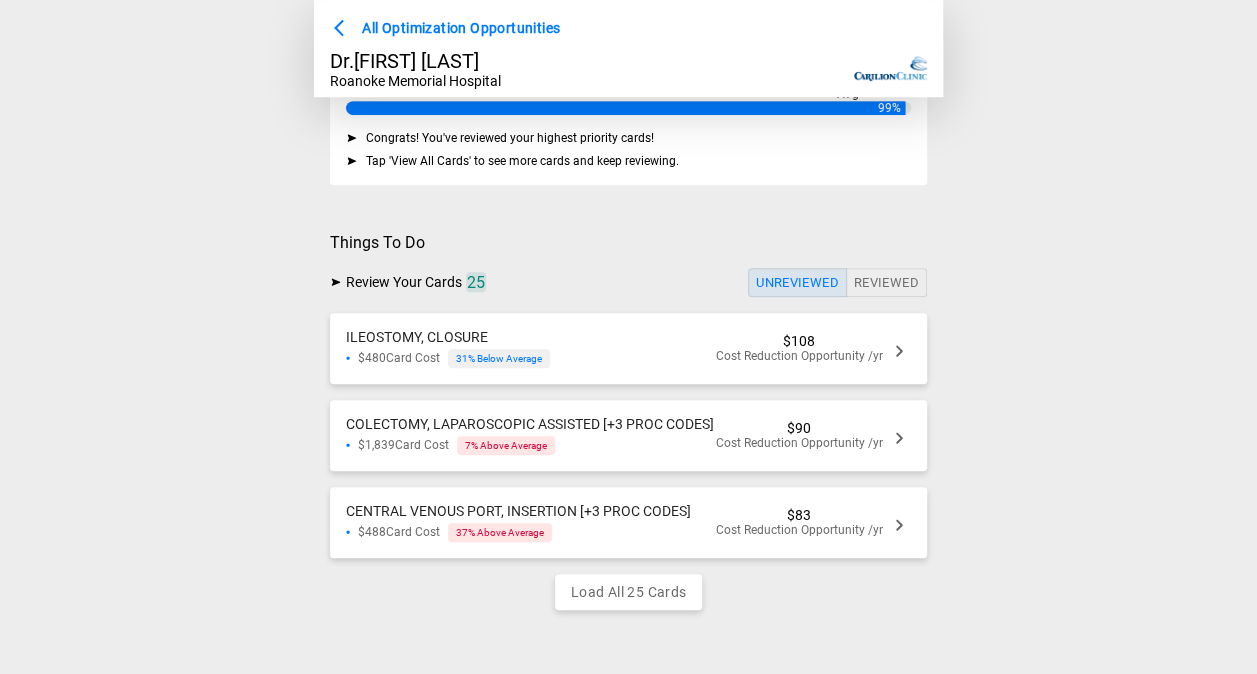 scroll, scrollTop: 403, scrollLeft: 0, axis: vertical 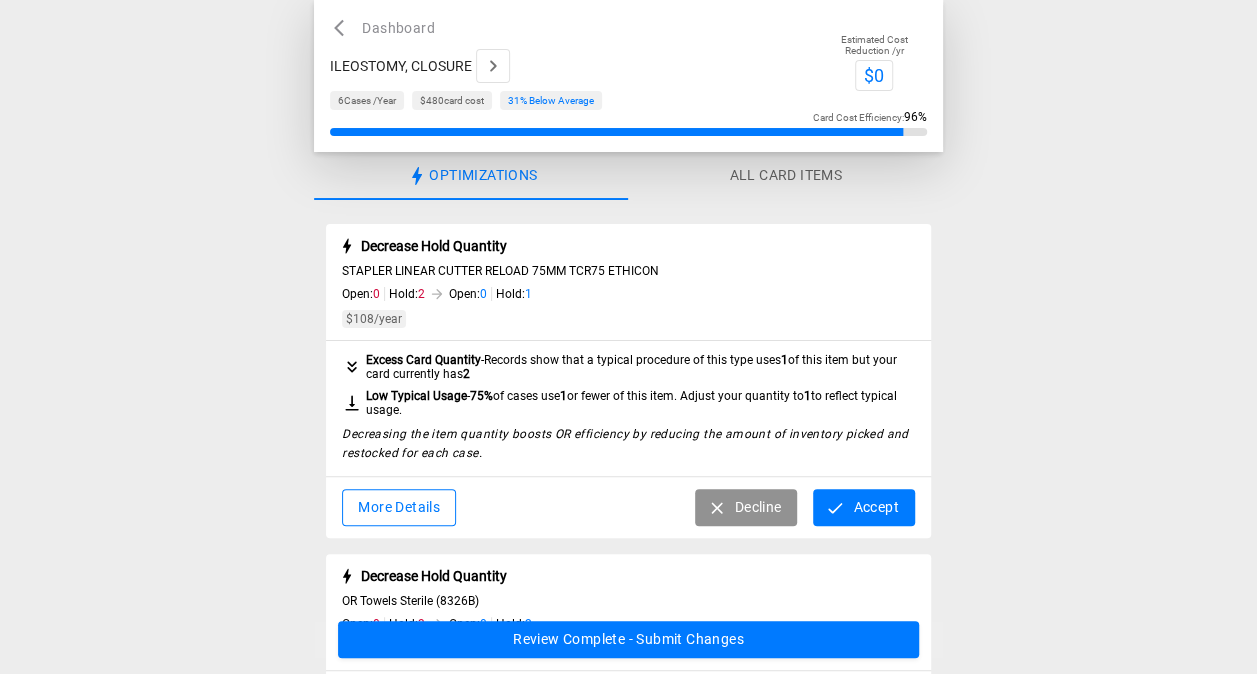 click on "Accept" at bounding box center [863, 507] 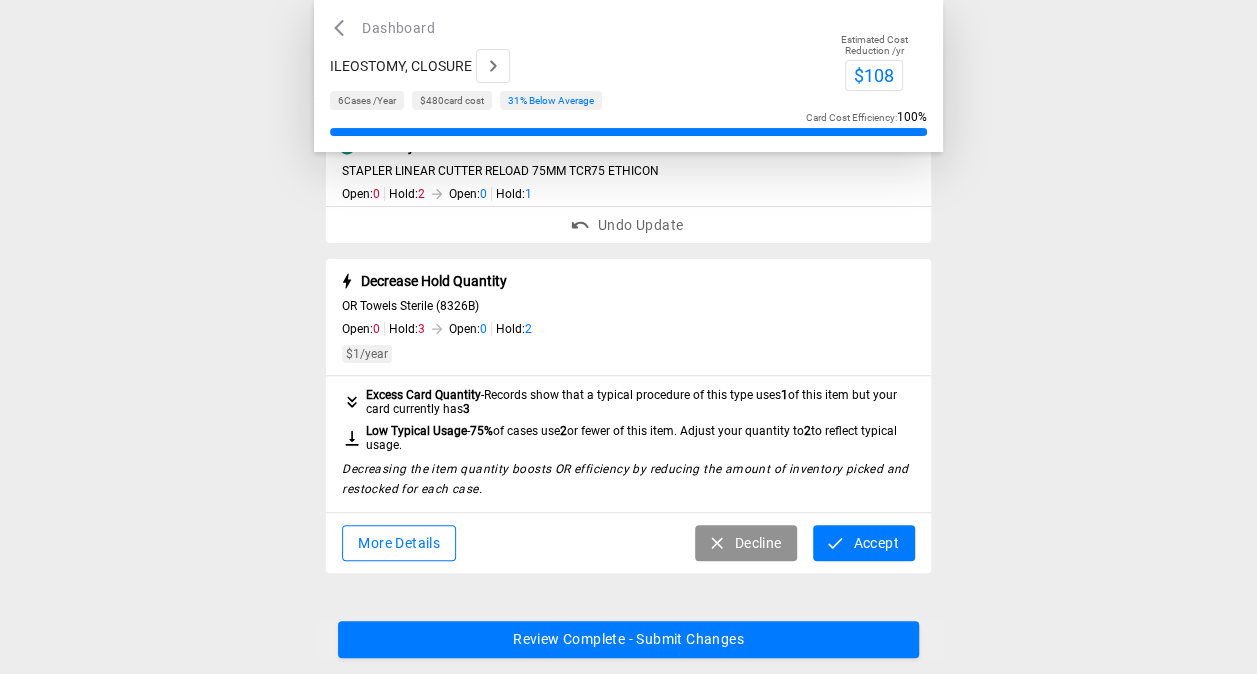 scroll, scrollTop: 104, scrollLeft: 0, axis: vertical 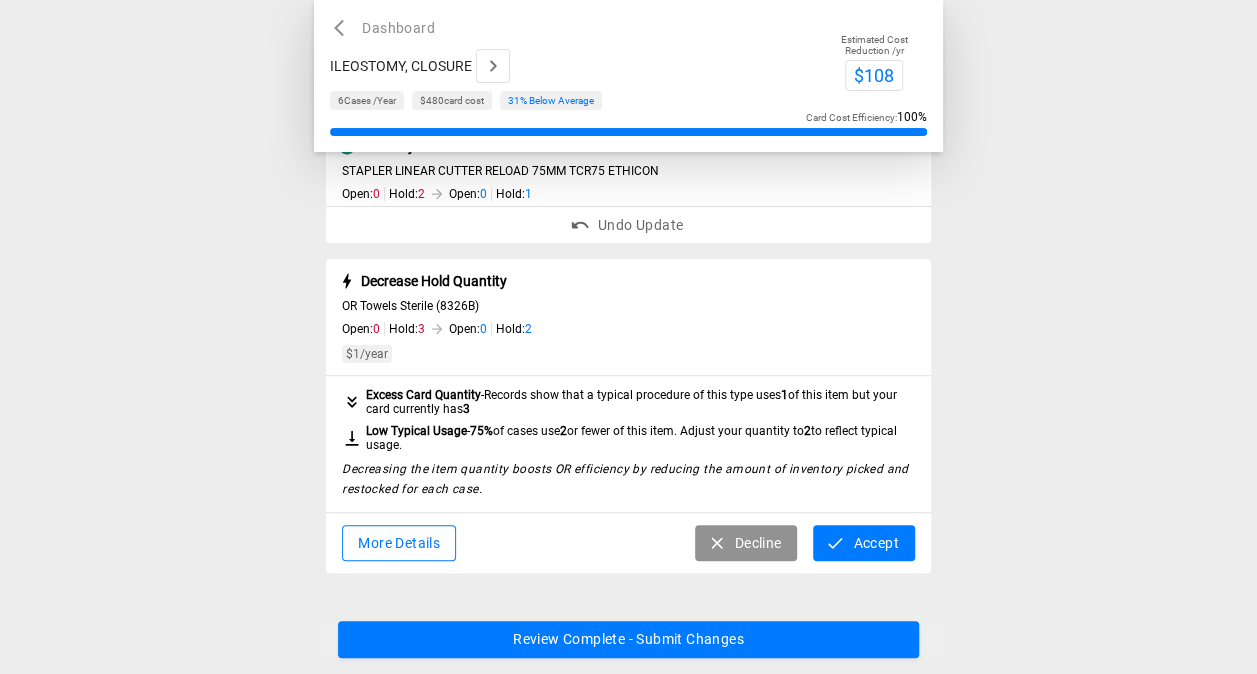 click on "Accept" at bounding box center (863, 543) 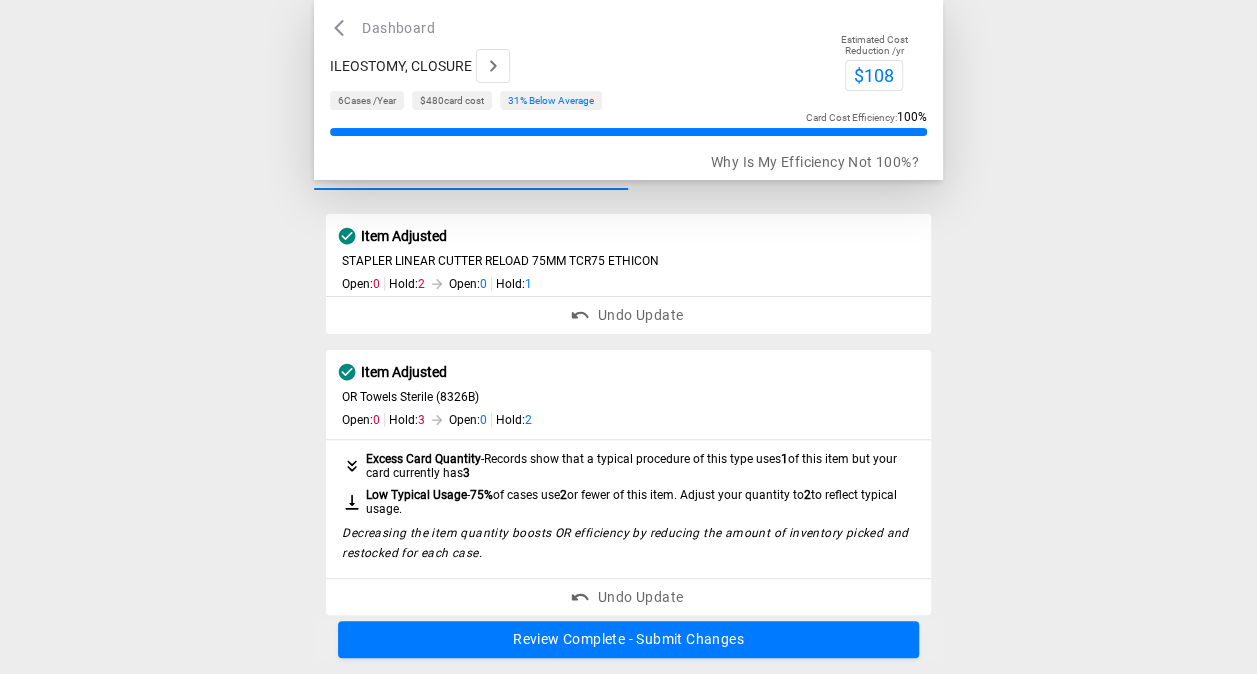 scroll, scrollTop: 0, scrollLeft: 0, axis: both 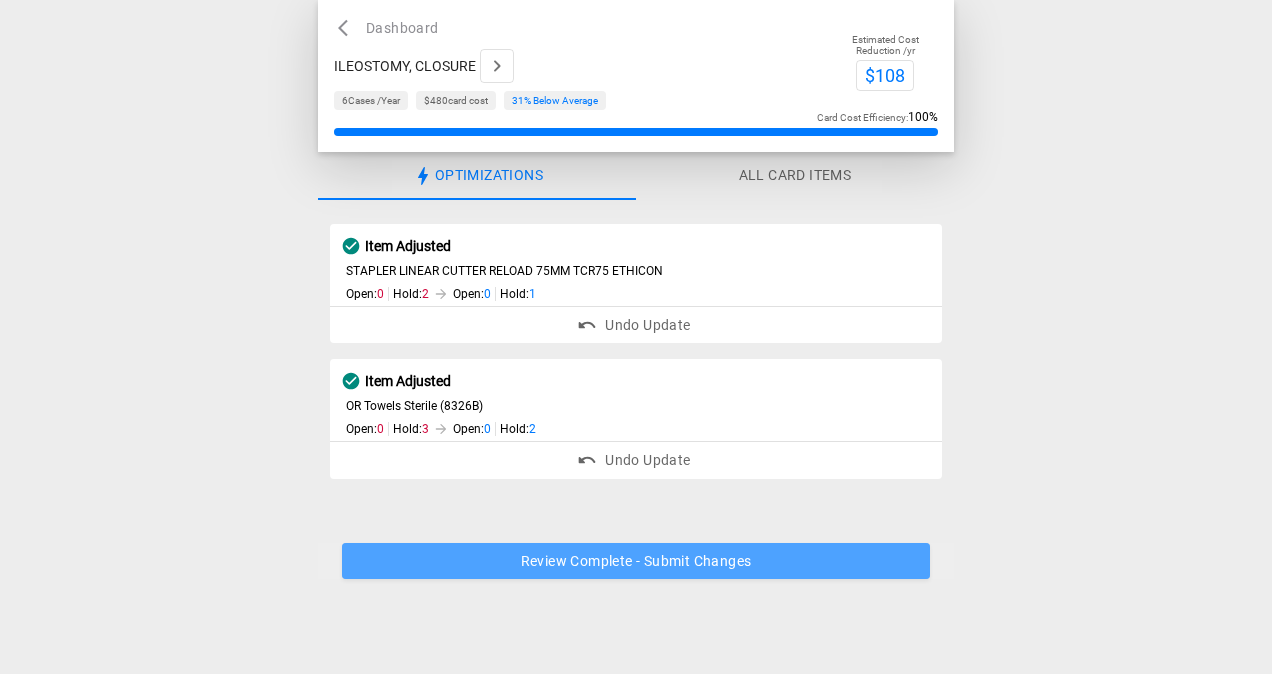 click on "Review Complete - Submit Changes" at bounding box center (636, 561) 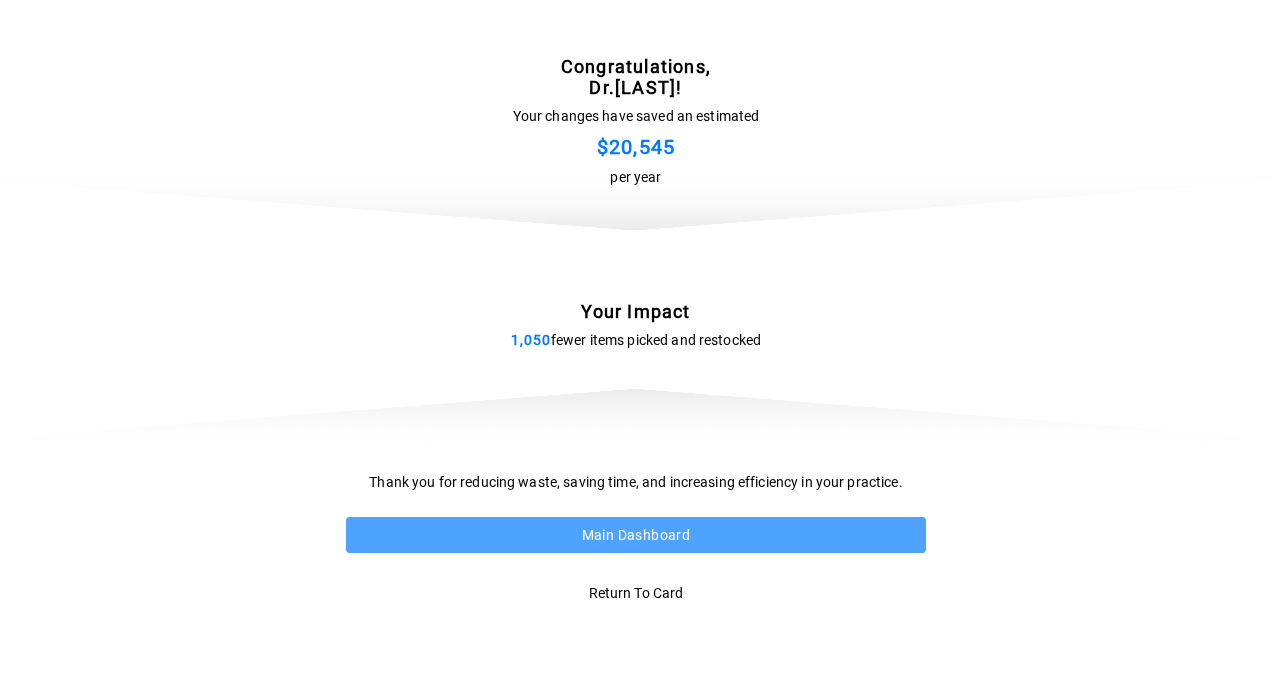 click on "Main Dashboard" at bounding box center [636, 535] 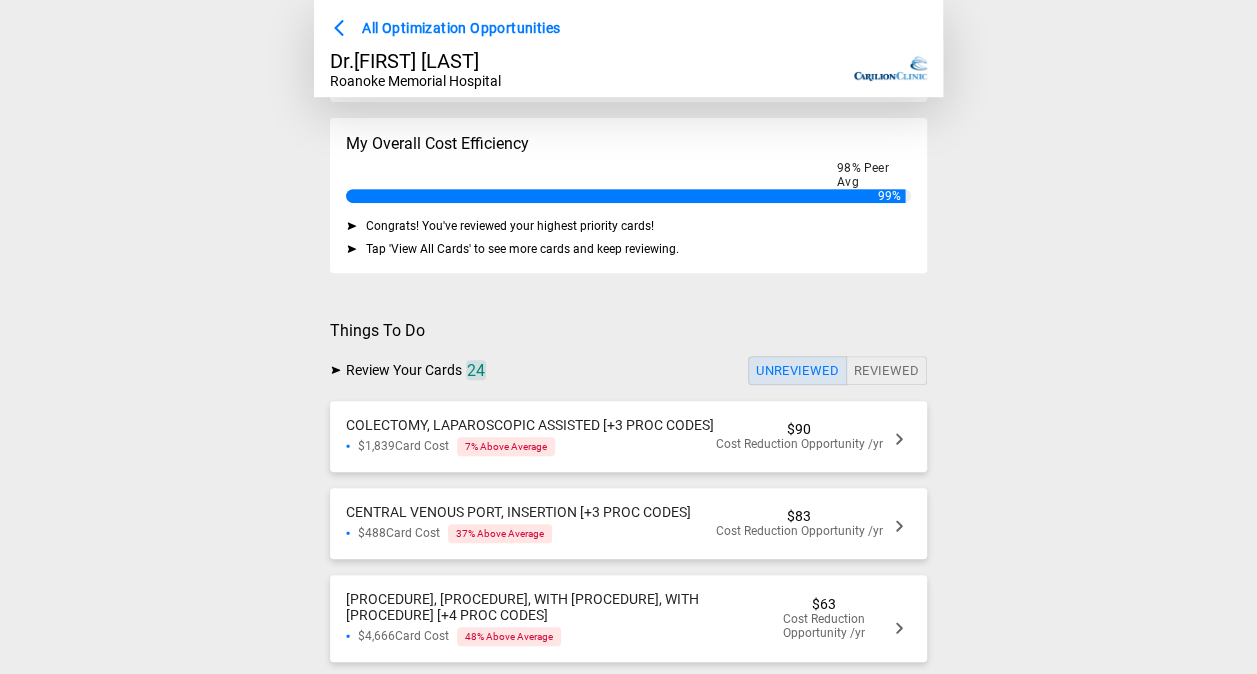 scroll, scrollTop: 306, scrollLeft: 0, axis: vertical 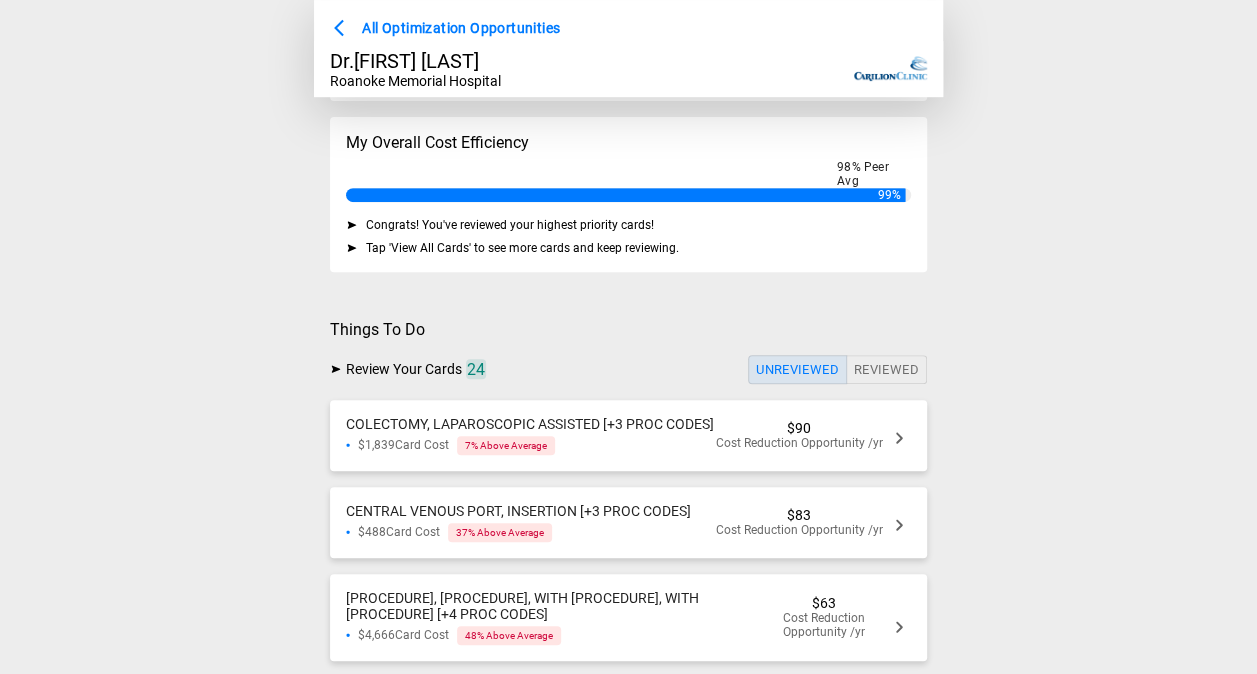 click on "$1,839  Card Cost 7 % Above Average" at bounding box center (530, 445) 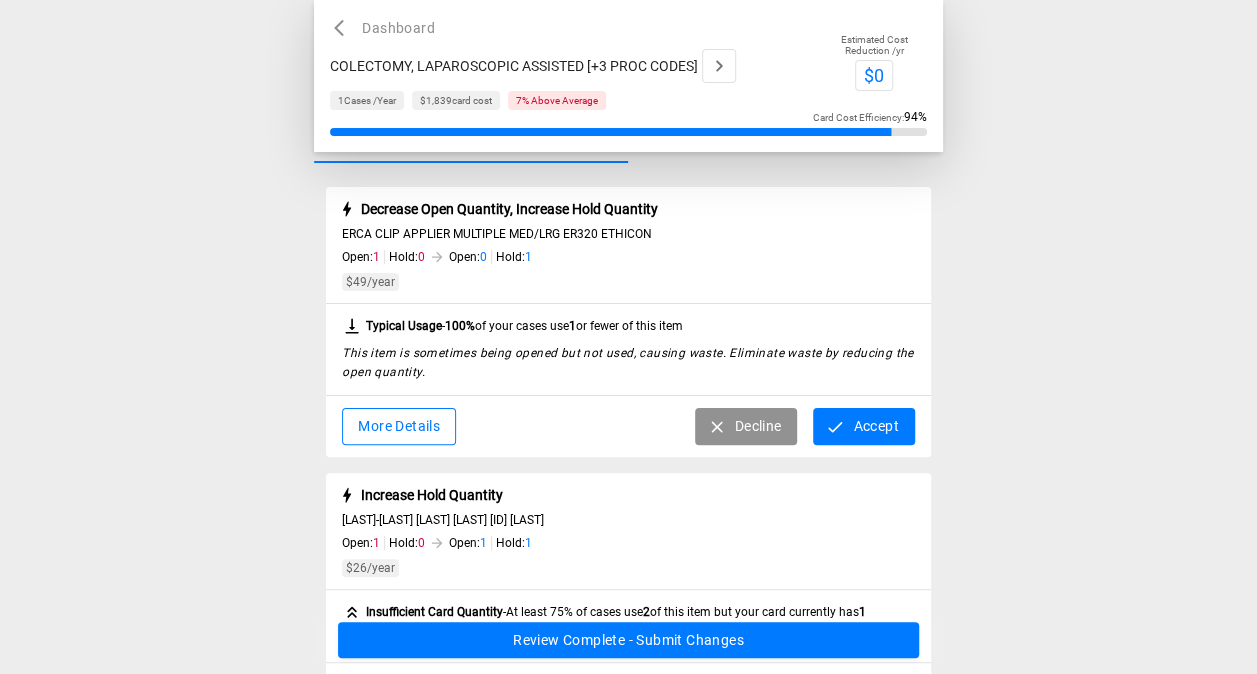 scroll, scrollTop: 44, scrollLeft: 0, axis: vertical 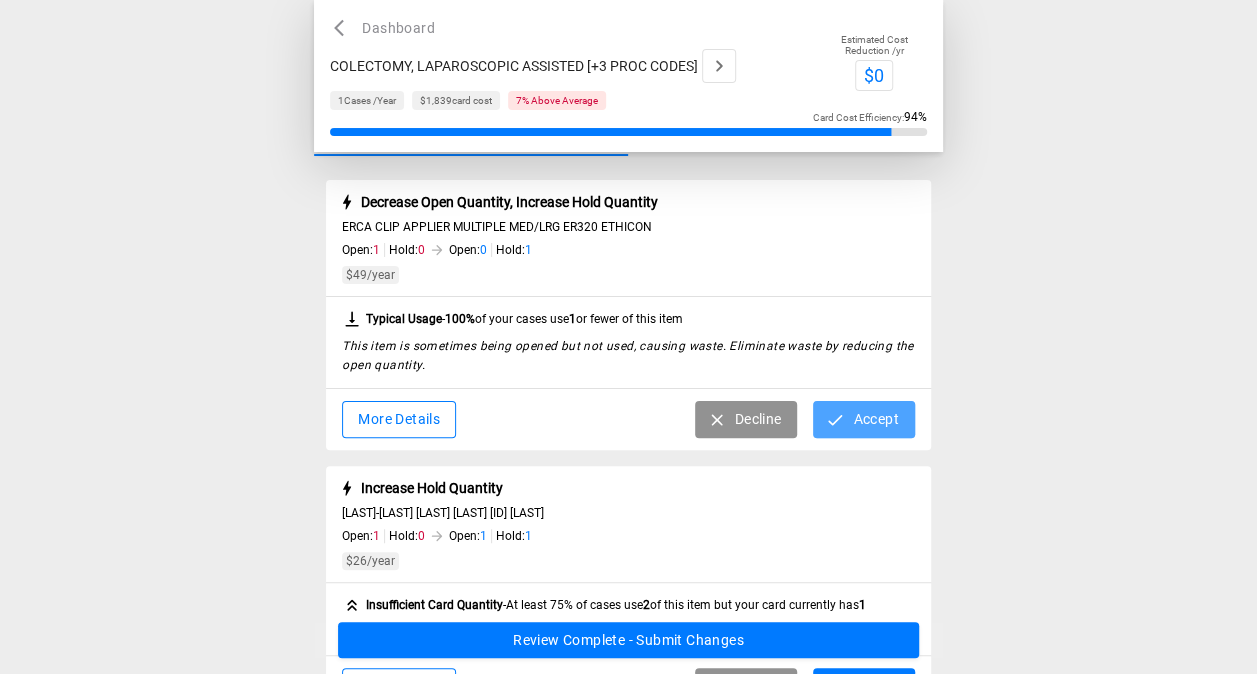 click on "Accept" at bounding box center [863, 419] 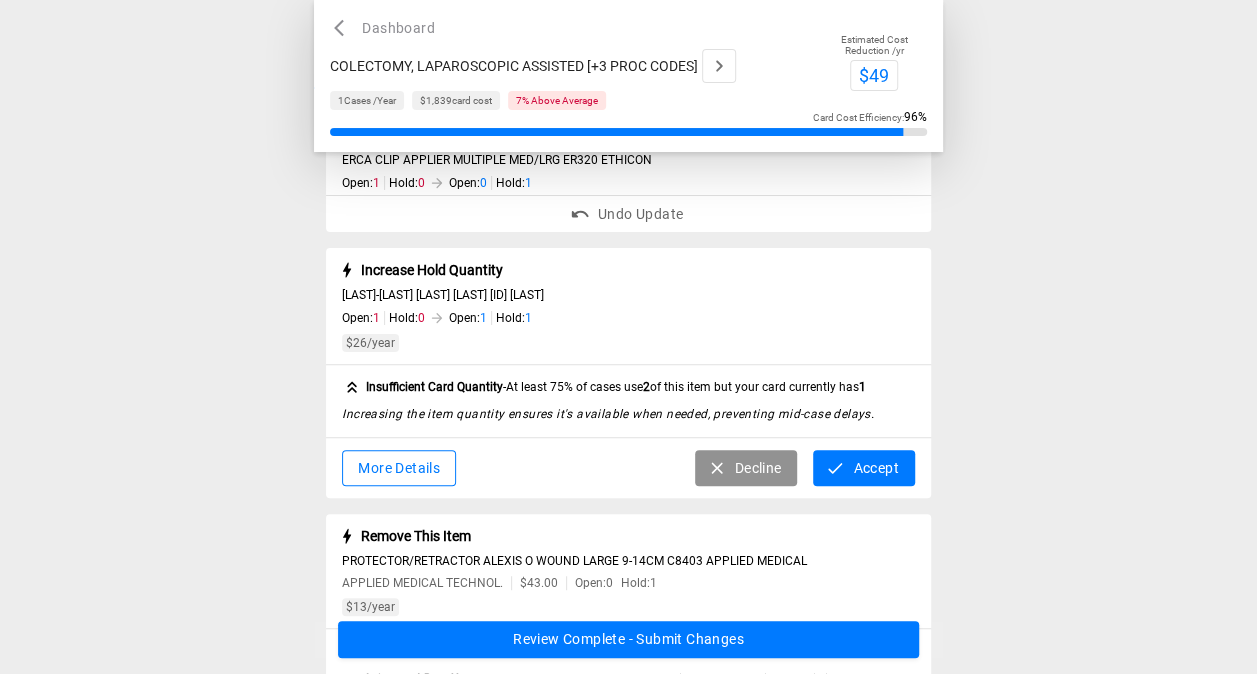 scroll, scrollTop: 112, scrollLeft: 0, axis: vertical 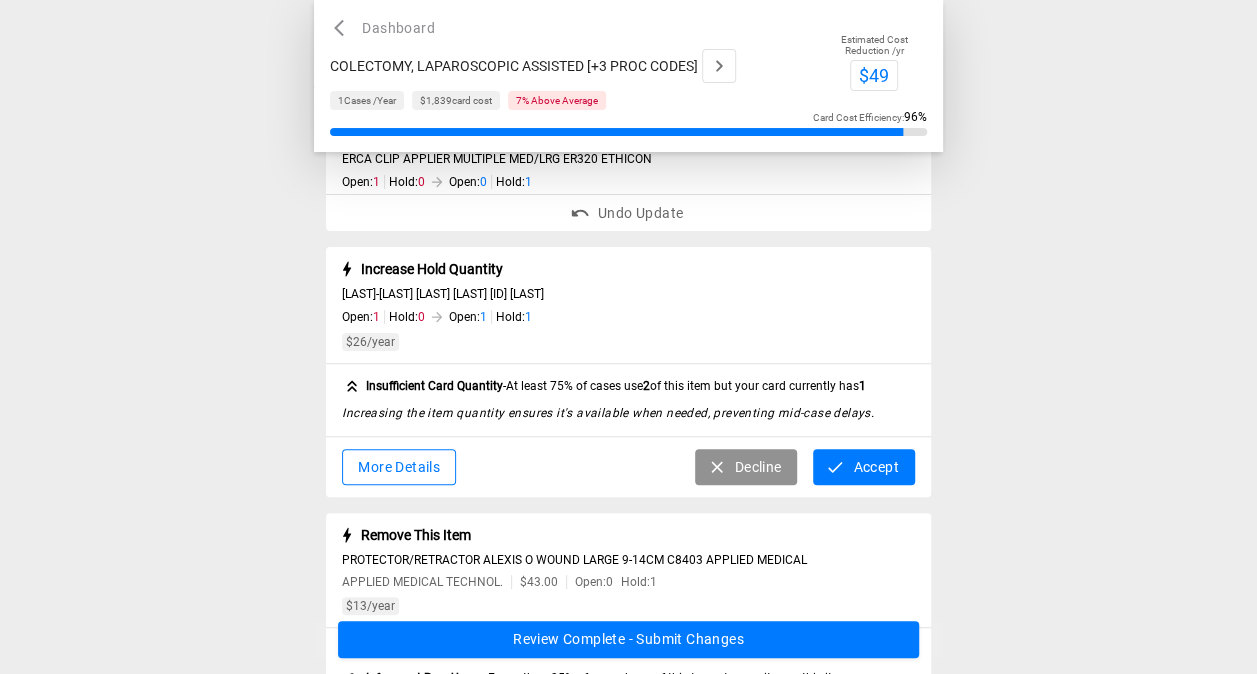 click 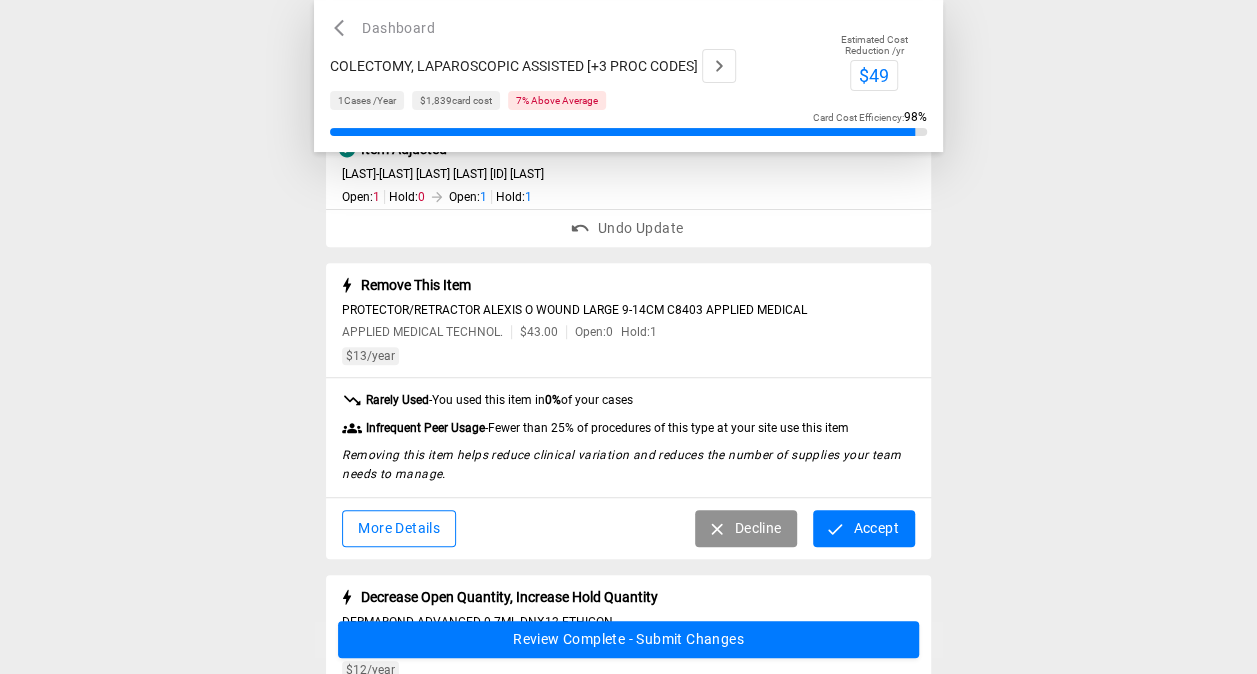 scroll, scrollTop: 253, scrollLeft: 0, axis: vertical 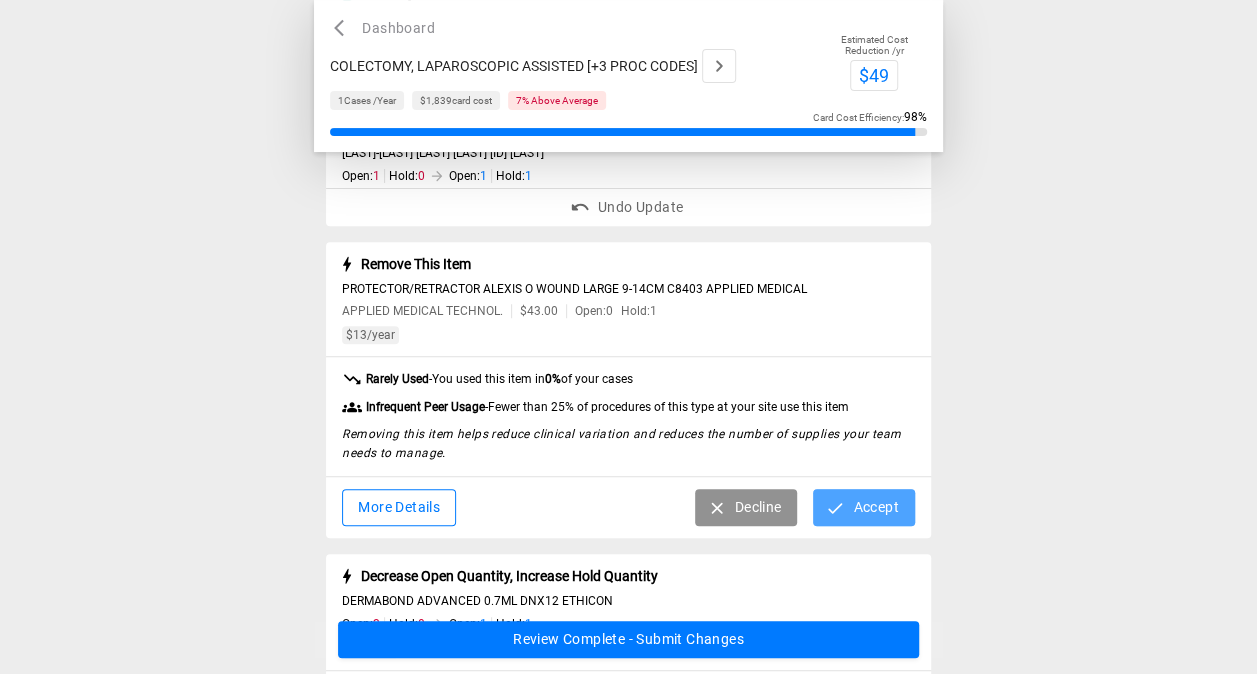 click on "Accept" at bounding box center (863, 507) 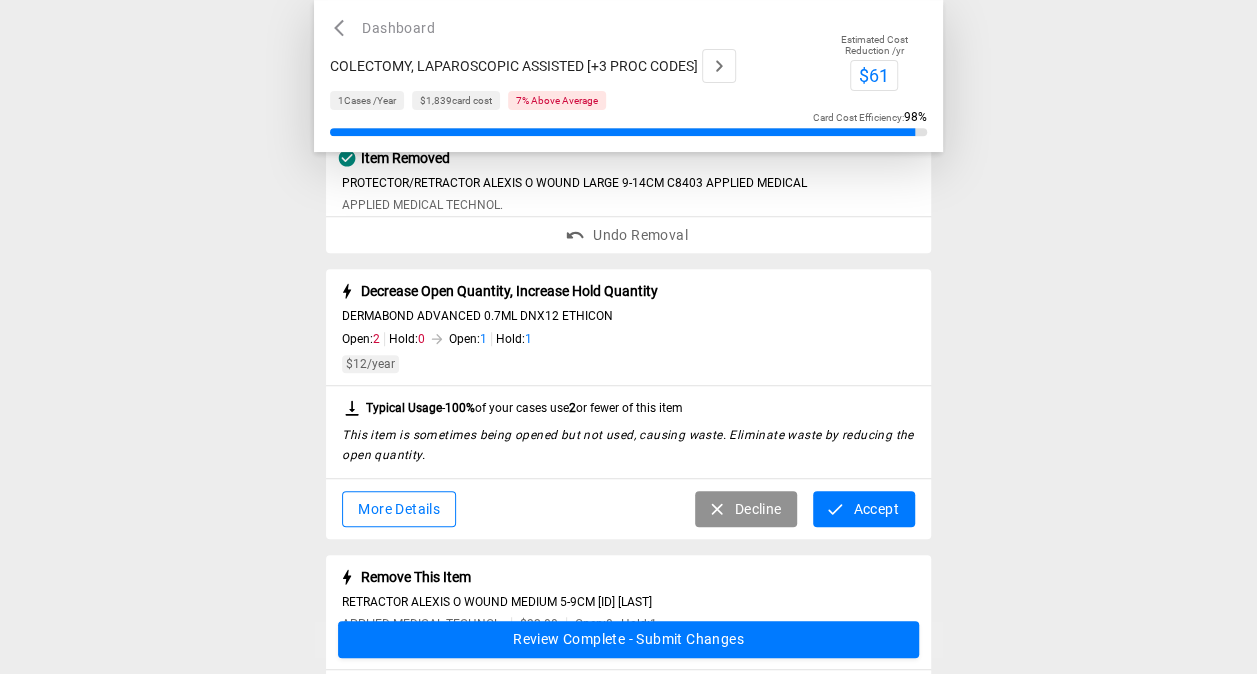 scroll, scrollTop: 365, scrollLeft: 0, axis: vertical 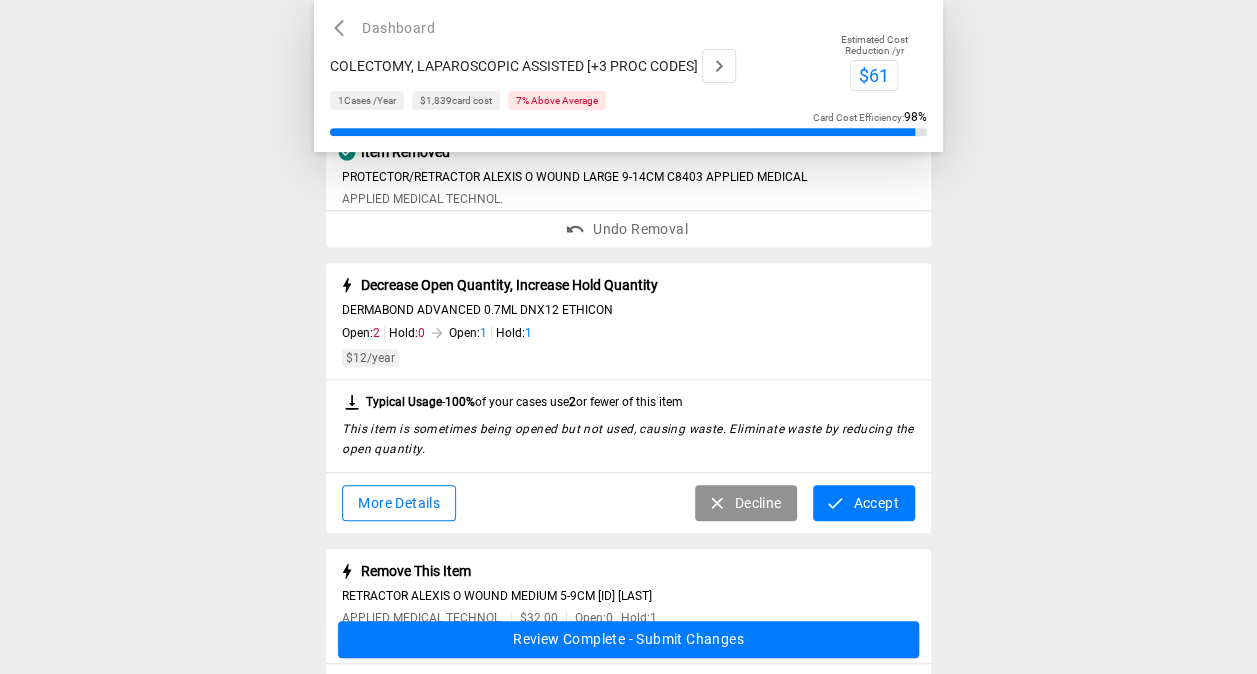 click on "Accept" at bounding box center (863, 503) 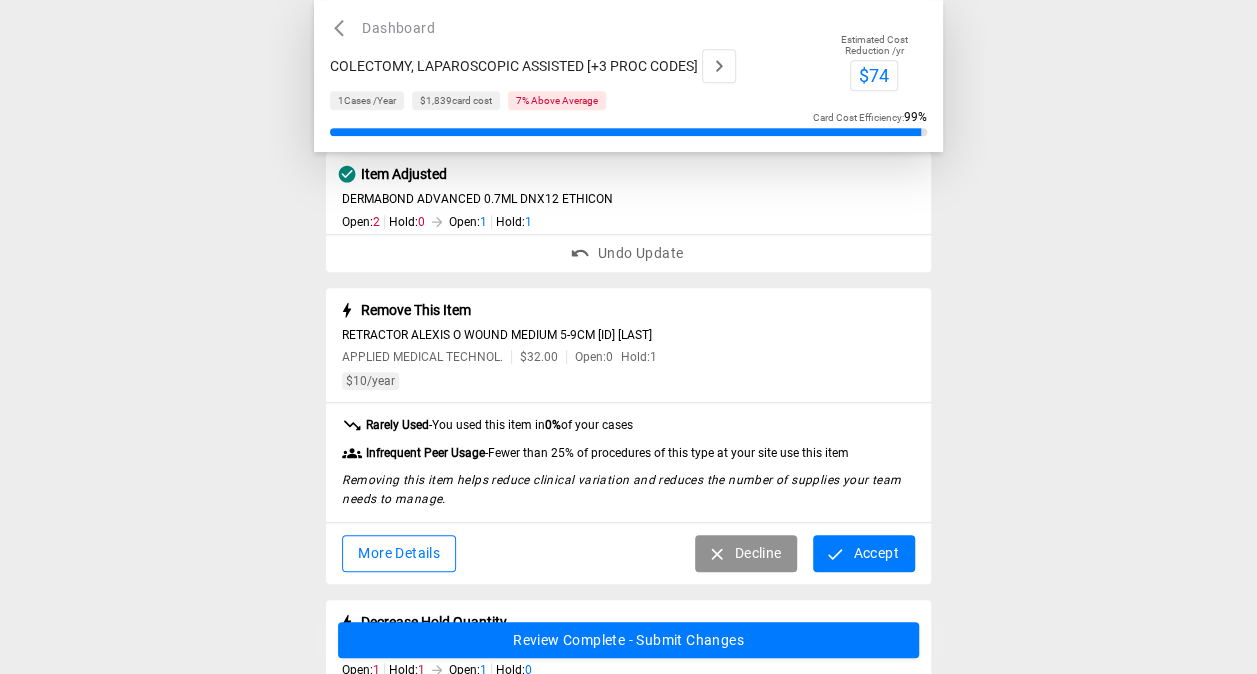scroll, scrollTop: 480, scrollLeft: 0, axis: vertical 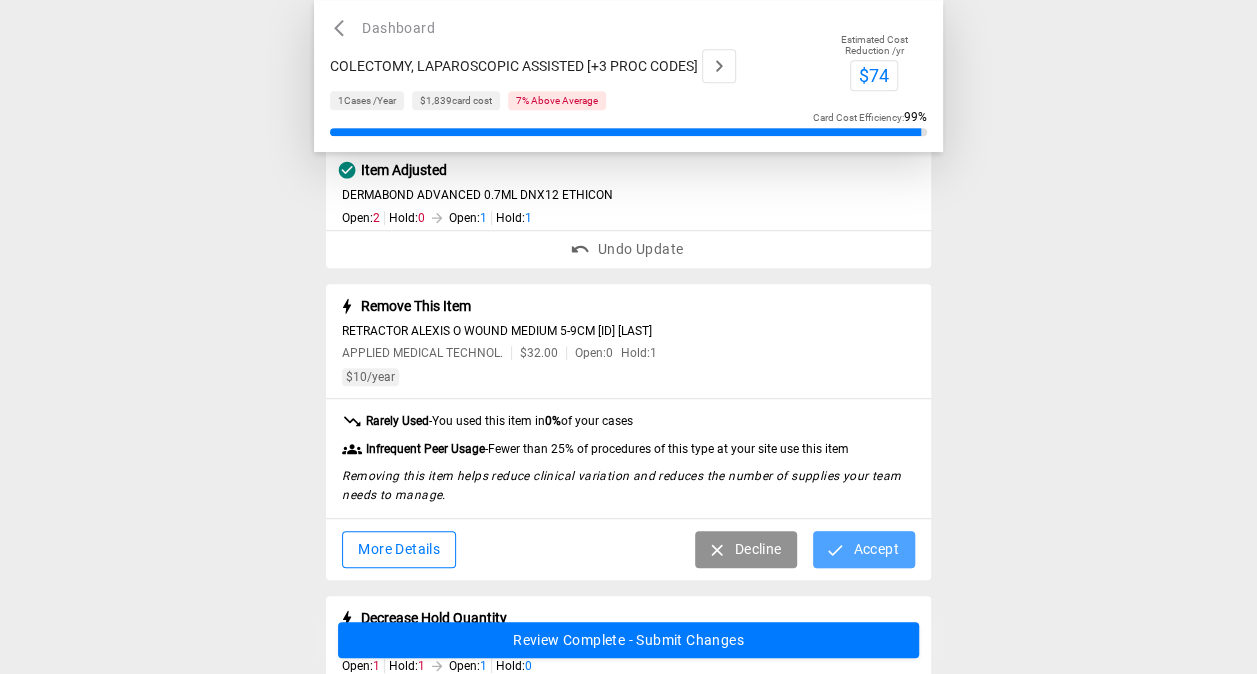 click on "Accept" at bounding box center (863, 549) 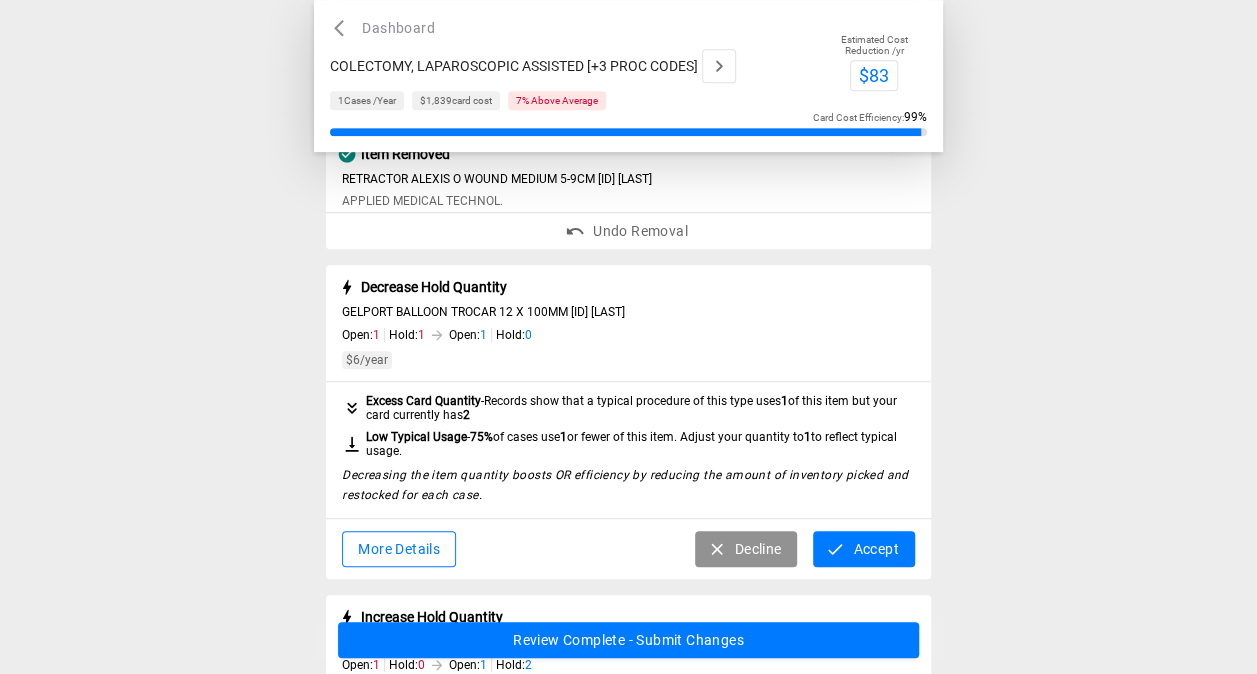 scroll, scrollTop: 634, scrollLeft: 0, axis: vertical 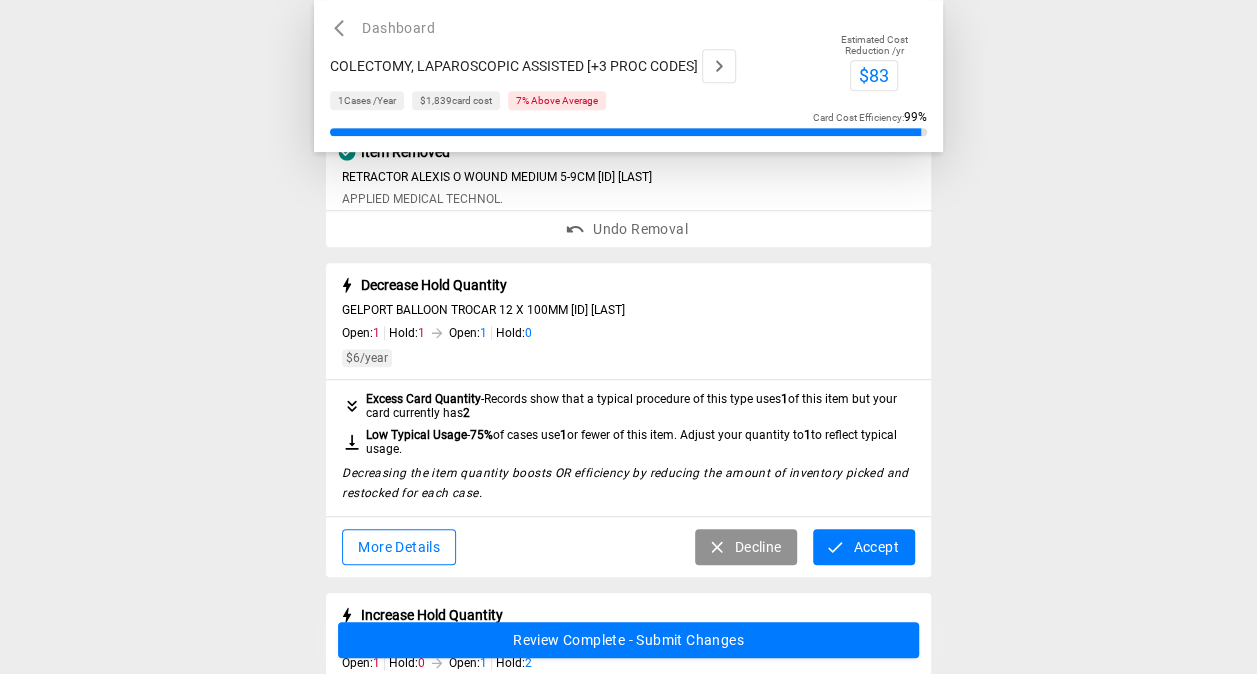 click on "Accept" at bounding box center [863, 547] 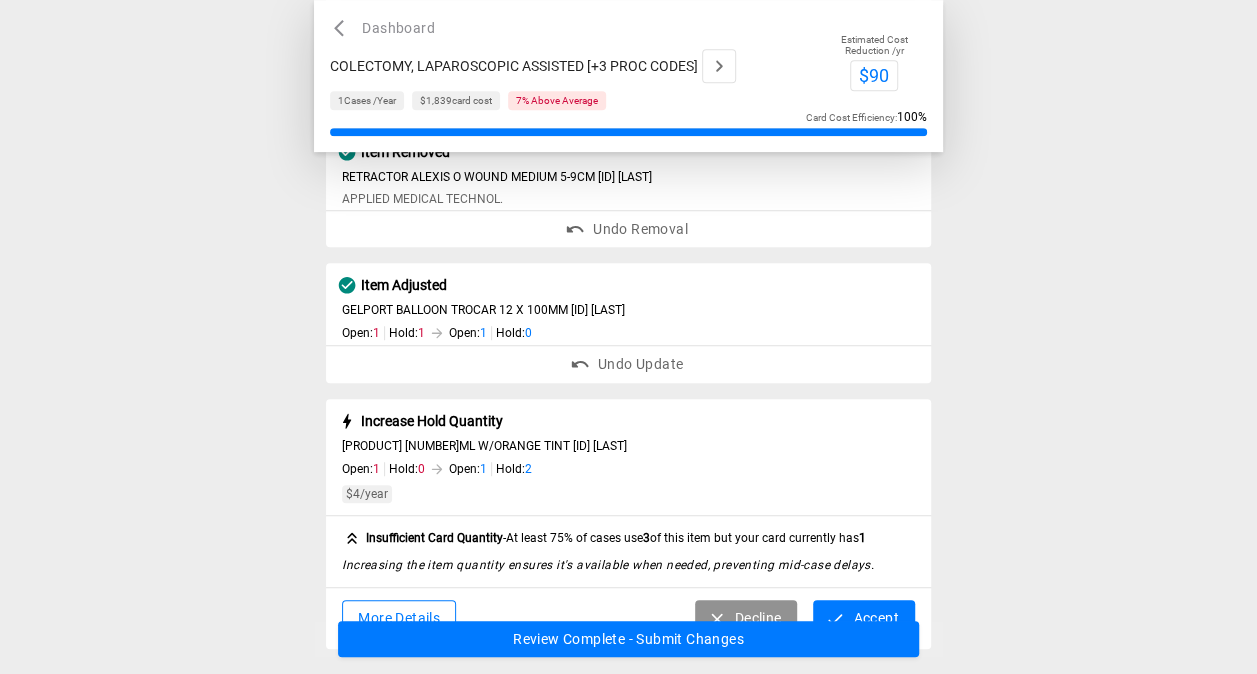 scroll, scrollTop: 714, scrollLeft: 0, axis: vertical 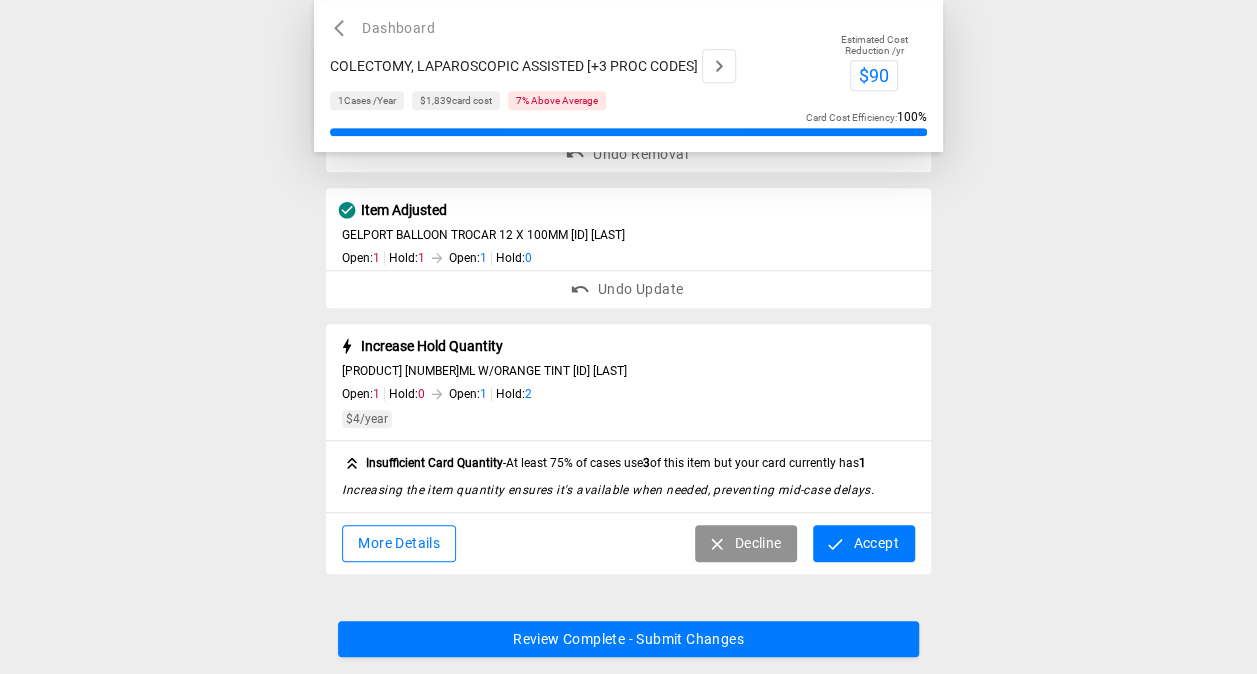 click on "Accept" at bounding box center [863, 543] 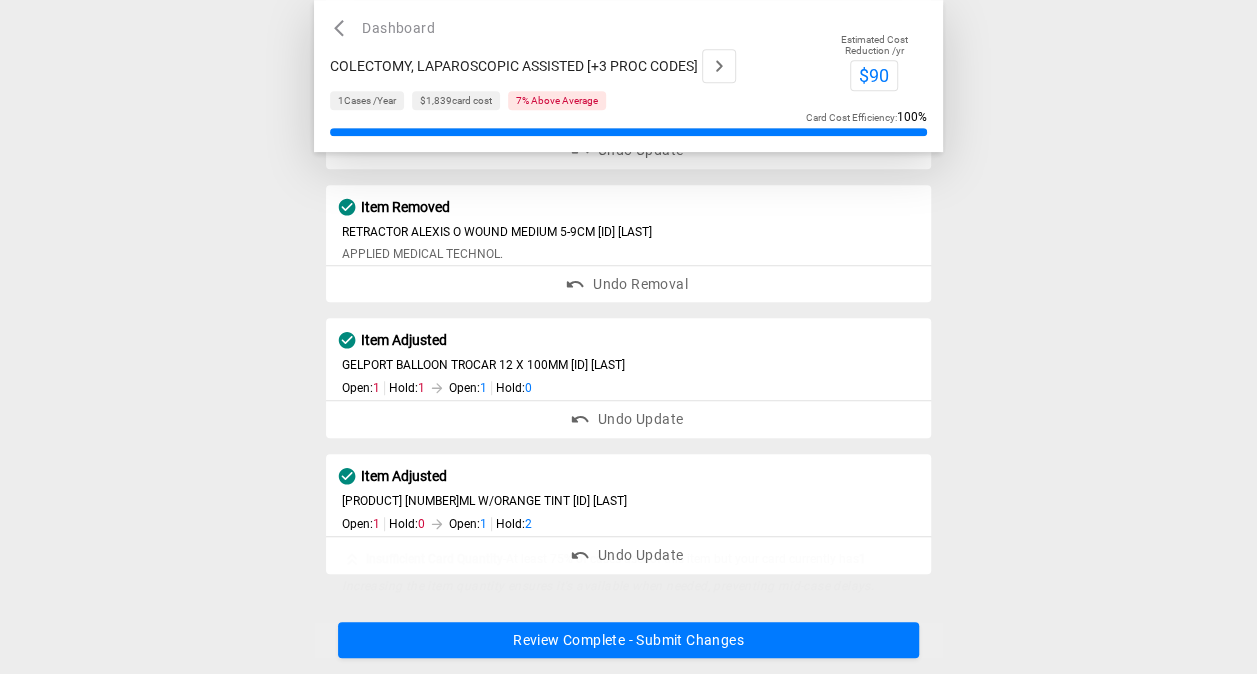 scroll, scrollTop: 583, scrollLeft: 0, axis: vertical 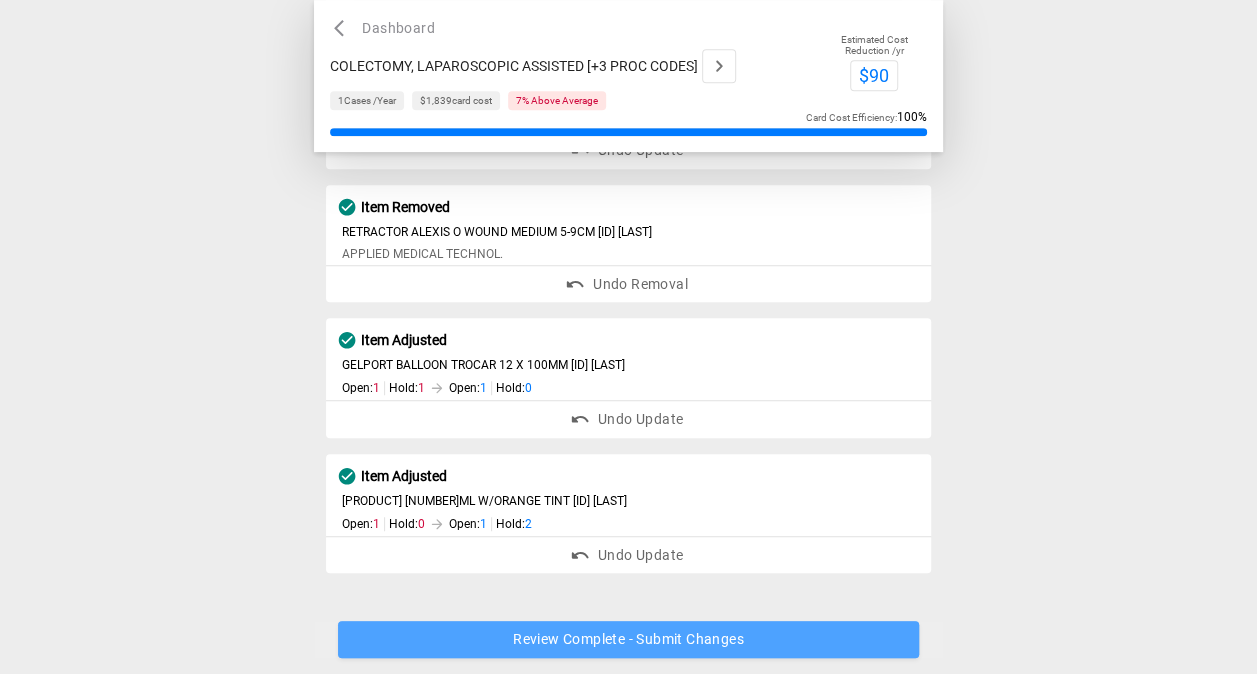 click on "Review Complete - Submit Changes" at bounding box center [628, 640] 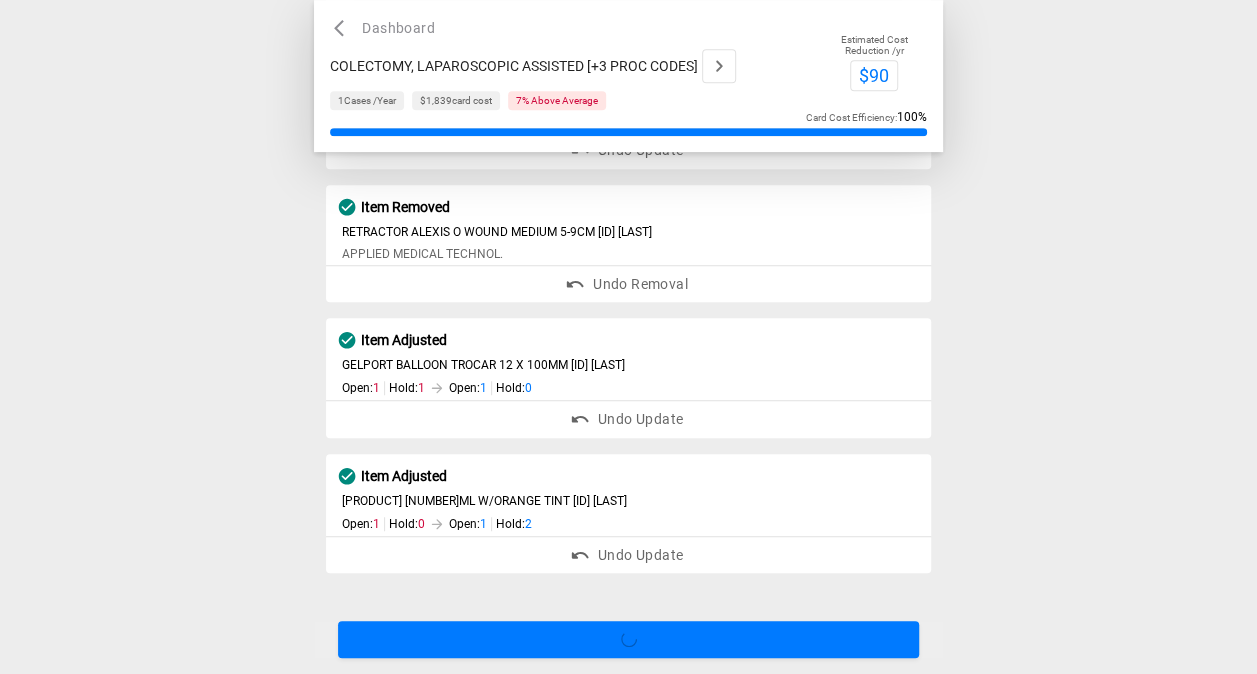 scroll, scrollTop: 0, scrollLeft: 0, axis: both 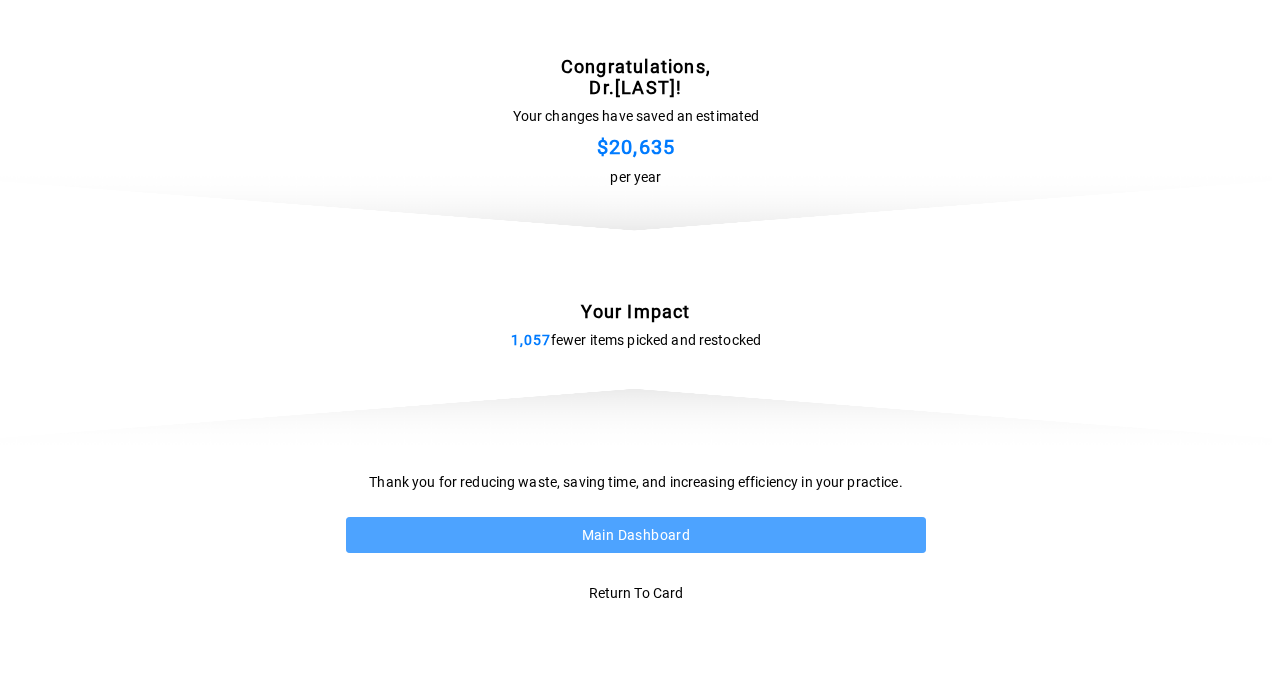 click on "Main Dashboard" at bounding box center (636, 535) 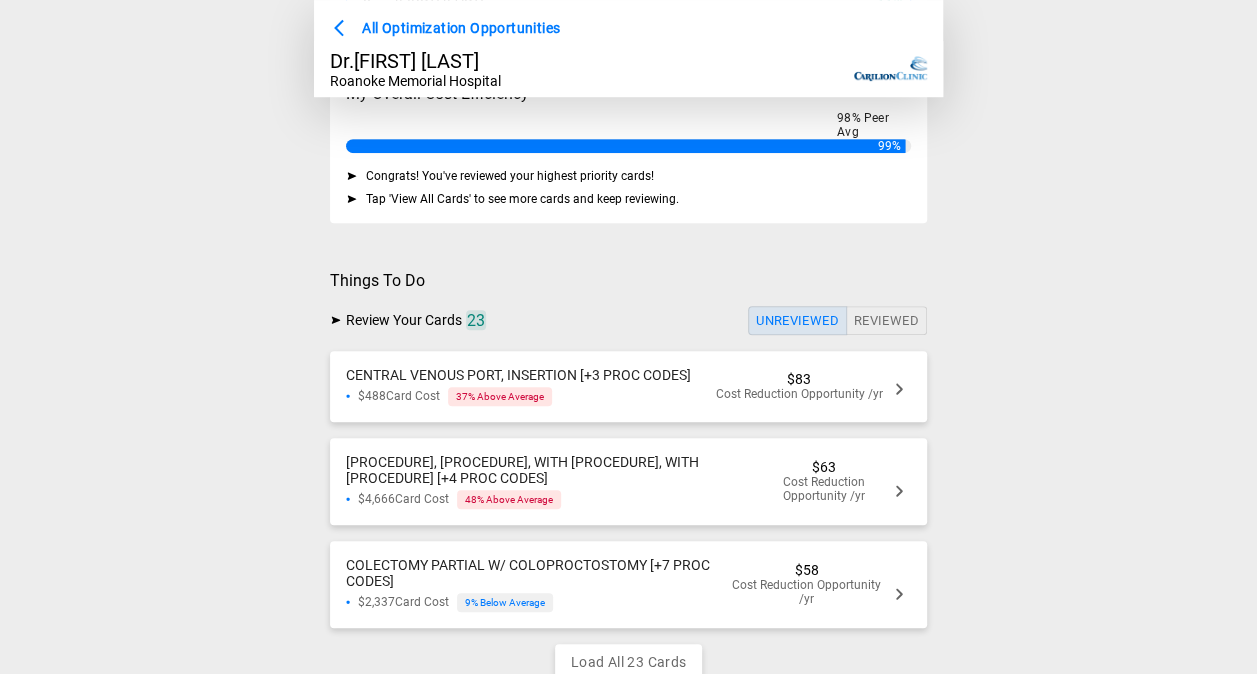 scroll, scrollTop: 356, scrollLeft: 0, axis: vertical 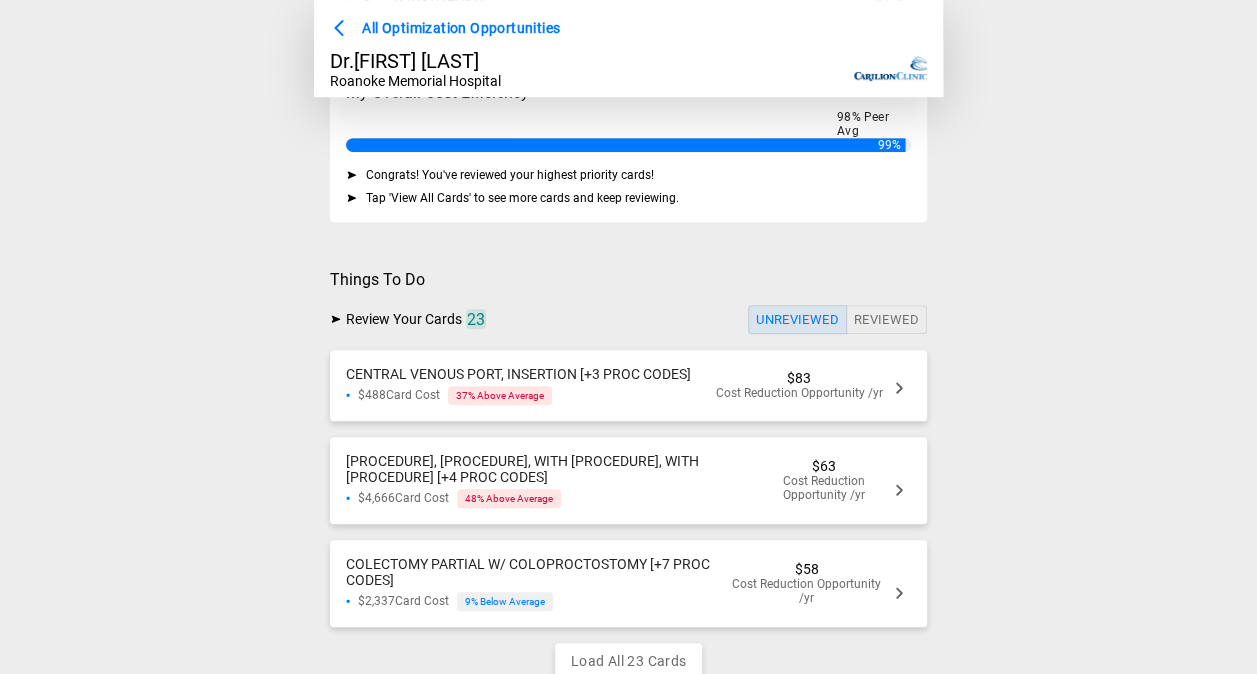 click on "COLECTOMY, TOTAL, ABDOMINAL, WITH PROCTECTOMY, WITH ILEOSTOMY [+4 PROC CODES] $4,666  Card Cost 48 % Above Average $63 Cost Reduction Opportunity /yr" at bounding box center (628, 480) 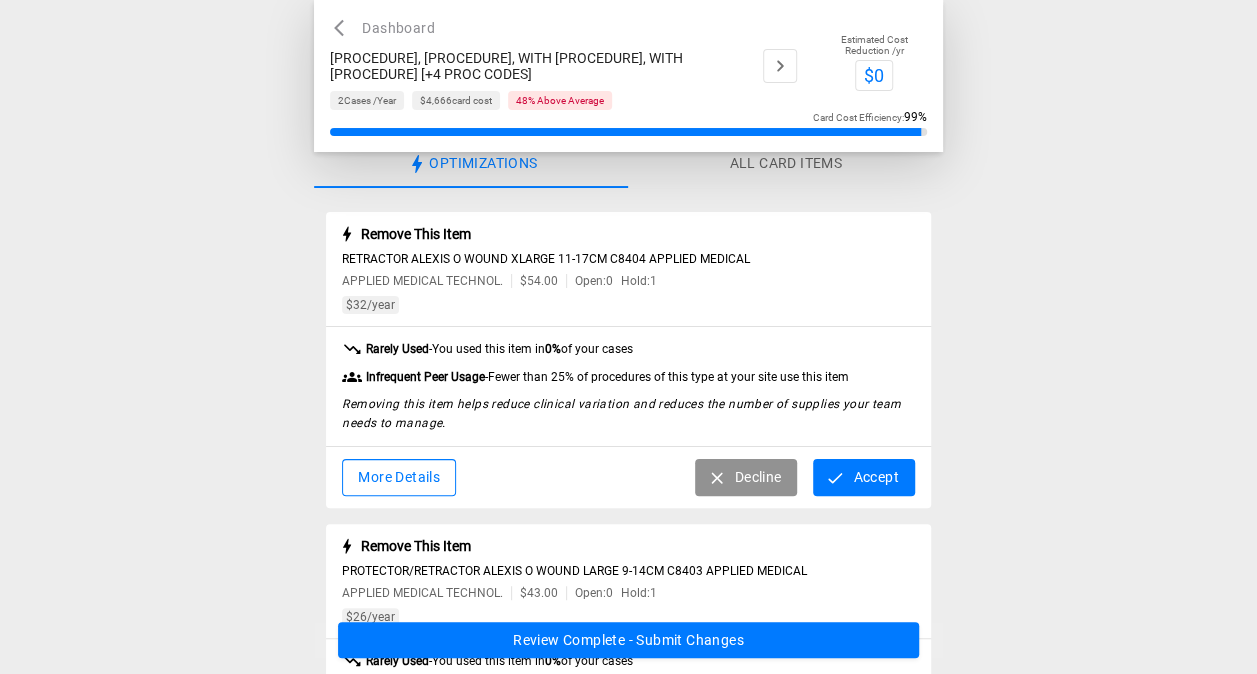 scroll, scrollTop: 0, scrollLeft: 0, axis: both 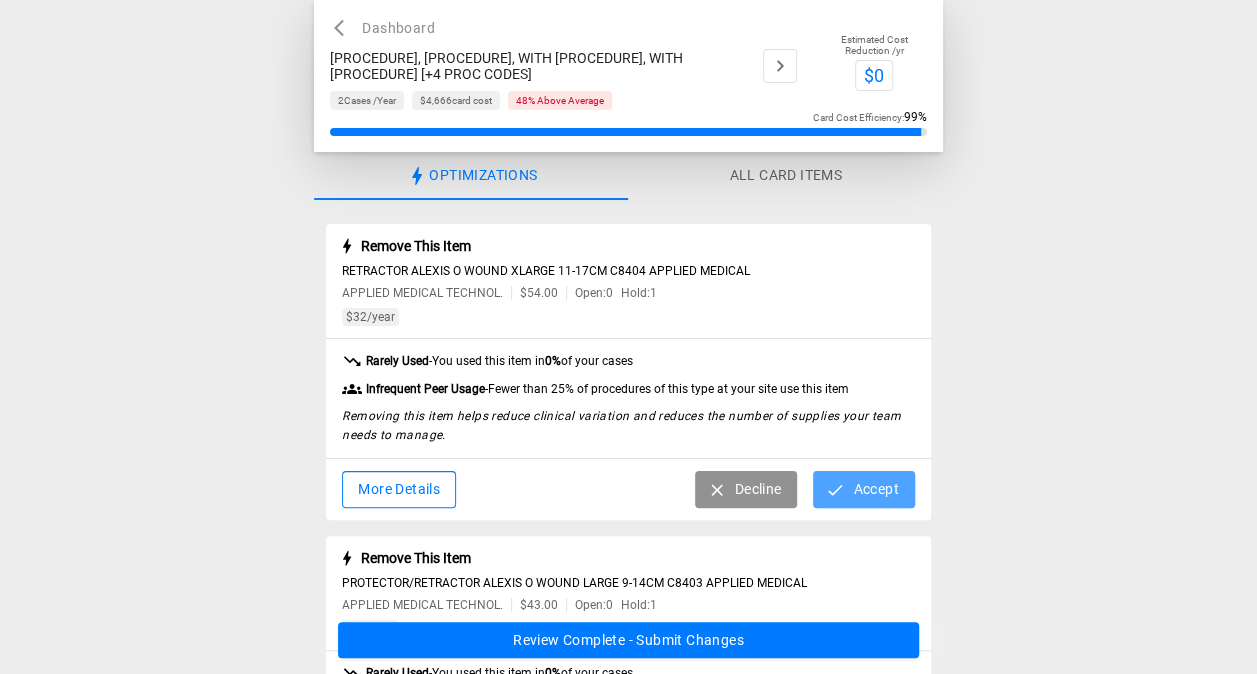 click on "Accept" at bounding box center (863, 489) 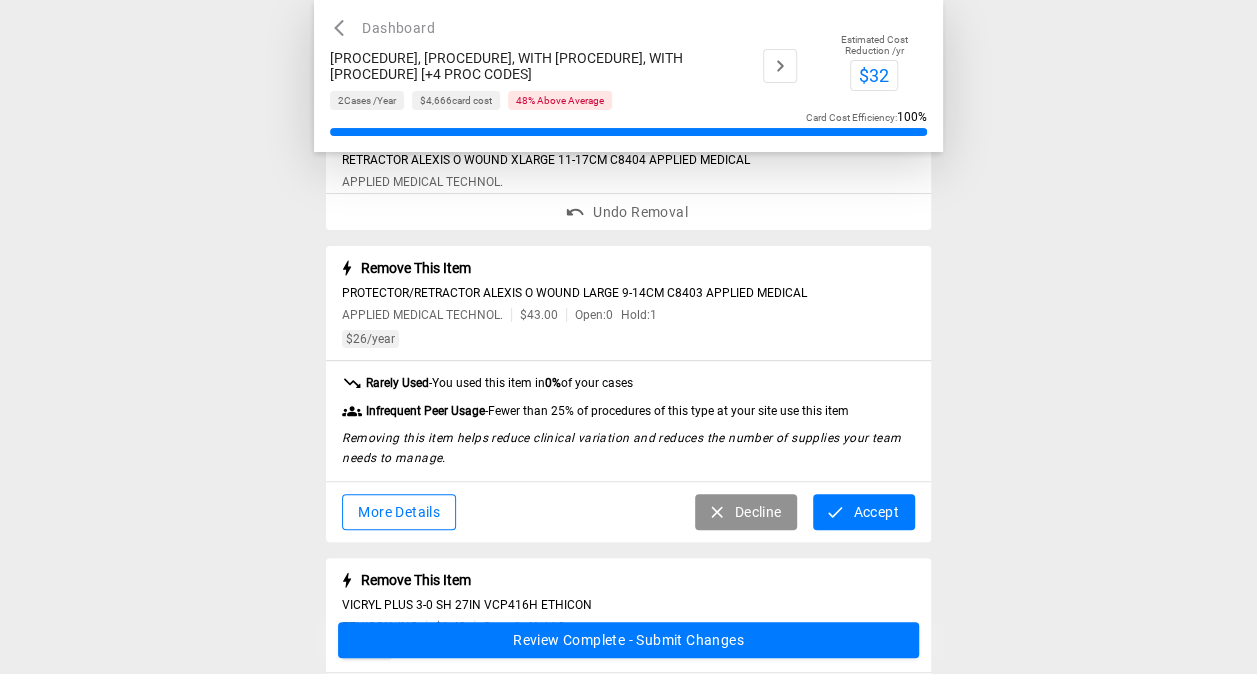 scroll, scrollTop: 112, scrollLeft: 0, axis: vertical 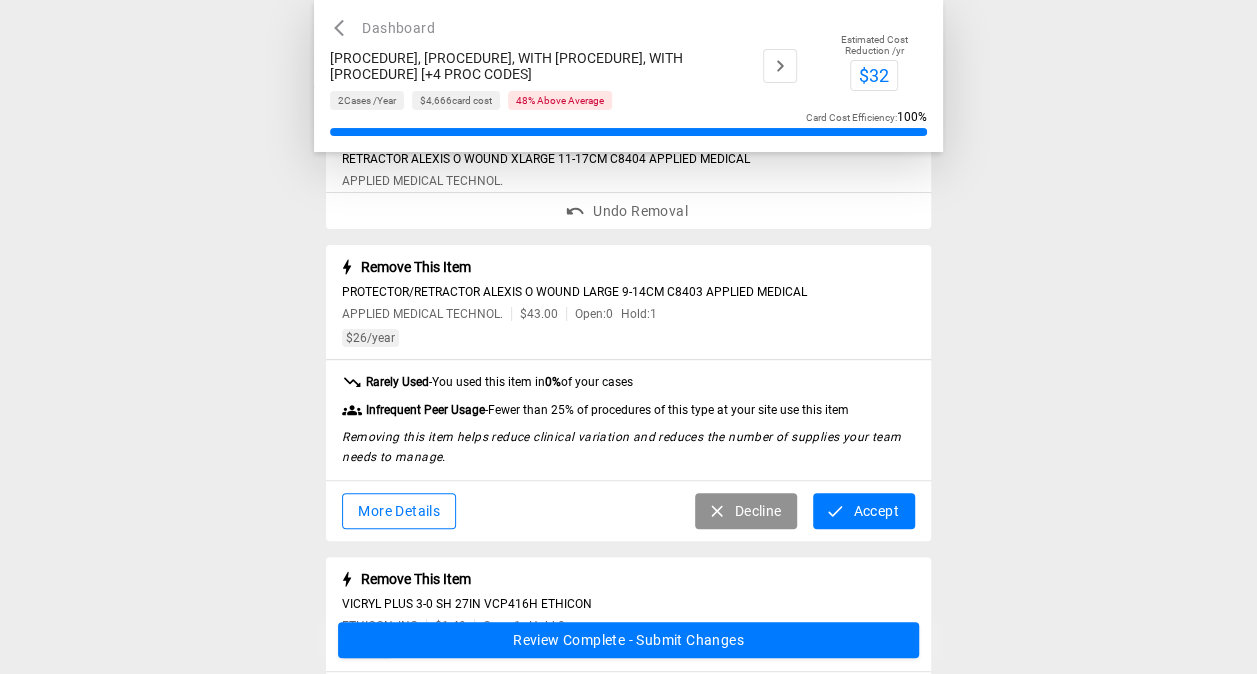 click on "Accept" at bounding box center [863, 511] 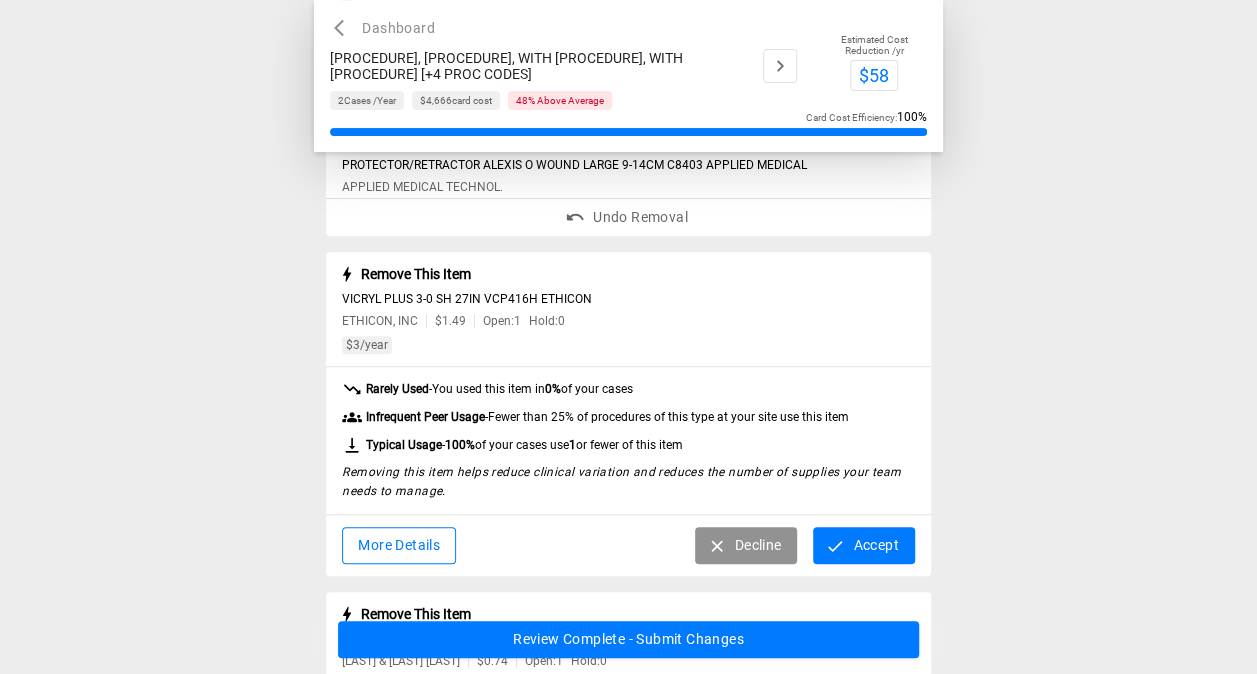 scroll, scrollTop: 241, scrollLeft: 0, axis: vertical 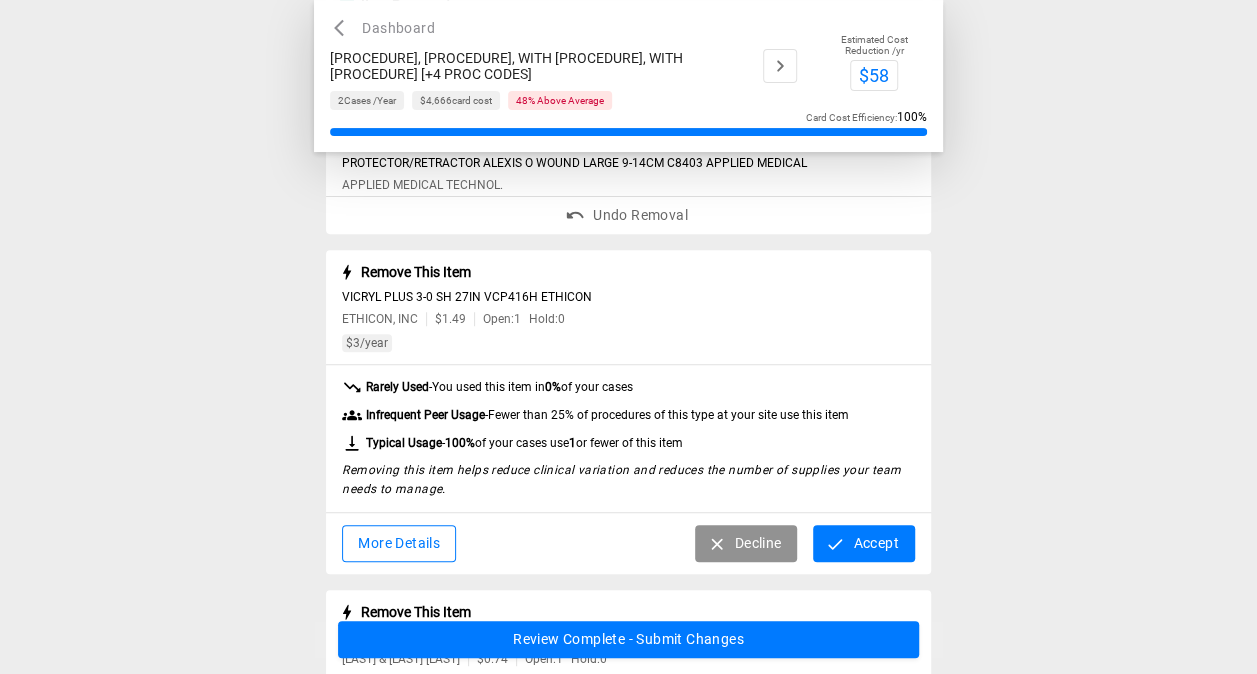click on "Accept" at bounding box center [863, 543] 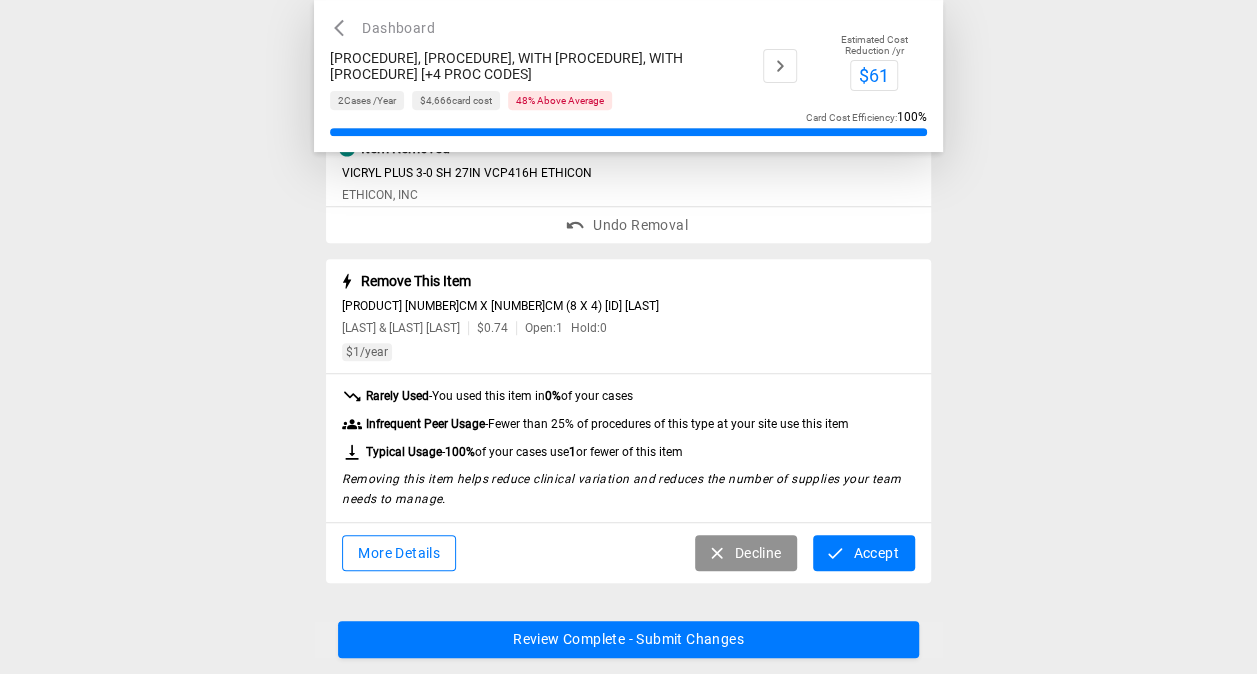 click on "Accept" at bounding box center (863, 553) 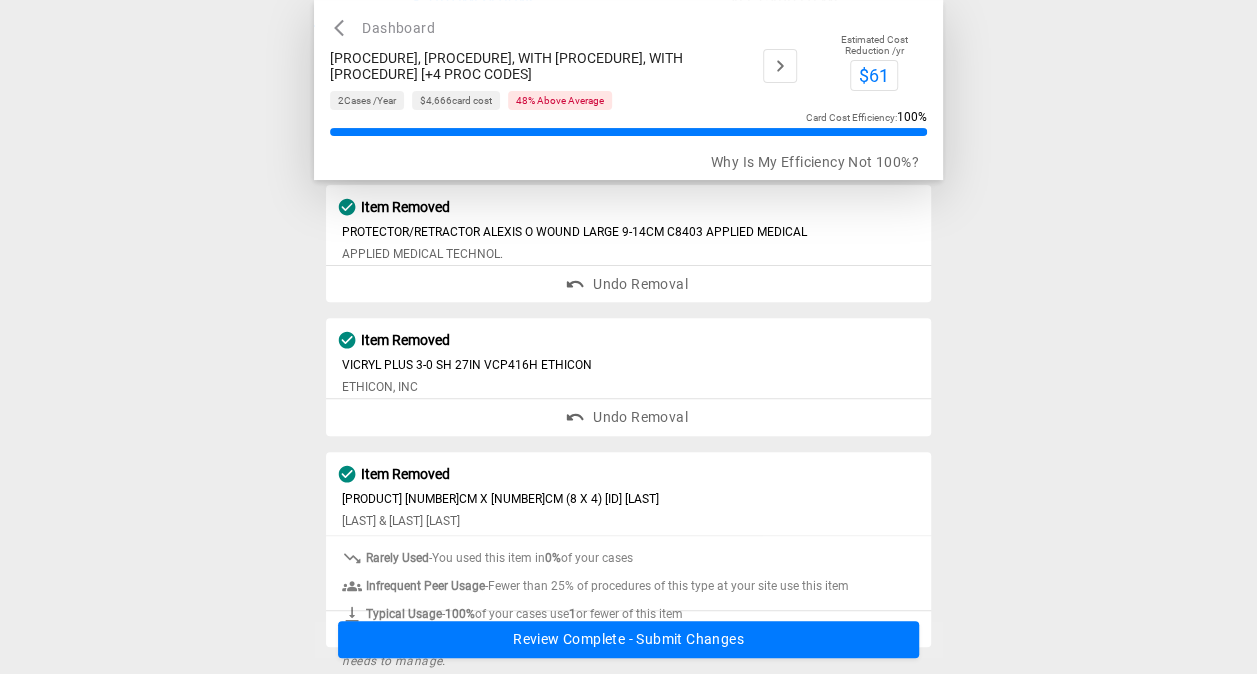scroll, scrollTop: 184, scrollLeft: 0, axis: vertical 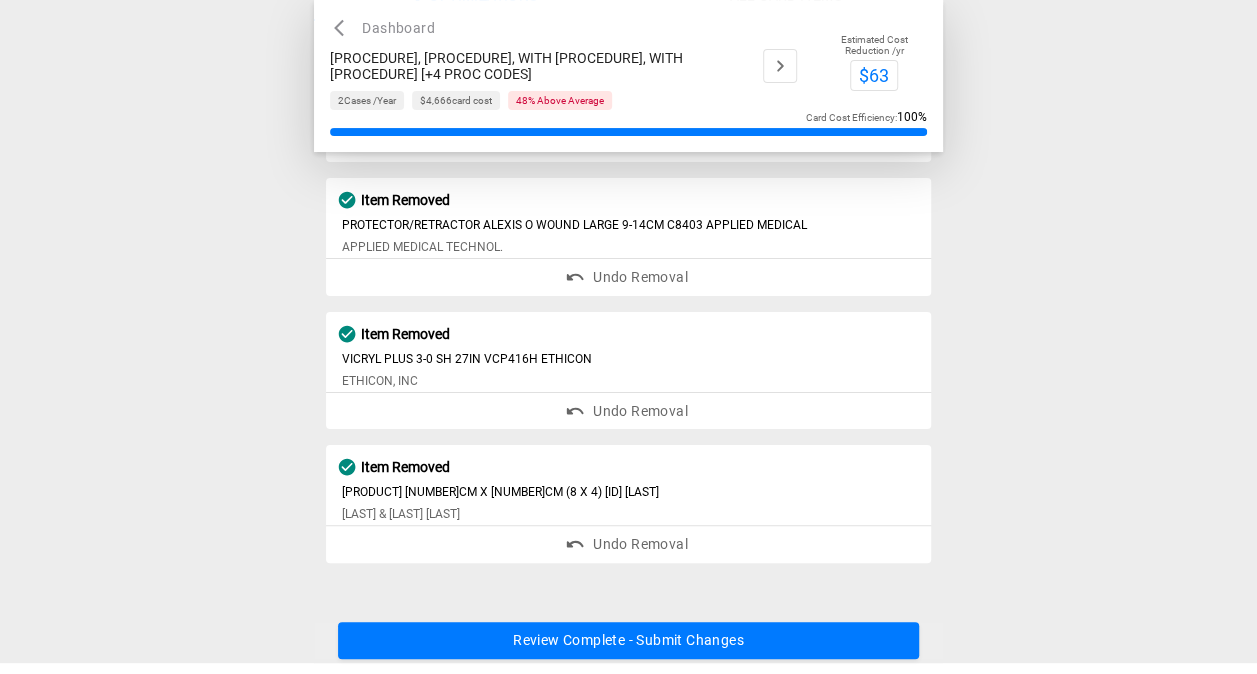 click on "Review Complete - Submit Changes" at bounding box center [628, 640] 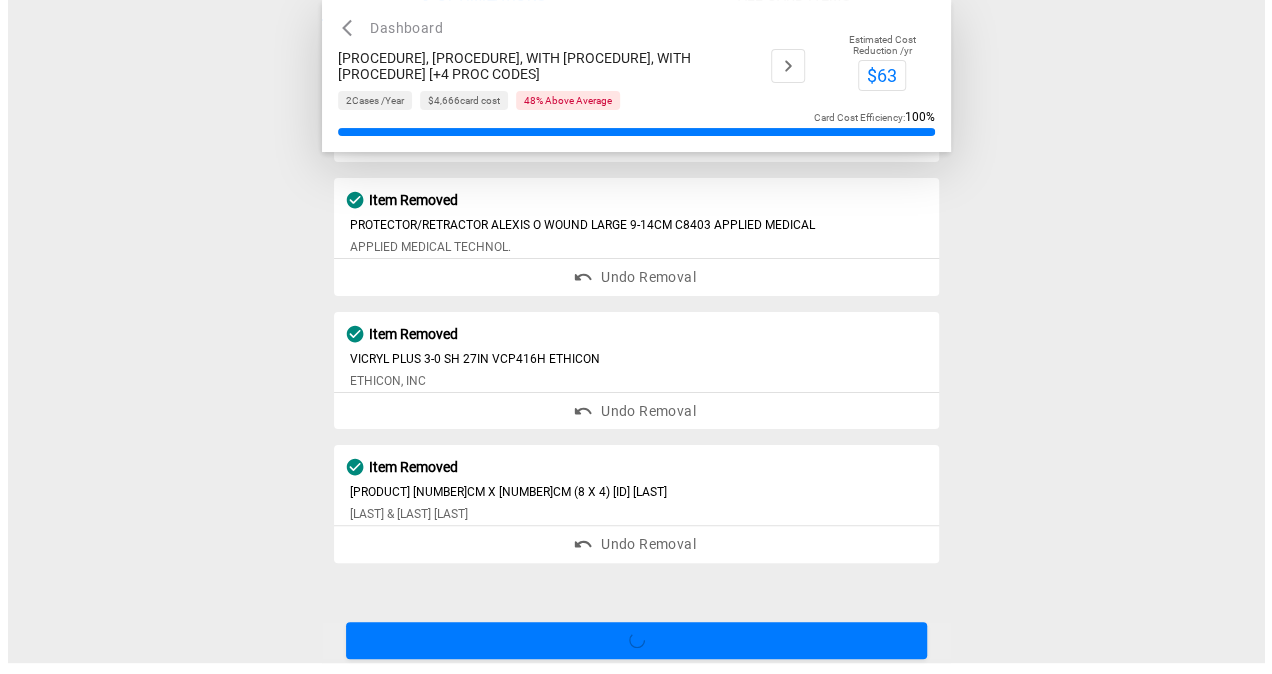 scroll, scrollTop: 0, scrollLeft: 0, axis: both 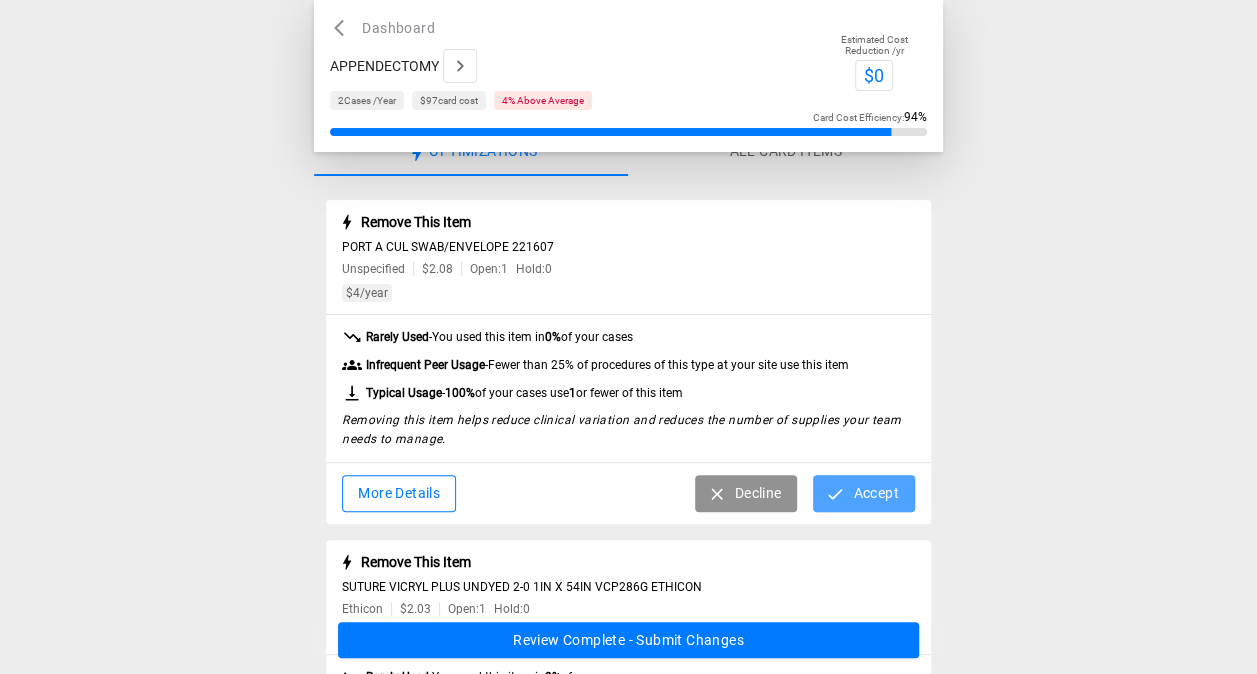click on "Accept" at bounding box center (863, 493) 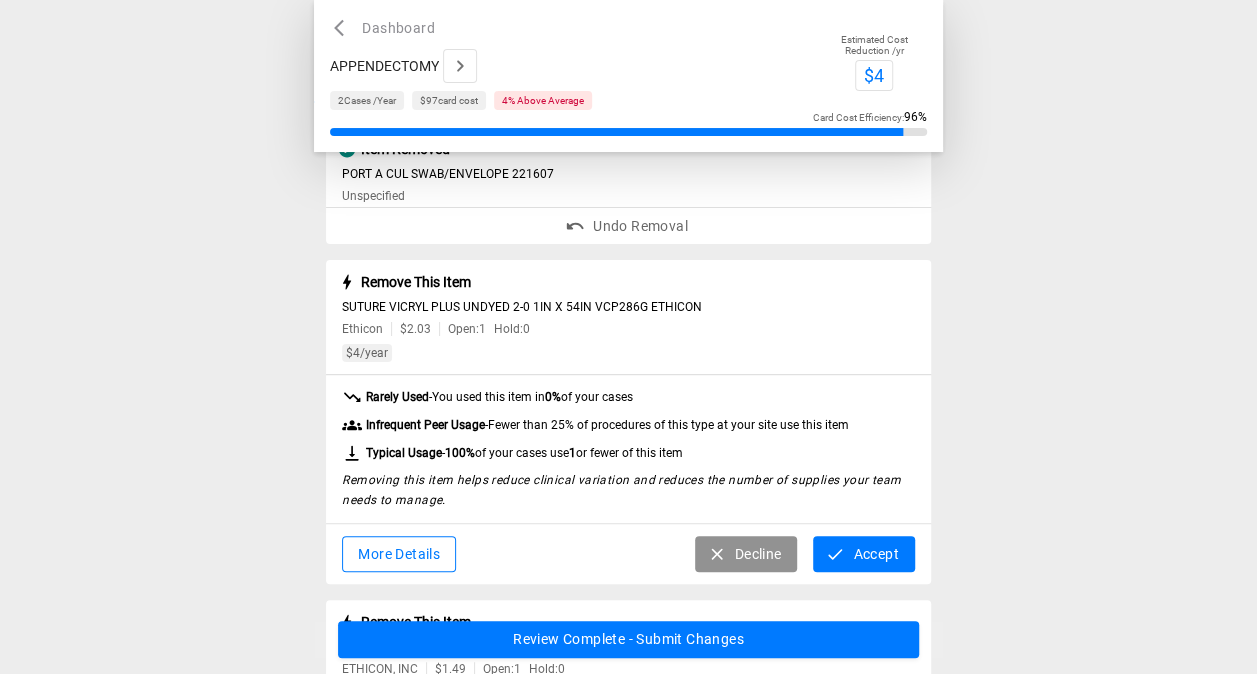 scroll, scrollTop: 135, scrollLeft: 0, axis: vertical 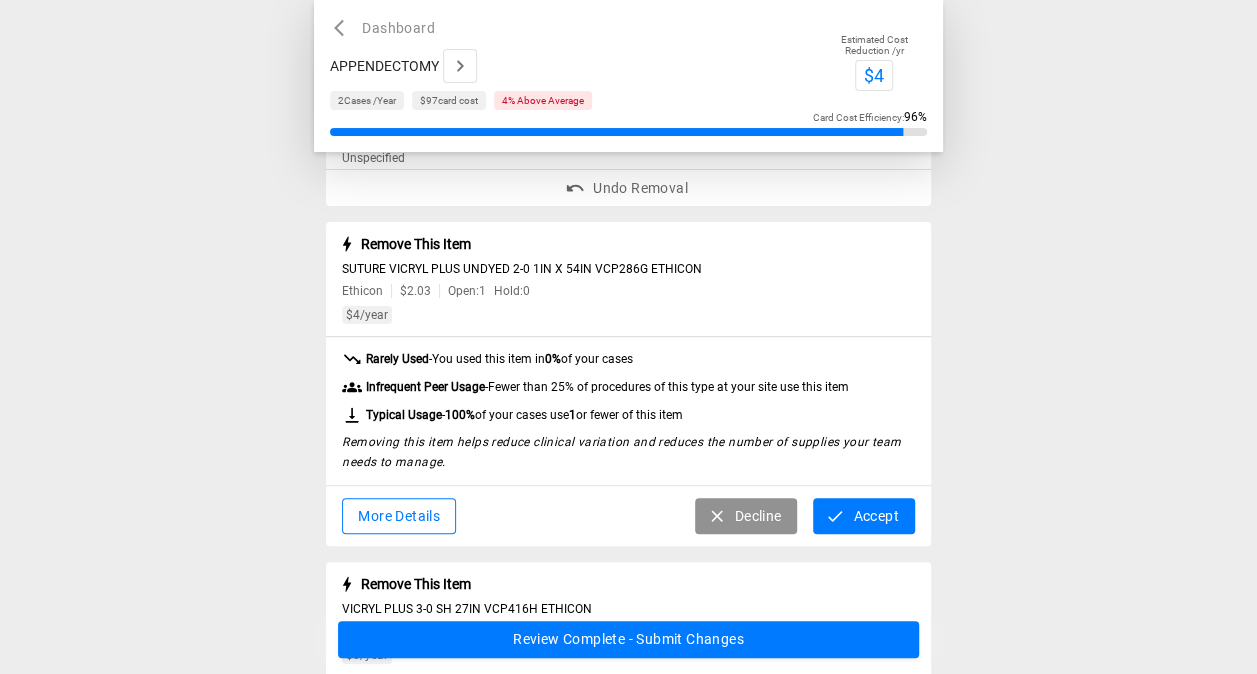 click on "Accept" at bounding box center (863, 516) 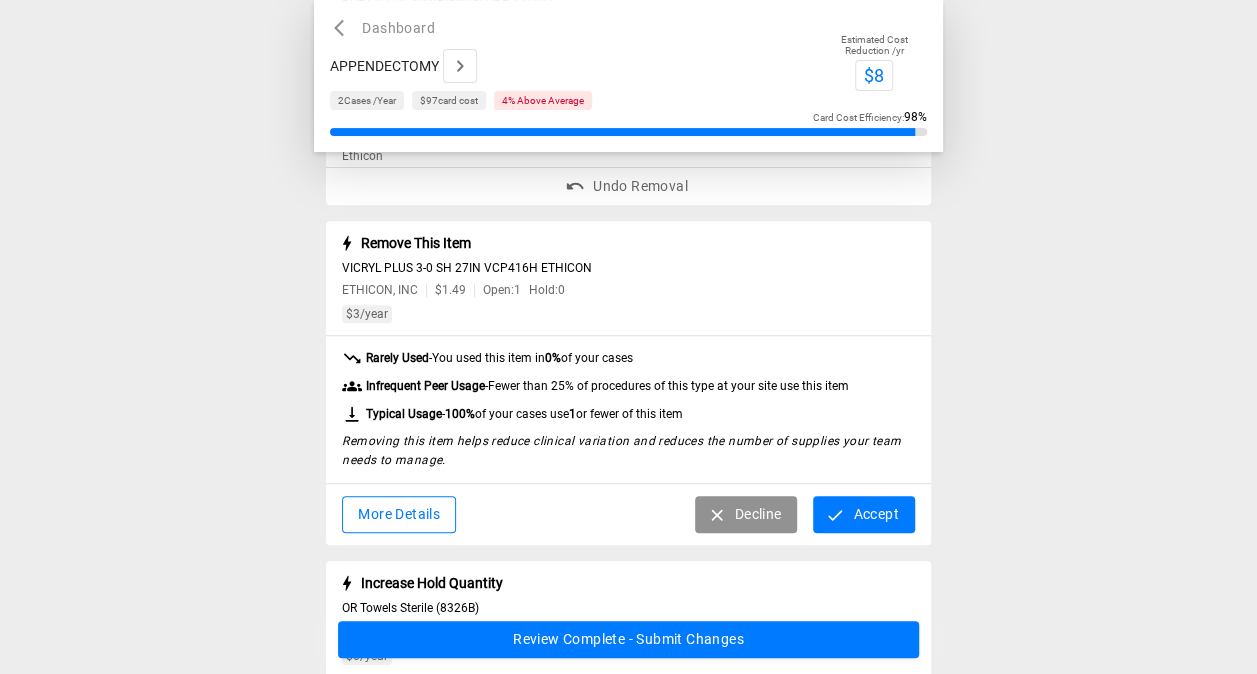 scroll, scrollTop: 271, scrollLeft: 0, axis: vertical 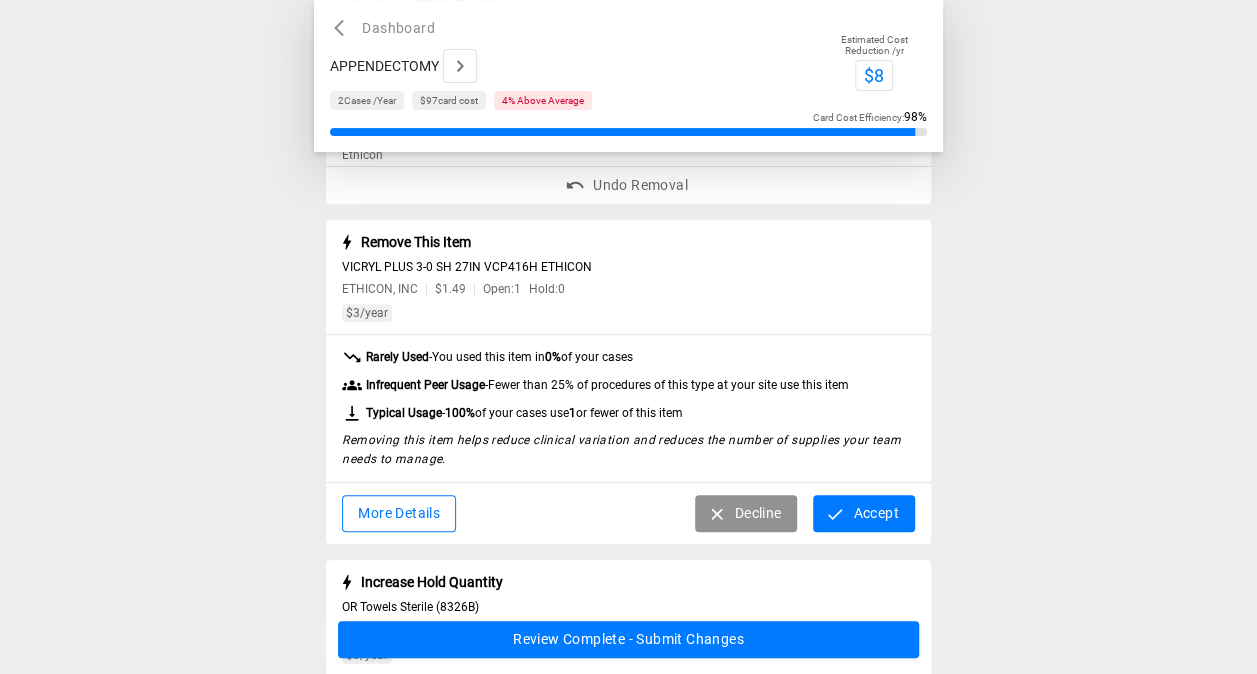 click on "Accept" at bounding box center (863, 513) 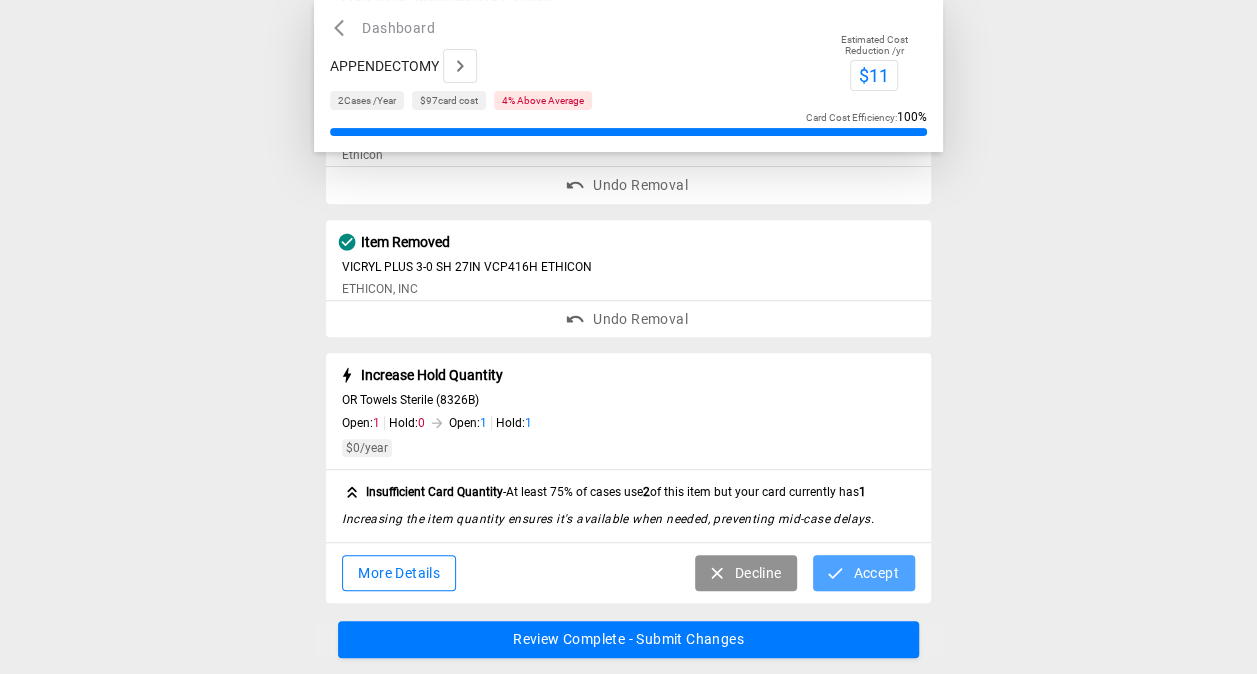 click on "Accept" at bounding box center (863, 573) 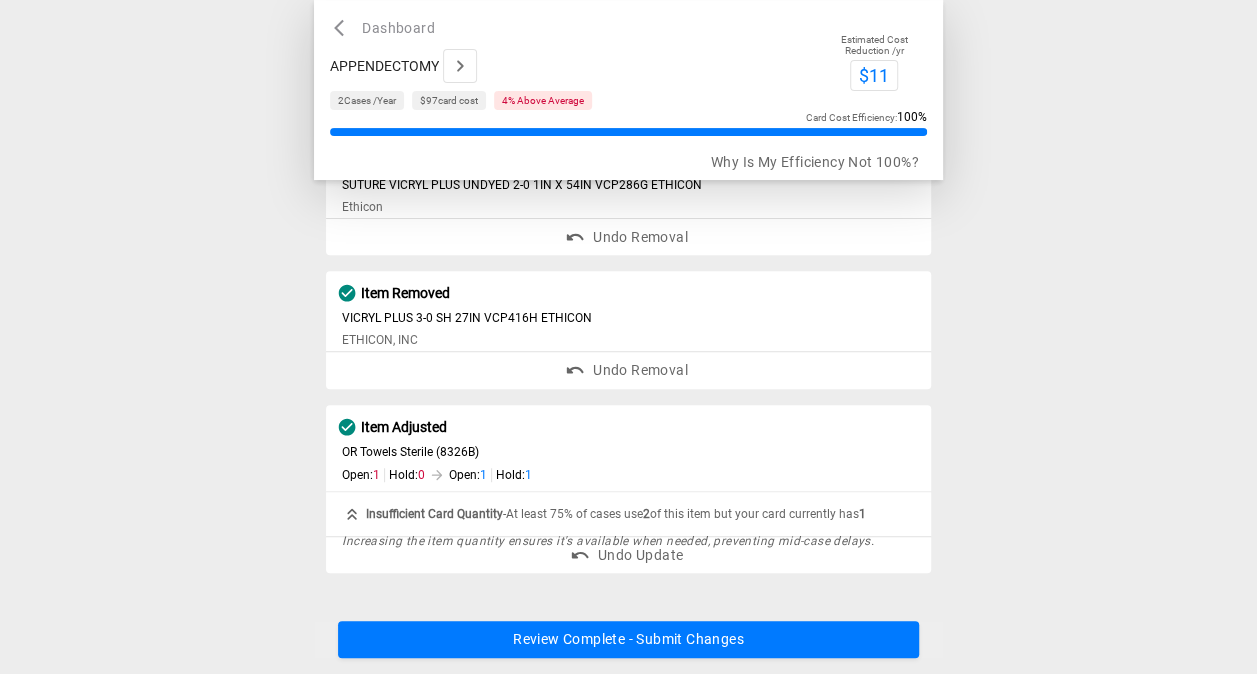 scroll, scrollTop: 174, scrollLeft: 0, axis: vertical 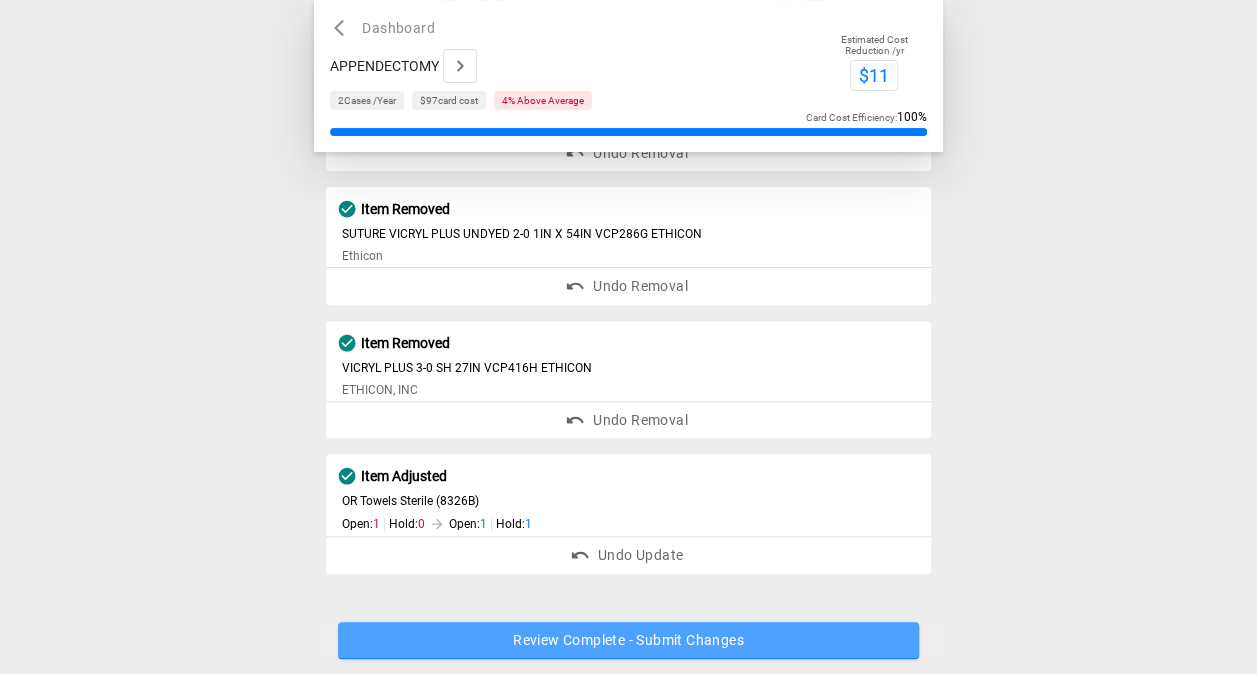 click on "Review Complete - Submit Changes" at bounding box center [628, 640] 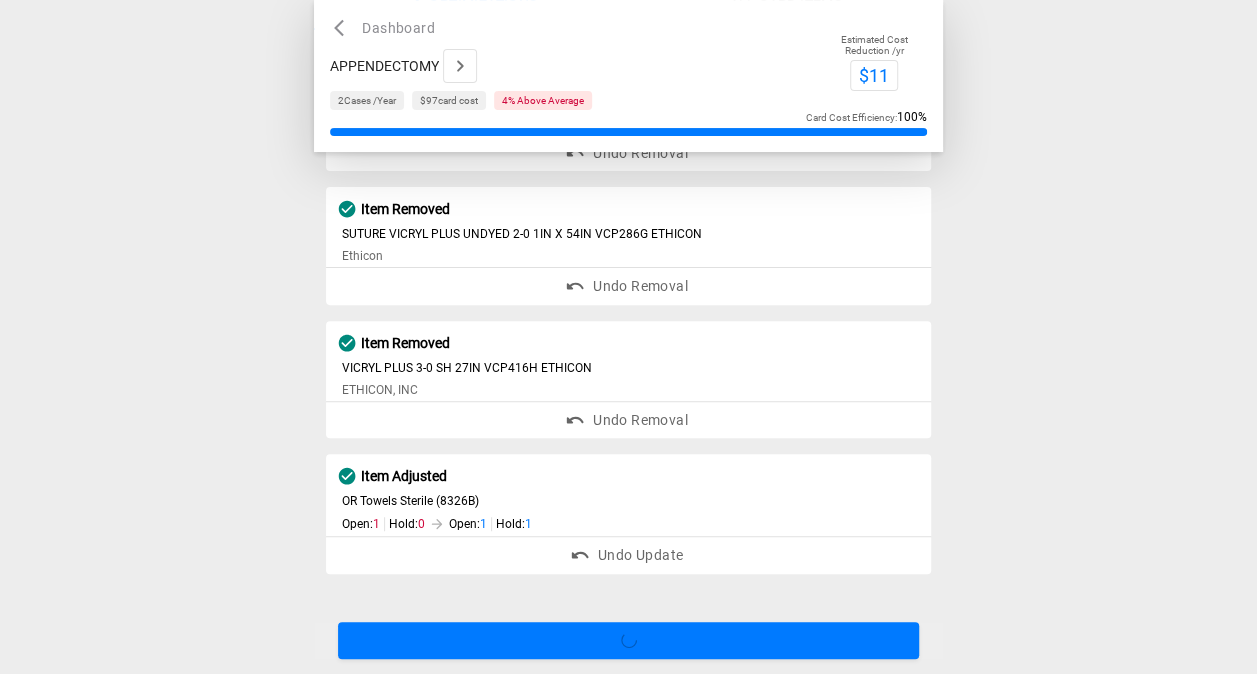 scroll, scrollTop: 0, scrollLeft: 0, axis: both 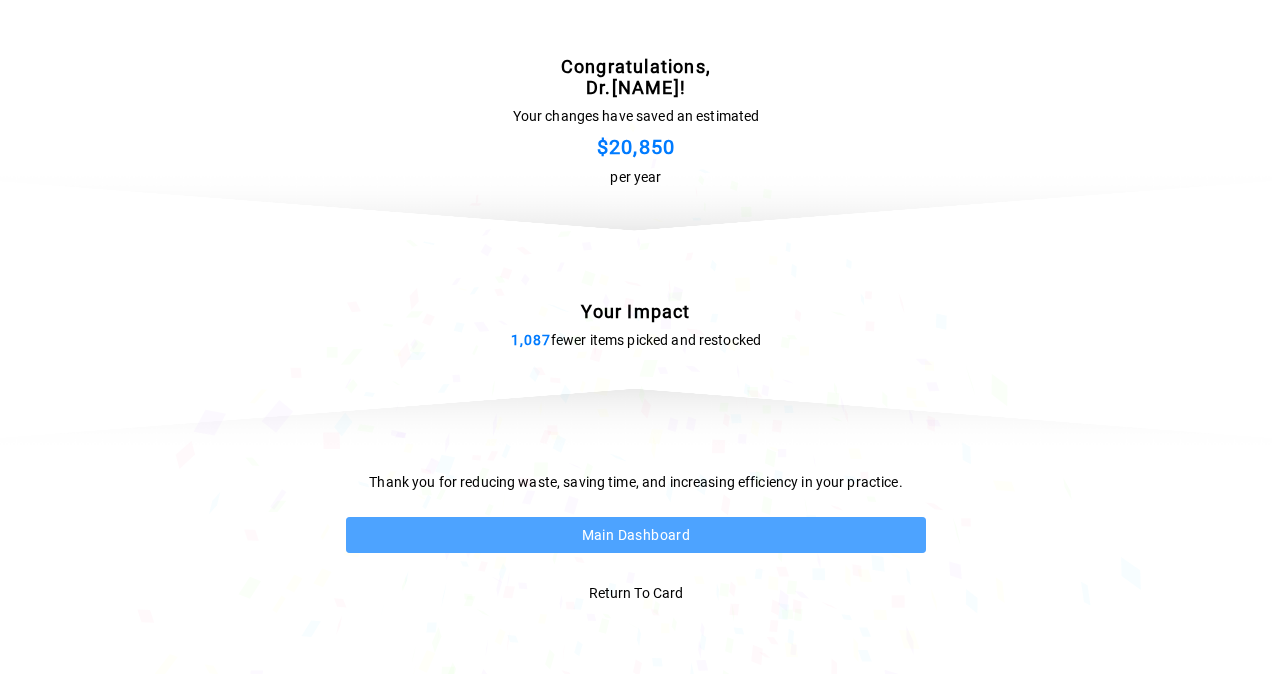click on "Main Dashboard" at bounding box center (636, 535) 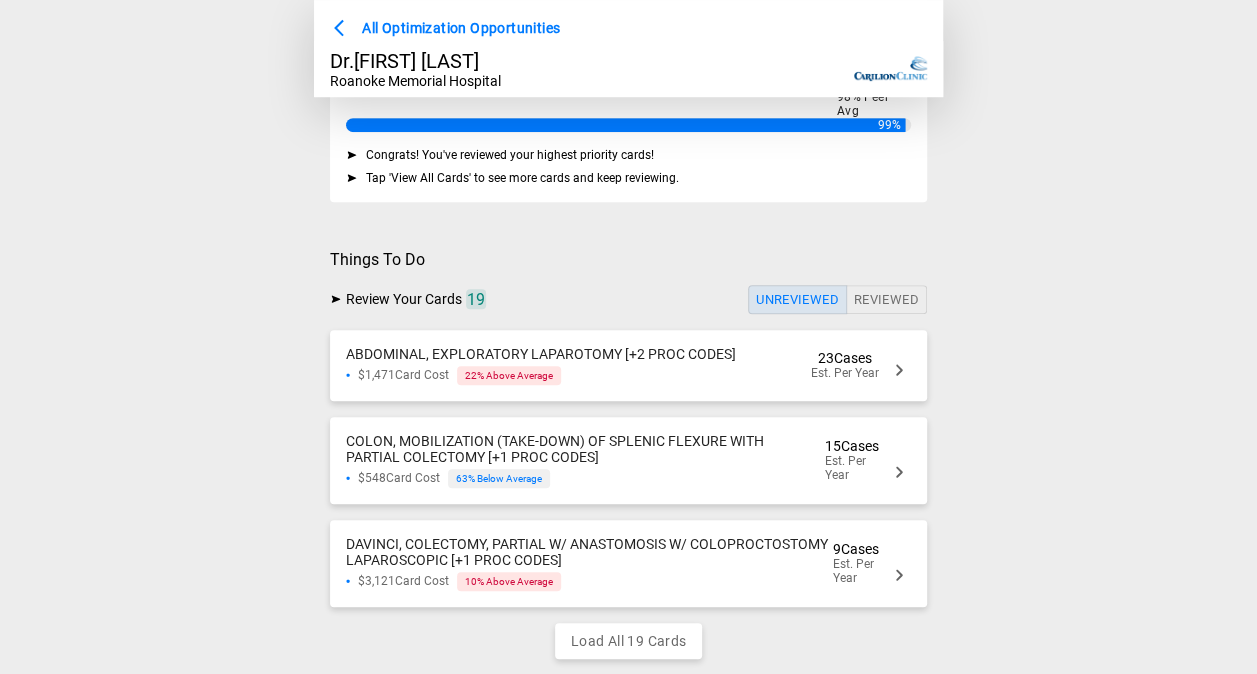 scroll, scrollTop: 378, scrollLeft: 0, axis: vertical 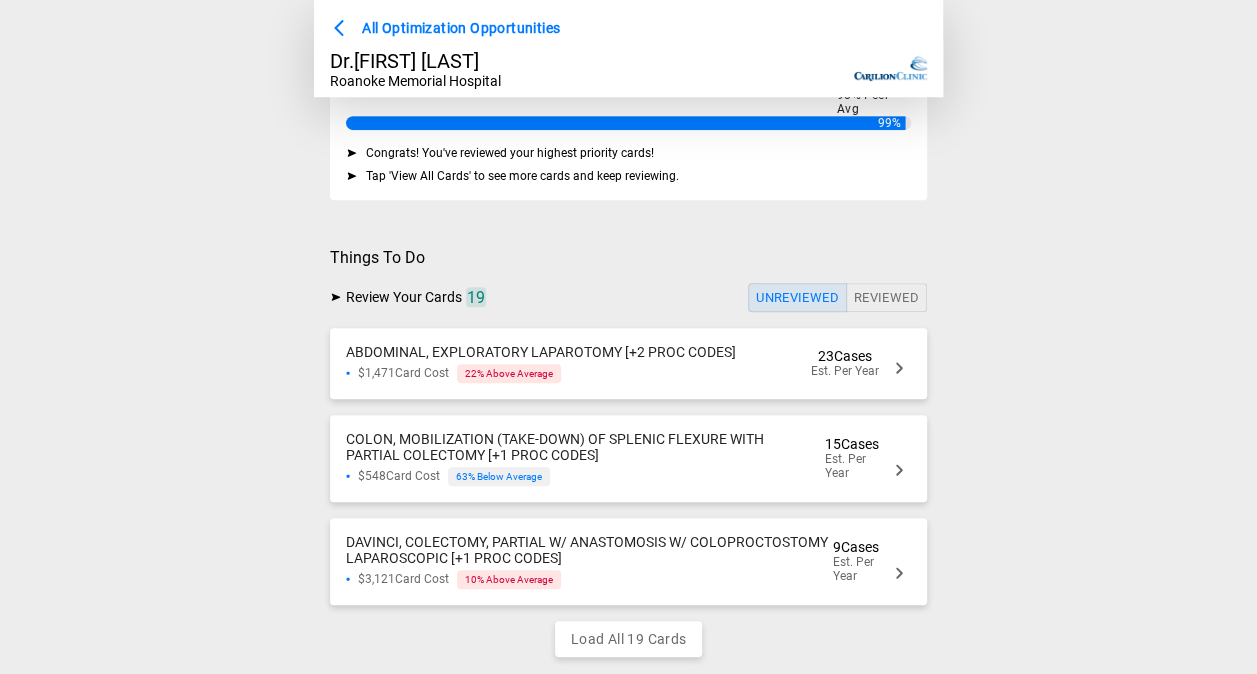 click on "$1,471  Card Cost 22 % Above Average" at bounding box center [541, 373] 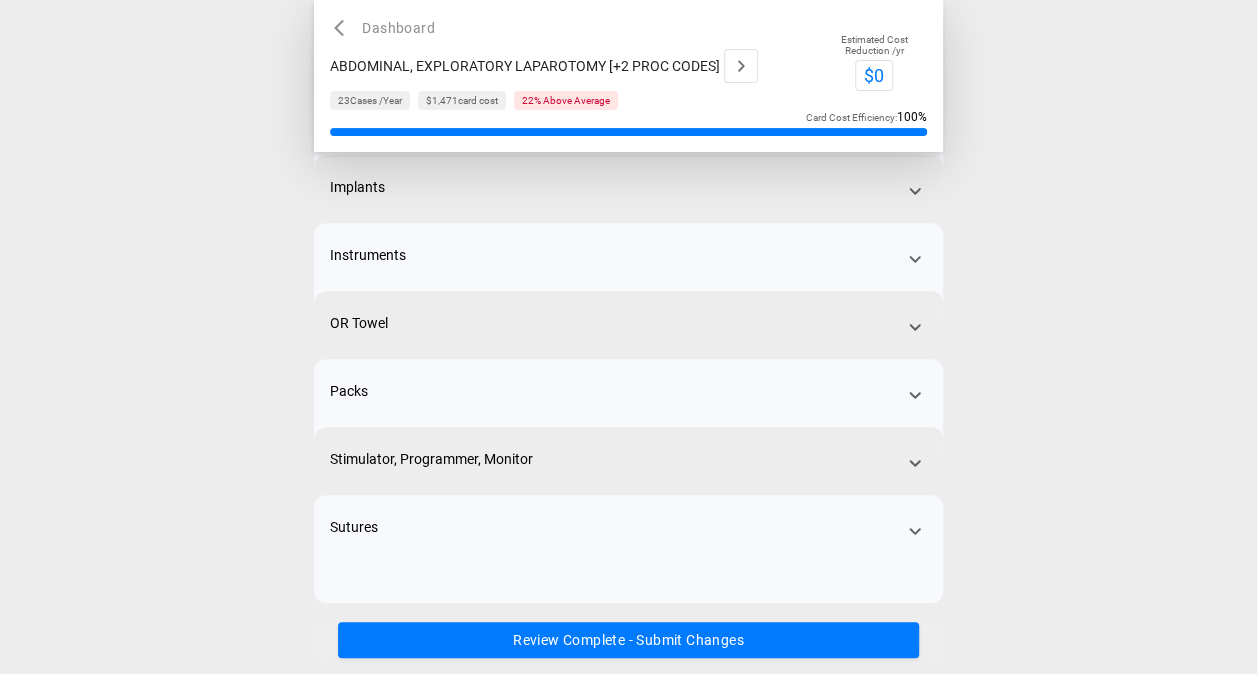 scroll, scrollTop: 275, scrollLeft: 0, axis: vertical 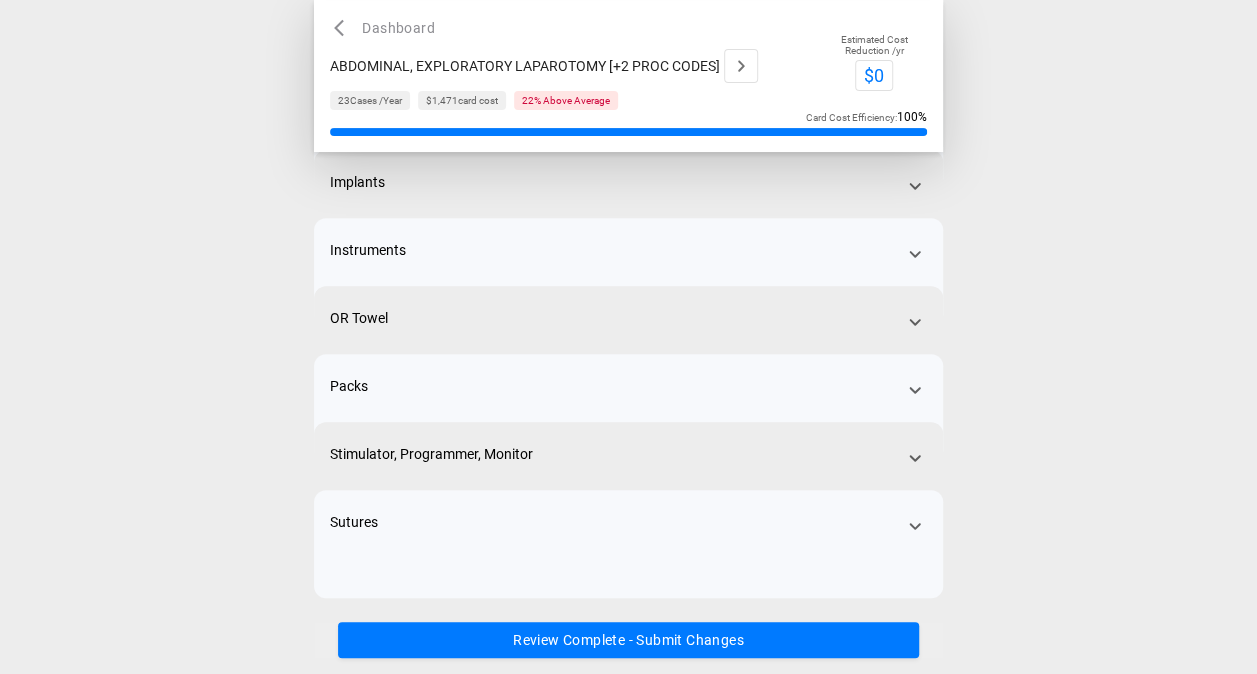 click on "Review Complete - Submit Changes" at bounding box center (628, 640) 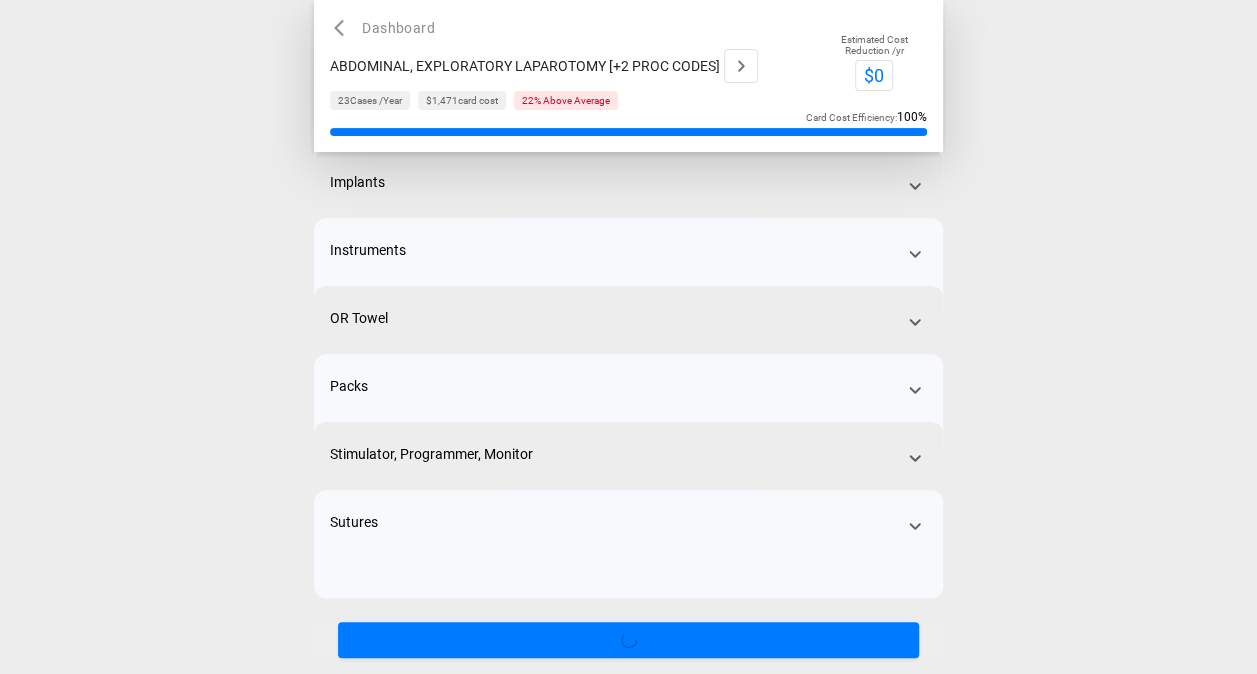scroll, scrollTop: 0, scrollLeft: 0, axis: both 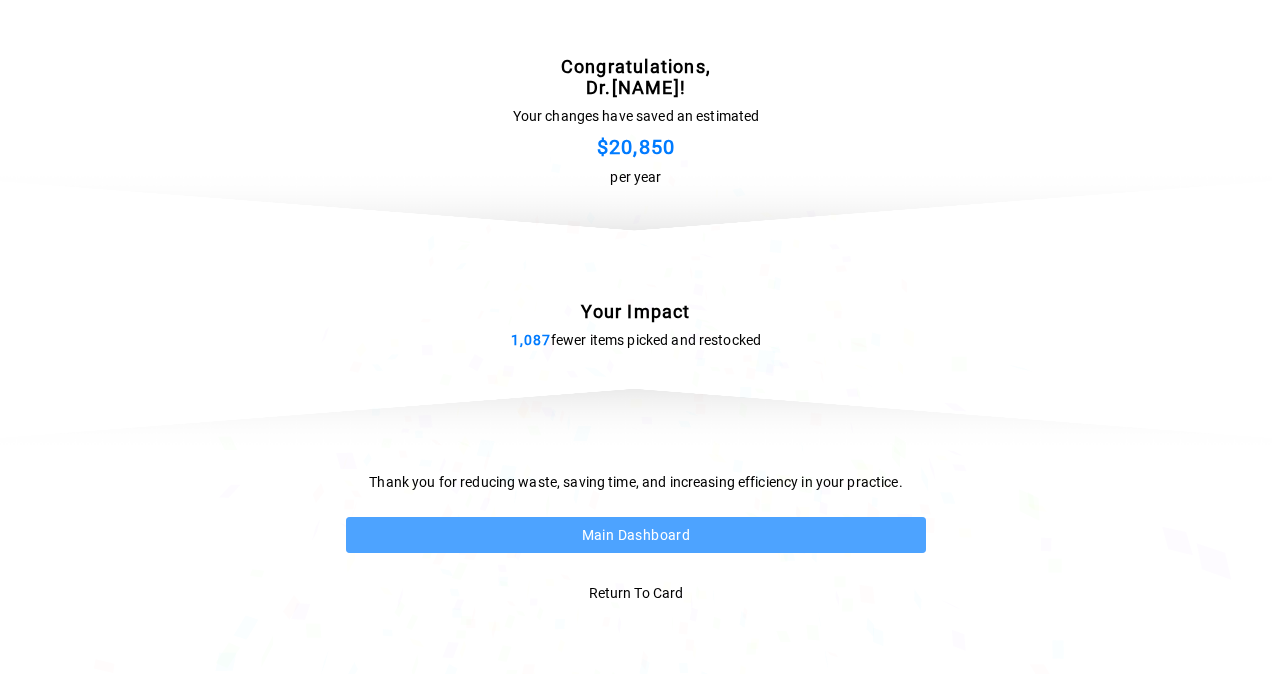 click on "Main Dashboard" at bounding box center [636, 535] 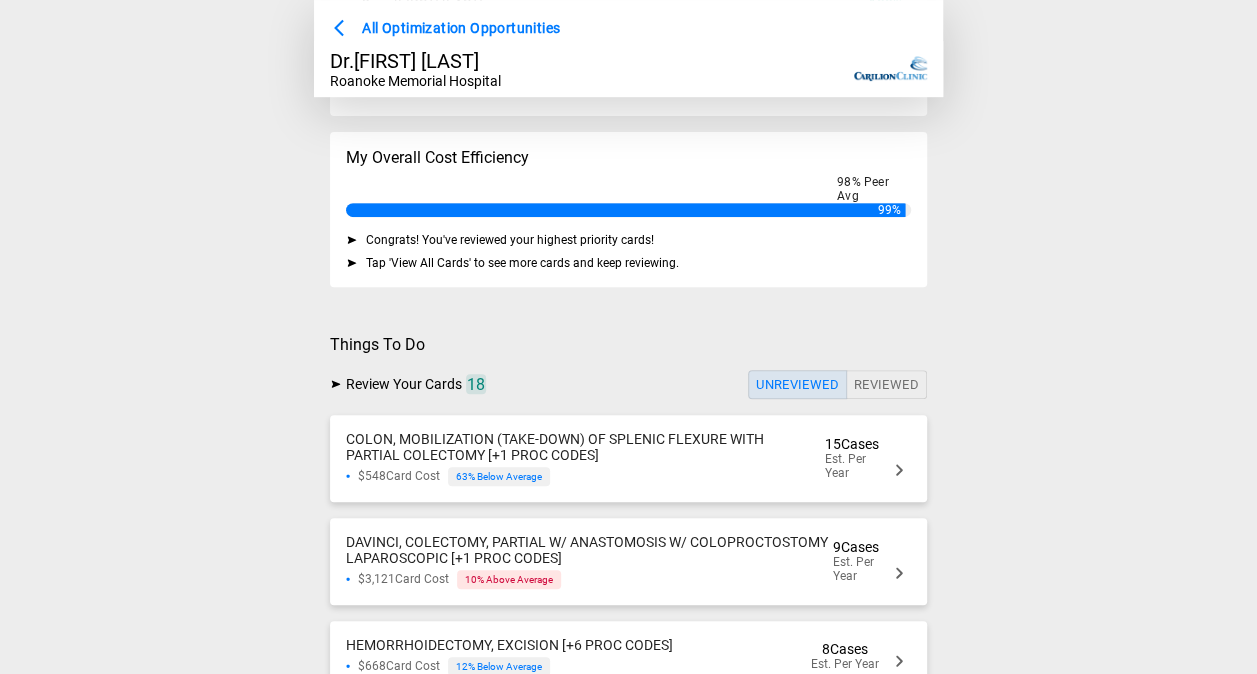 scroll, scrollTop: 292, scrollLeft: 0, axis: vertical 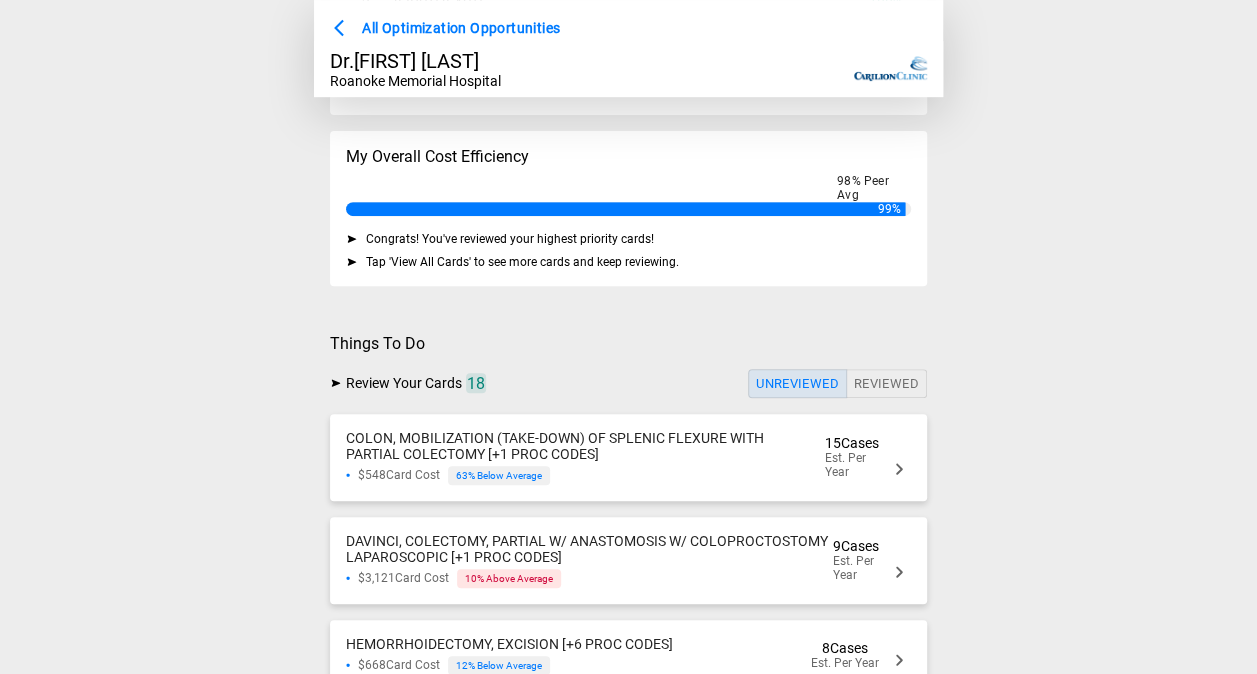click on "COLON, MOBILIZATION (TAKE-DOWN) OF SPLENIC FLEXURE WITH PARTIAL COLECTOMY [+1 PROC CODES] $548  Card Cost 63 % Below Average 15  Cases Est. Per Year" at bounding box center [628, 457] 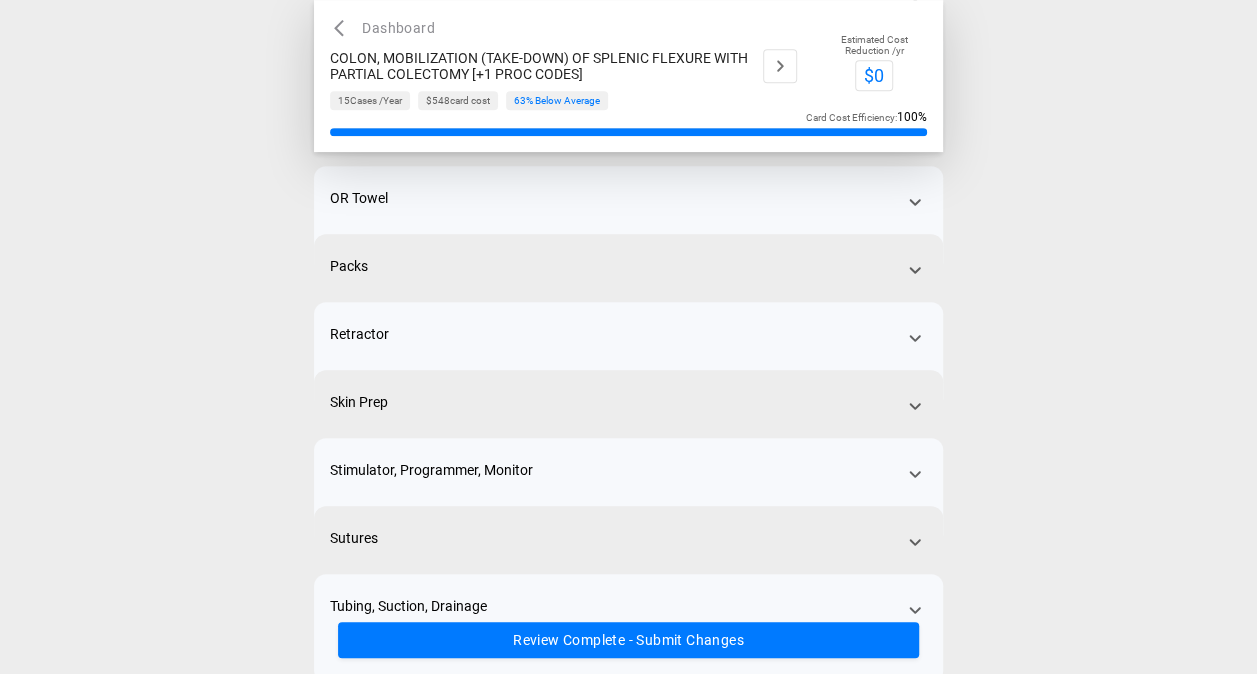 scroll, scrollTop: 470, scrollLeft: 0, axis: vertical 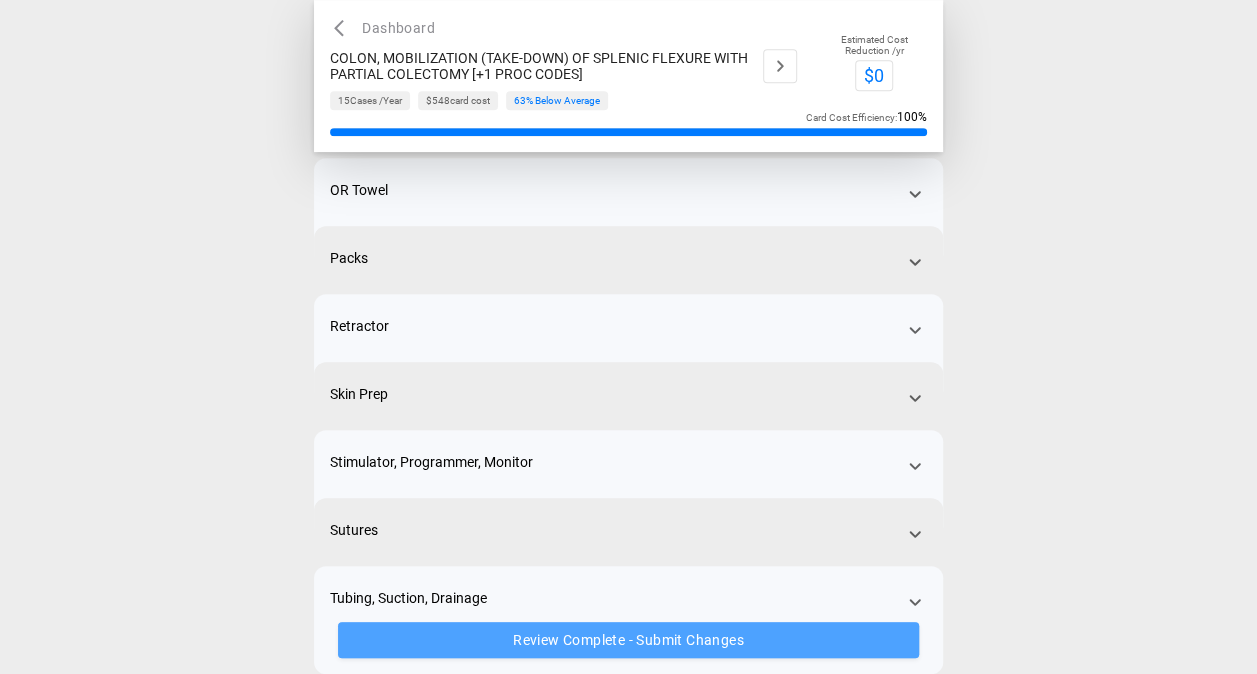 click on "Review Complete - Submit Changes" at bounding box center (628, 640) 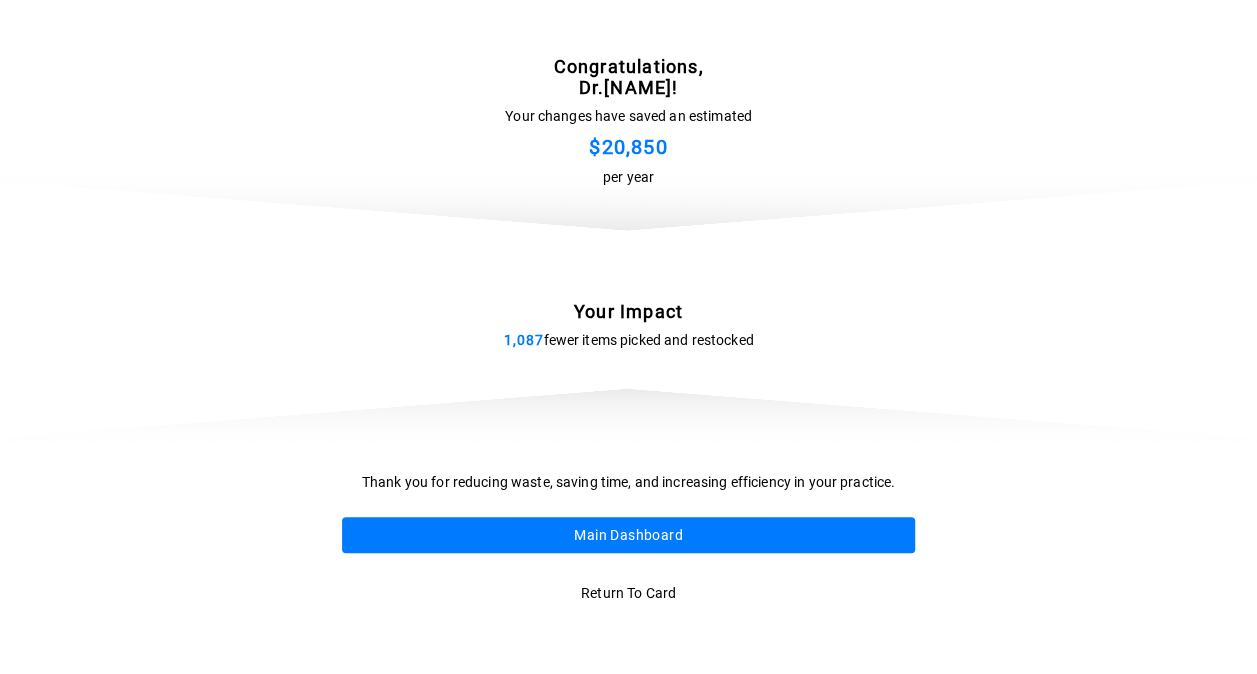 scroll, scrollTop: 0, scrollLeft: 0, axis: both 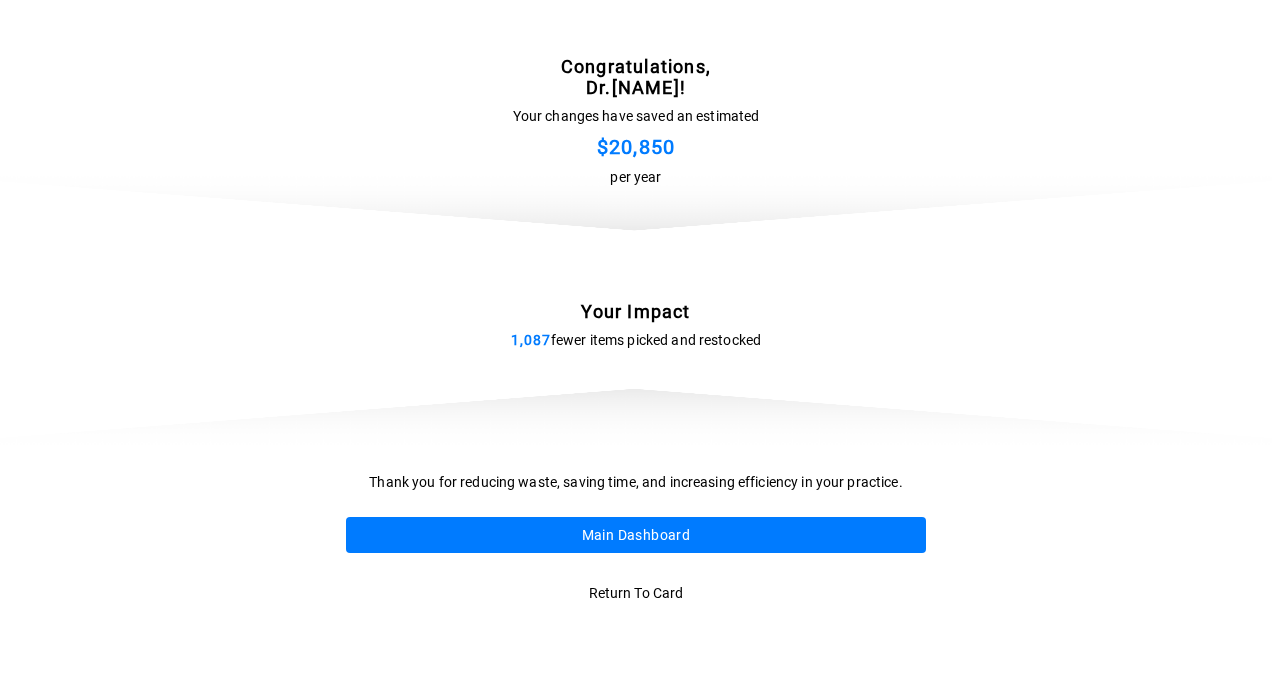 click on "Main Dashboard" at bounding box center [636, 535] 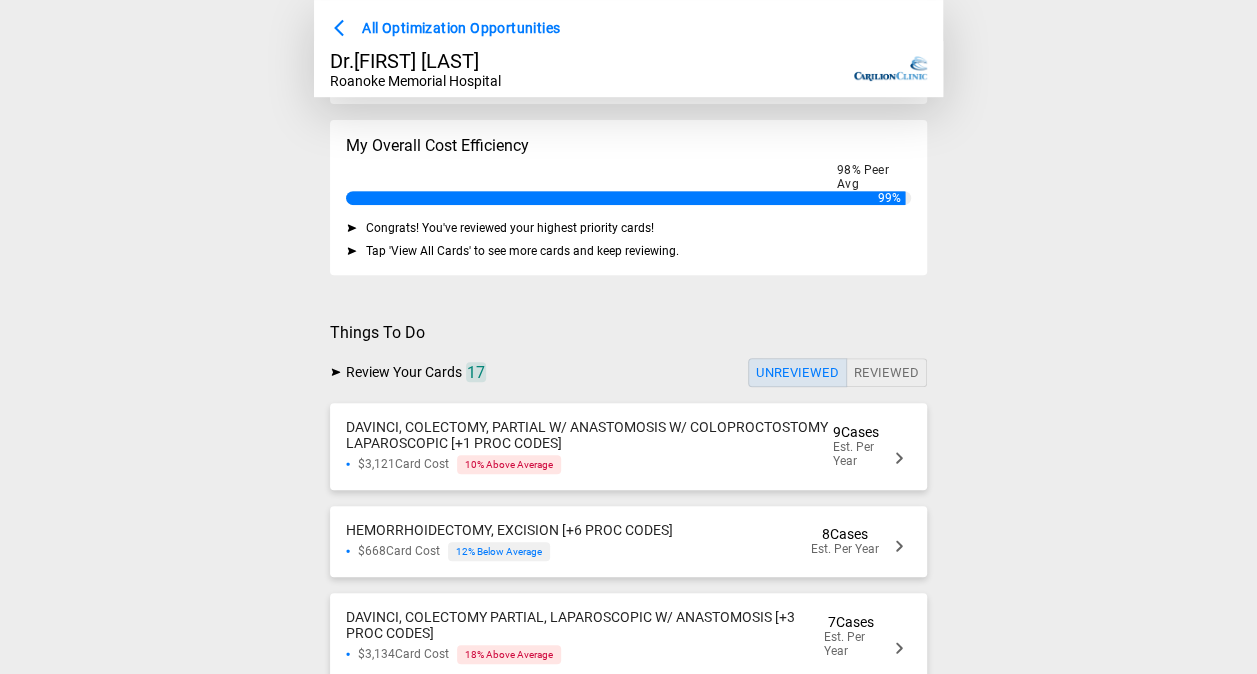 scroll, scrollTop: 304, scrollLeft: 0, axis: vertical 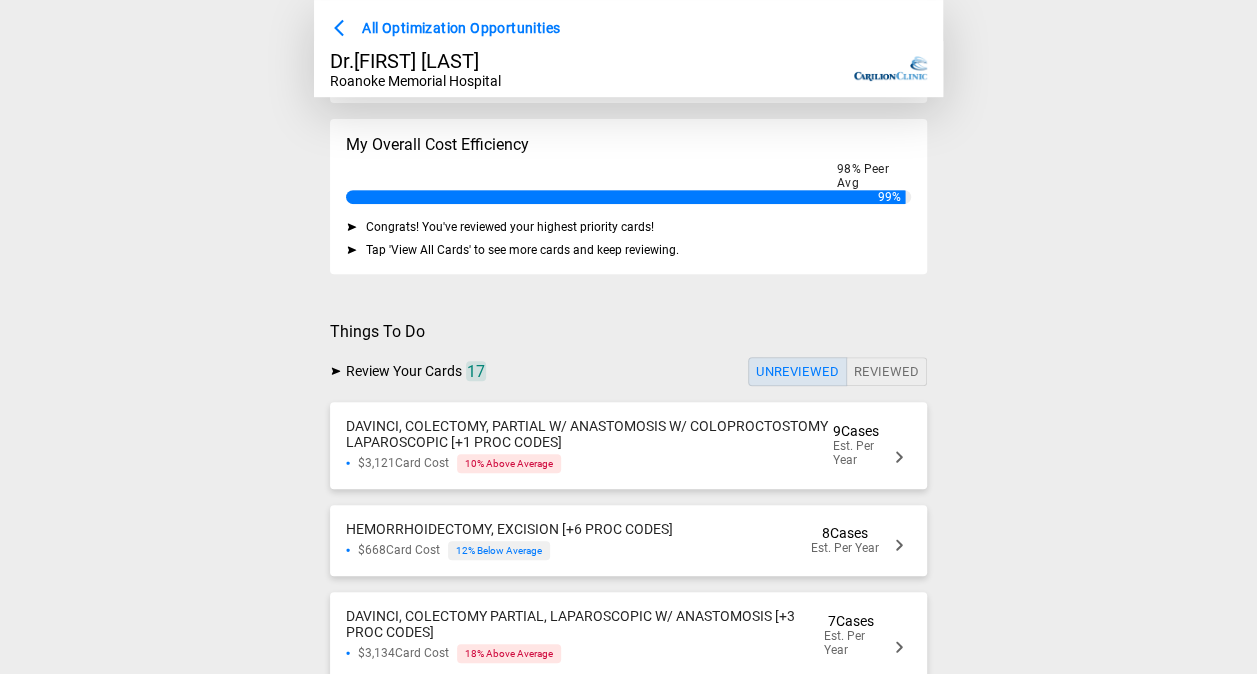 click on "DAVINCI, COLECTOMY, PARTIAL W/ ANASTOMOSIS W/ COLOPROCTOSTOMY LAPAROSCOPIC [+1 PROC CODES]" at bounding box center (587, 434) 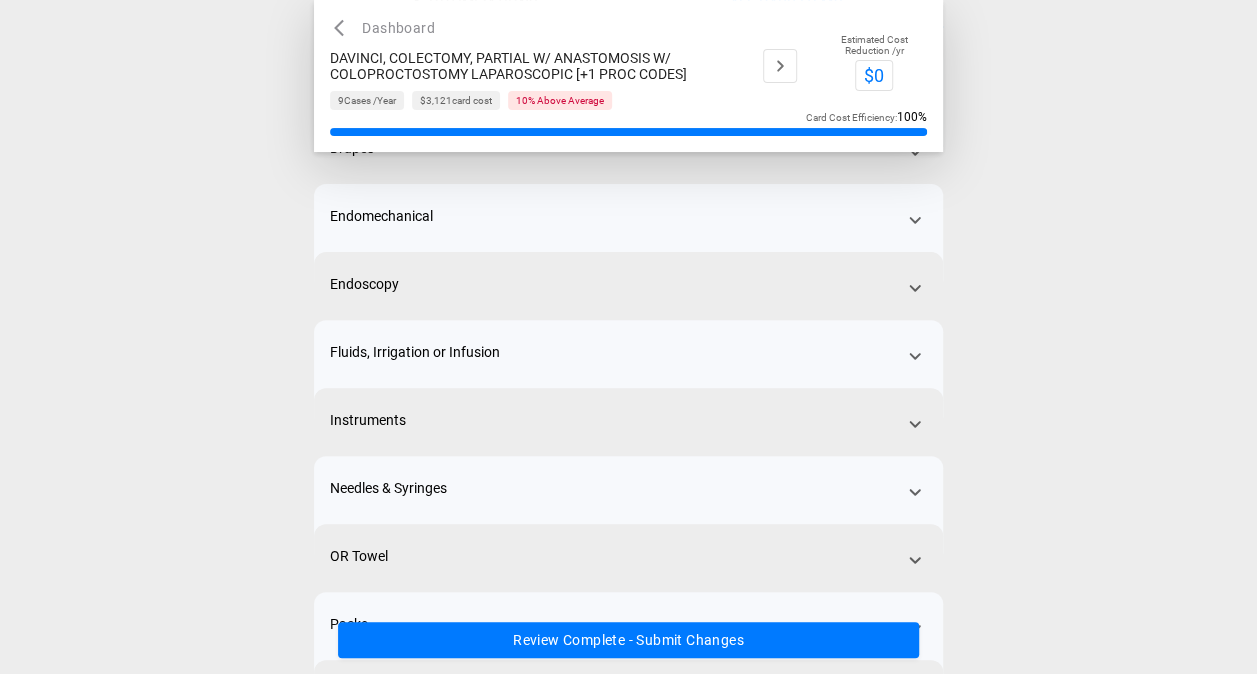 scroll, scrollTop: 175, scrollLeft: 0, axis: vertical 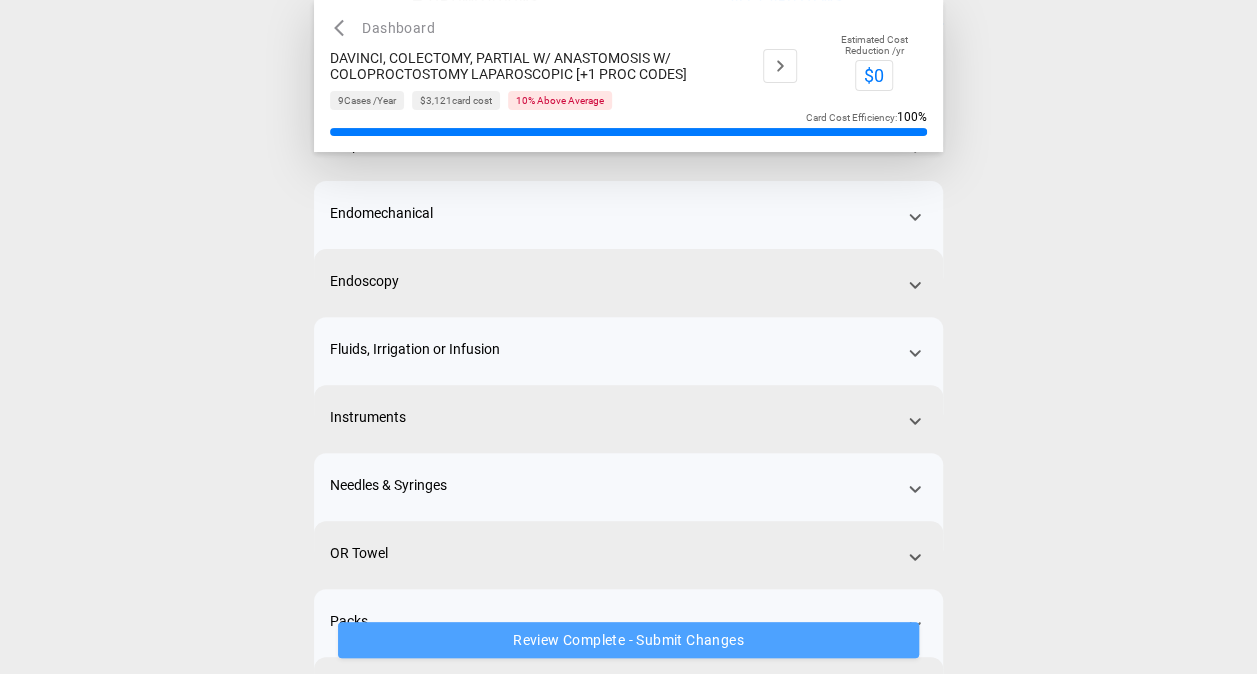 click on "Review Complete - Submit Changes" at bounding box center [628, 640] 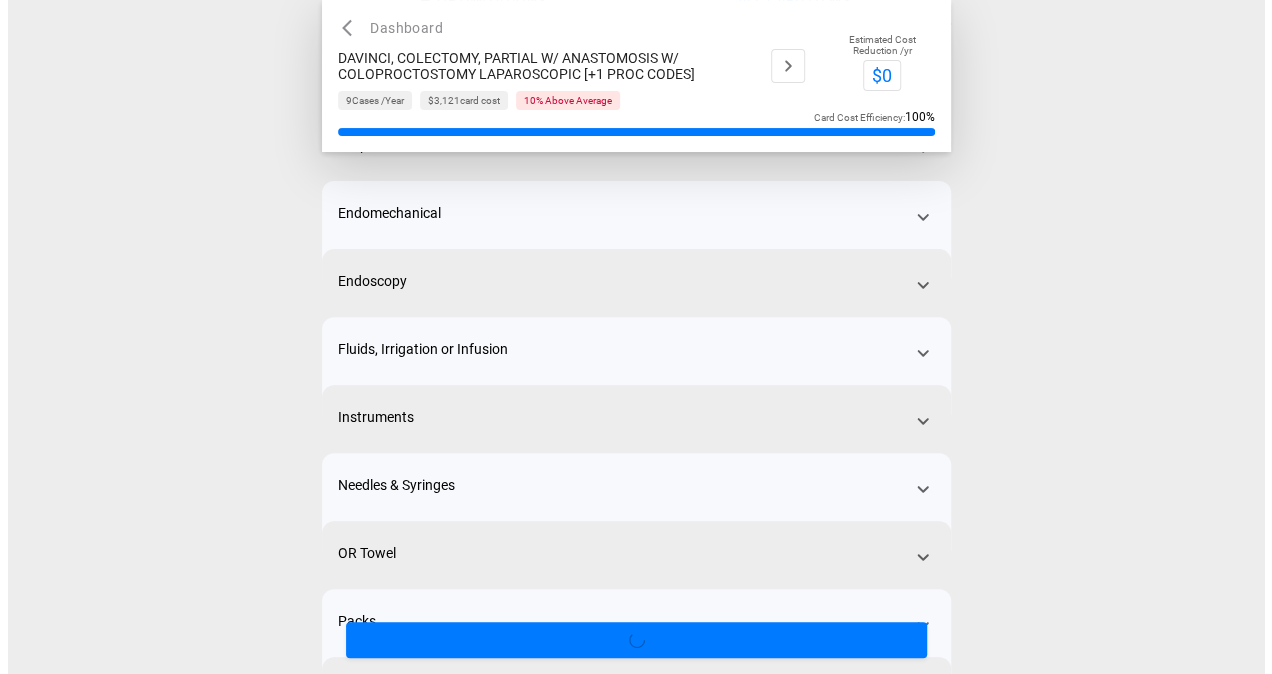 scroll, scrollTop: 0, scrollLeft: 0, axis: both 